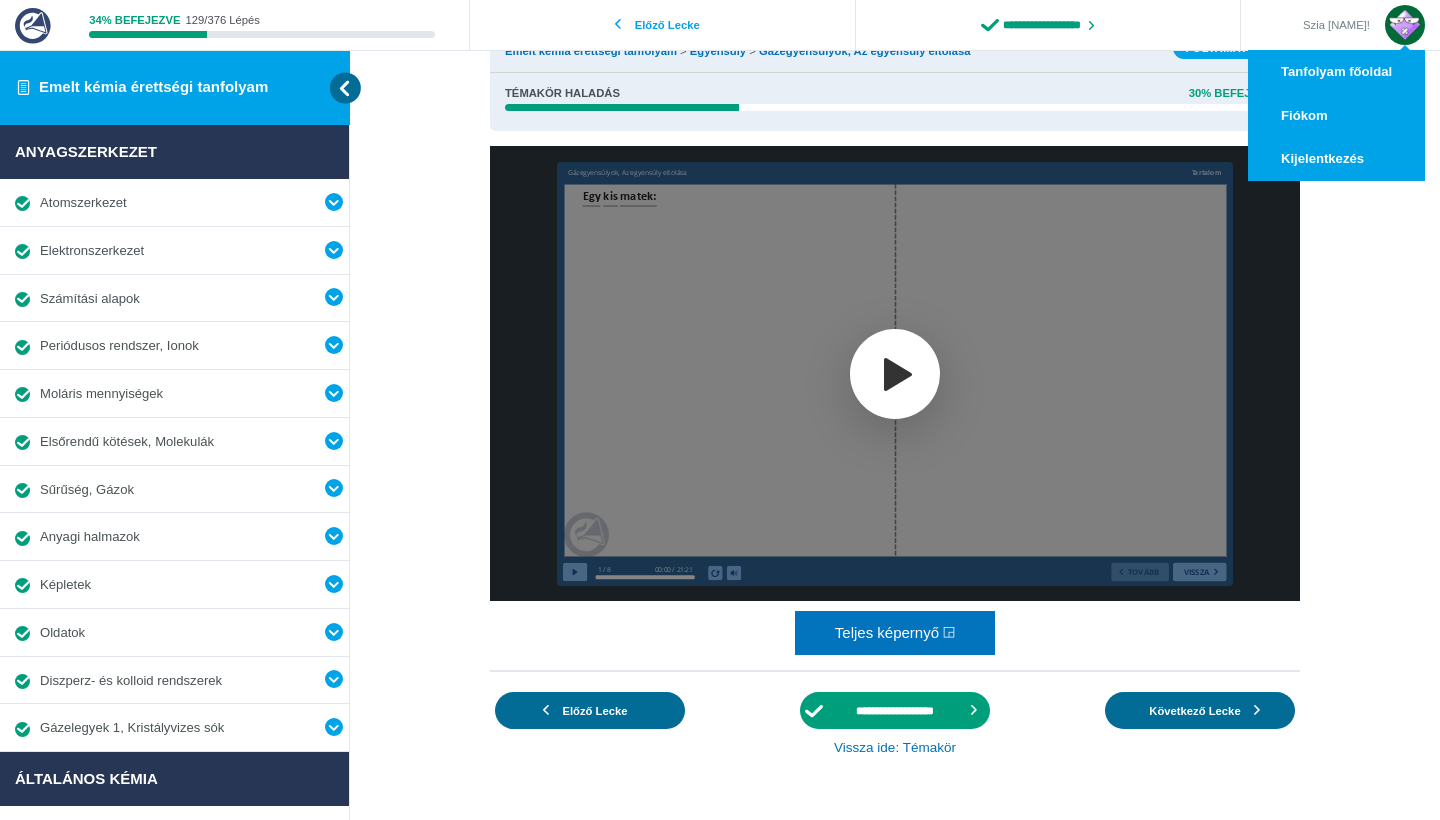 scroll, scrollTop: 0, scrollLeft: 0, axis: both 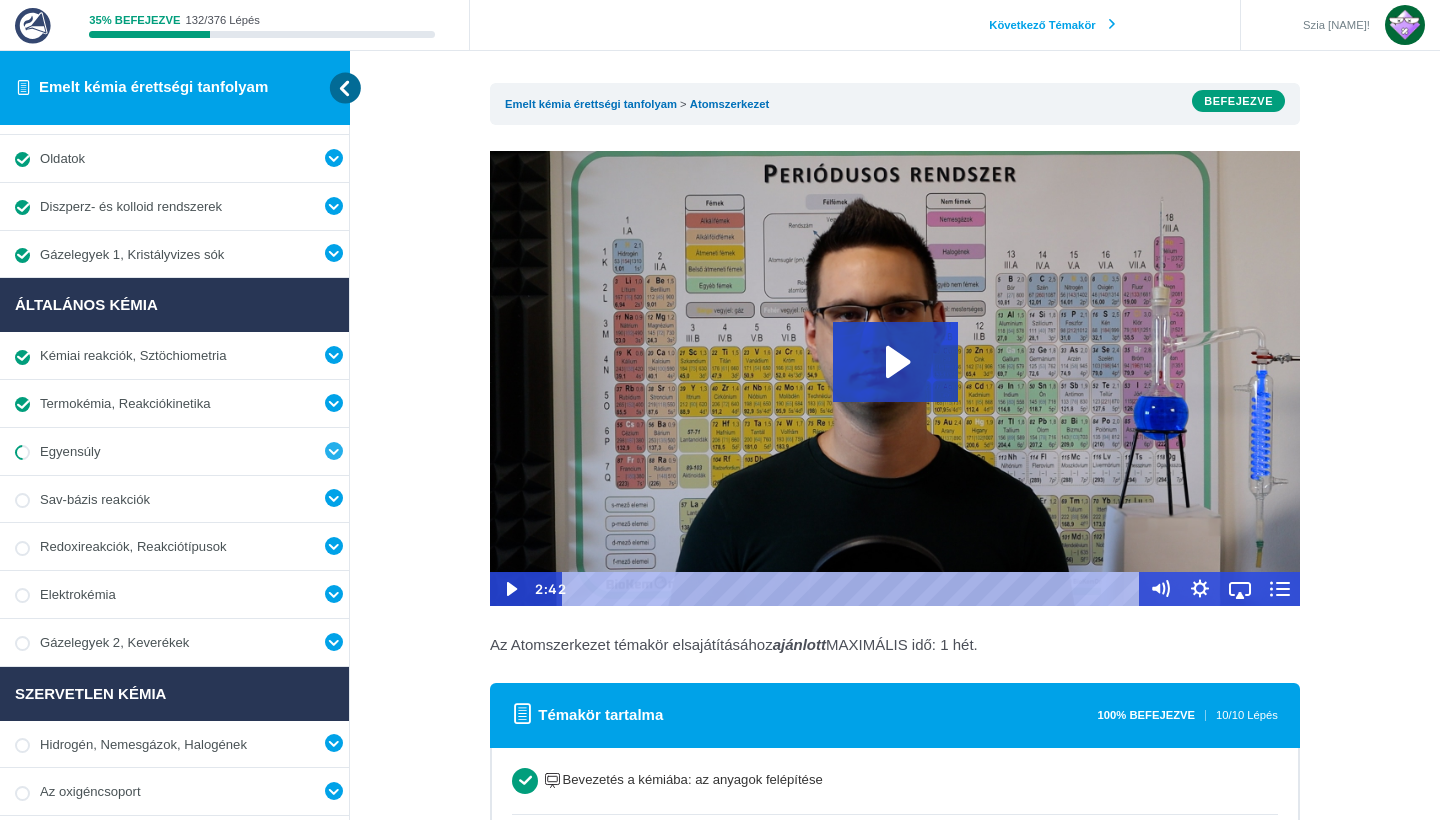 click at bounding box center [334, 451] 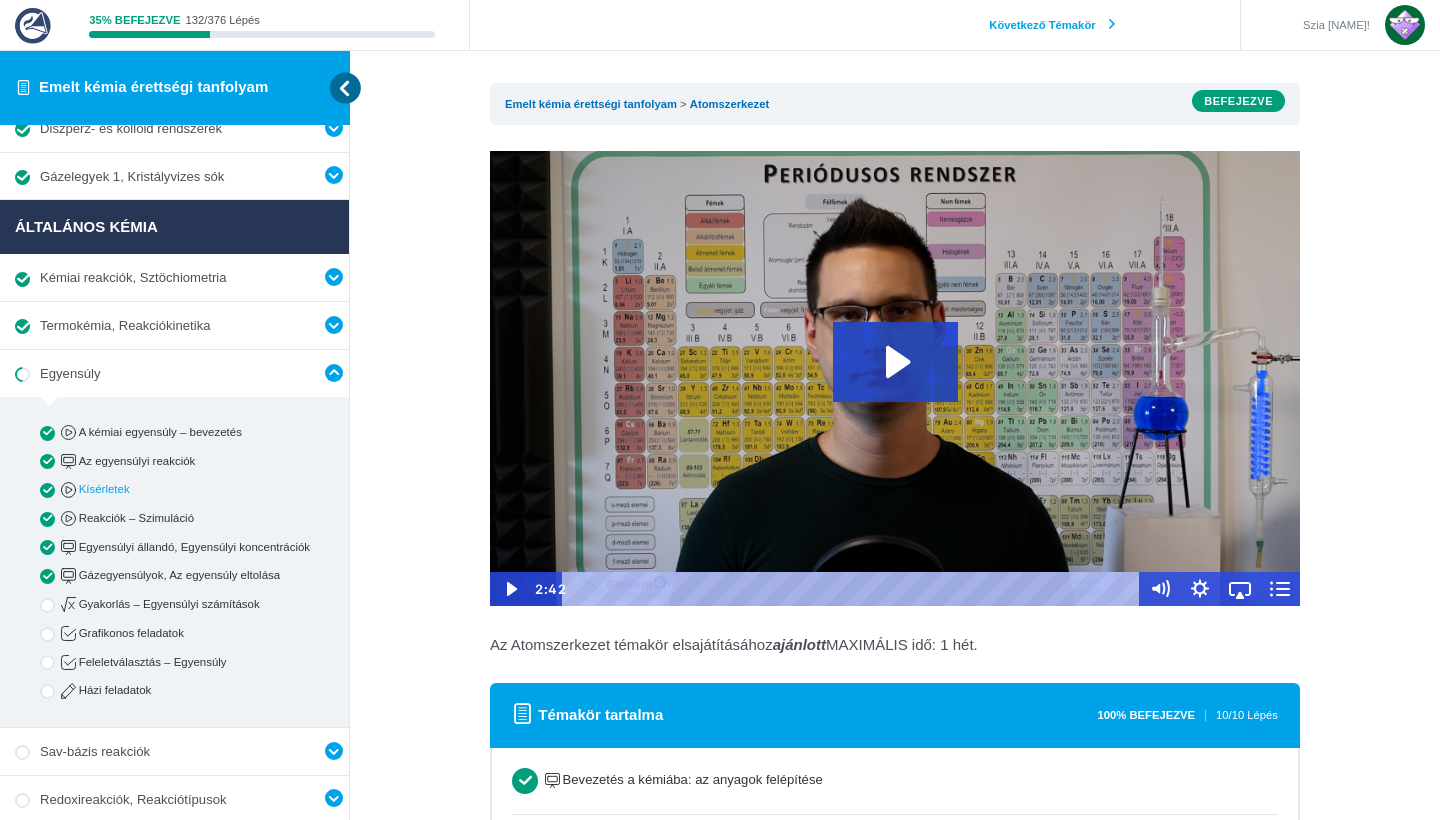scroll, scrollTop: 903, scrollLeft: 0, axis: vertical 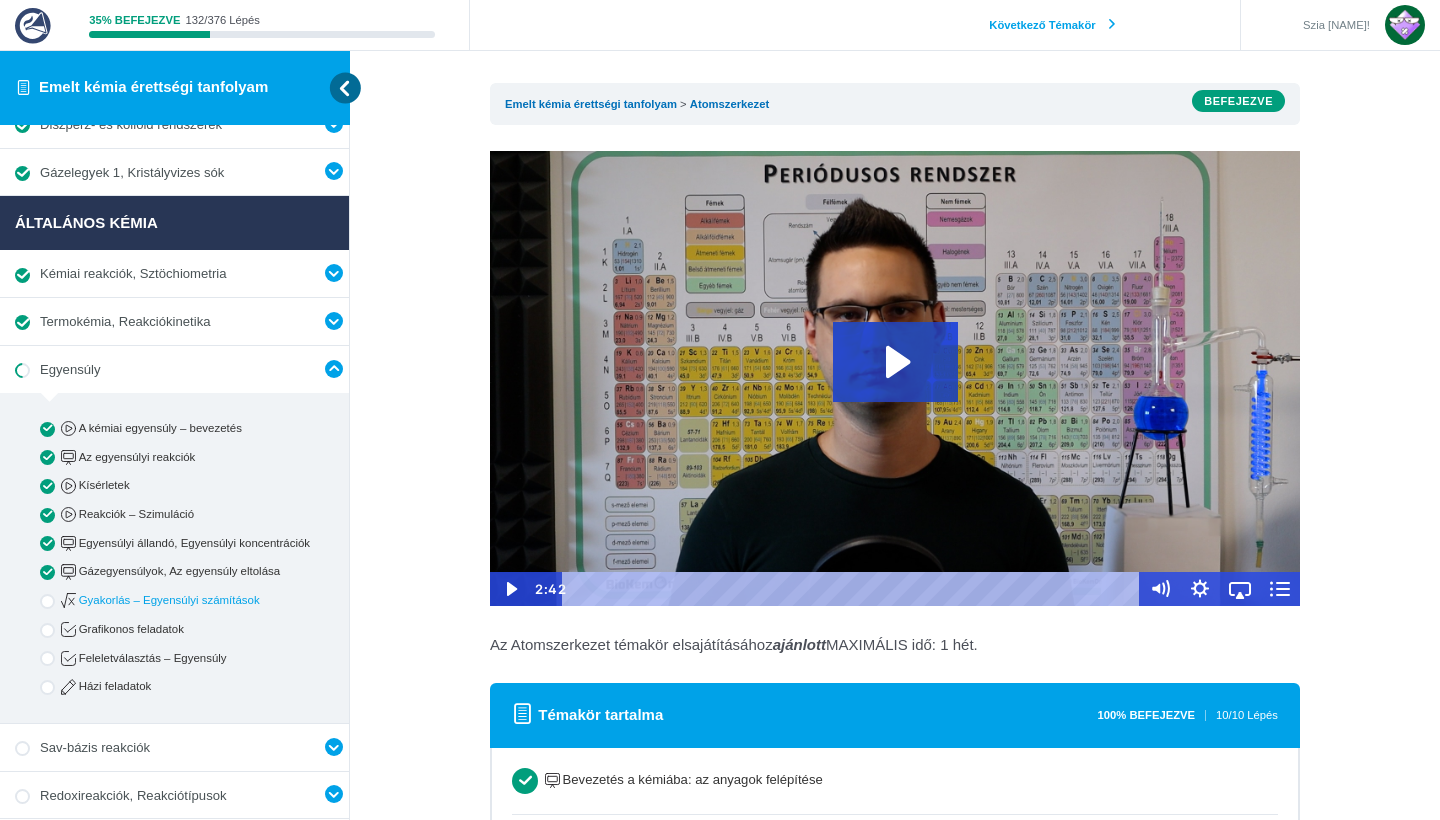 click on "Gyakorlás – Egyensúlyi számítások" at bounding box center [191, 600] 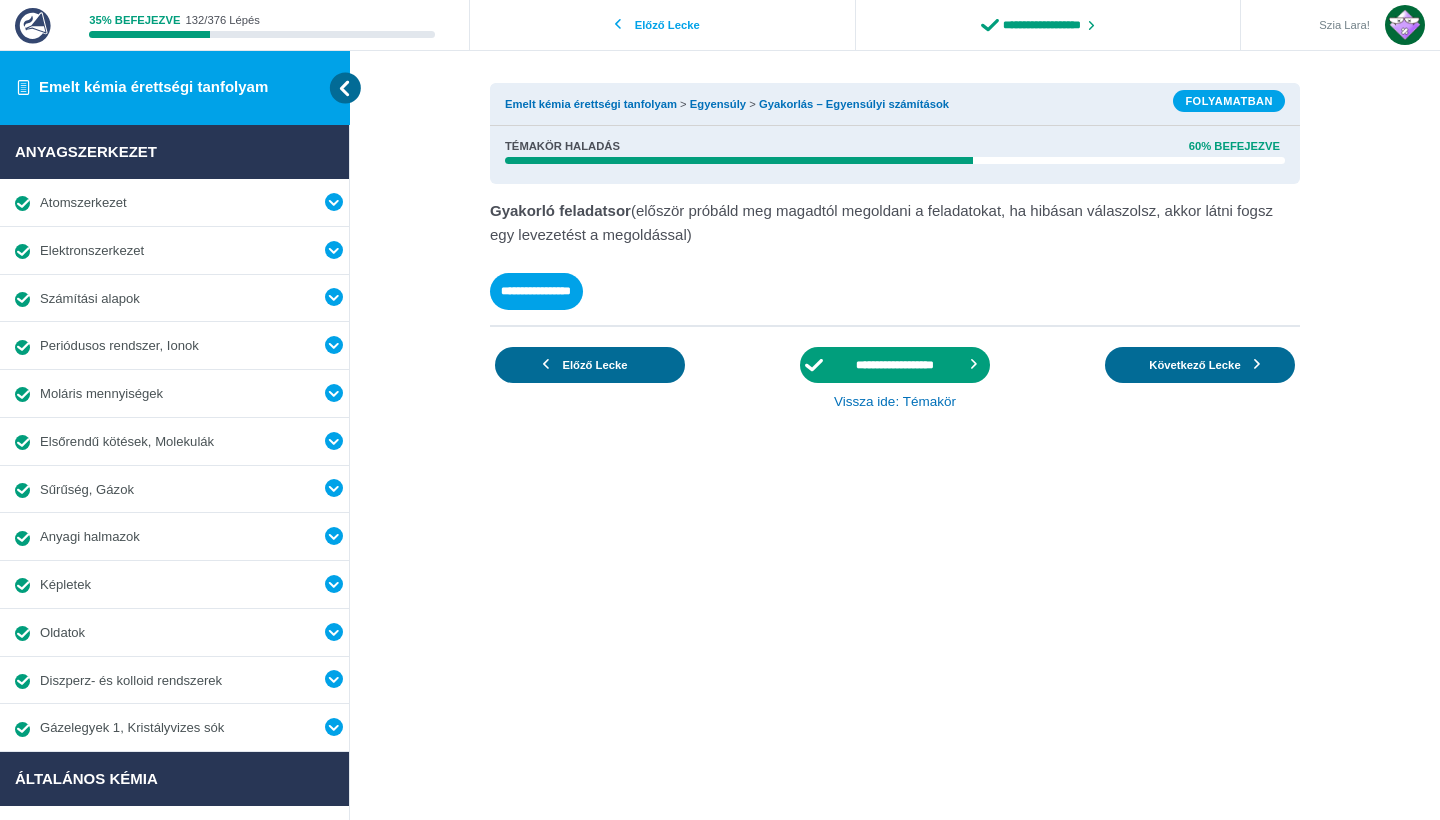 scroll, scrollTop: 0, scrollLeft: 0, axis: both 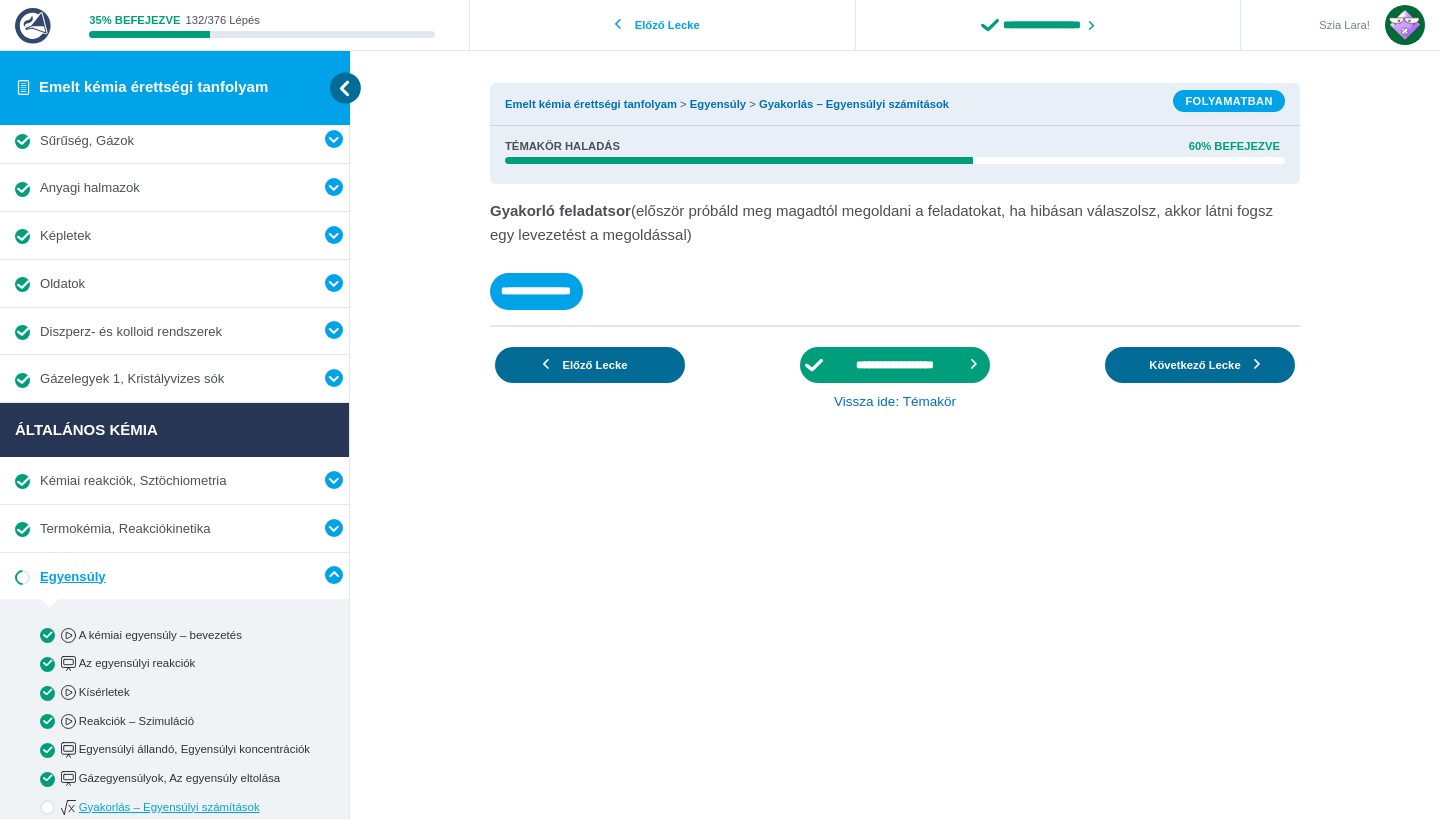 click on "**********" at bounding box center (536, 291) 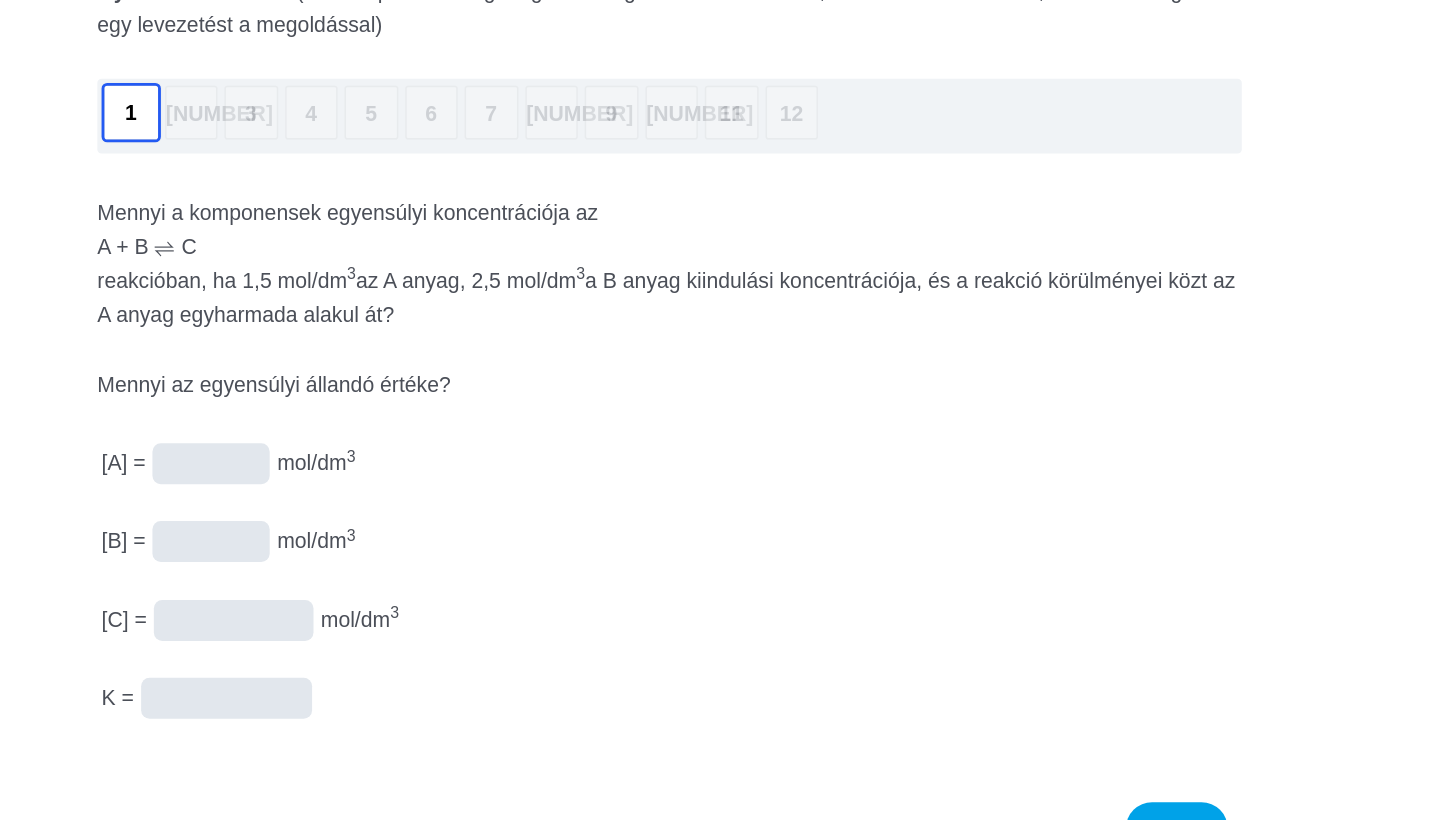 scroll, scrollTop: 55, scrollLeft: 0, axis: vertical 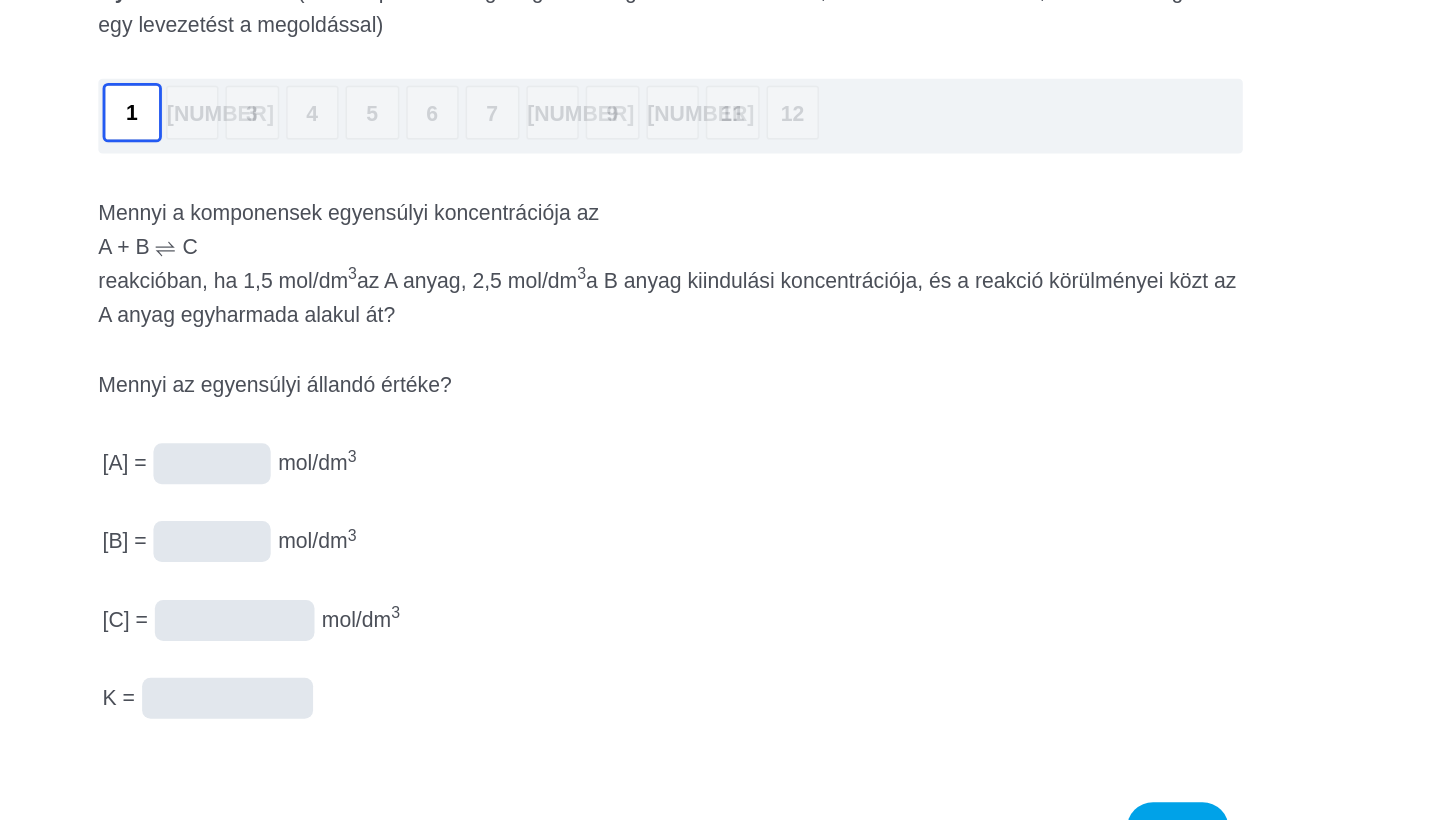 click at bounding box center [571, 491] 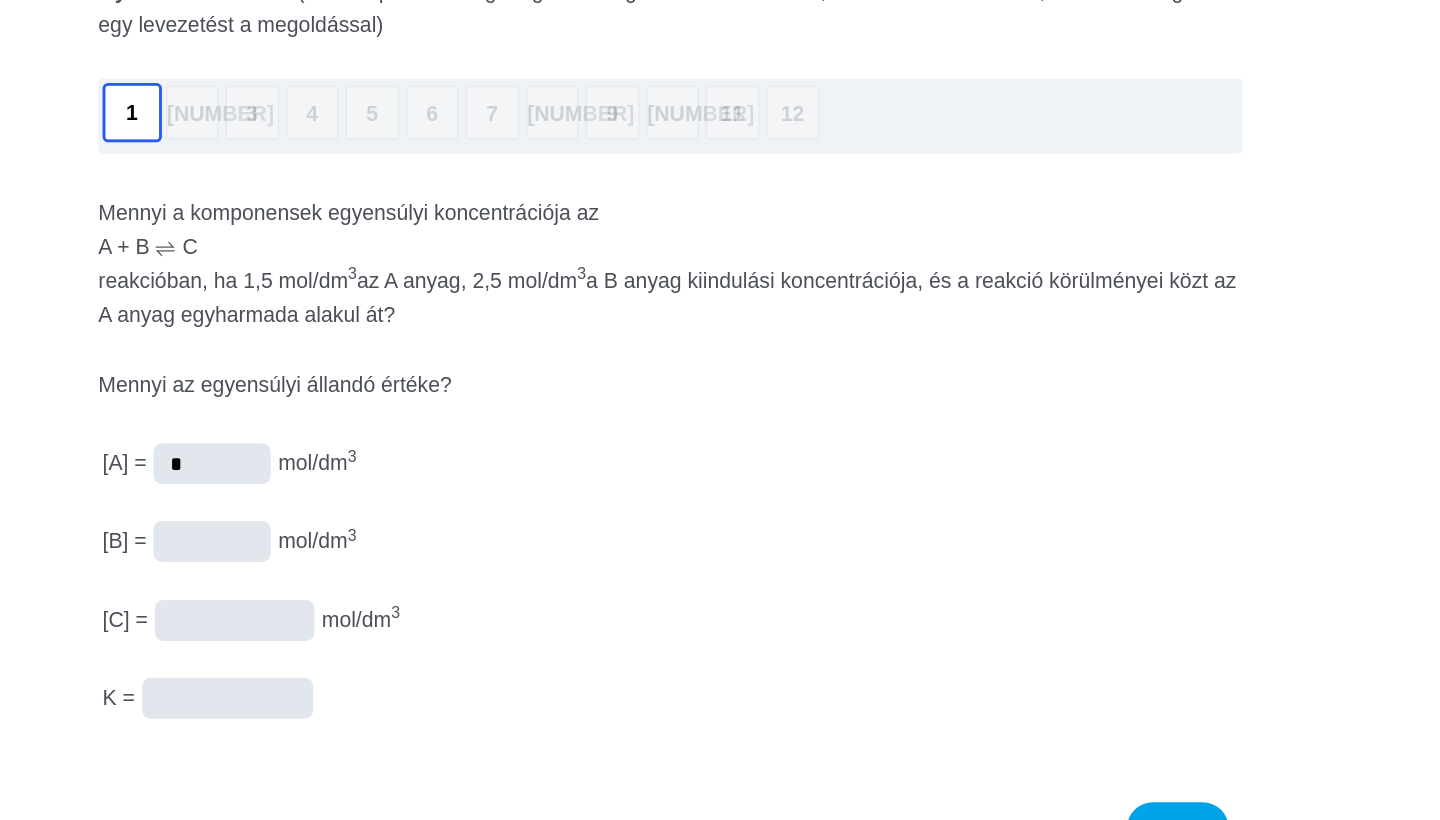 type on "*" 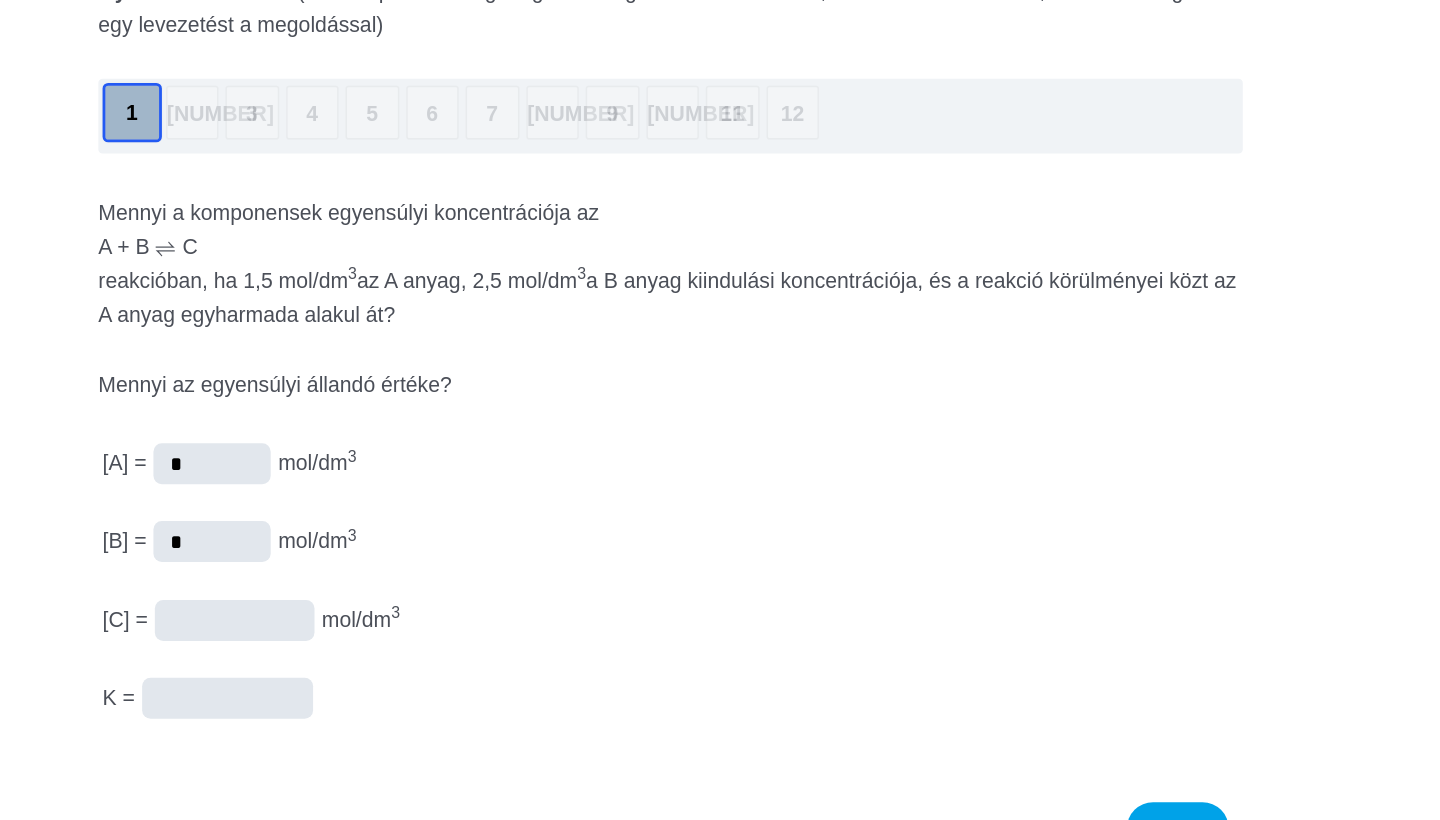 type on "*" 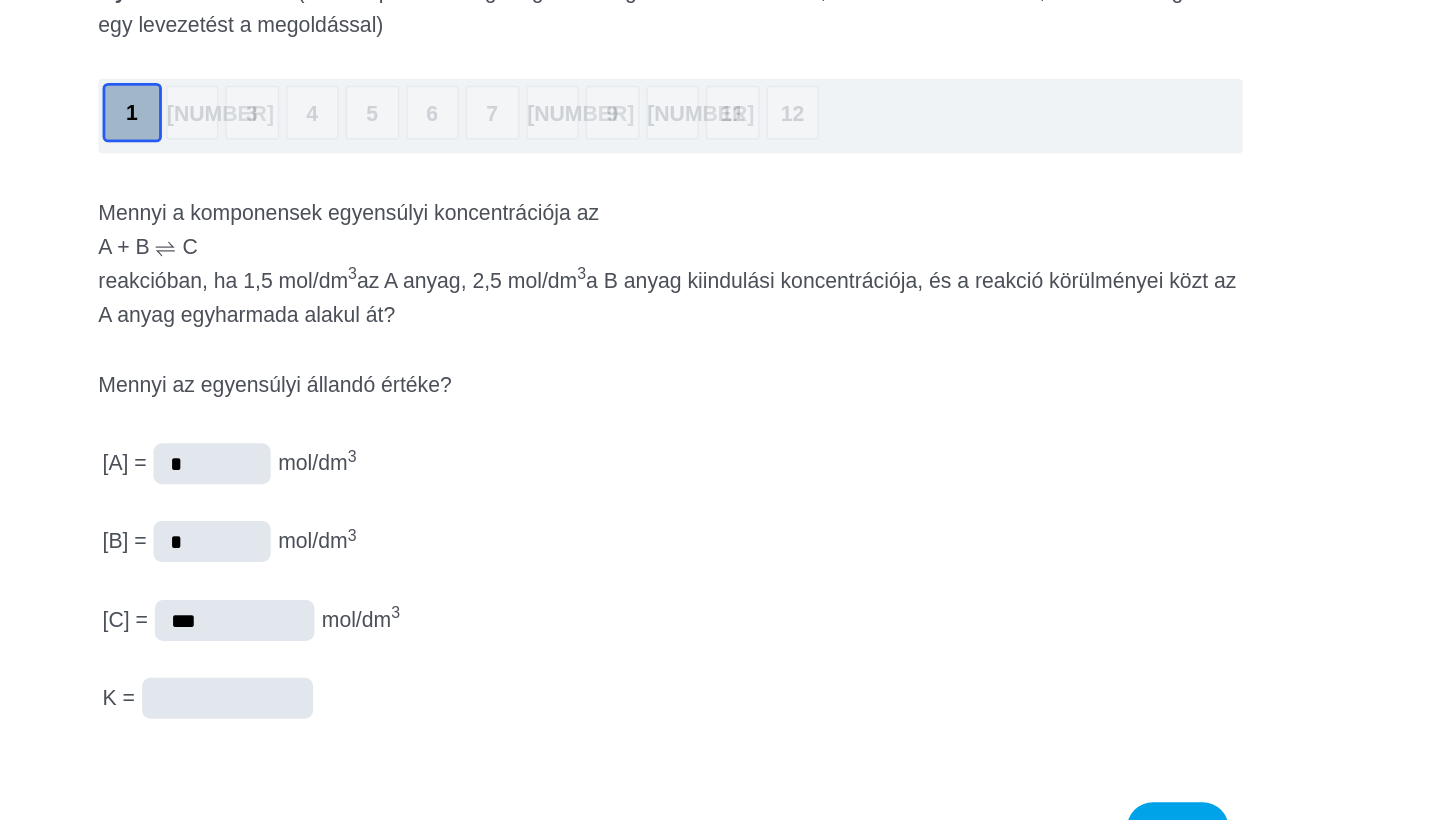 type on "***" 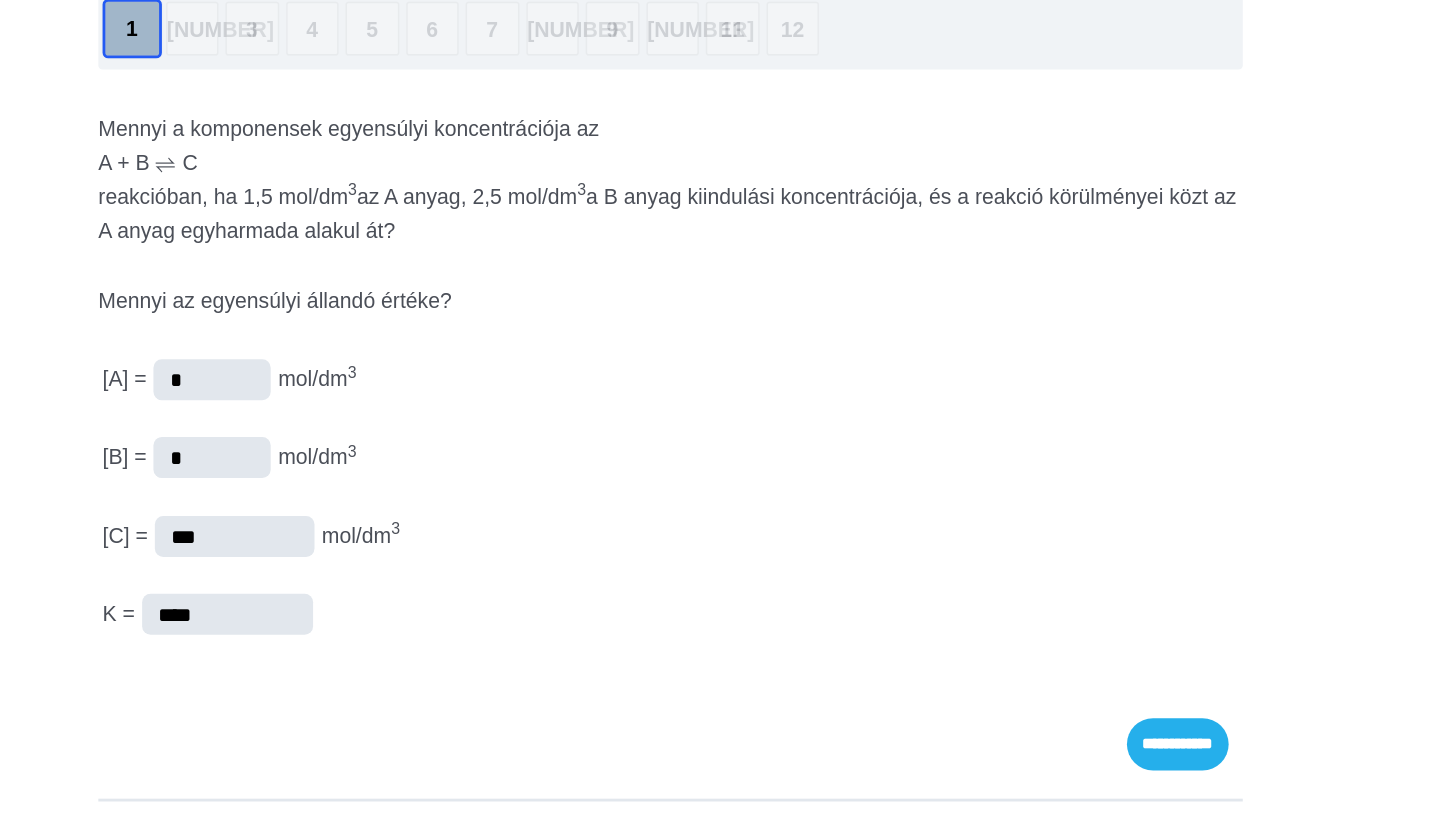 type on "****" 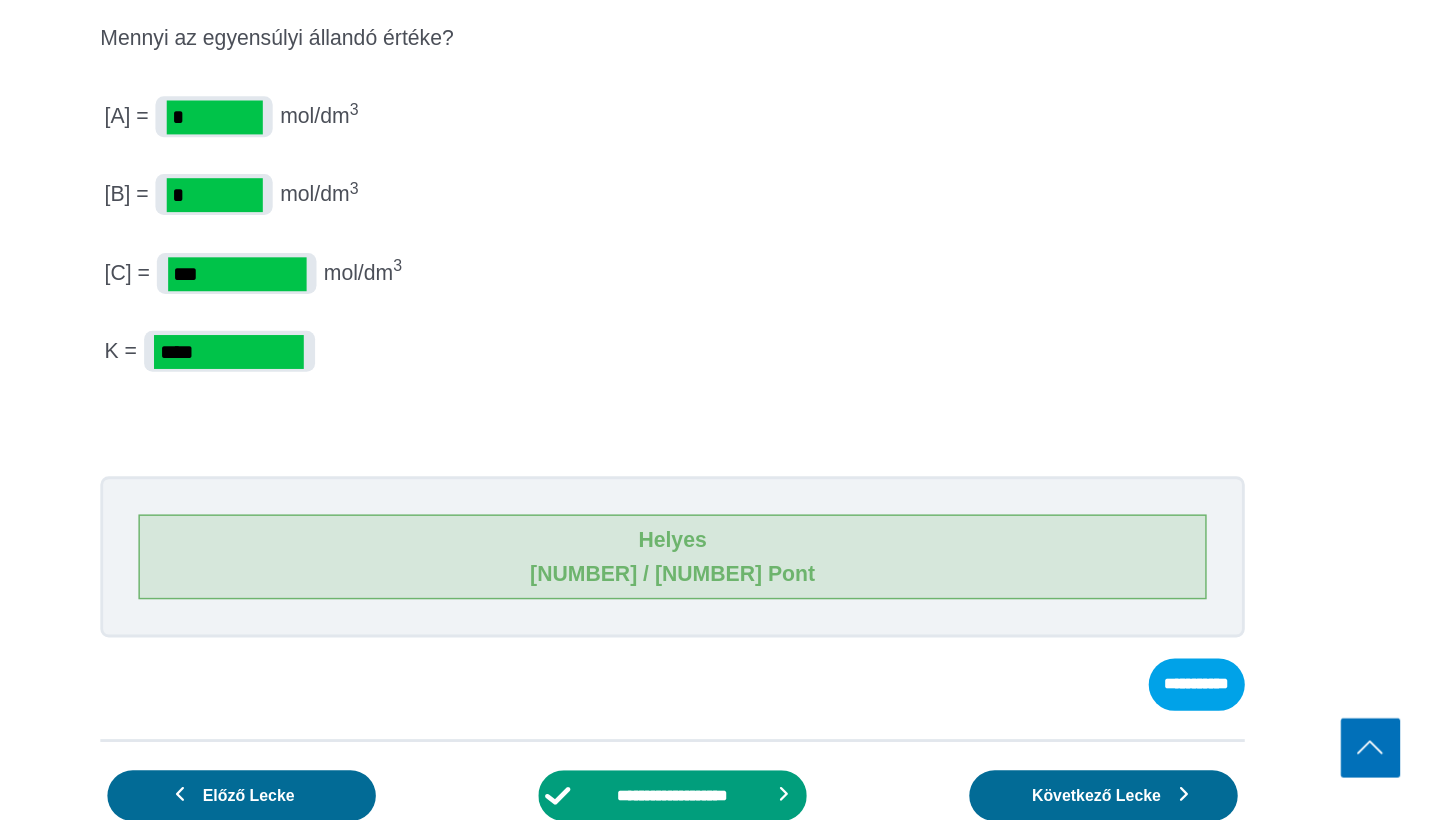 scroll, scrollTop: 232, scrollLeft: 0, axis: vertical 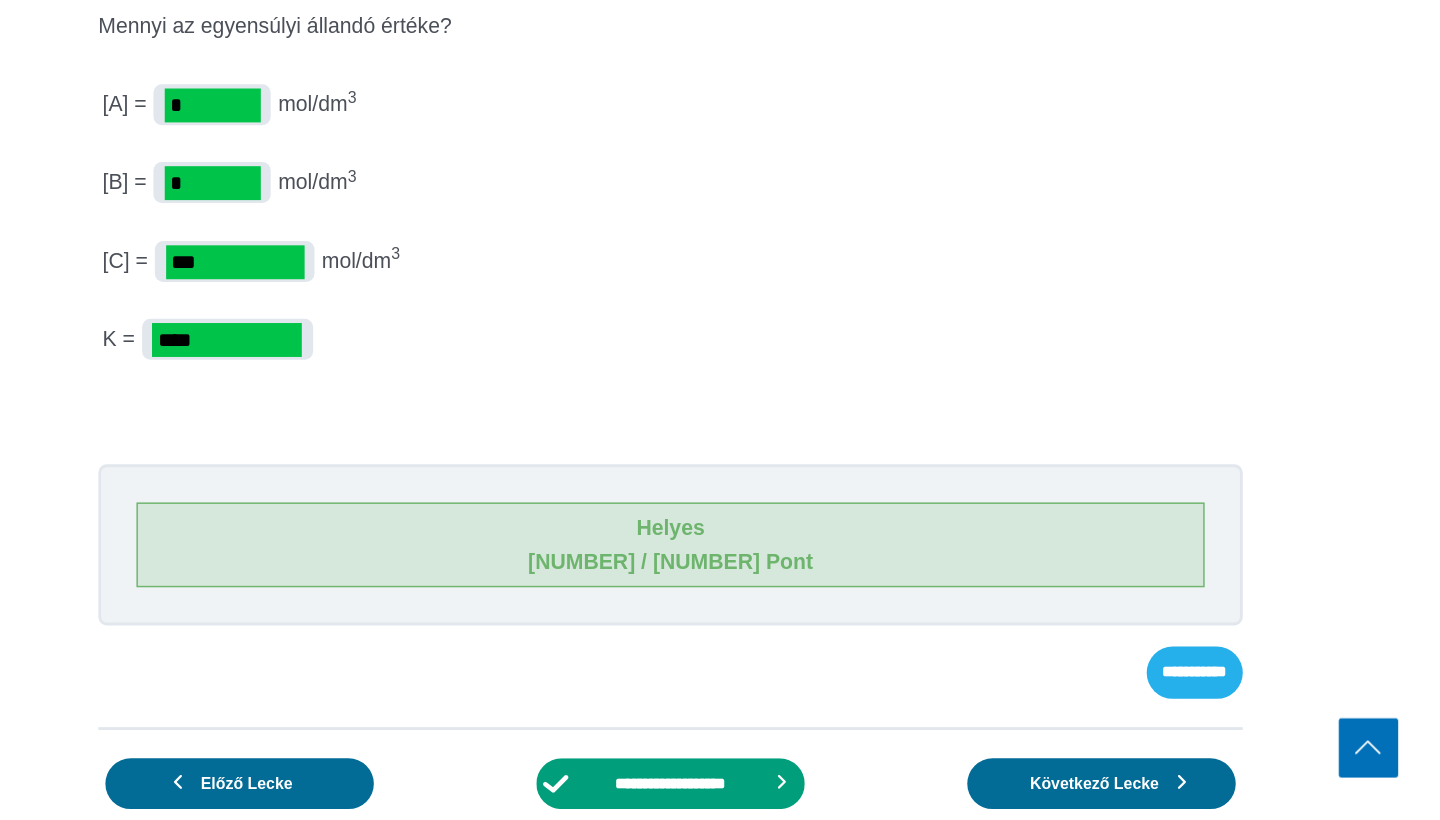 click on "**********" at bounding box center (1266, 715) 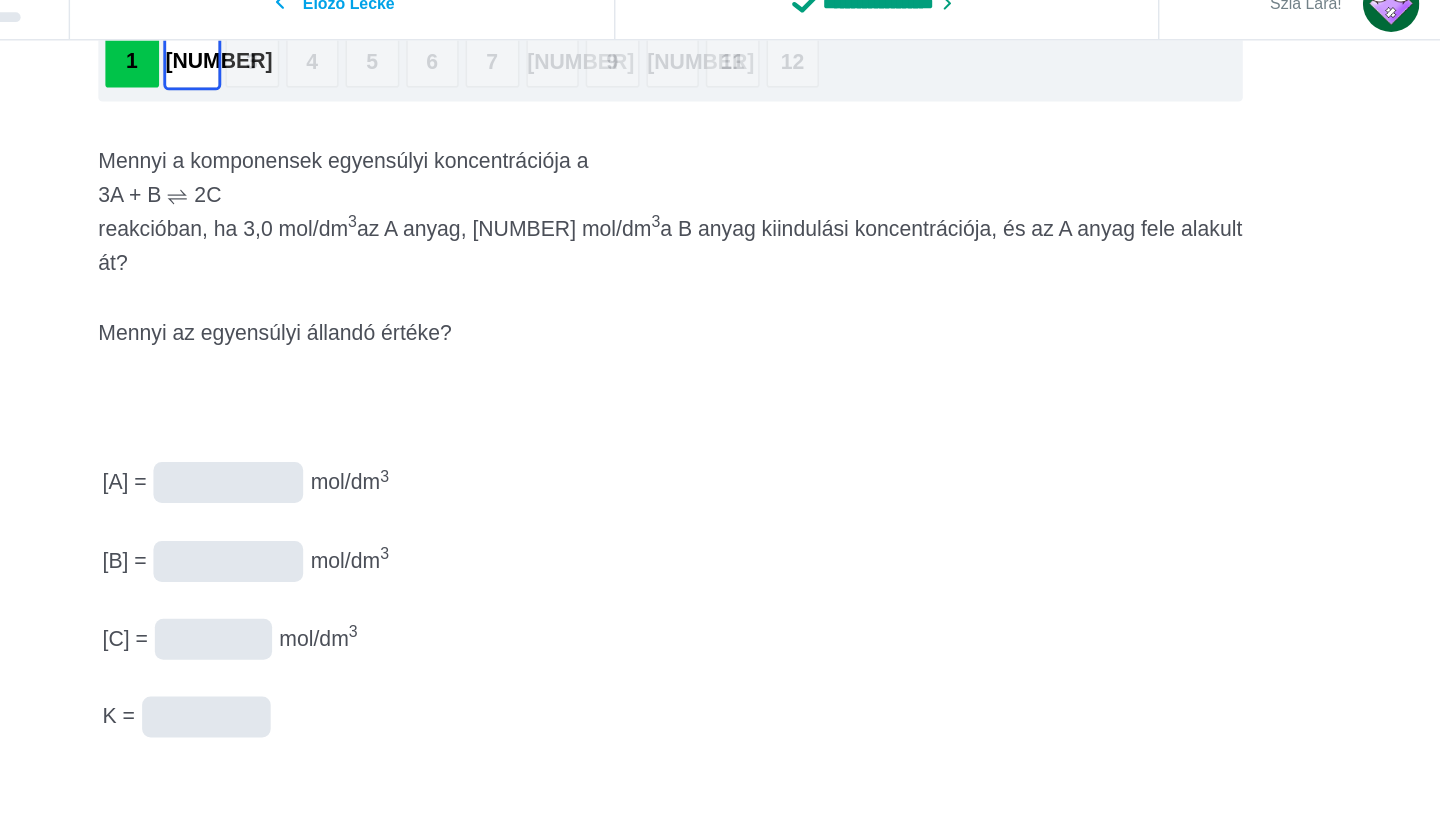 click at bounding box center [0, 0] 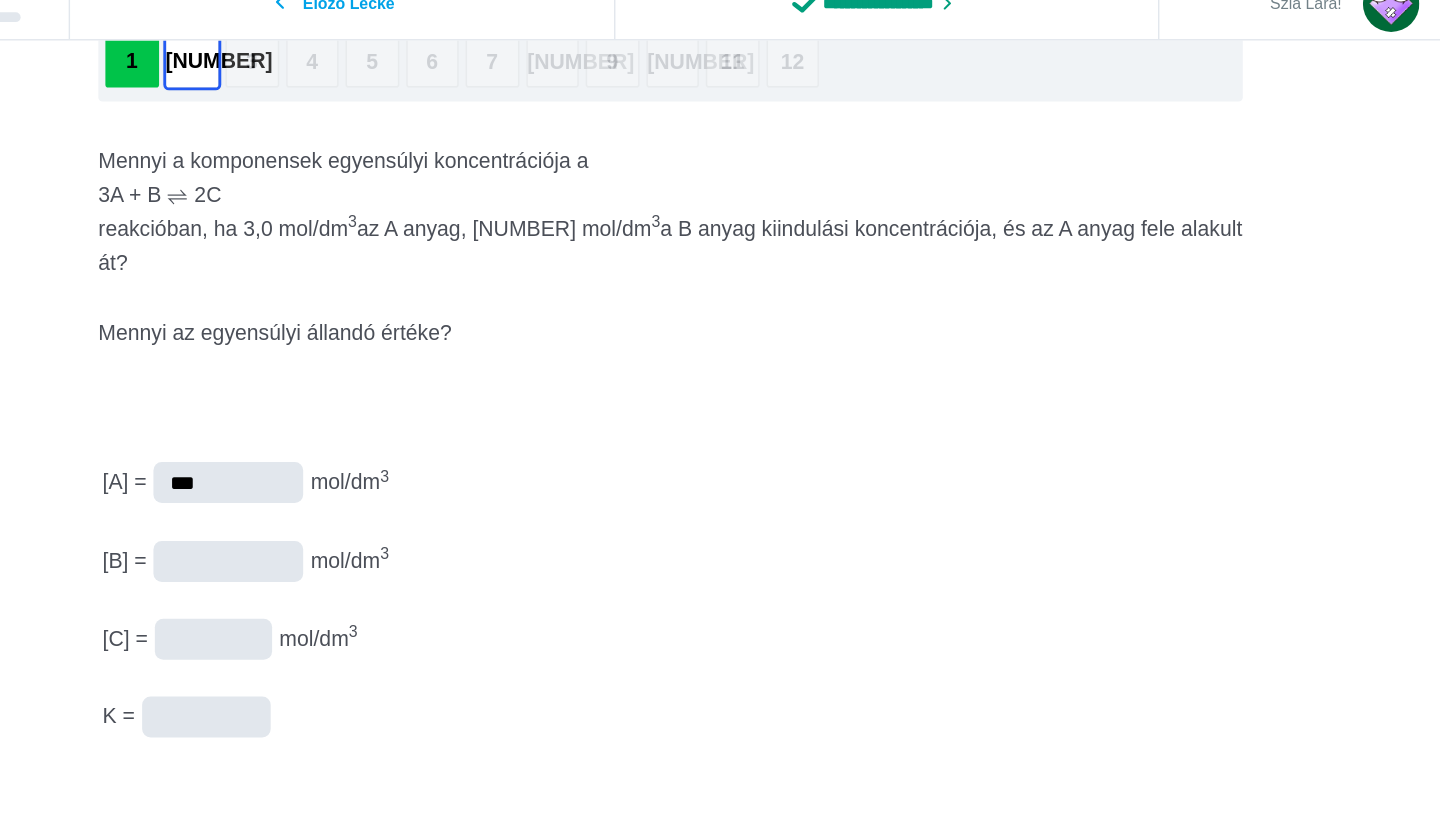 type on "***" 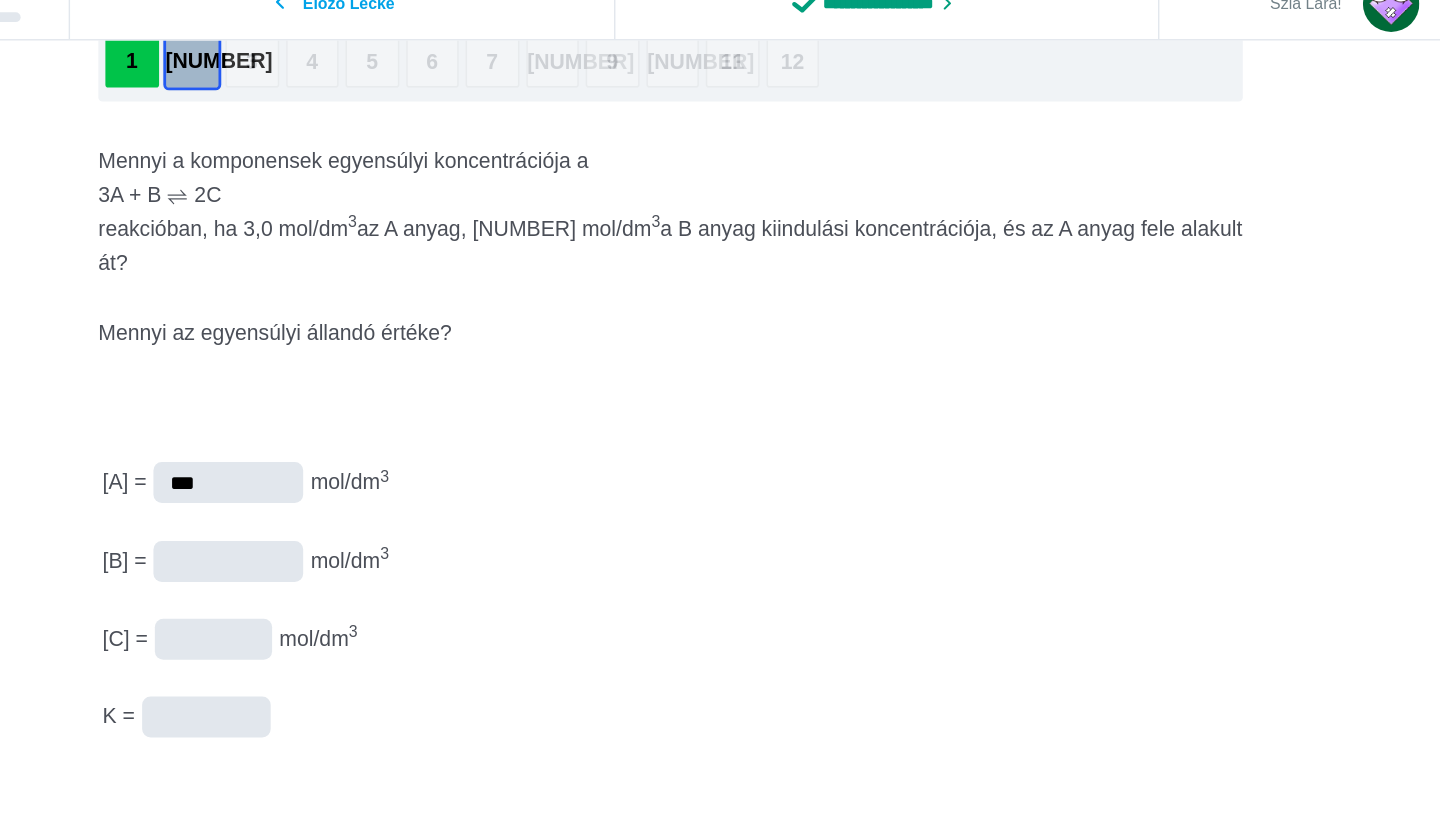 click at bounding box center (0, 0) 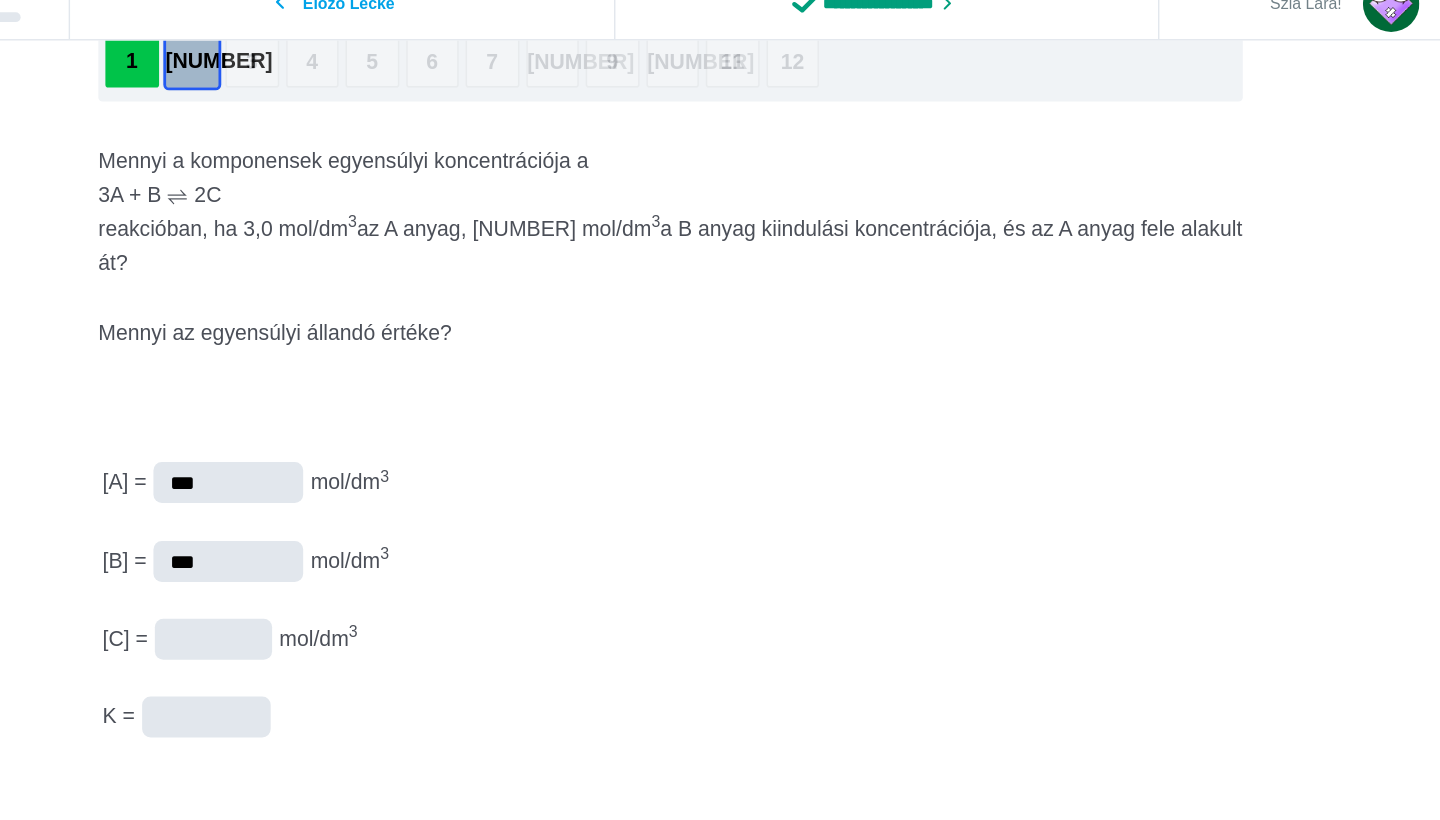 type on "***" 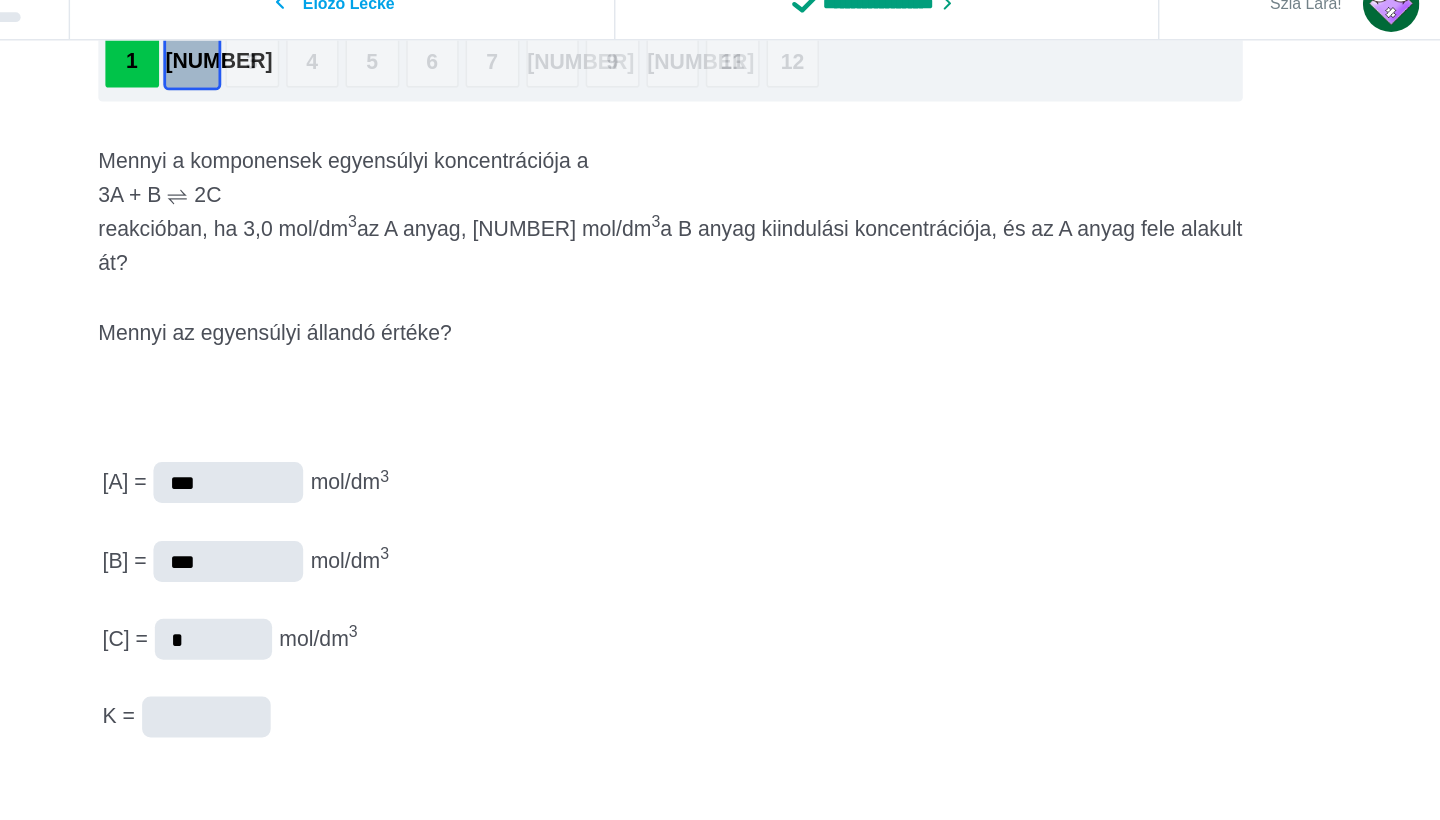 type on "*" 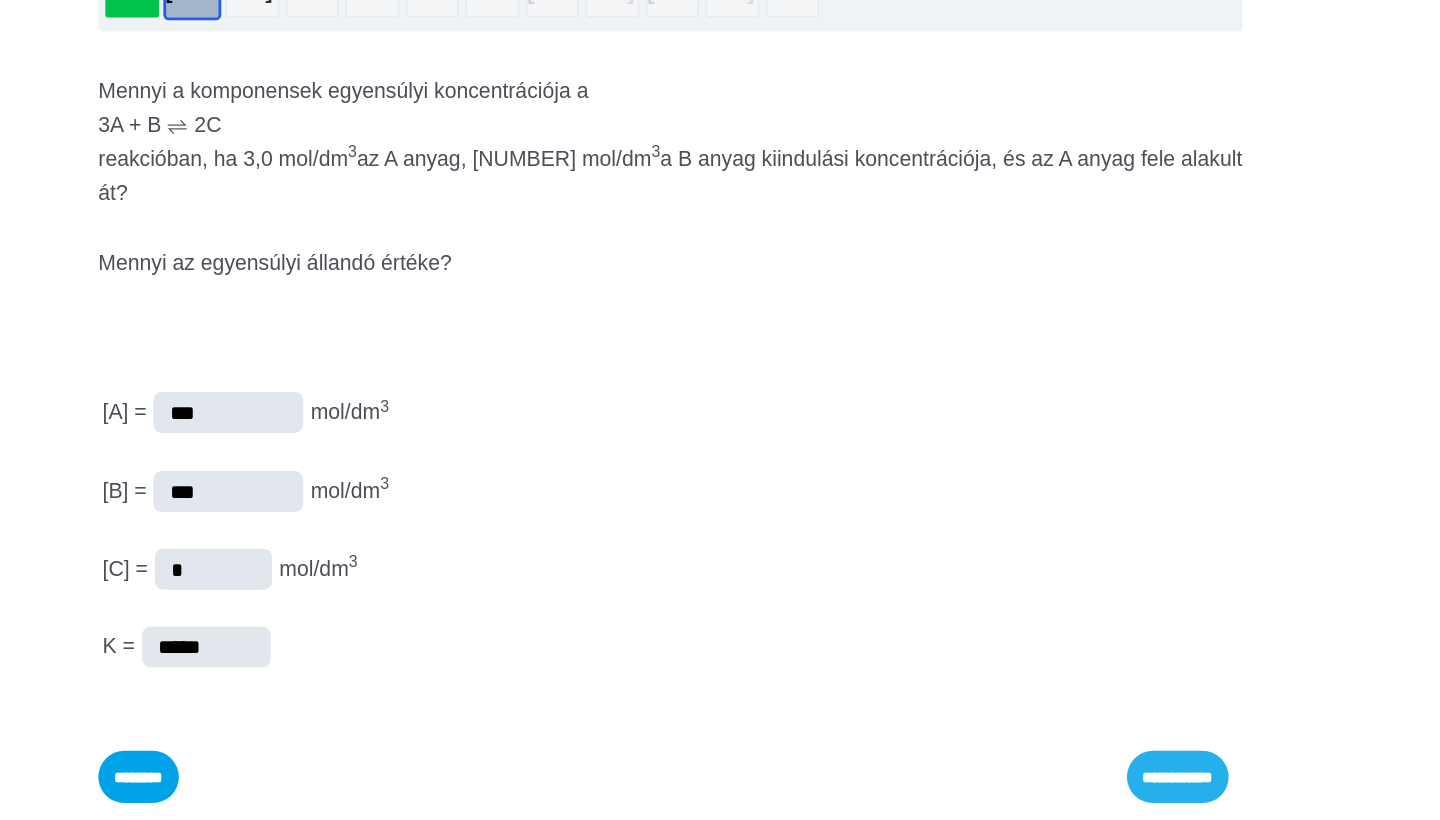 type on "*****" 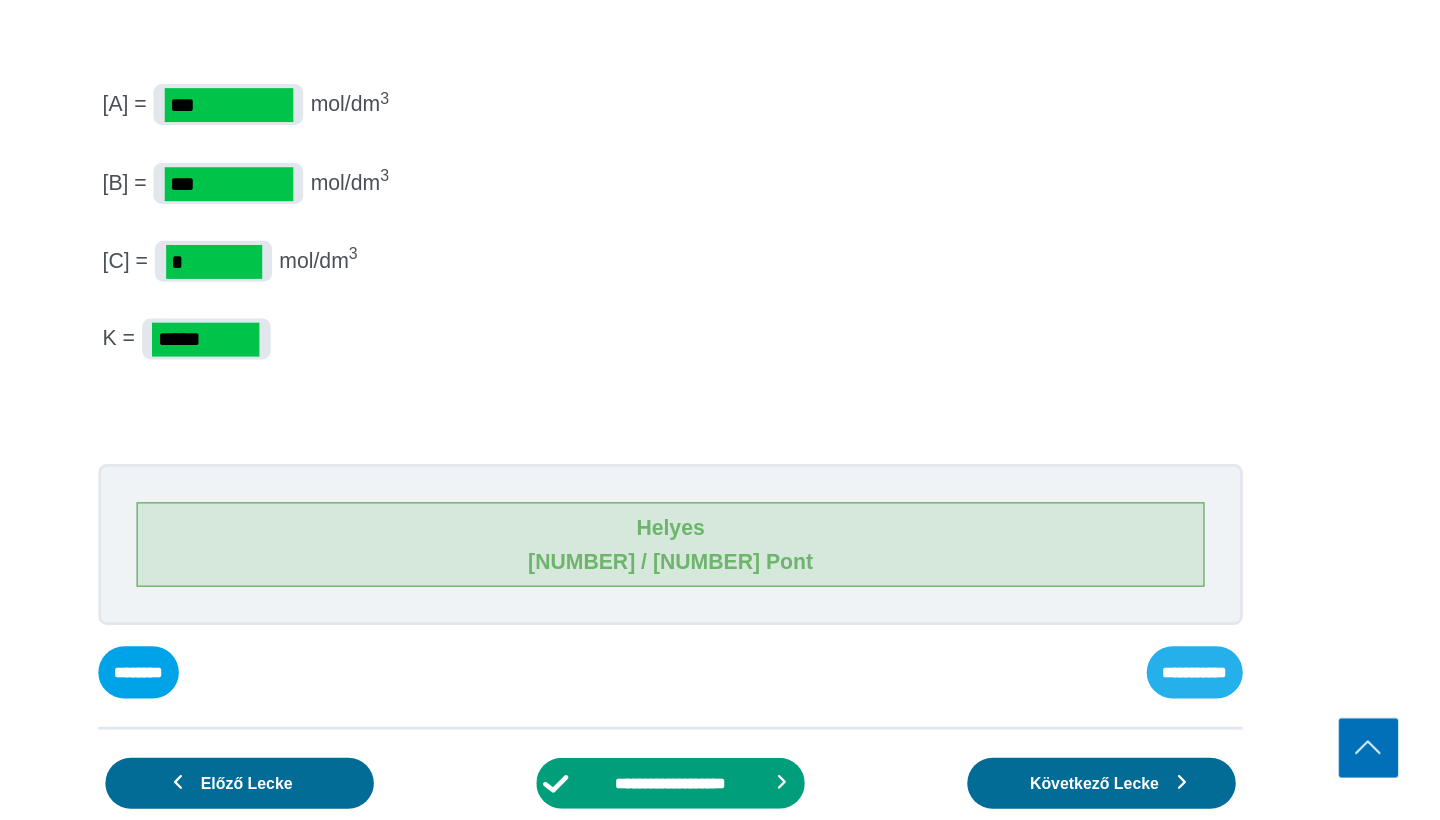scroll, scrollTop: 287, scrollLeft: 0, axis: vertical 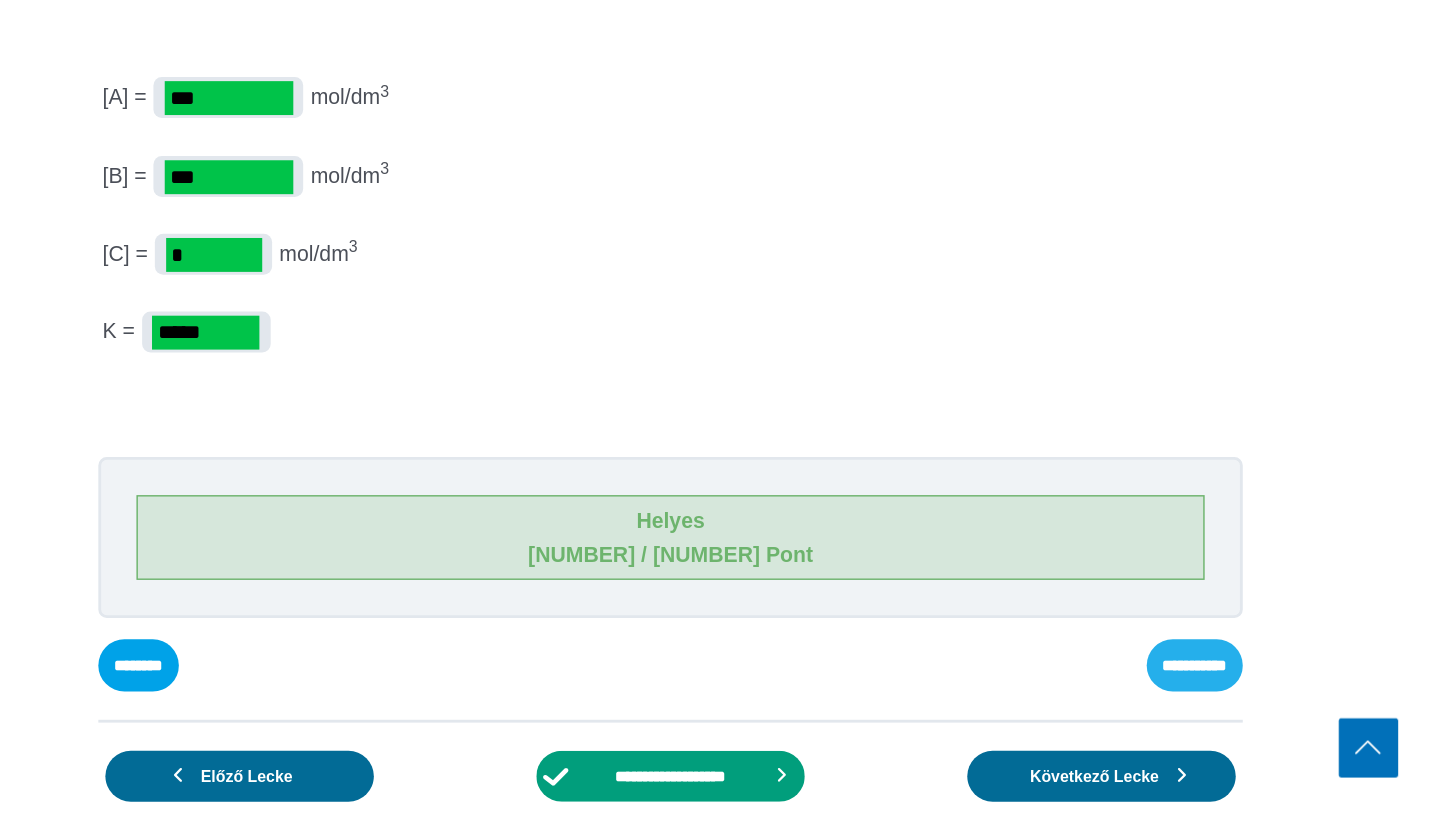 click on "**********" at bounding box center (0, 0) 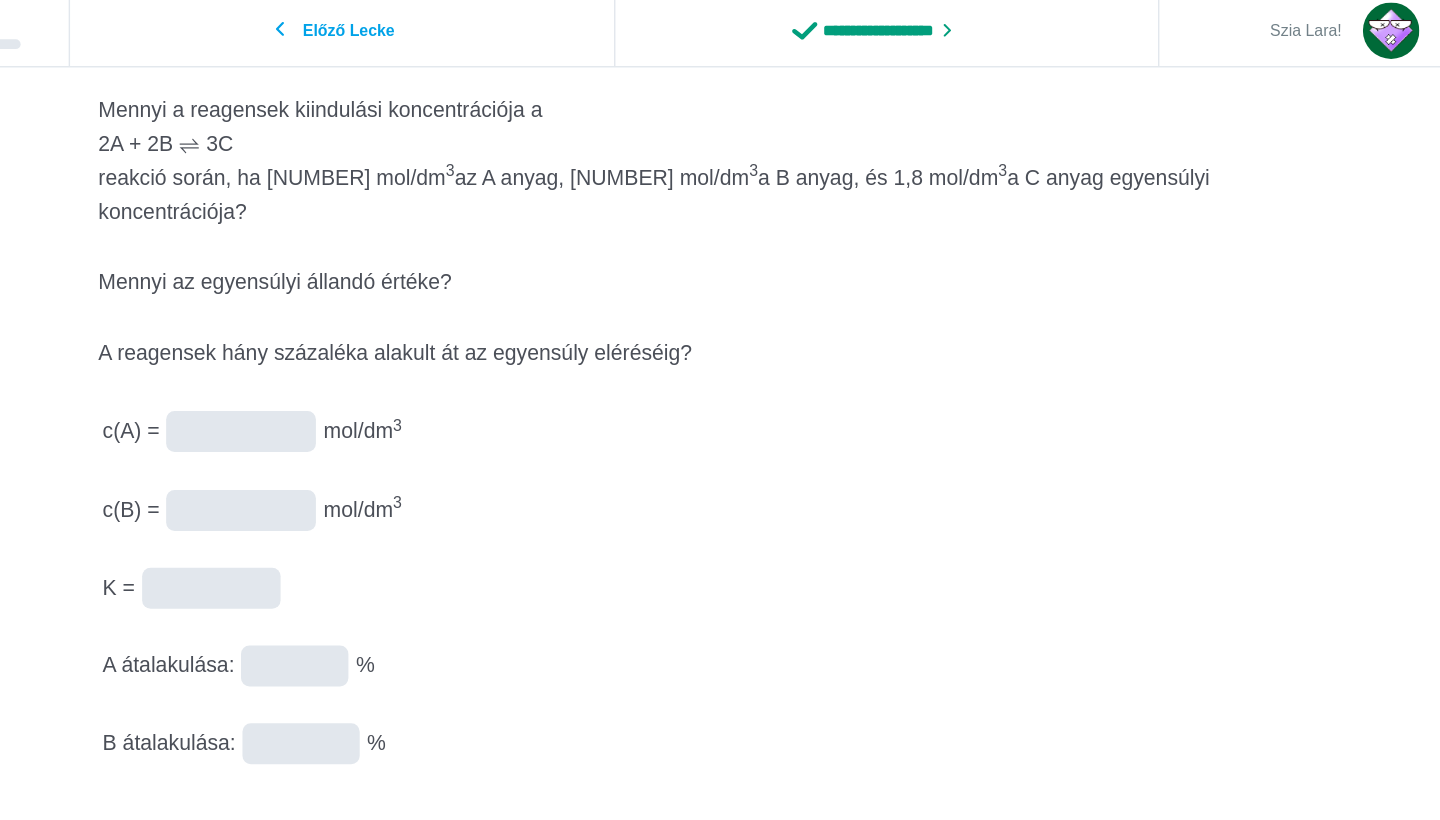 scroll, scrollTop: 253, scrollLeft: 0, axis: vertical 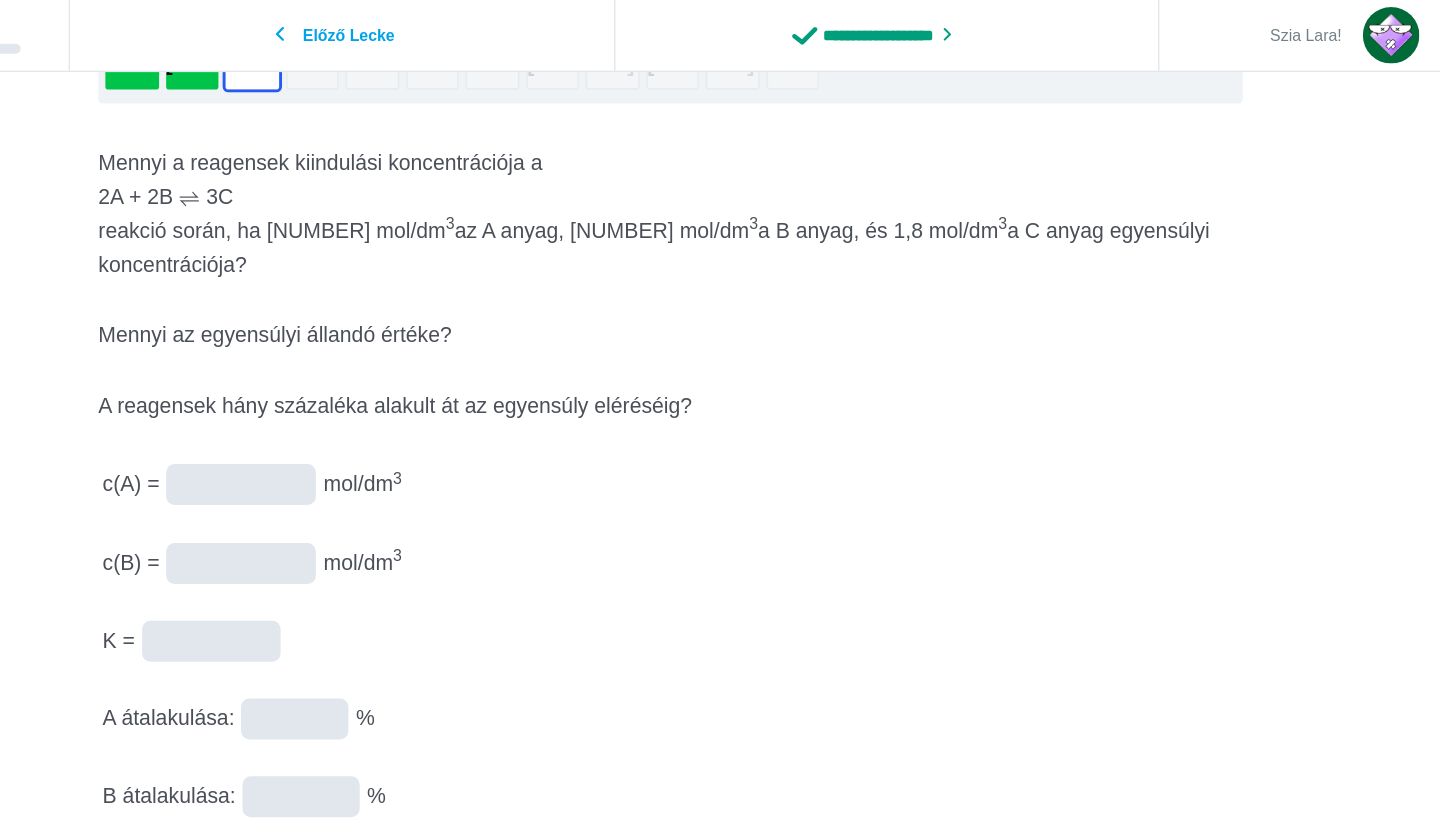 click at bounding box center [0, 0] 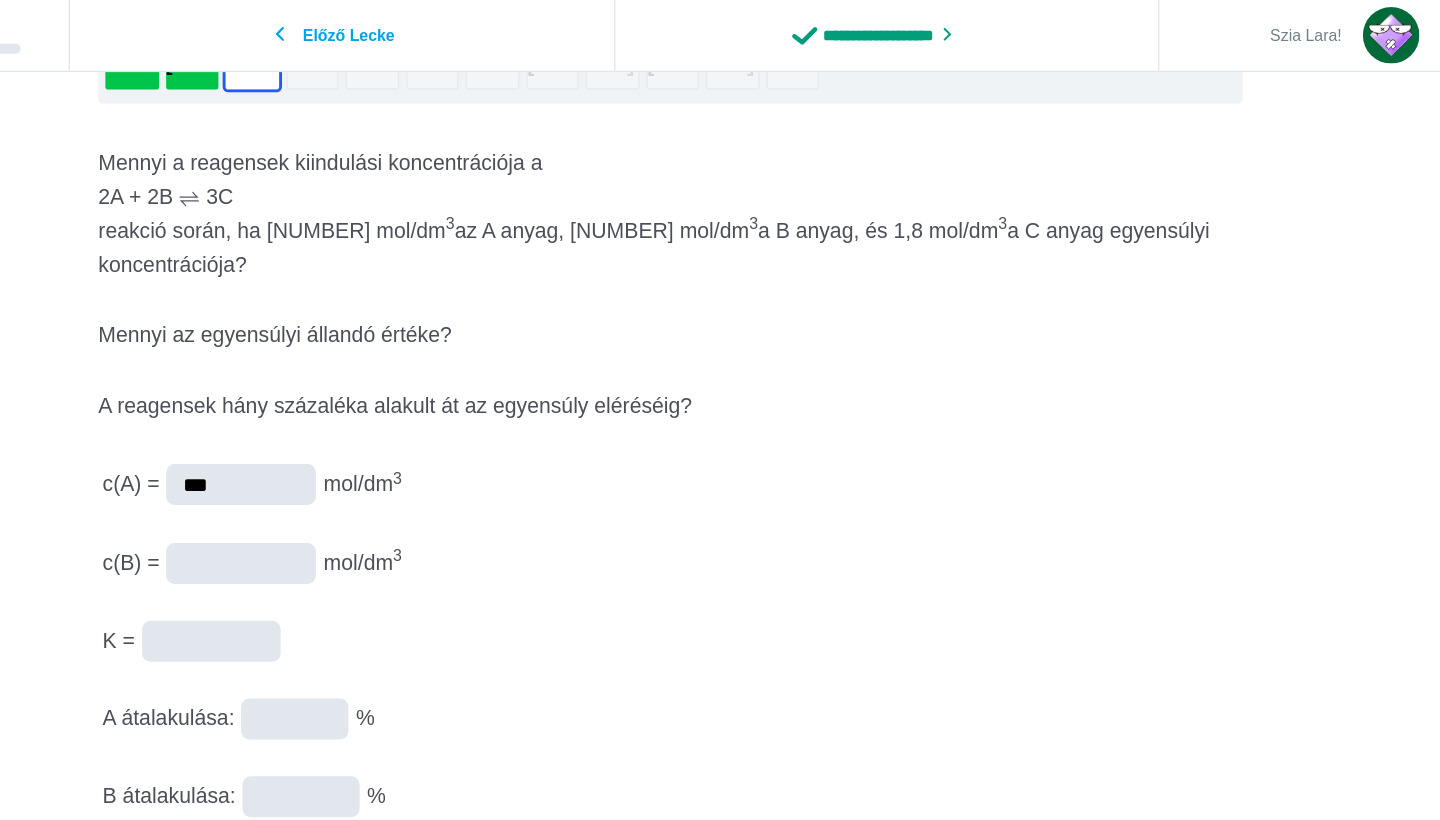 type on "***" 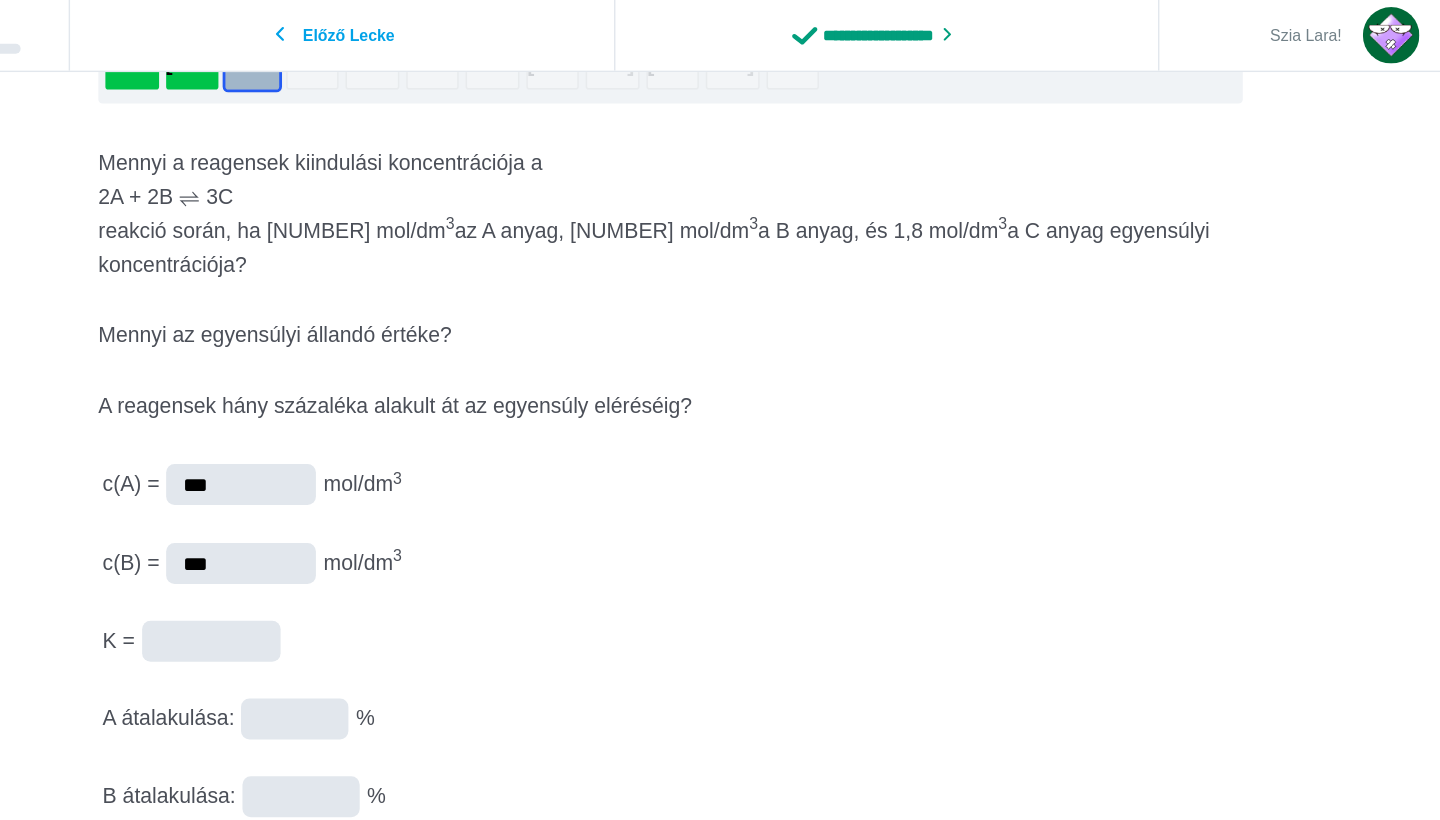 type on "***" 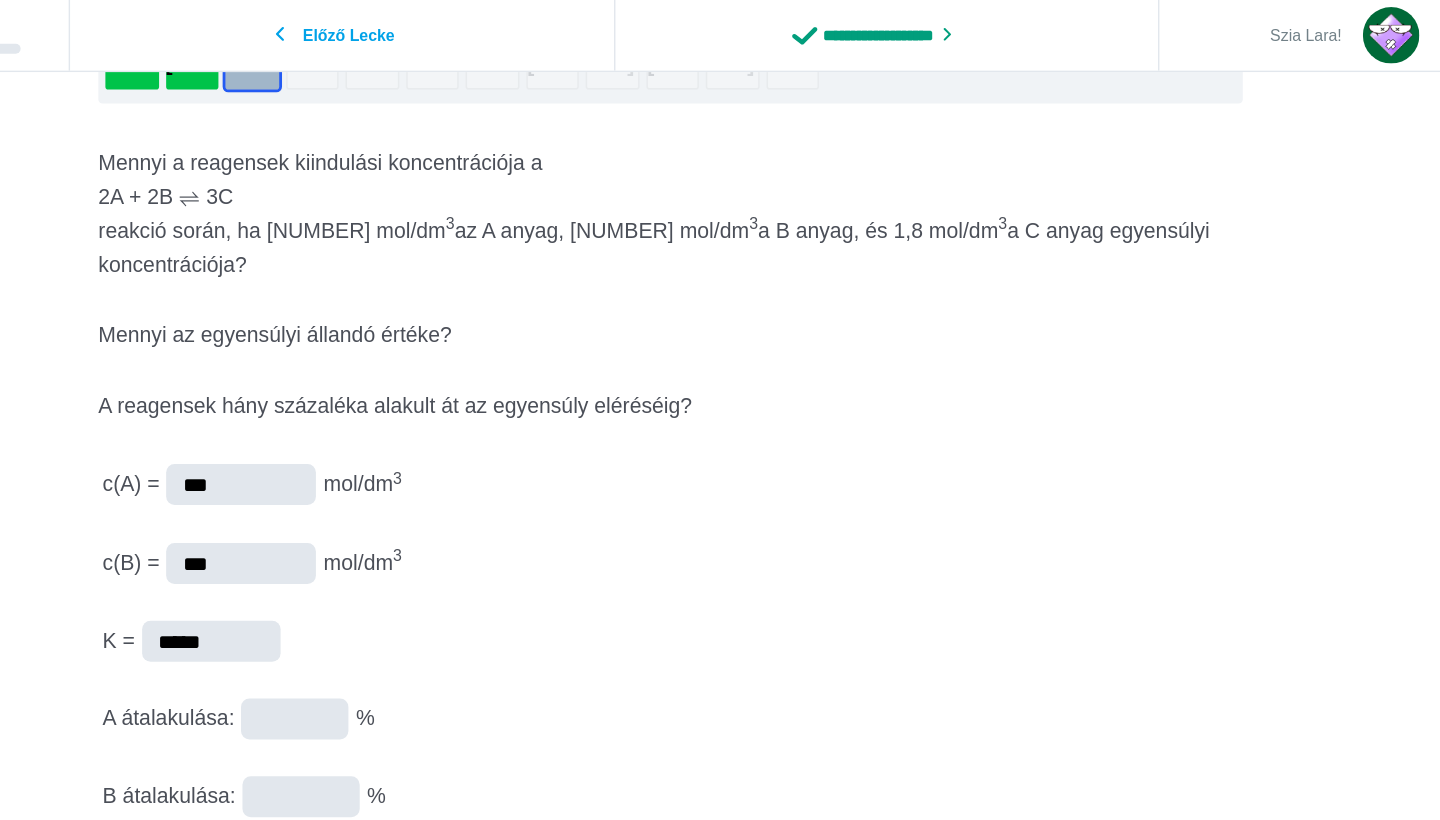type on "*****" 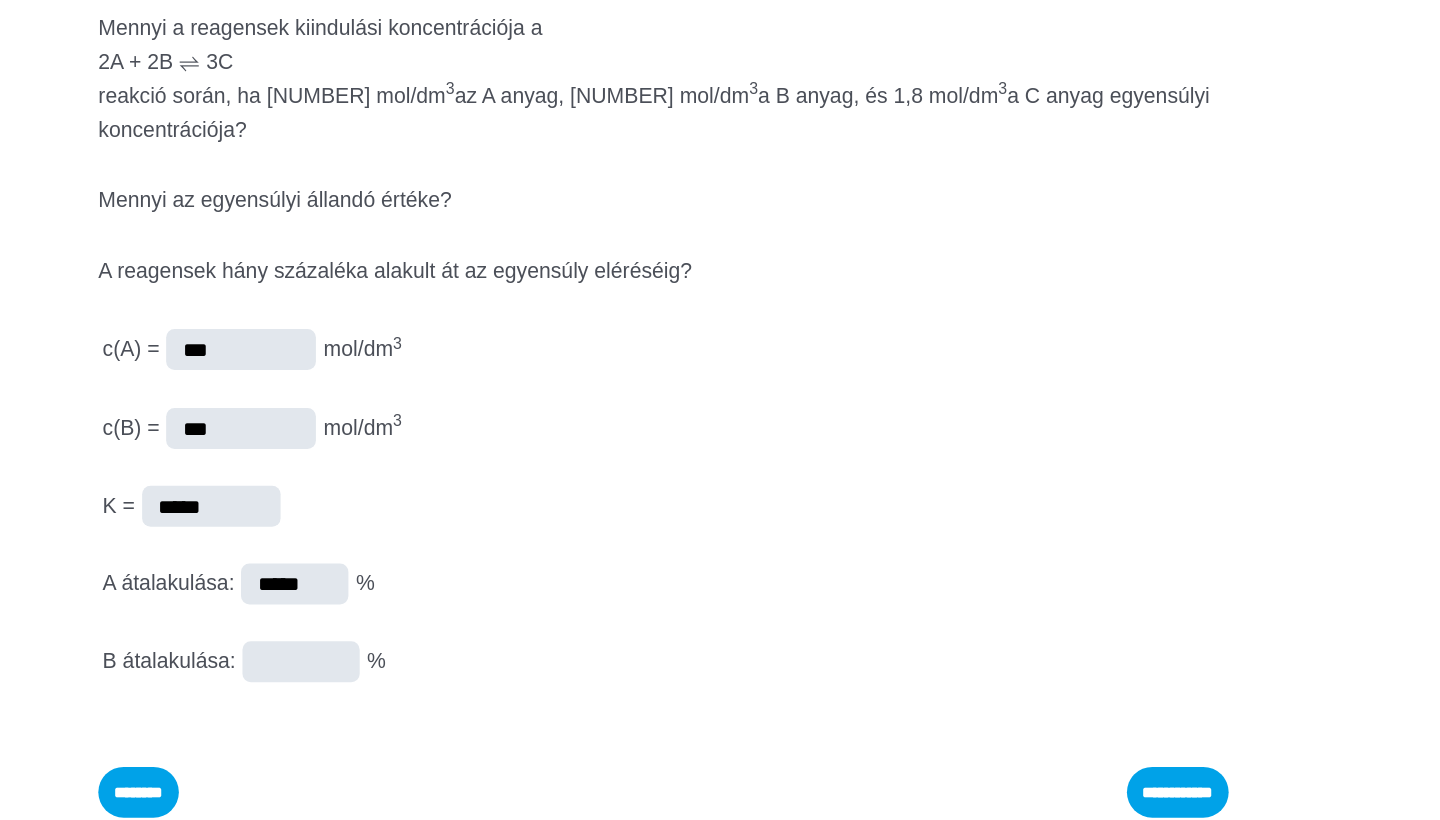 type on "*****" 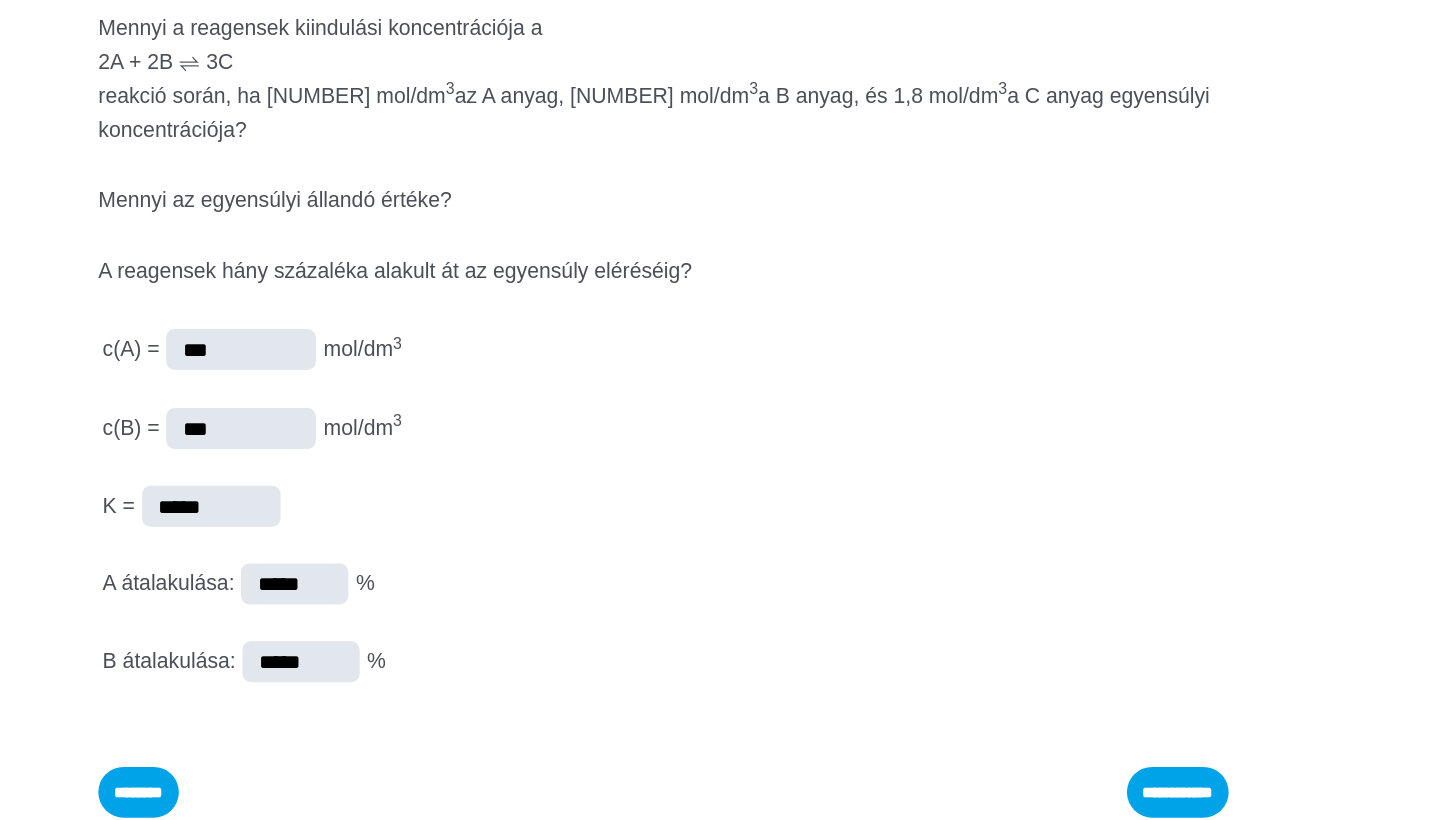 type on "*****" 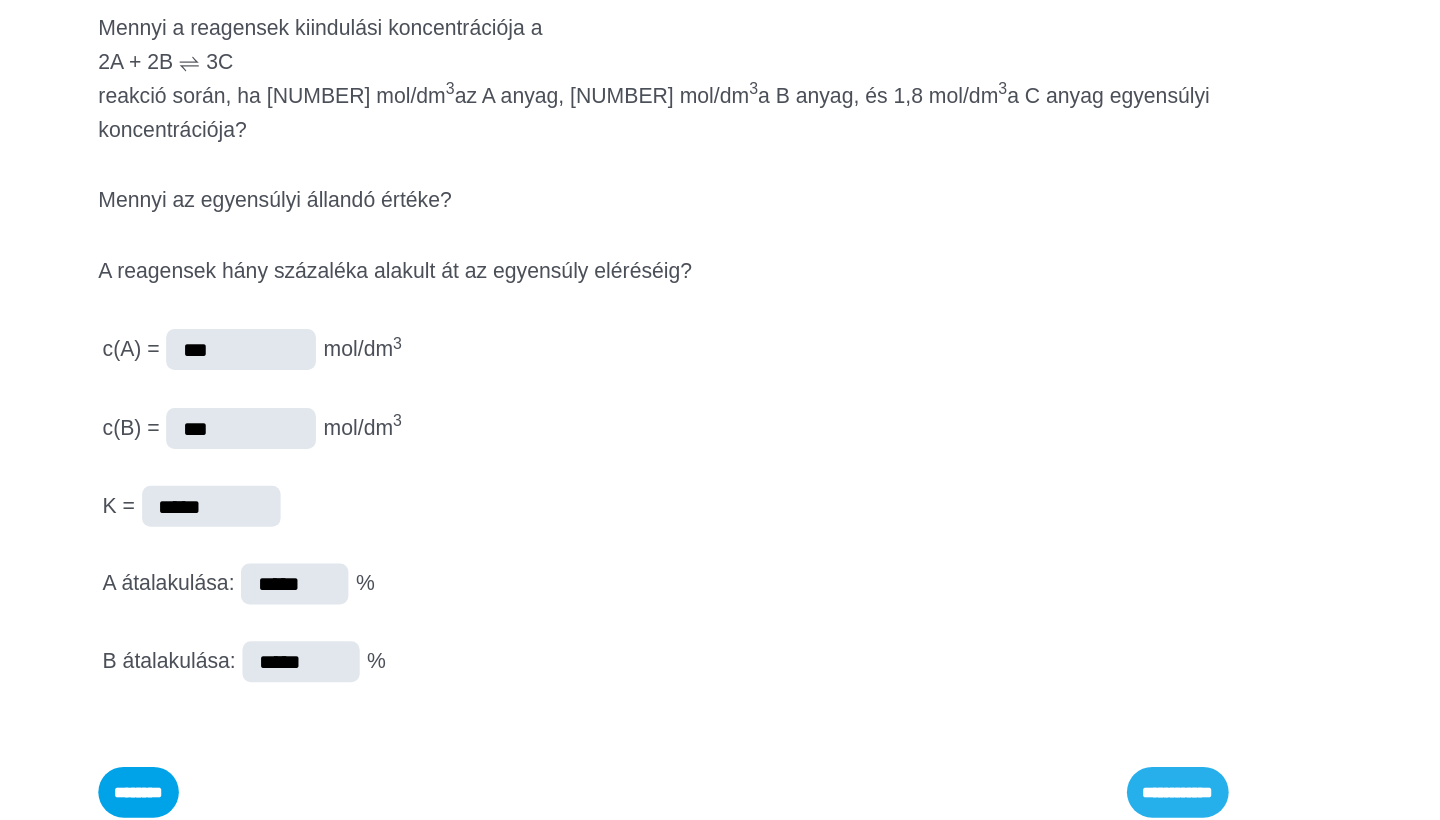 click on "**********" at bounding box center [0, 0] 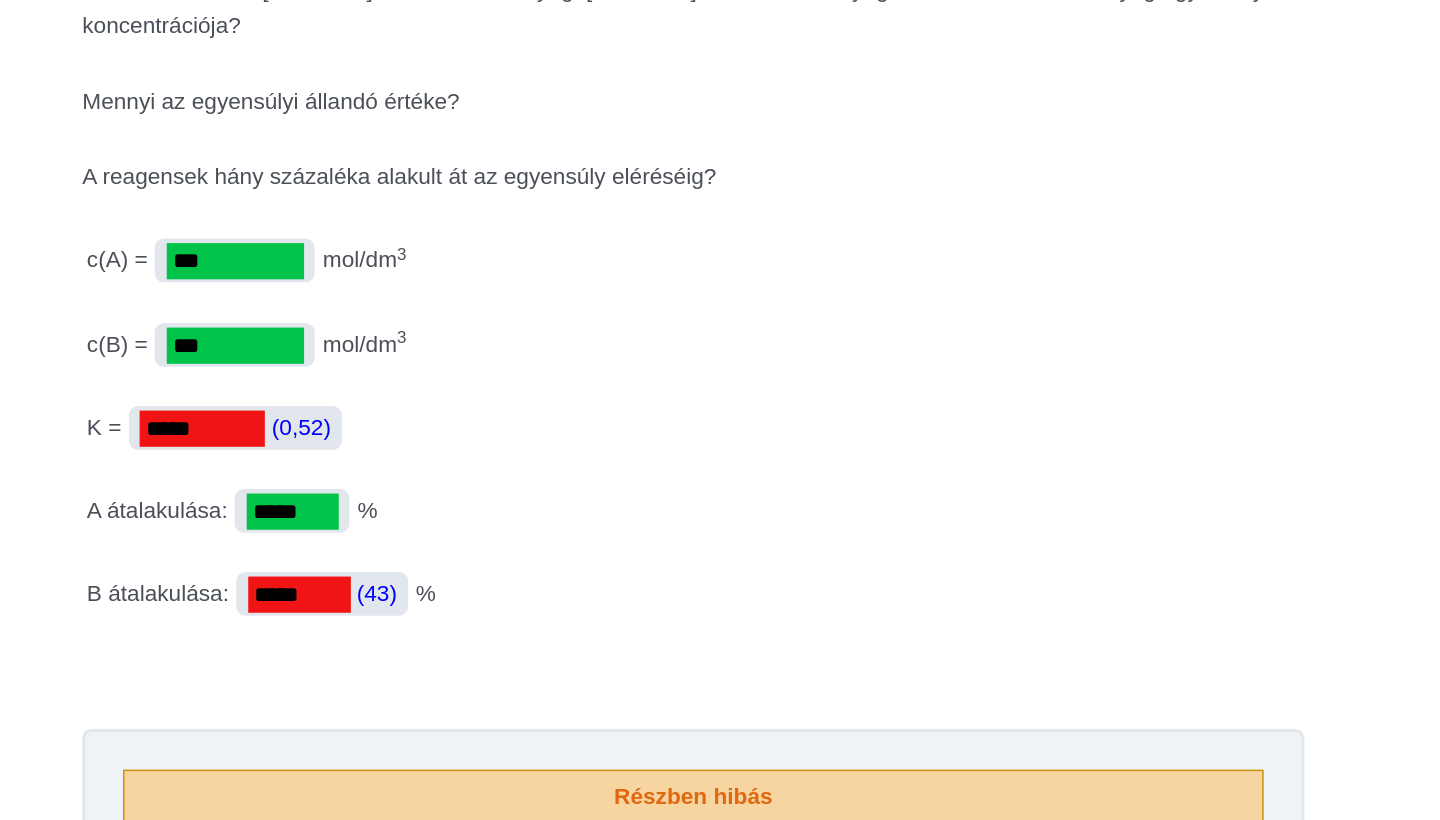 scroll, scrollTop: 212, scrollLeft: 0, axis: vertical 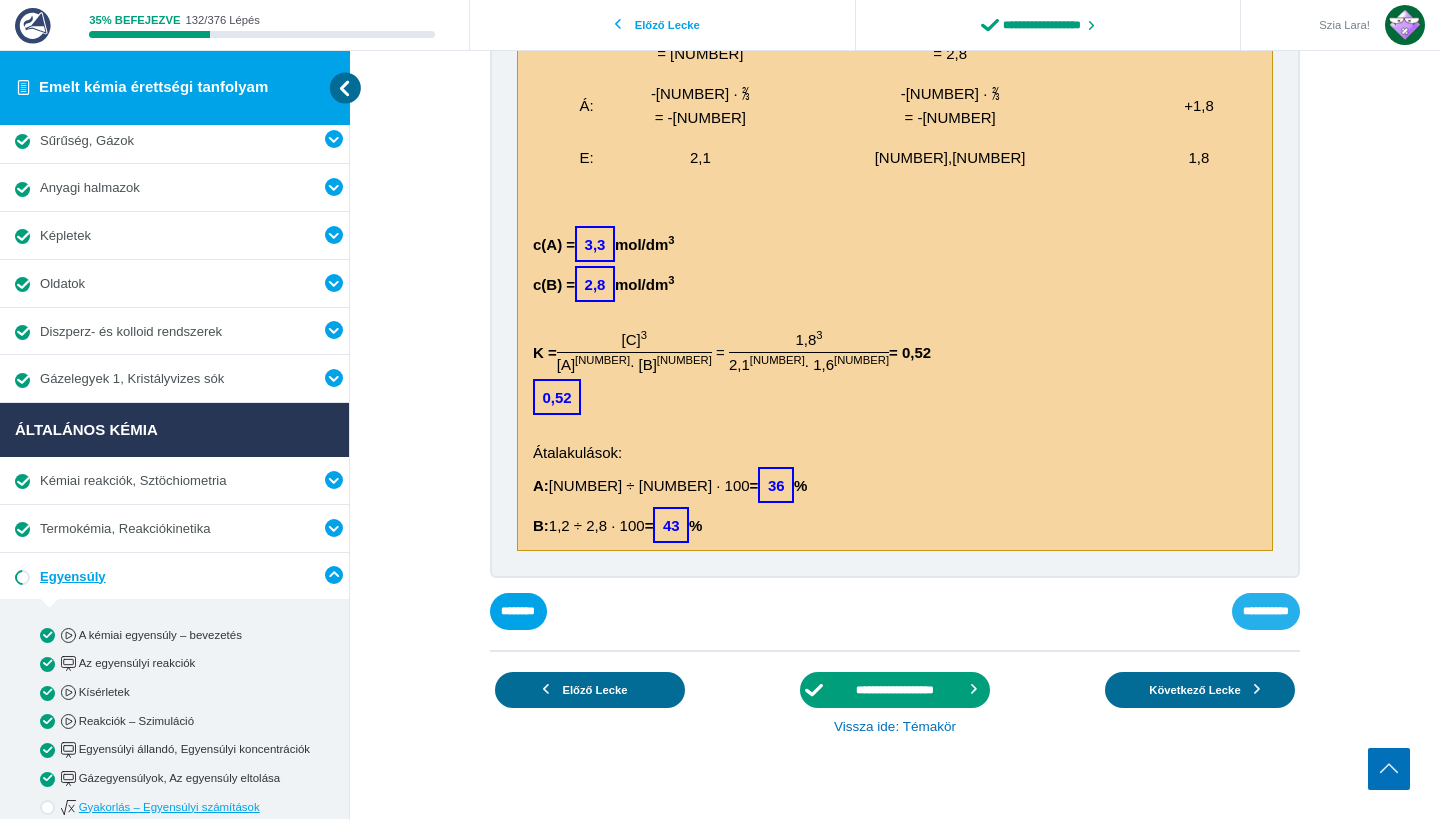 click on "**********" at bounding box center (0, 0) 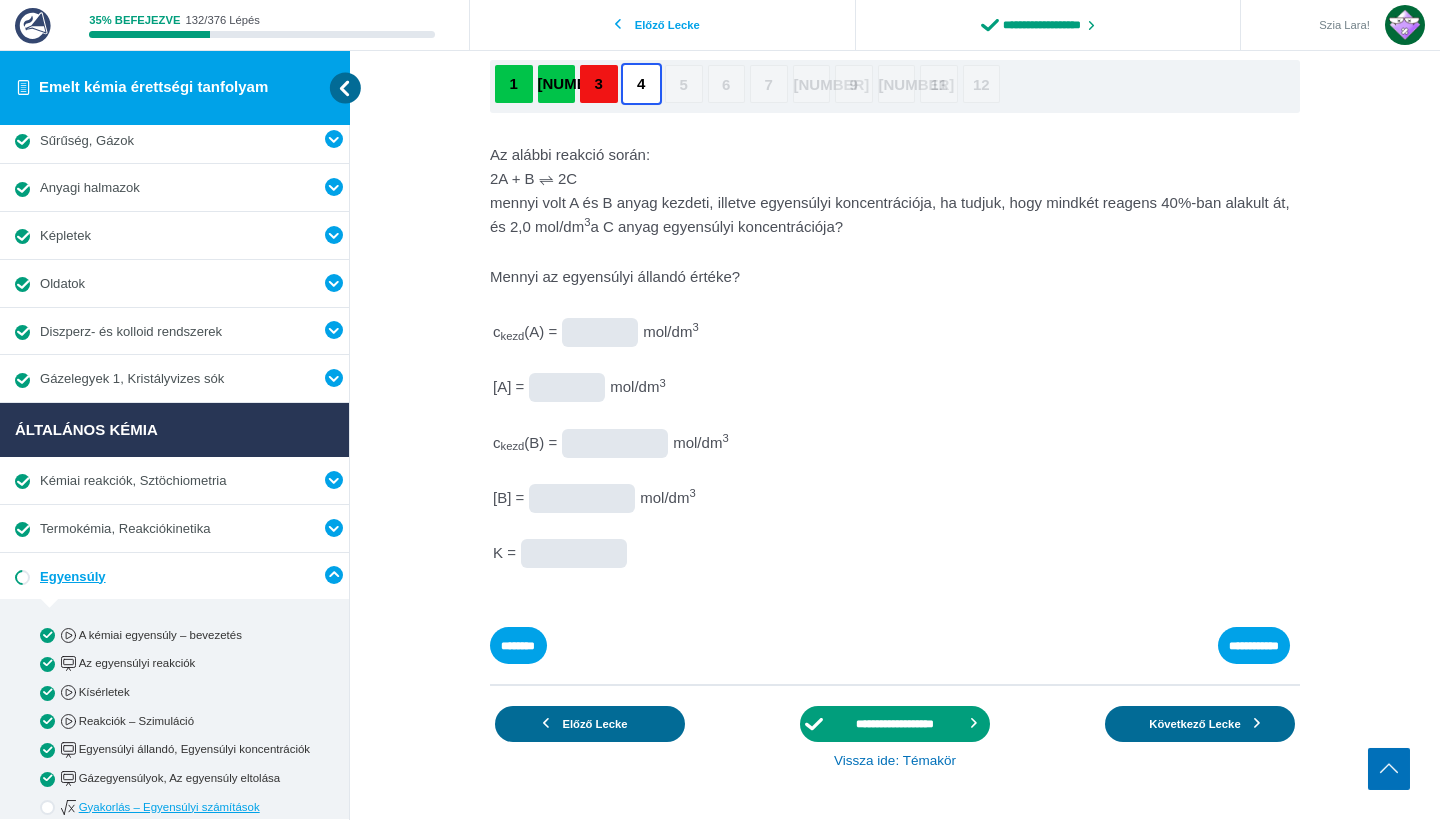scroll, scrollTop: 124, scrollLeft: 0, axis: vertical 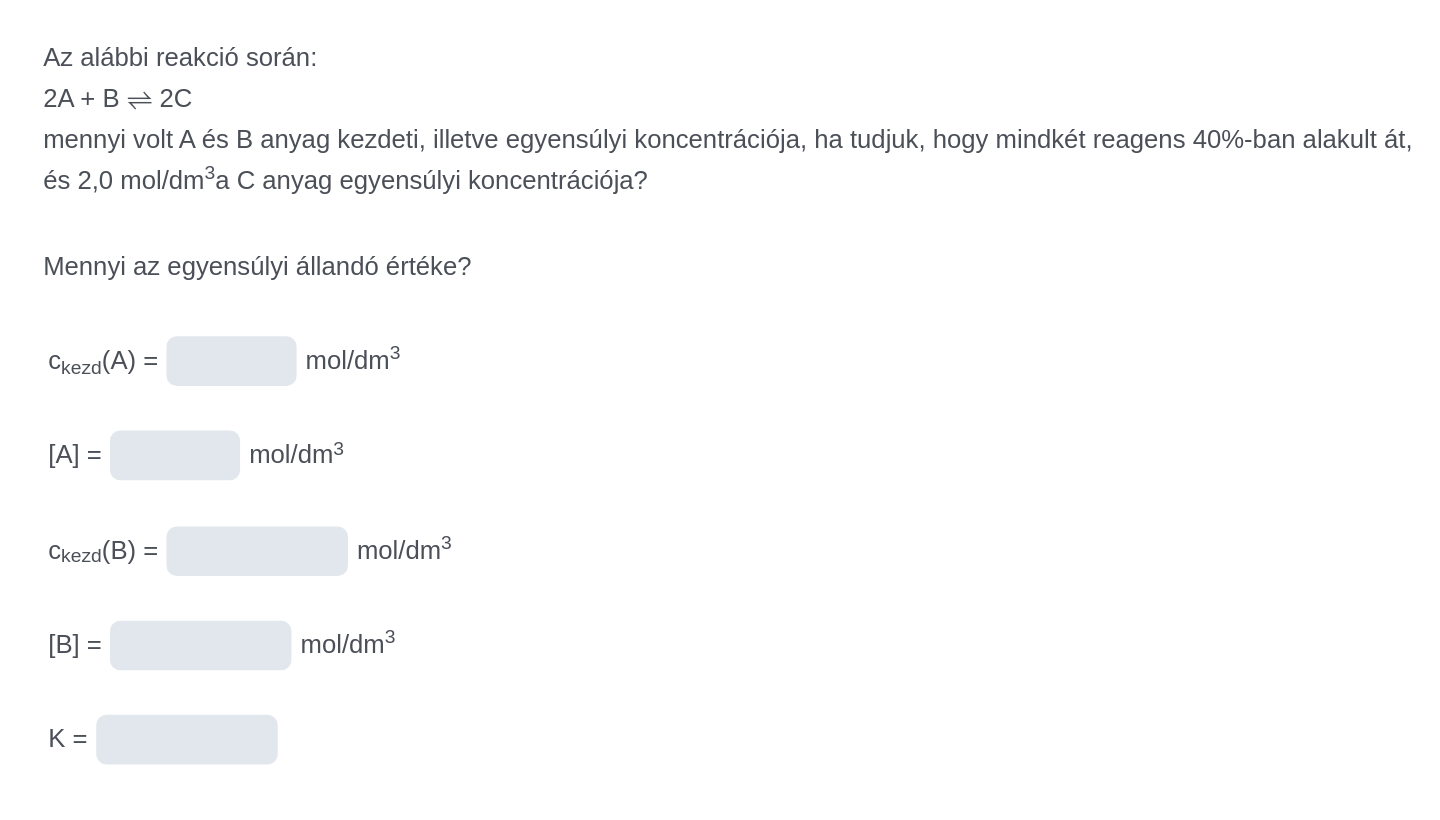 click at bounding box center (0, 0) 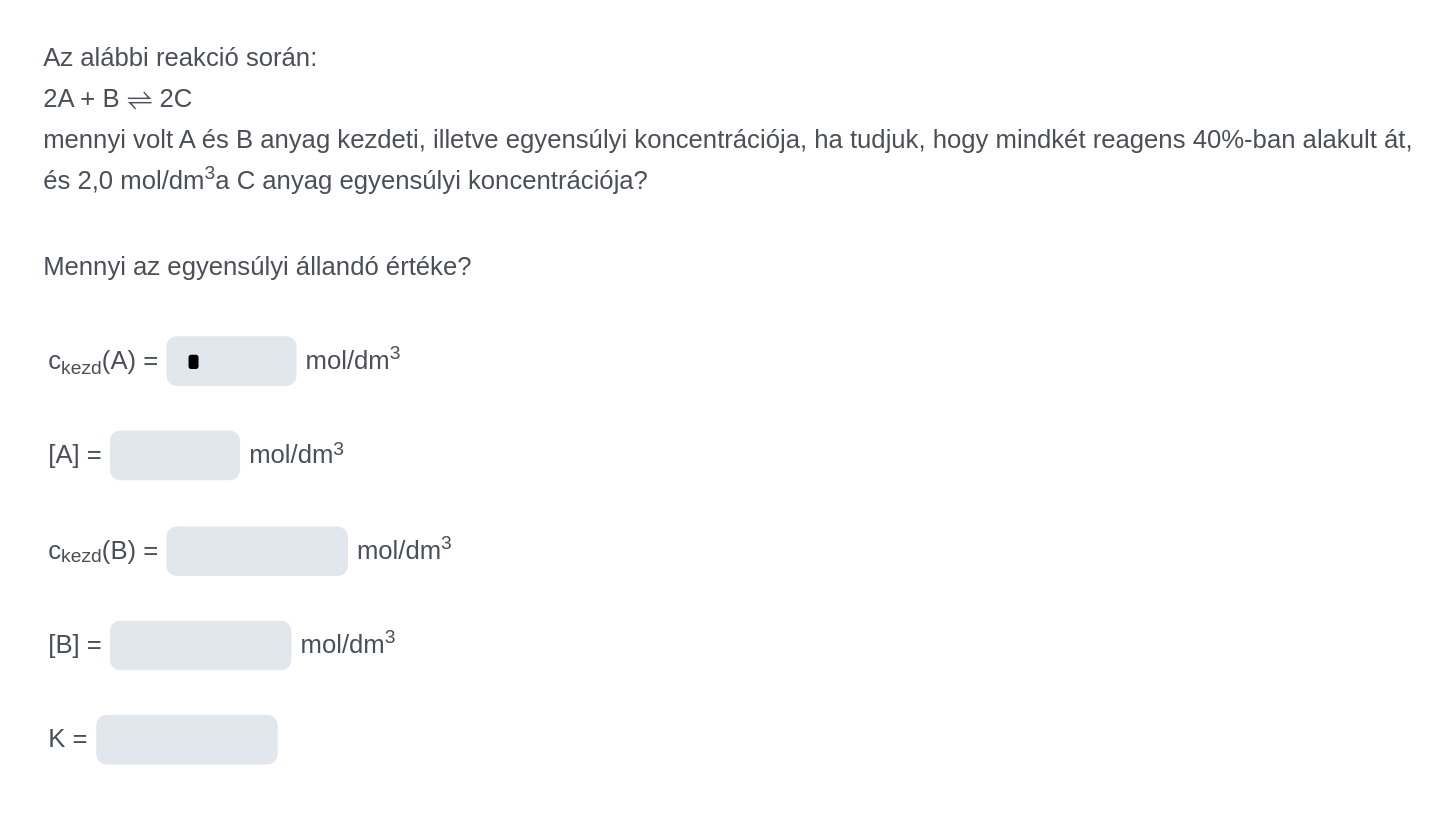 type on "*" 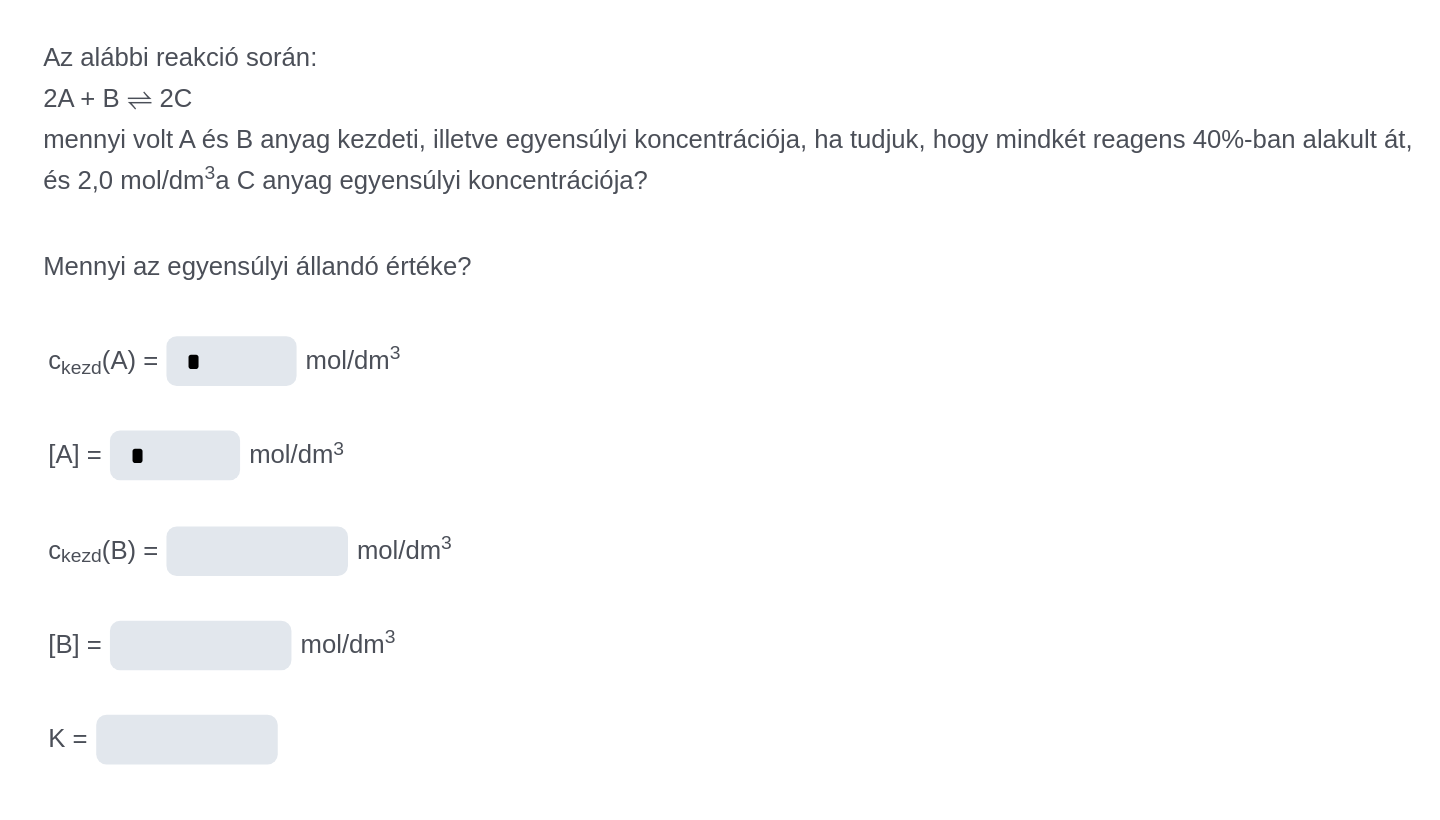 type on "*" 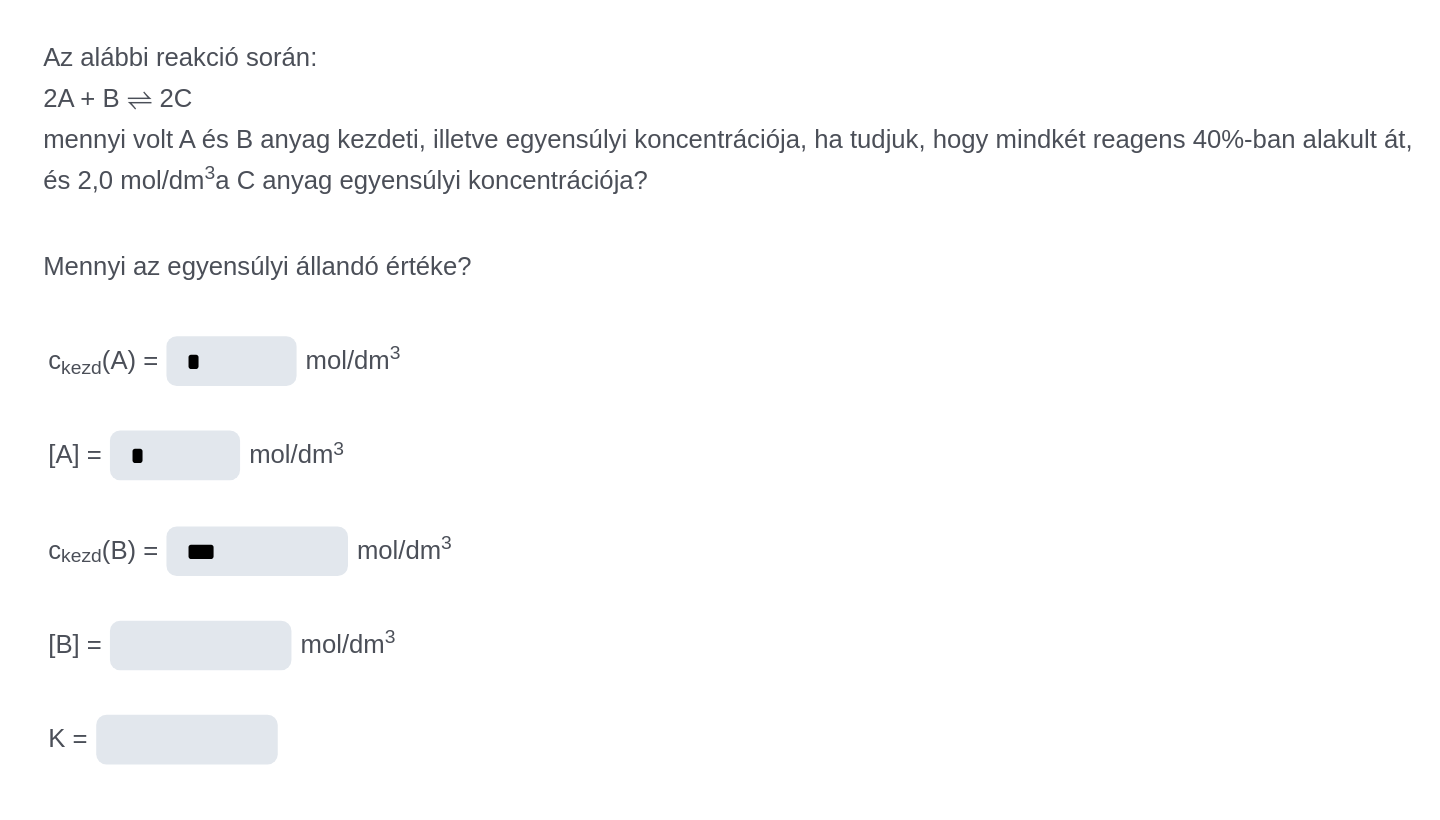 type on "***" 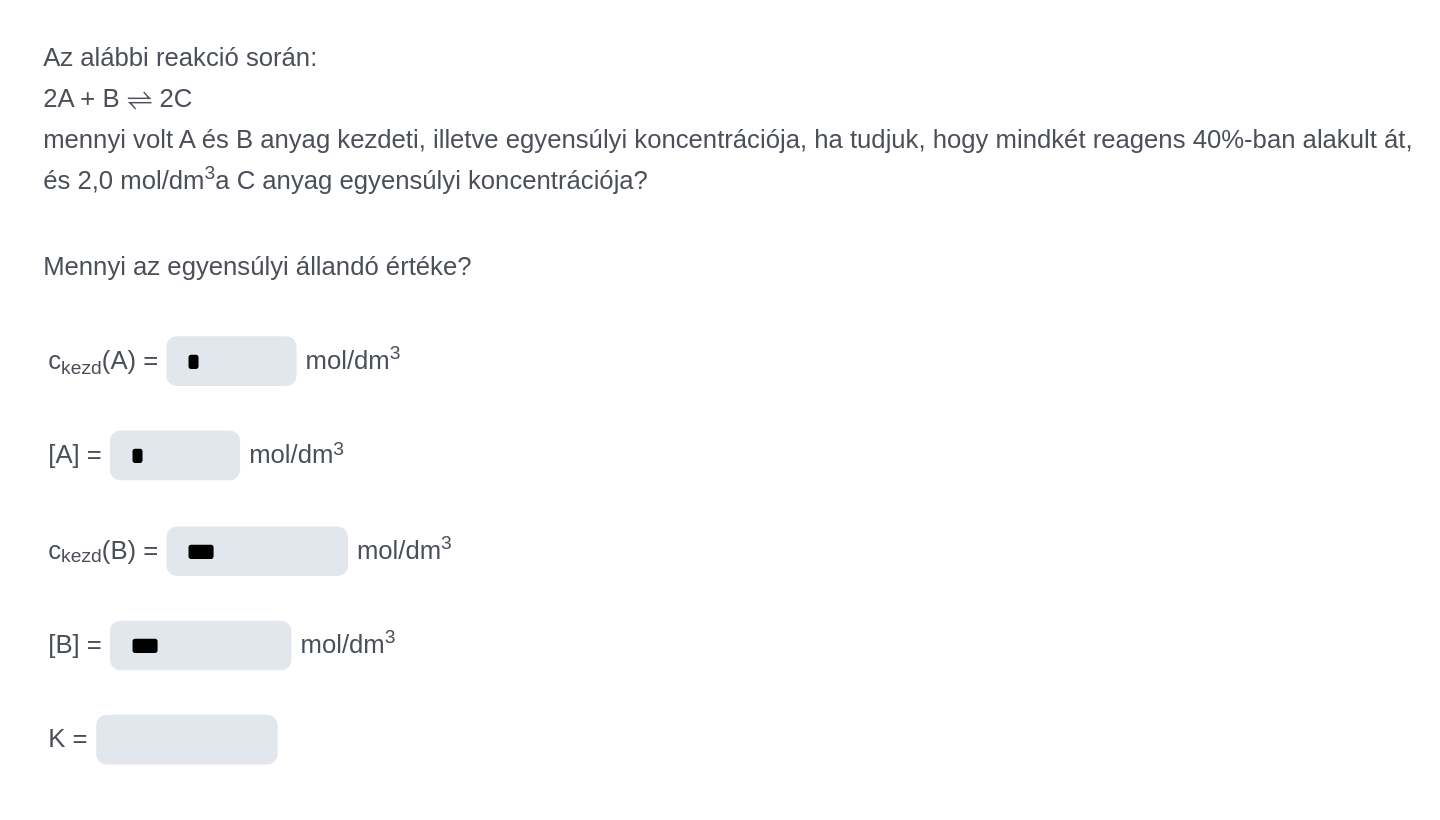 type on "***" 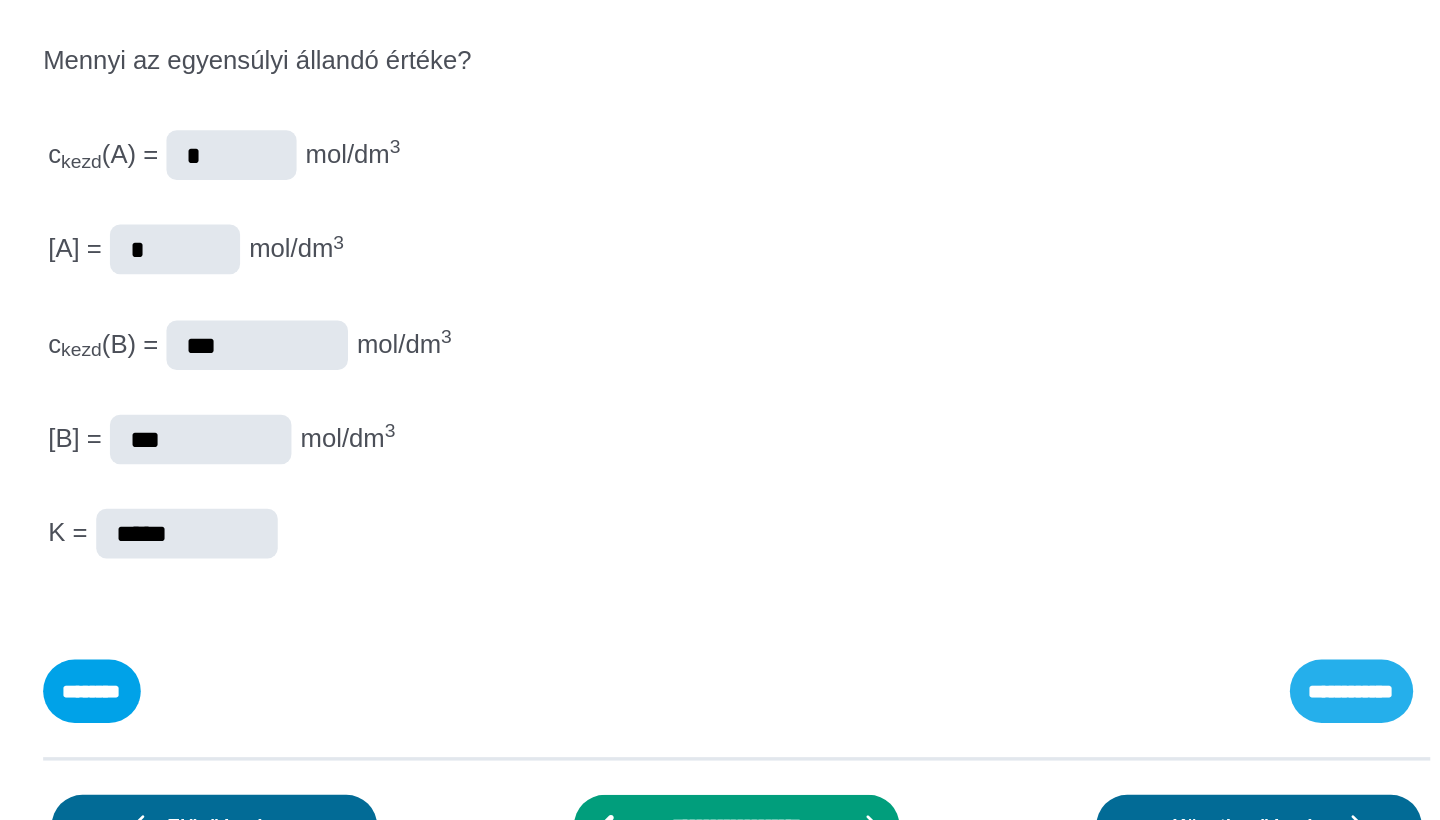 type on "*****" 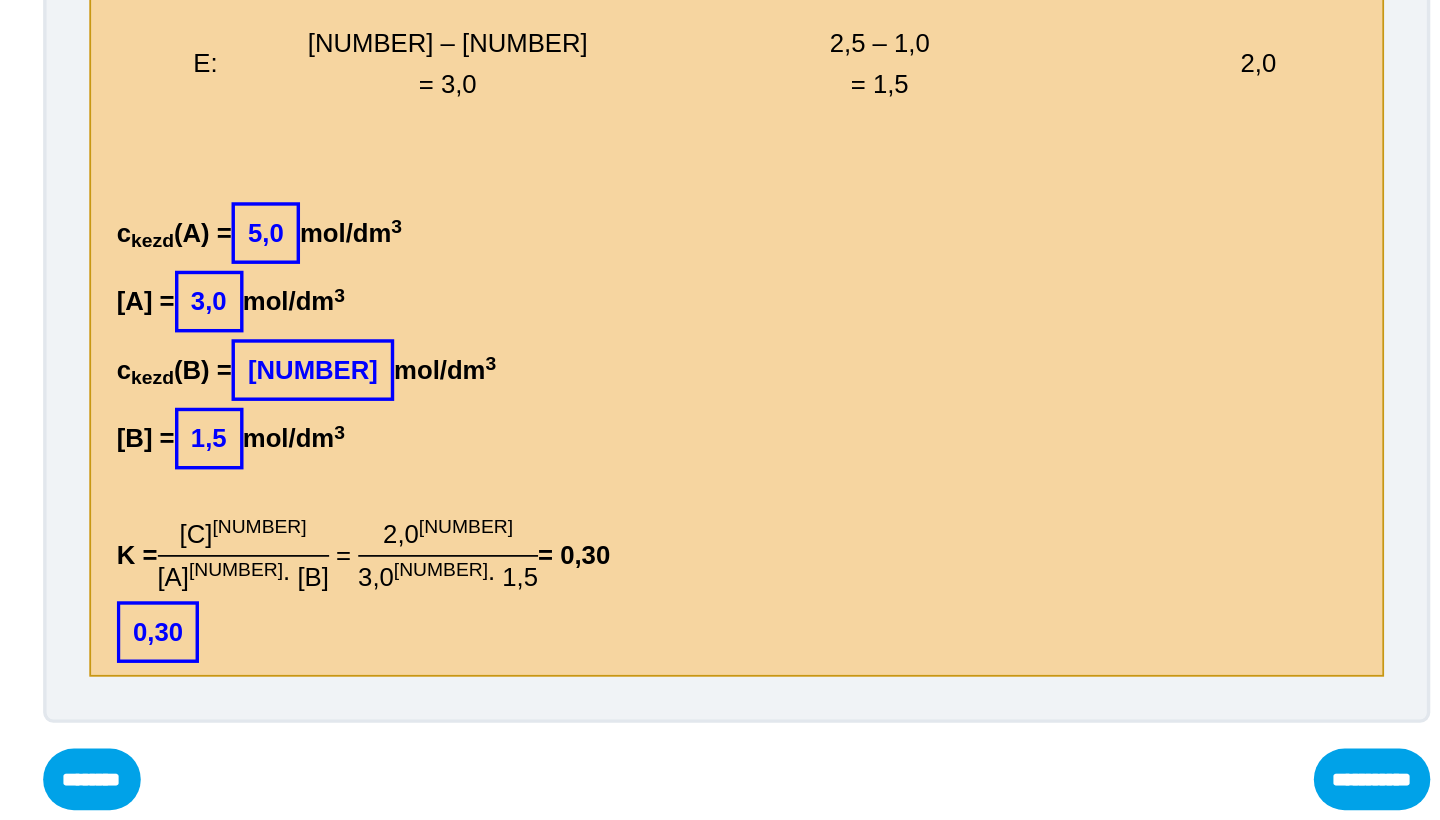 scroll, scrollTop: 861, scrollLeft: 0, axis: vertical 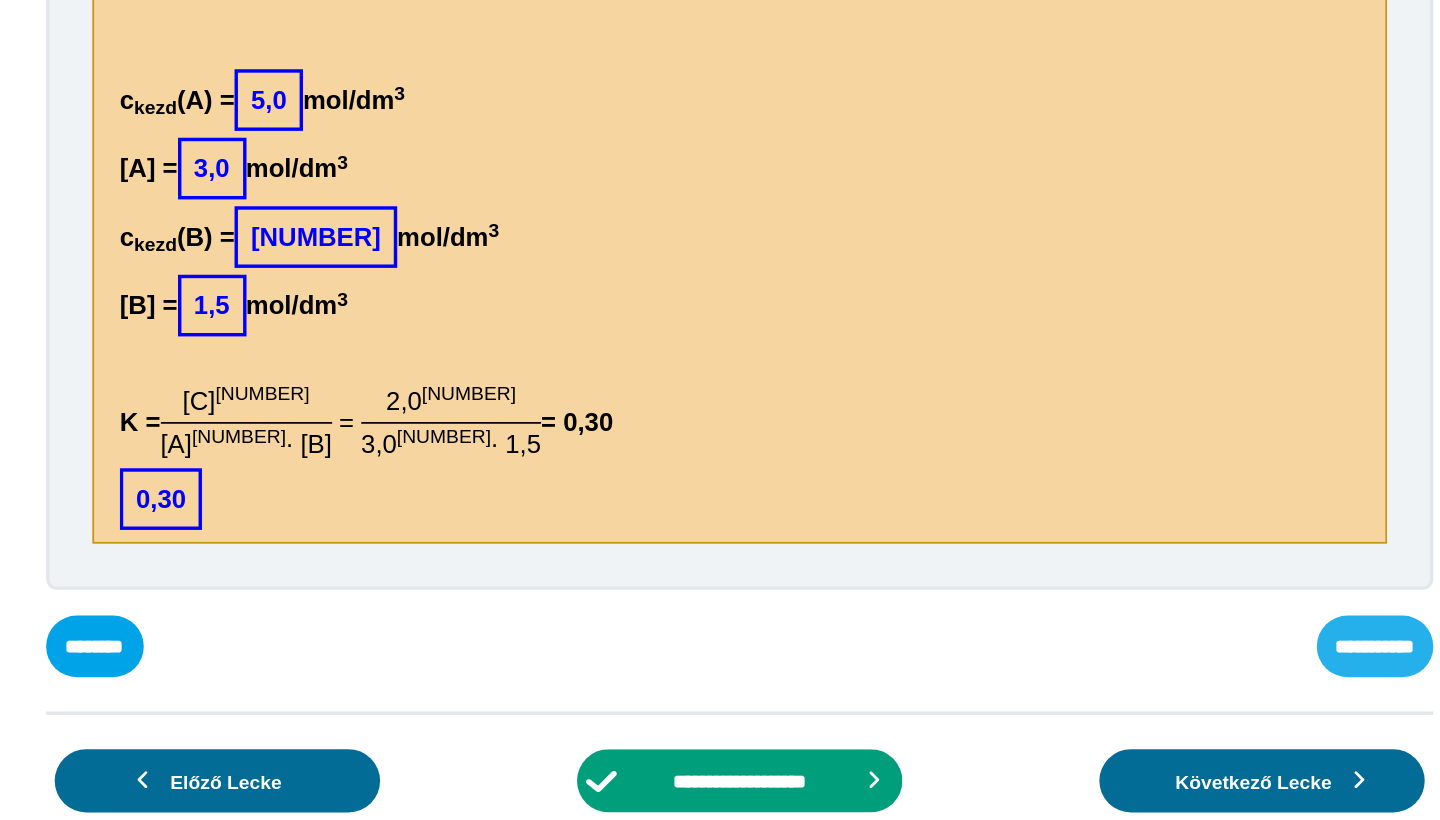 click on "**********" at bounding box center [0, 0] 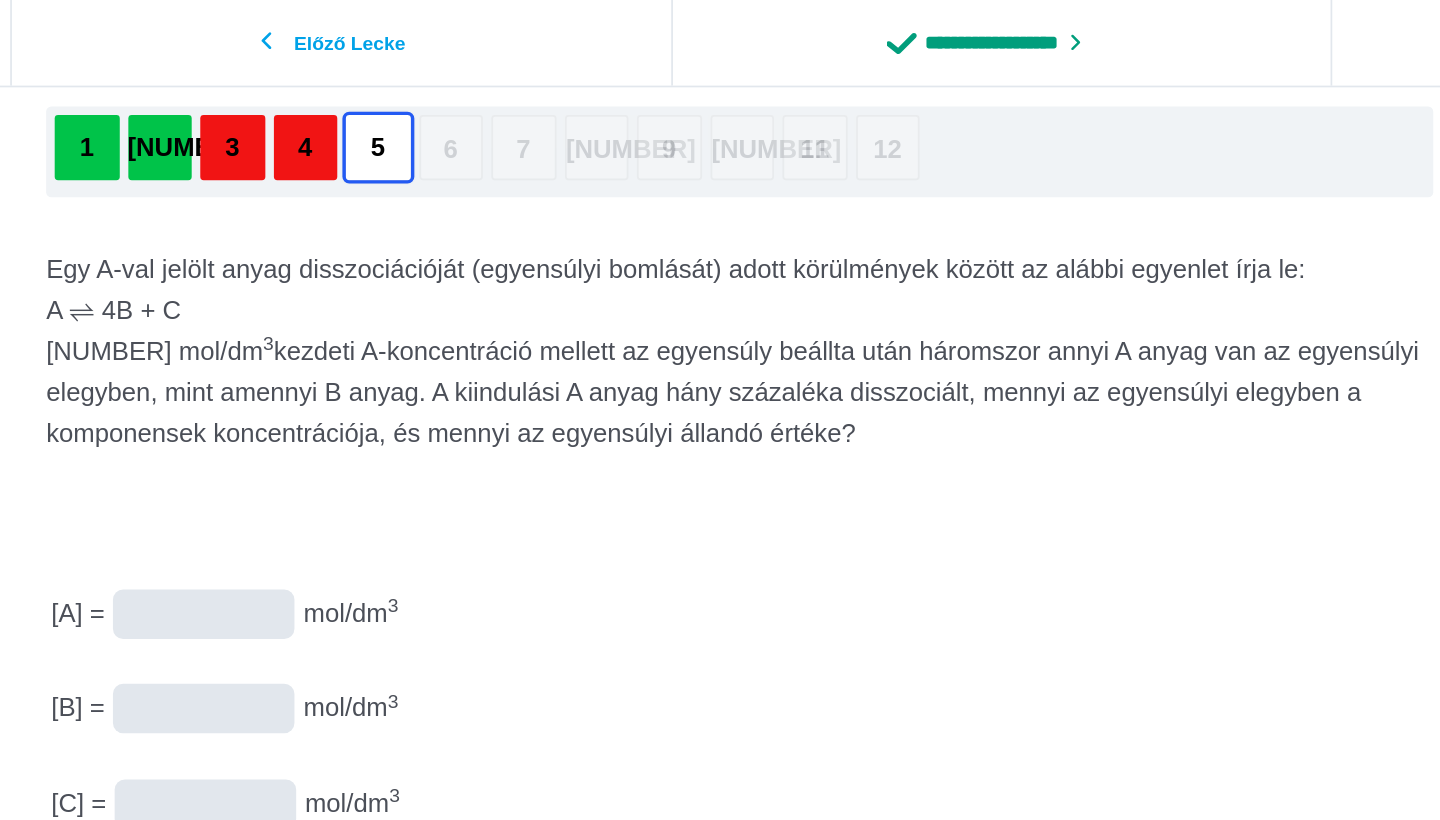 scroll, scrollTop: 199, scrollLeft: 0, axis: vertical 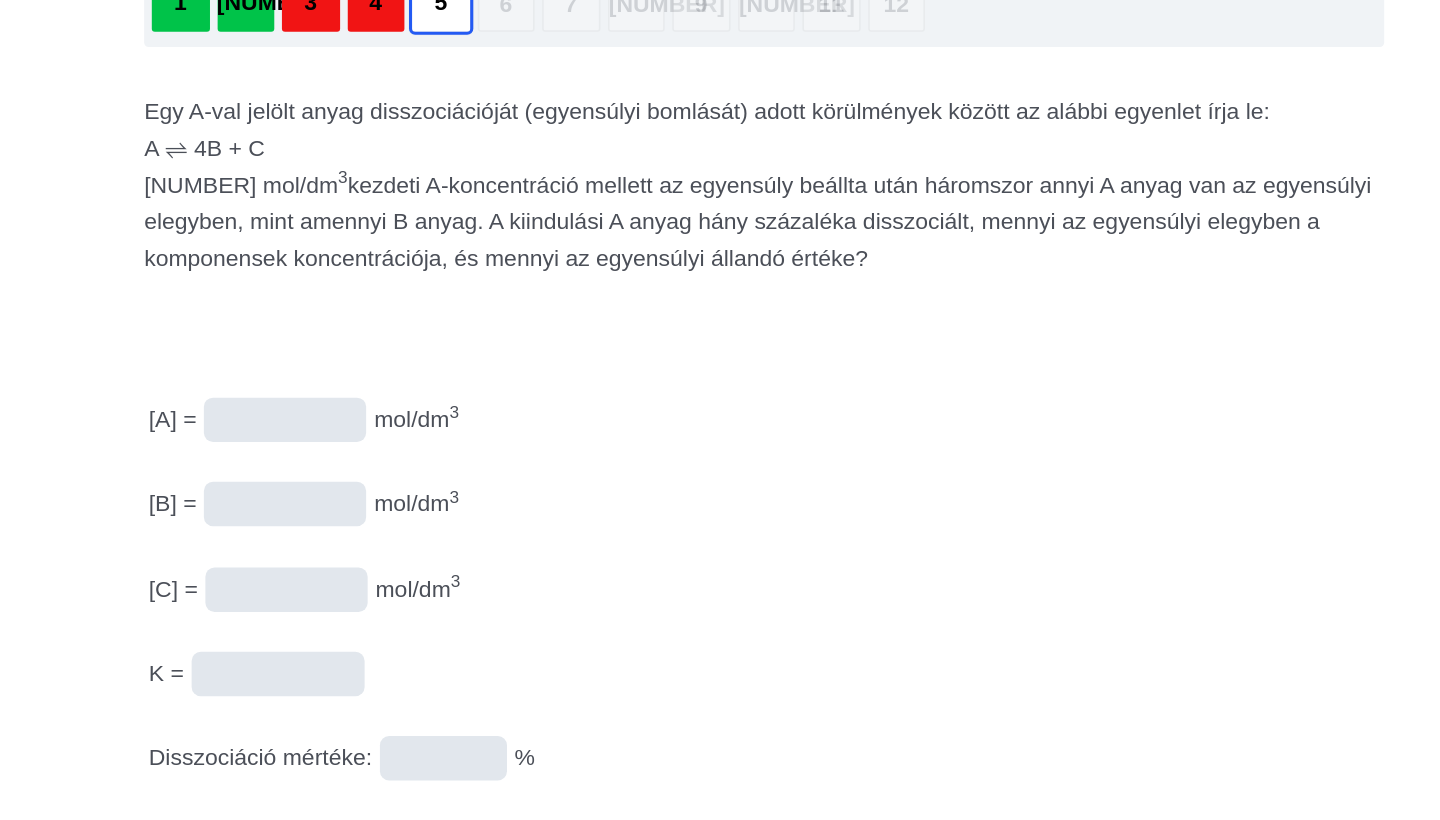 click at bounding box center [0, 0] 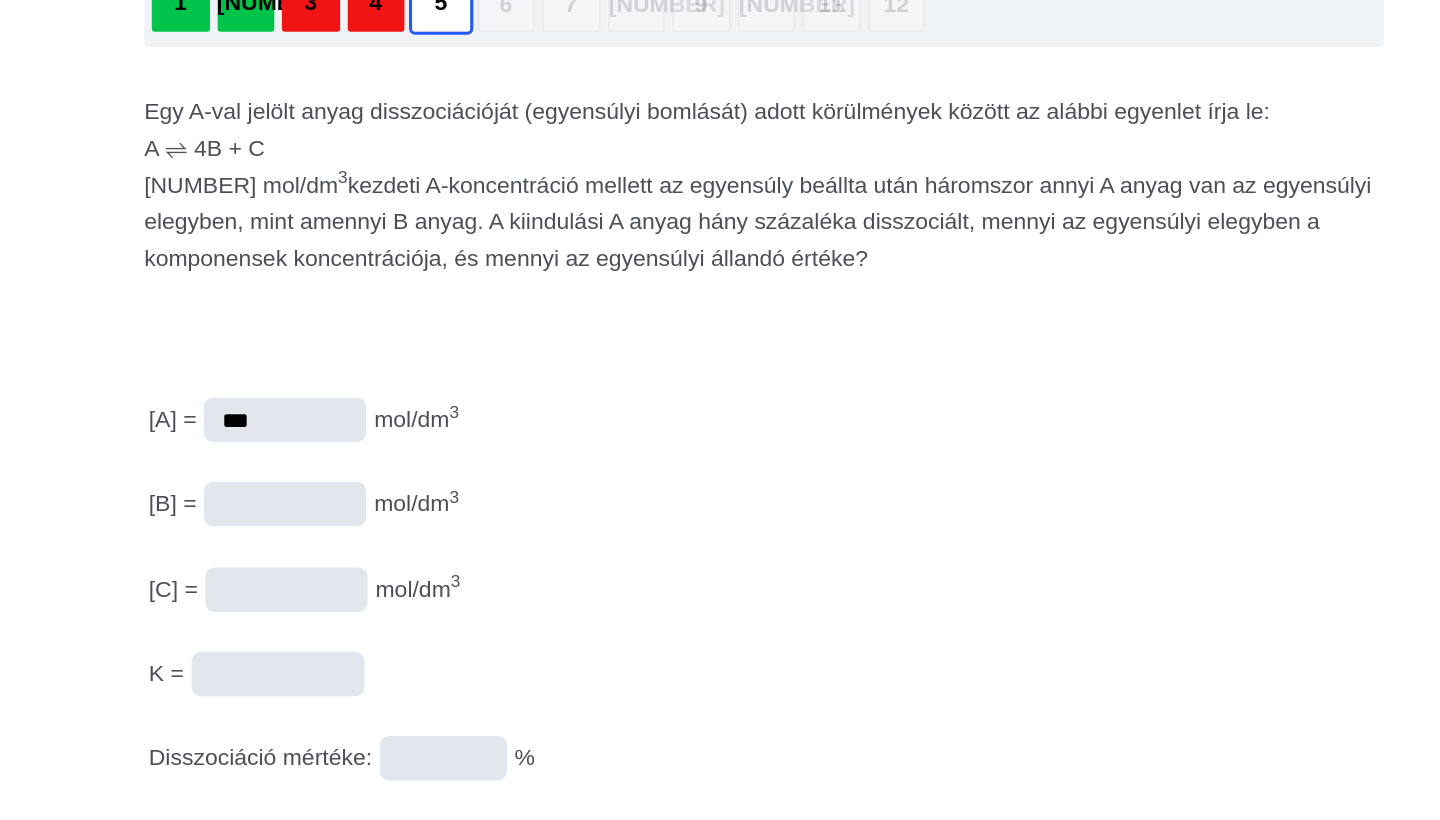 type on "***" 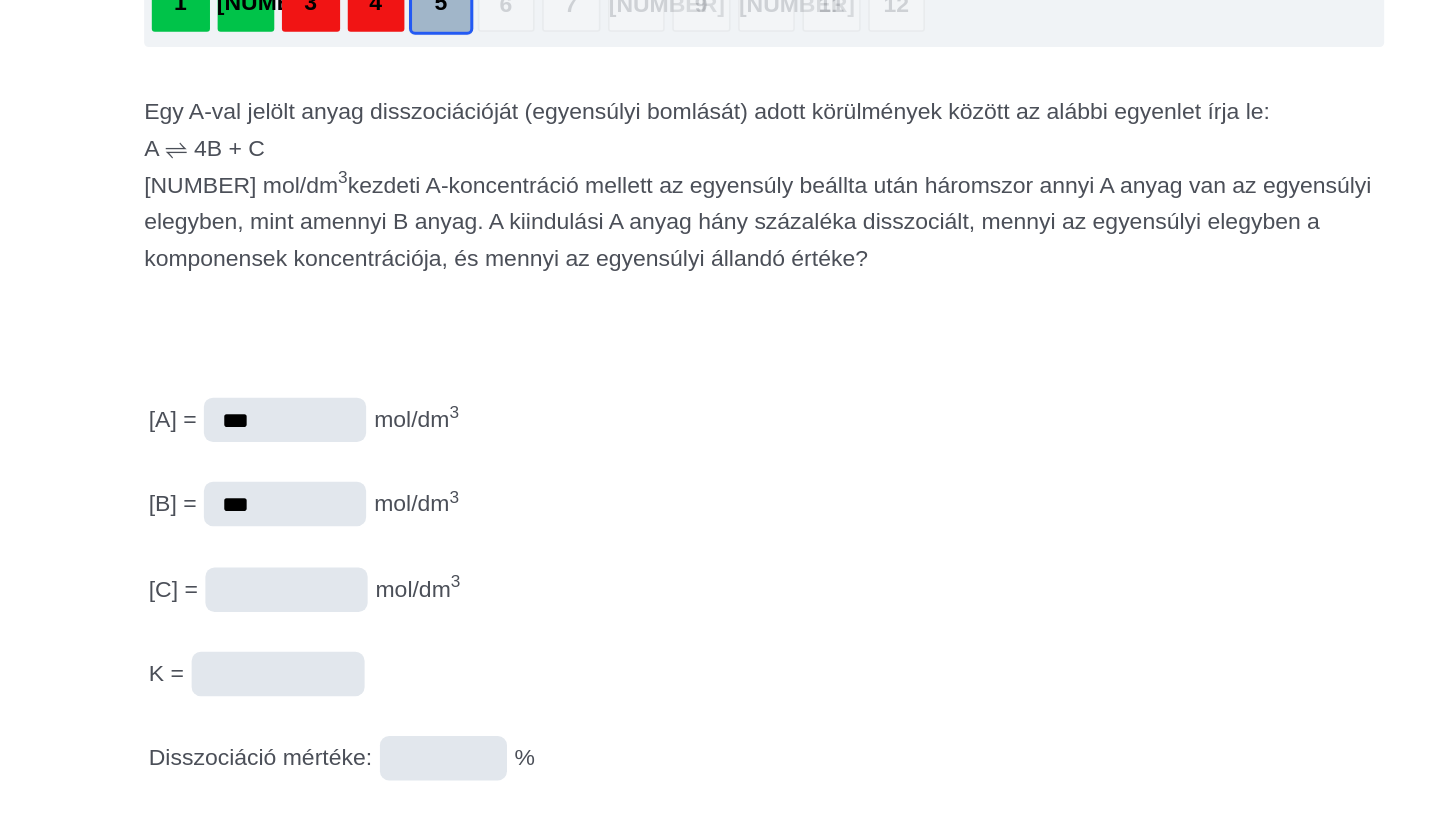 type on "***" 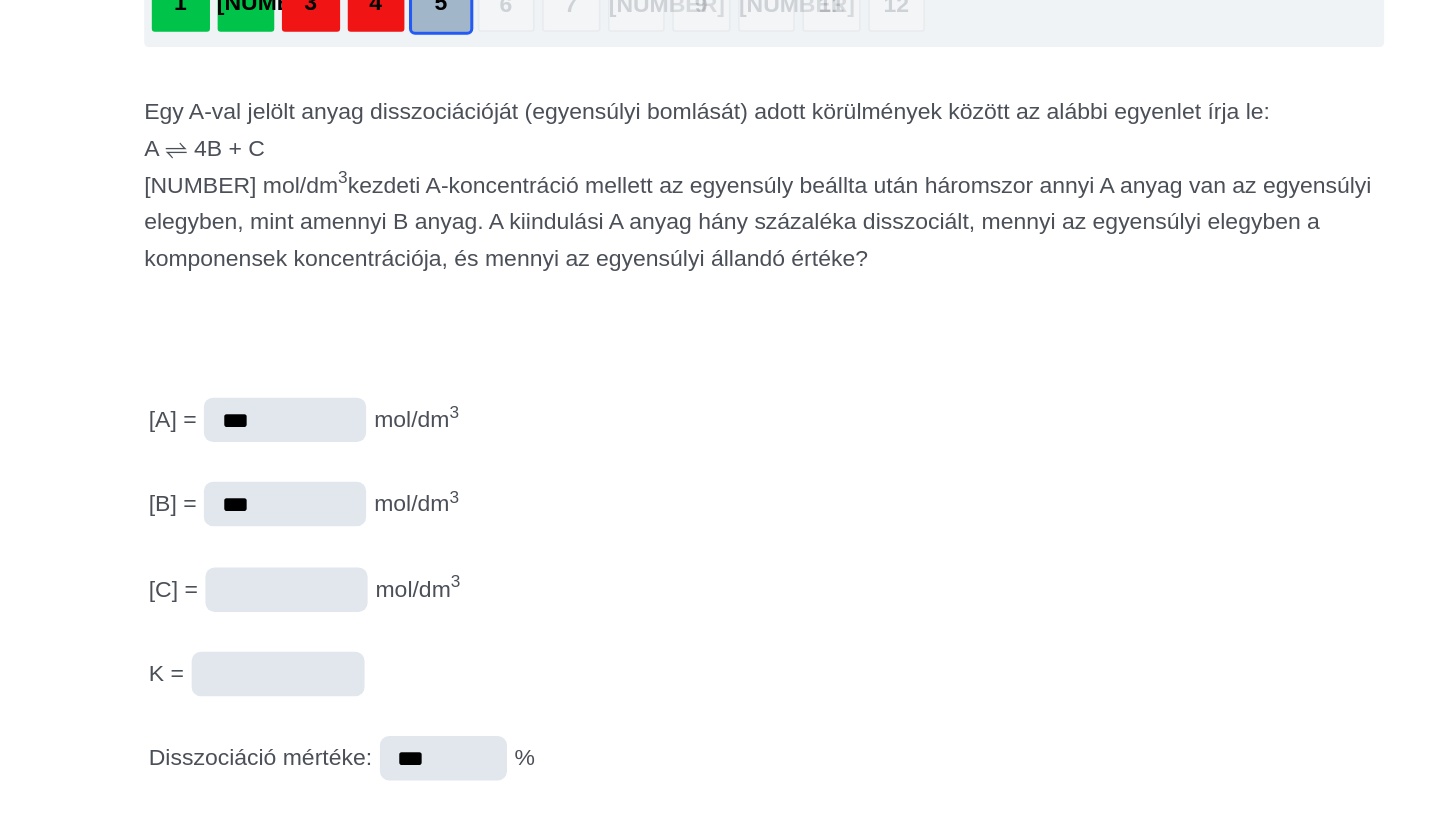 type on "***" 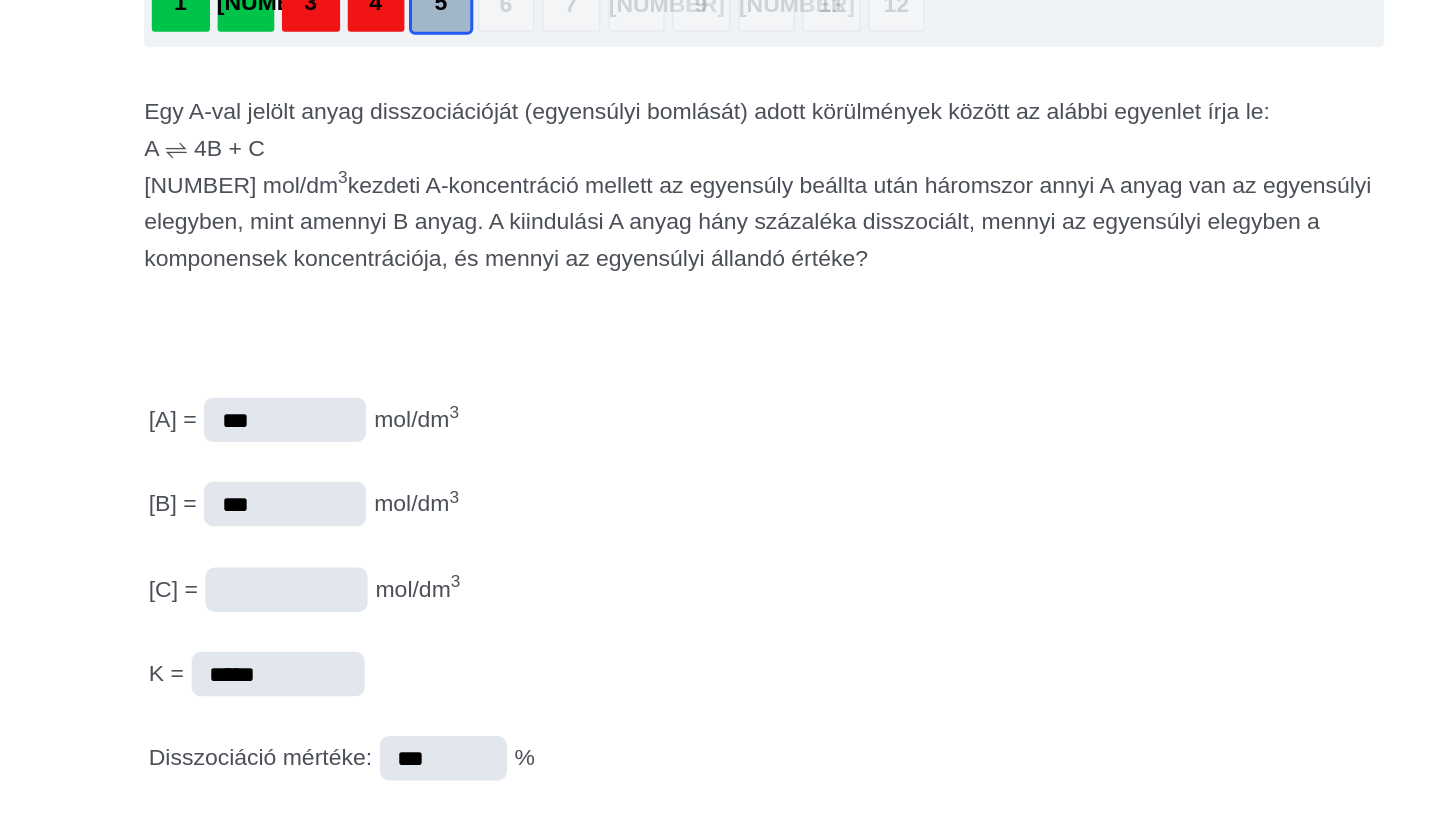 type on "*****" 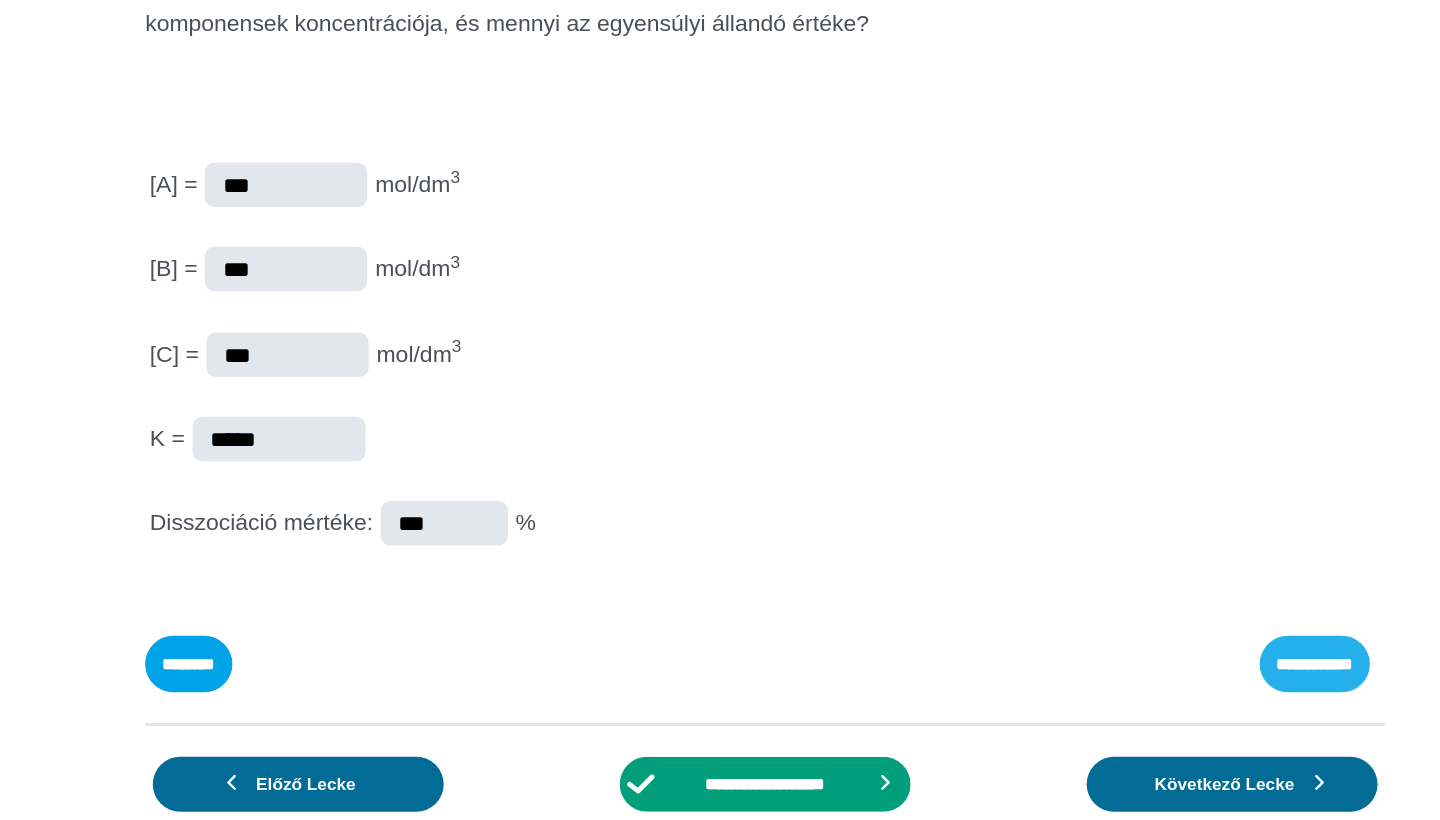 type on "***" 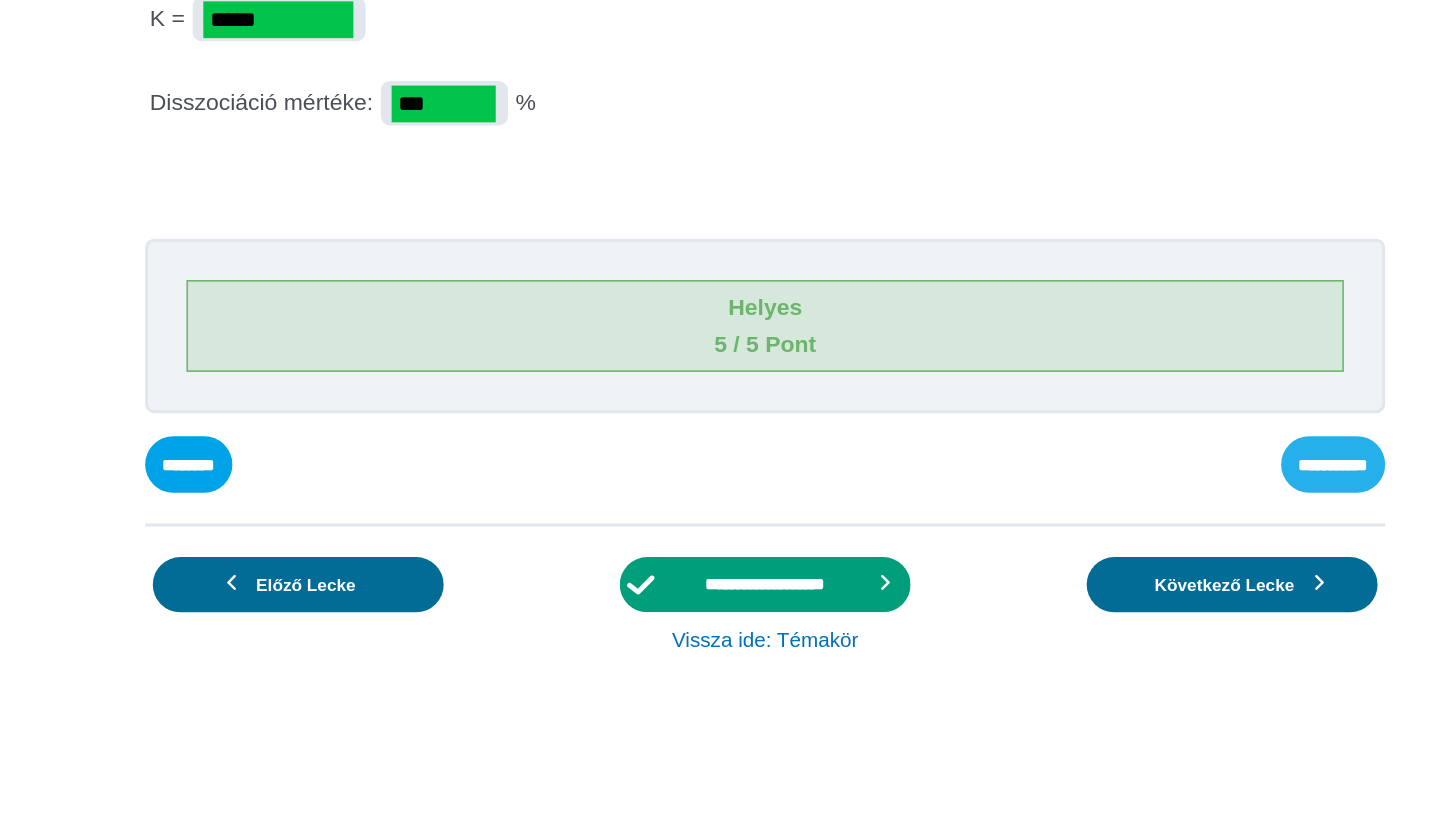 click on "**********" at bounding box center [0, 0] 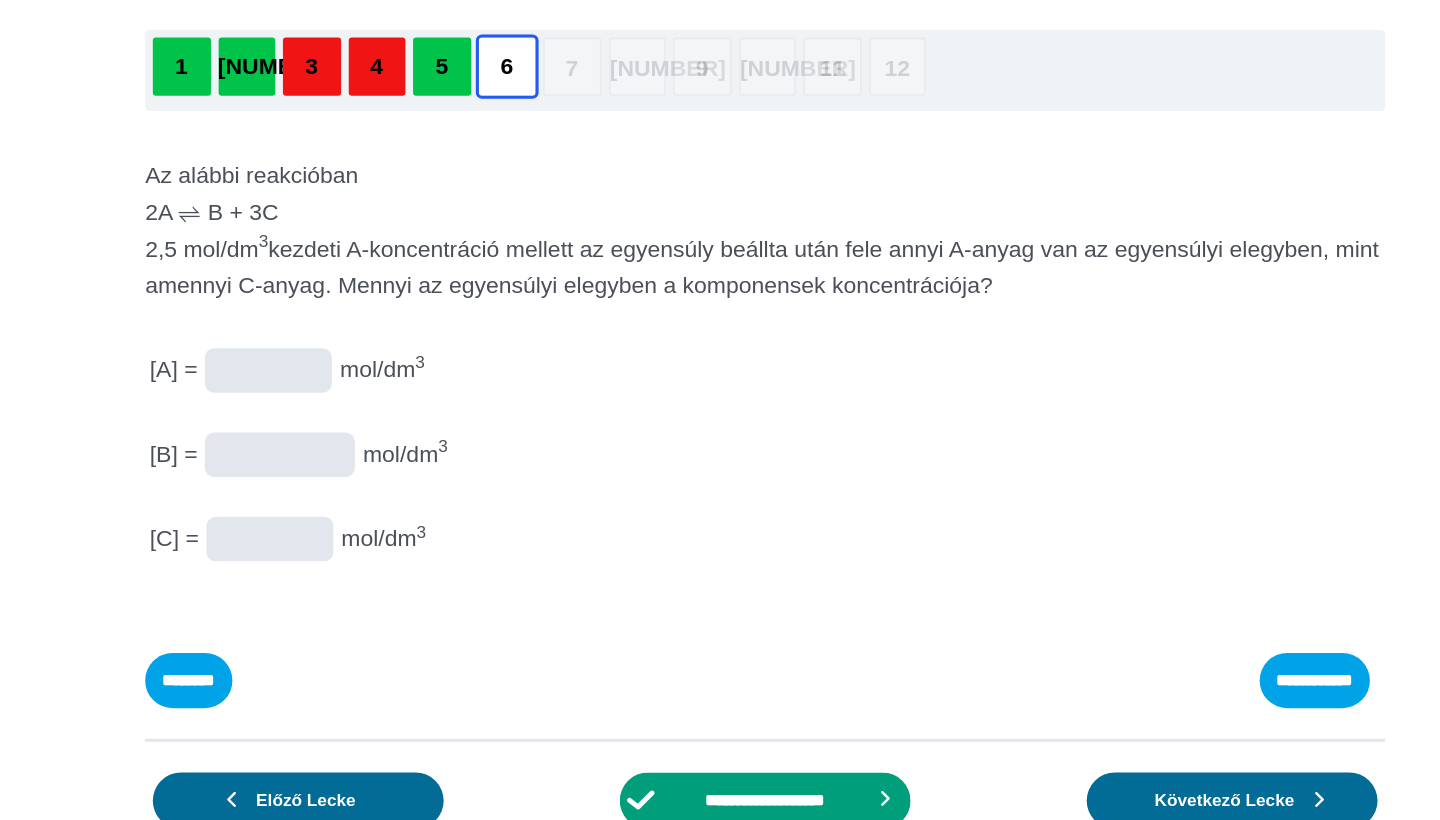 click at bounding box center [0, 0] 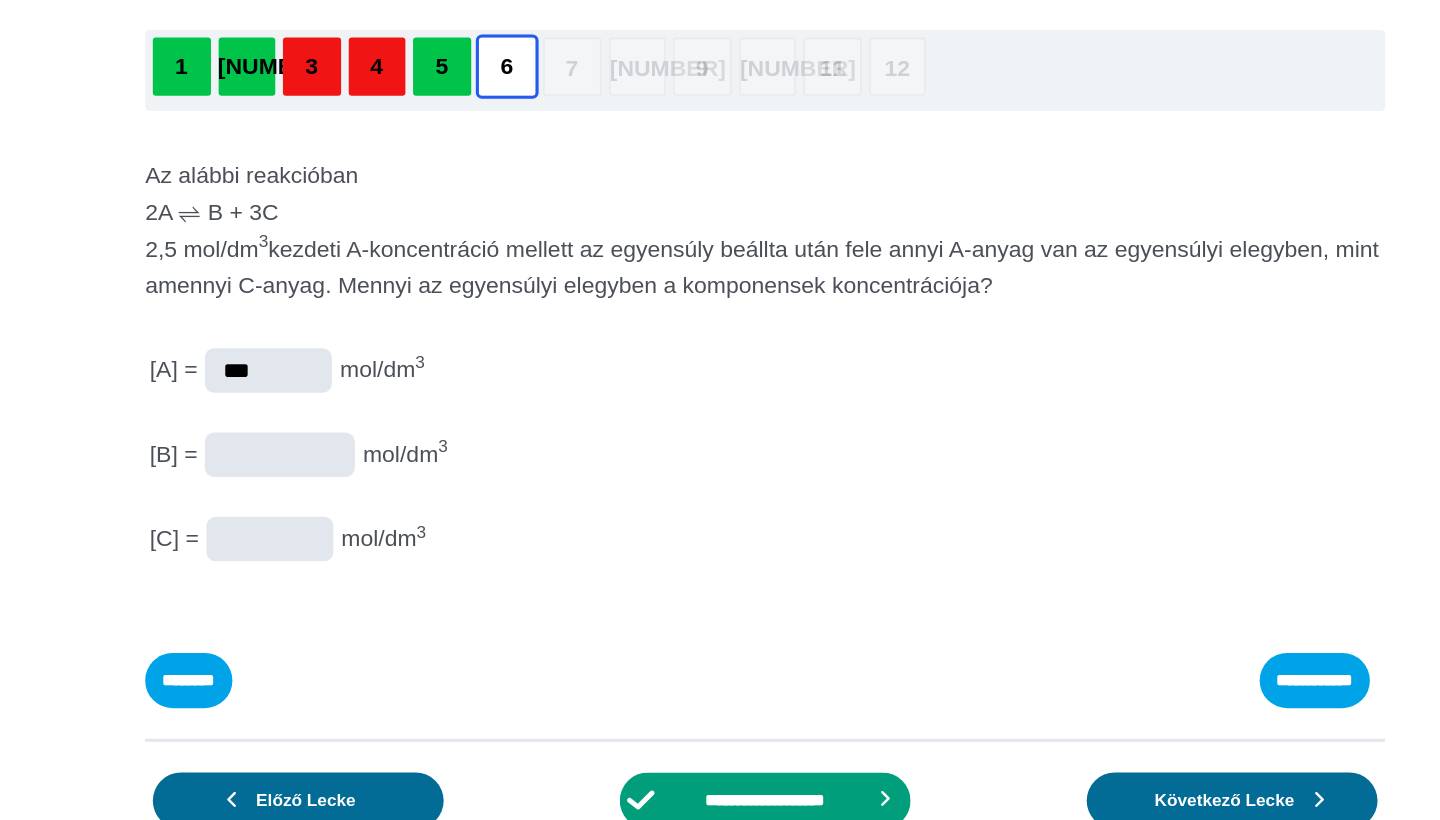 type on "***" 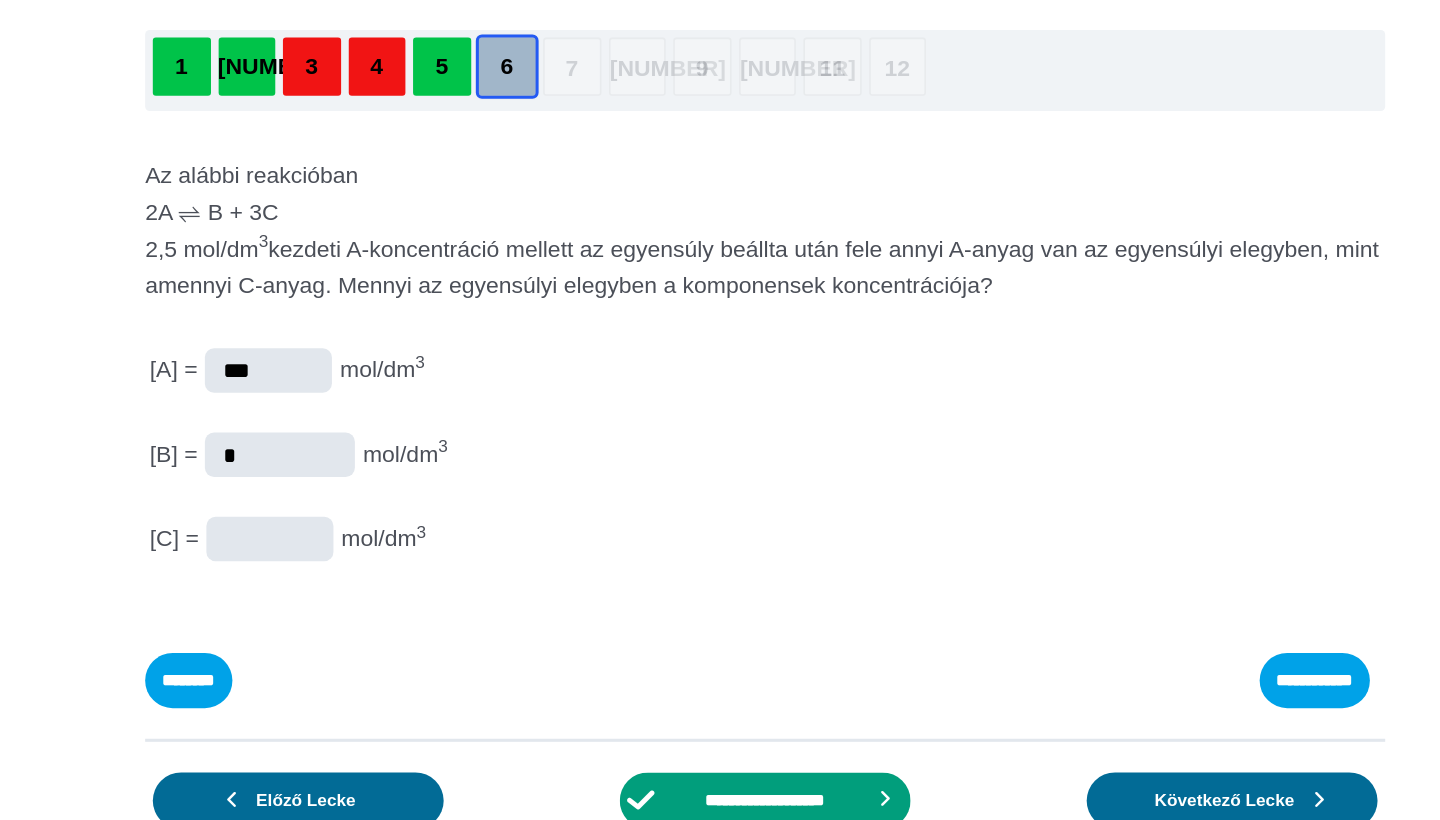 type on "*" 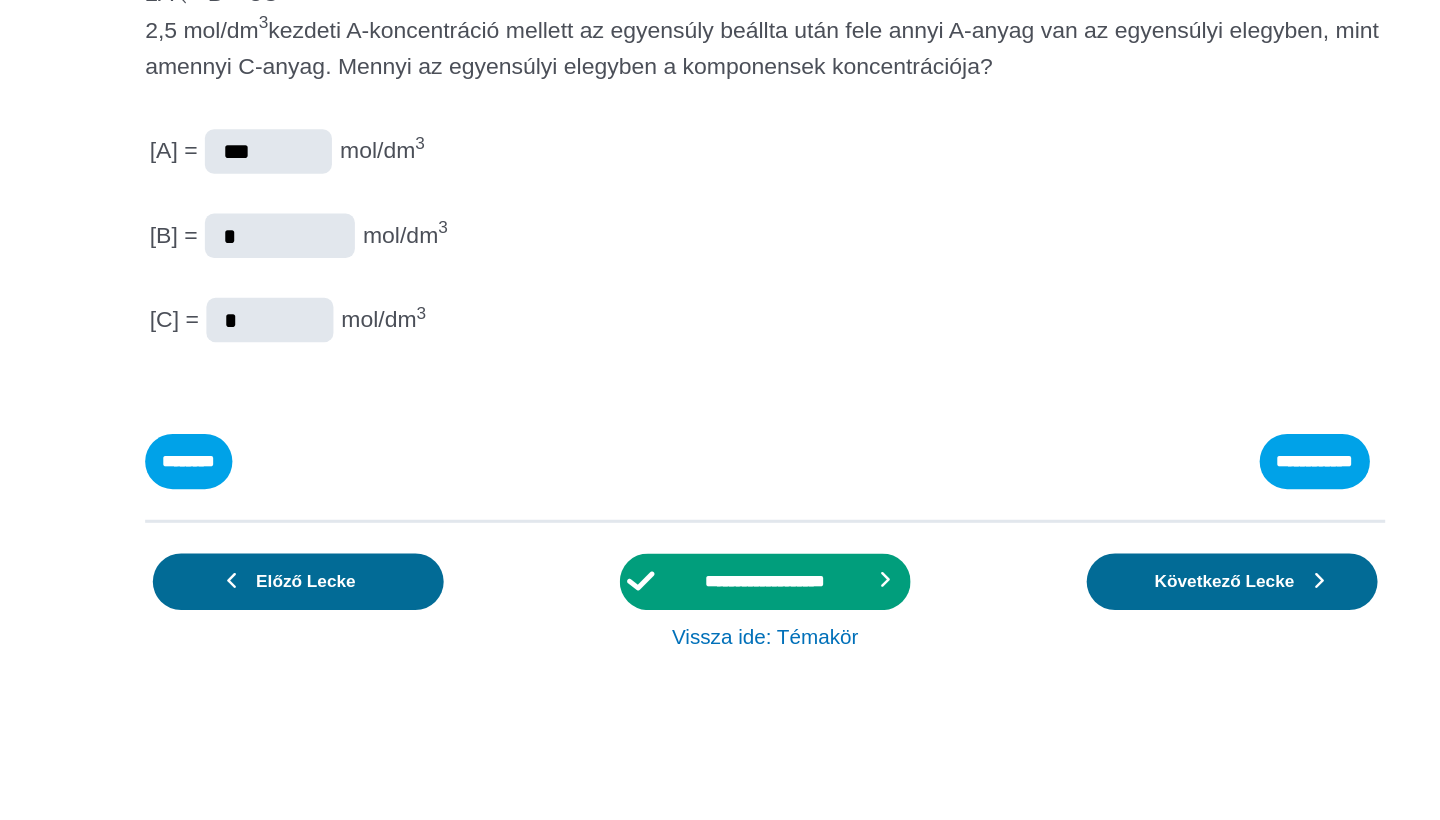 scroll, scrollTop: 112, scrollLeft: 0, axis: vertical 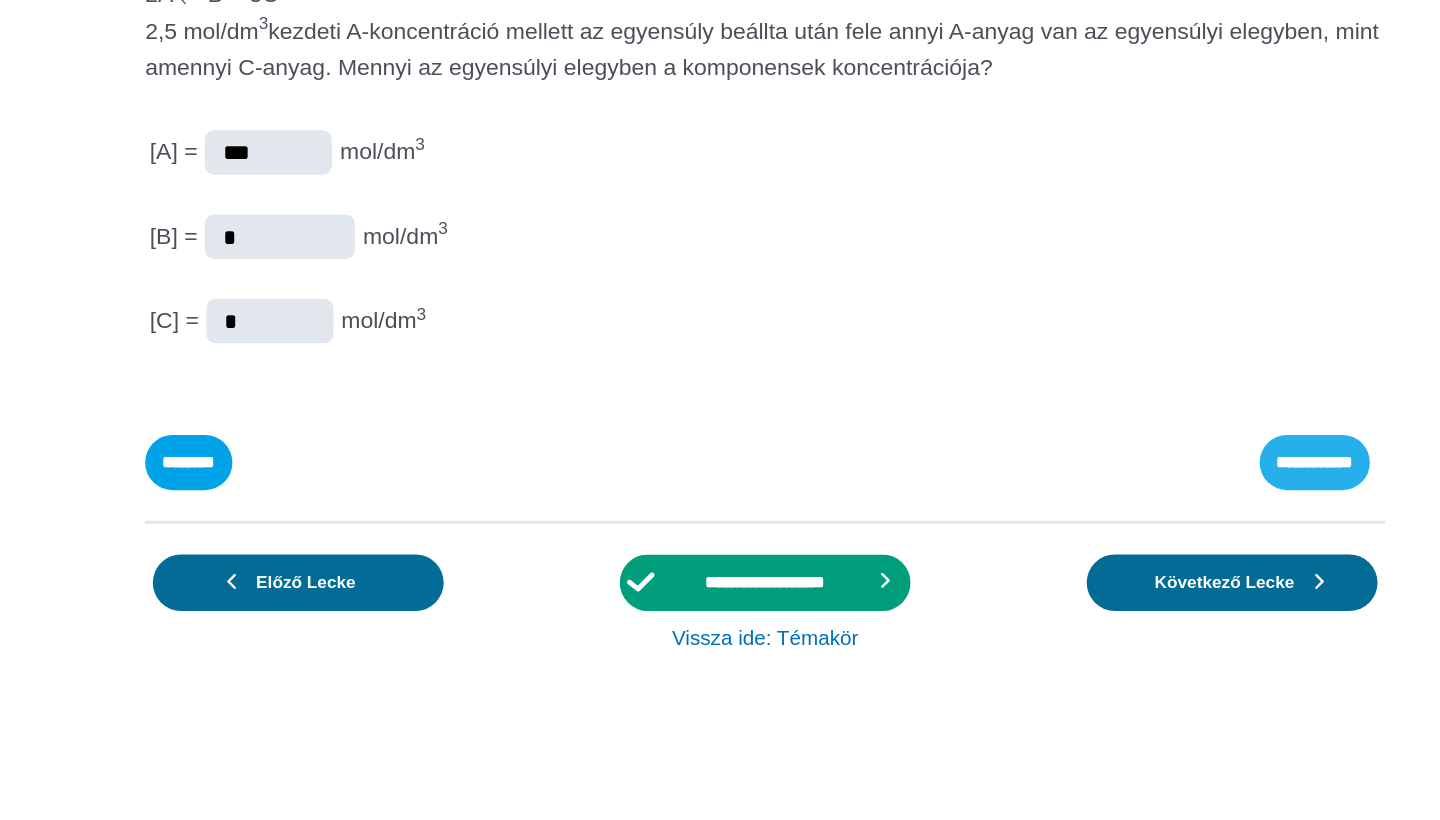 type on "*" 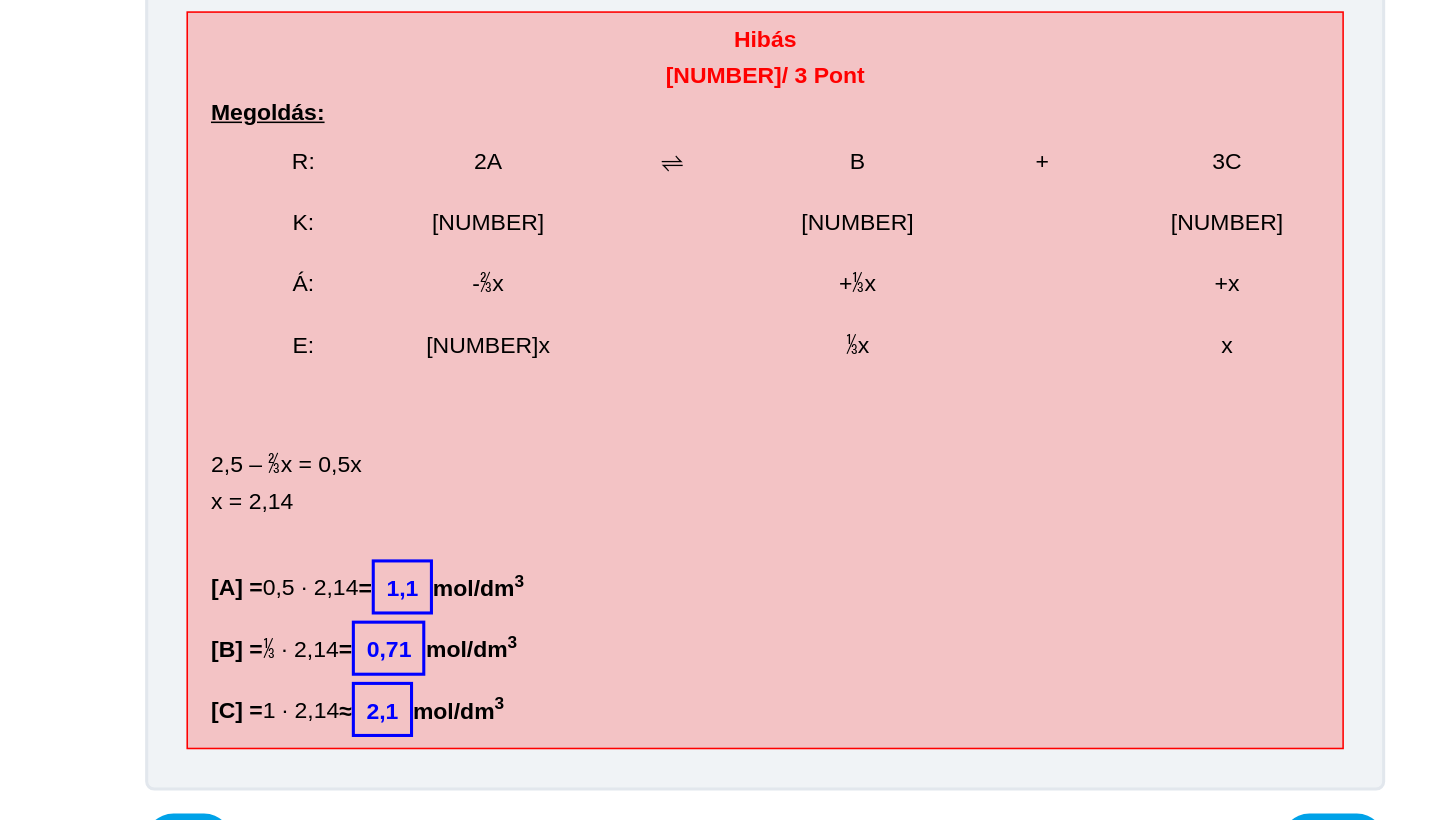 scroll, scrollTop: 470, scrollLeft: 0, axis: vertical 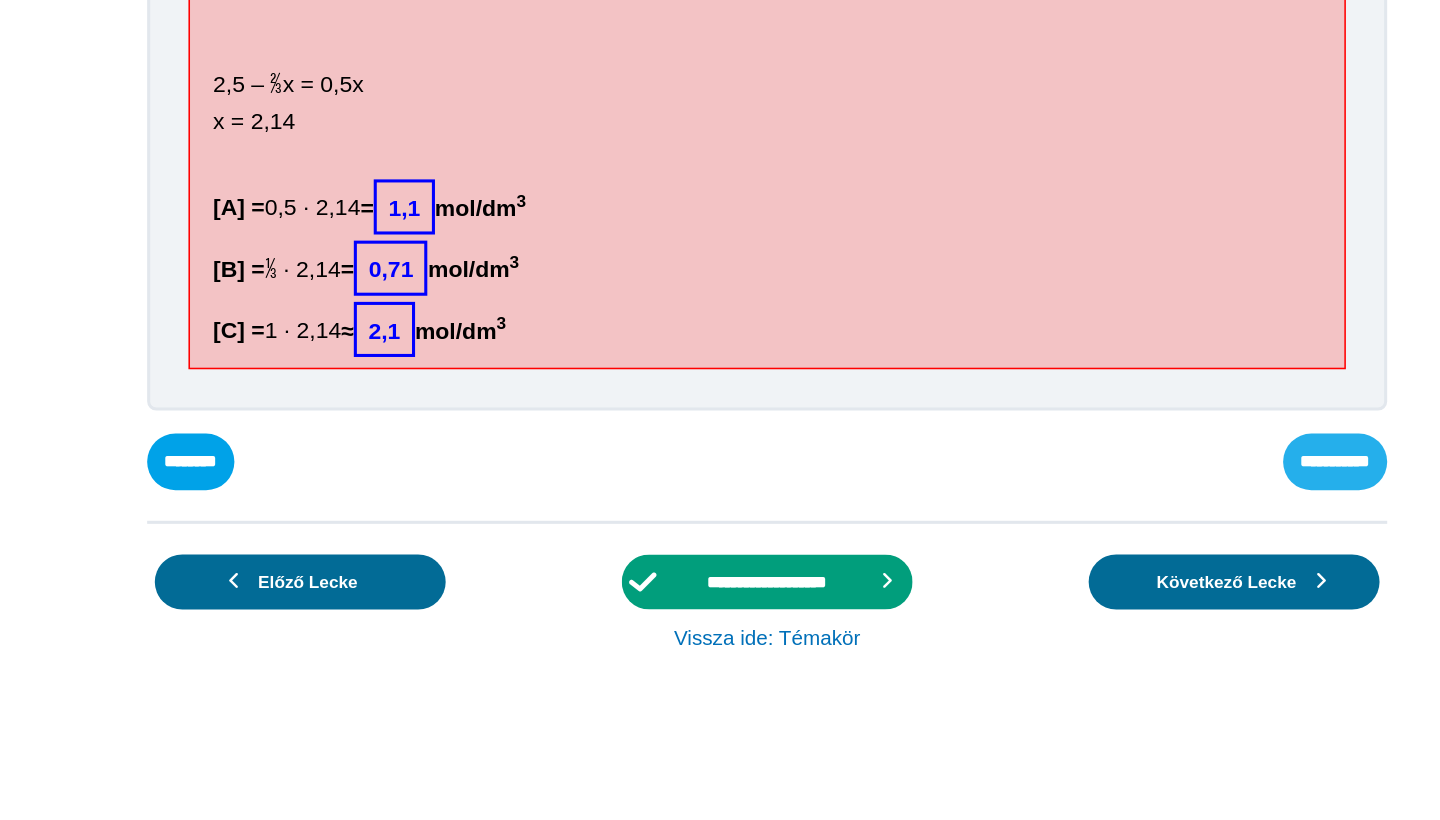 click on "**********" at bounding box center (0, 0) 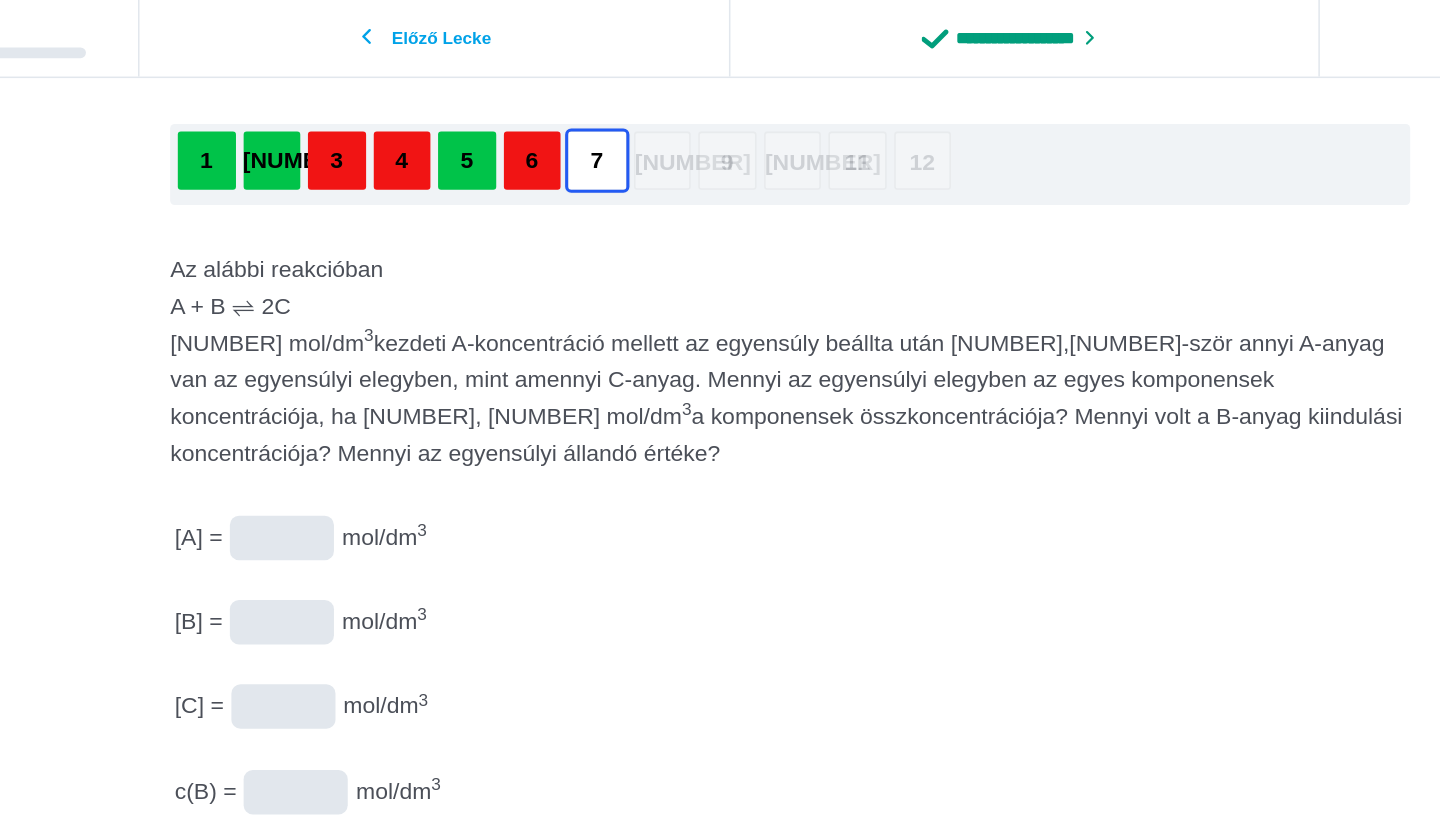 scroll, scrollTop: 190, scrollLeft: 0, axis: vertical 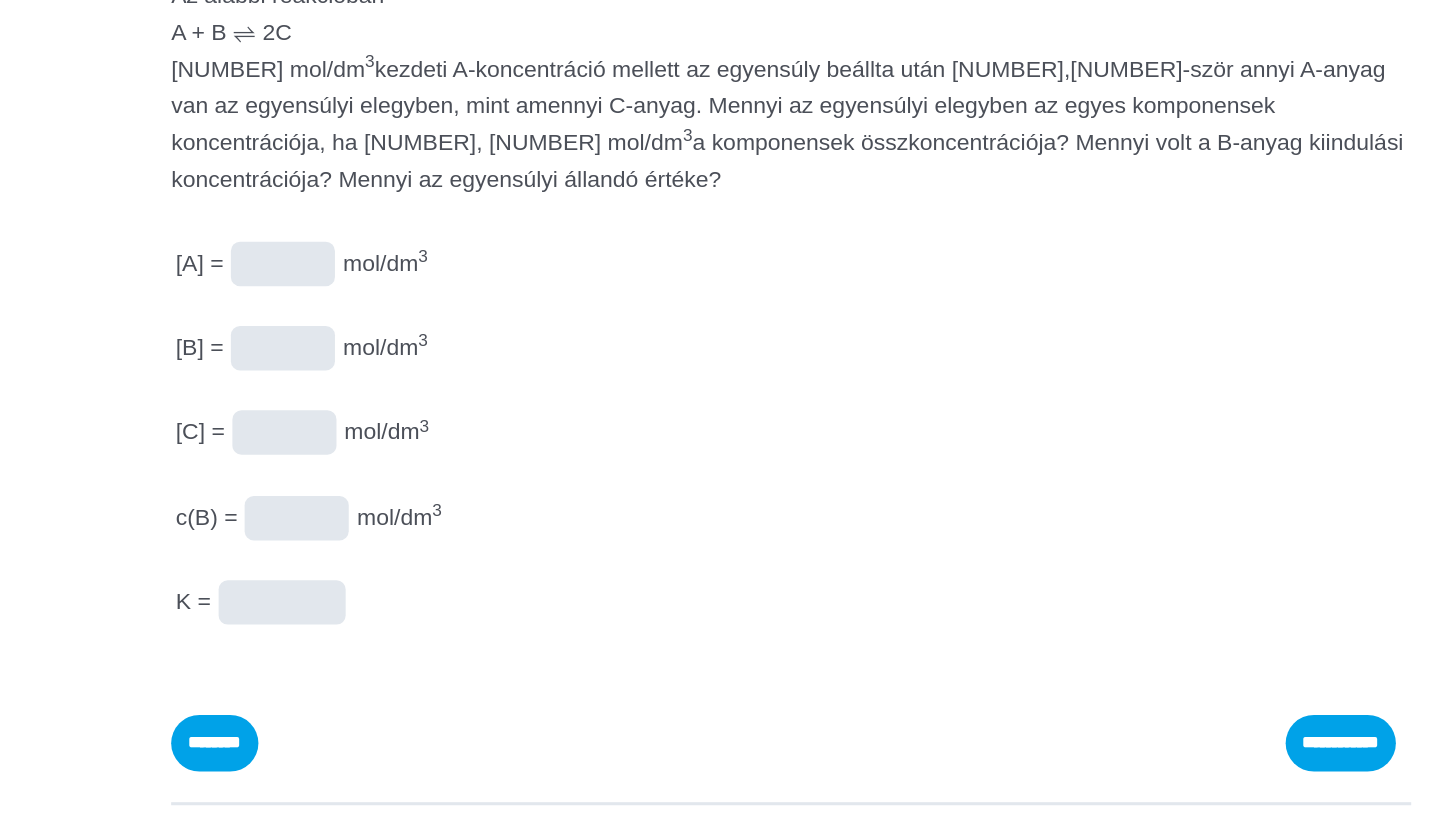 click at bounding box center [0, 0] 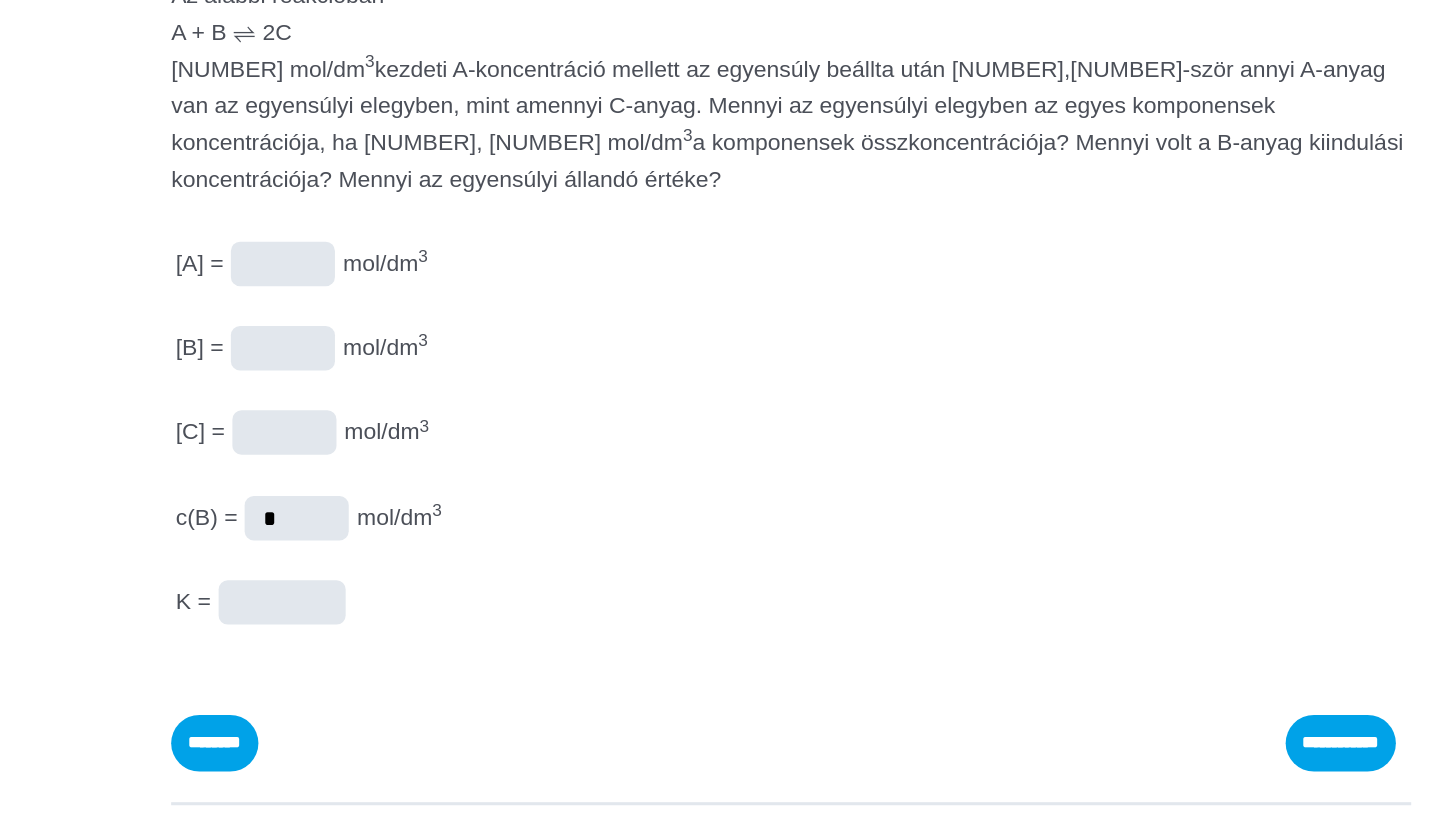type on "*" 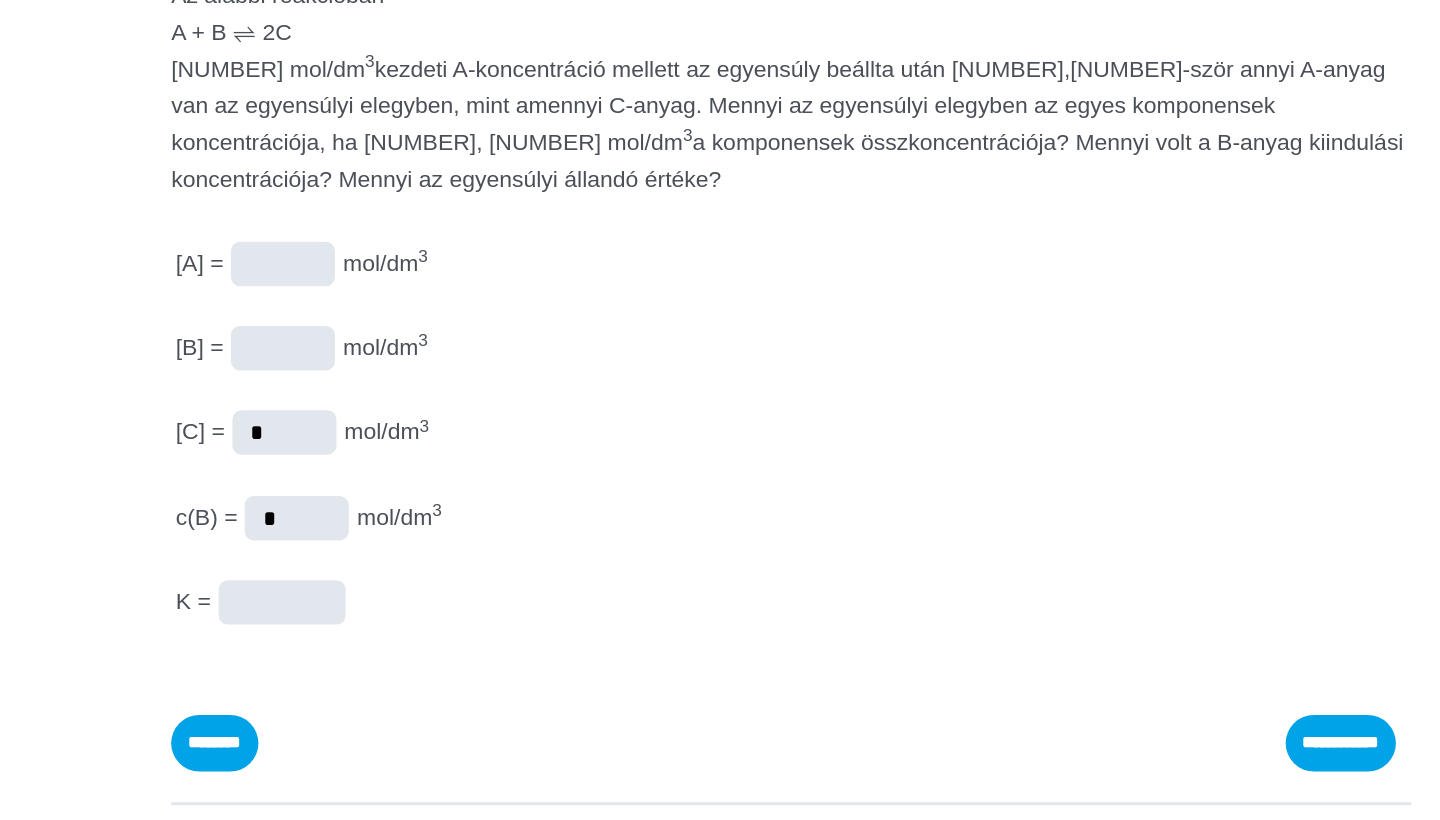 type on "*" 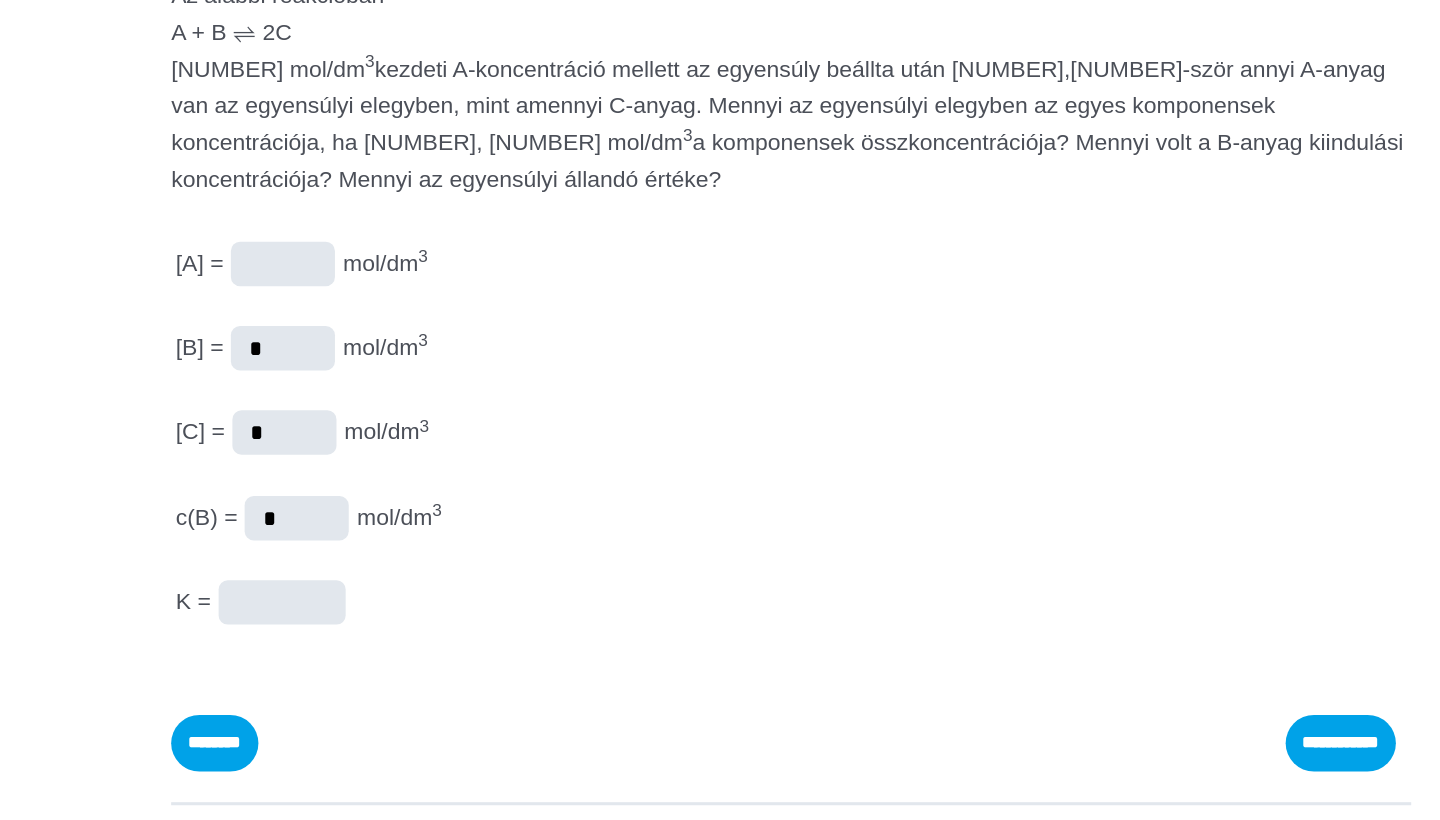 type on "*" 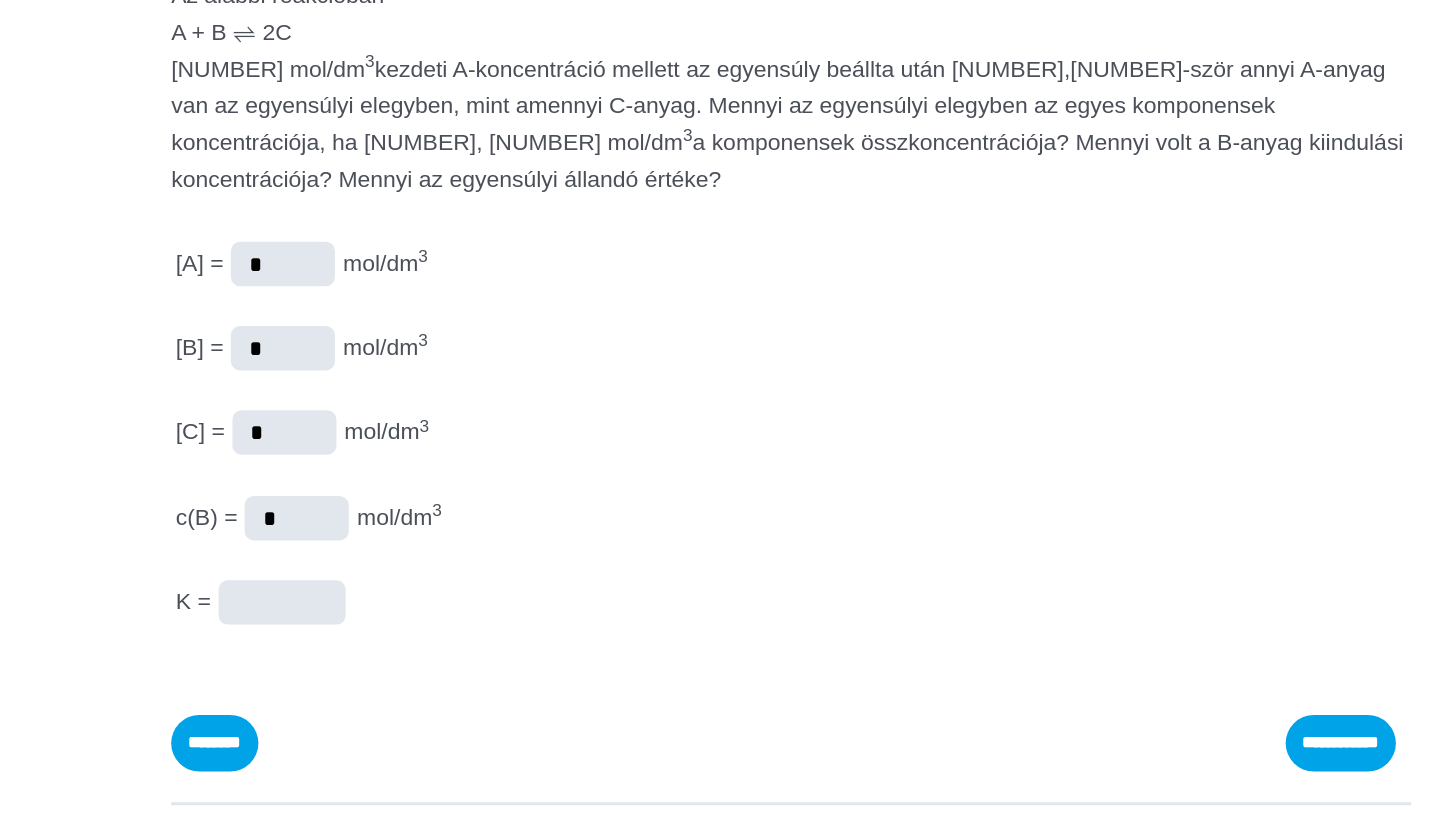 type on "*" 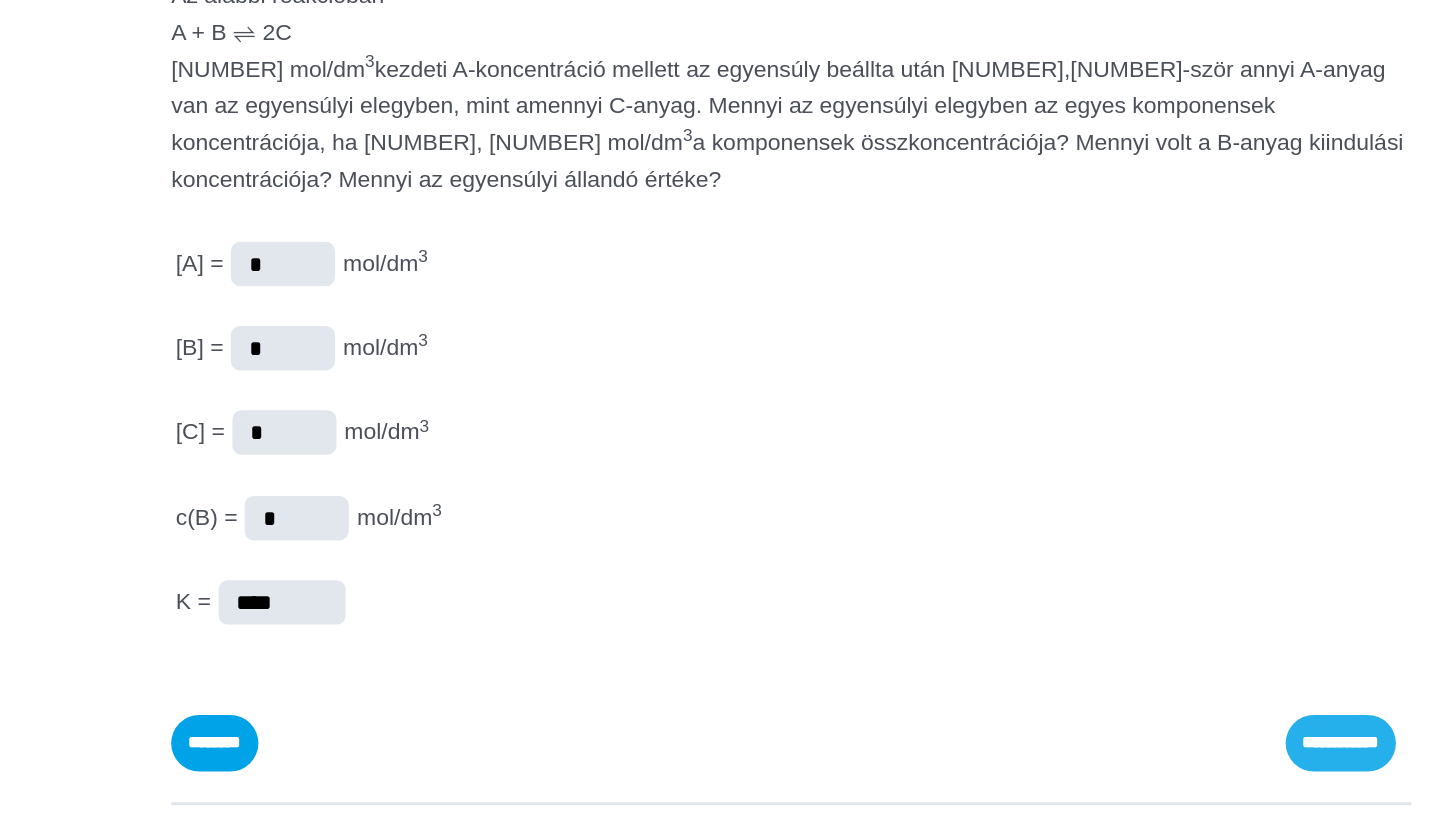 type on "****" 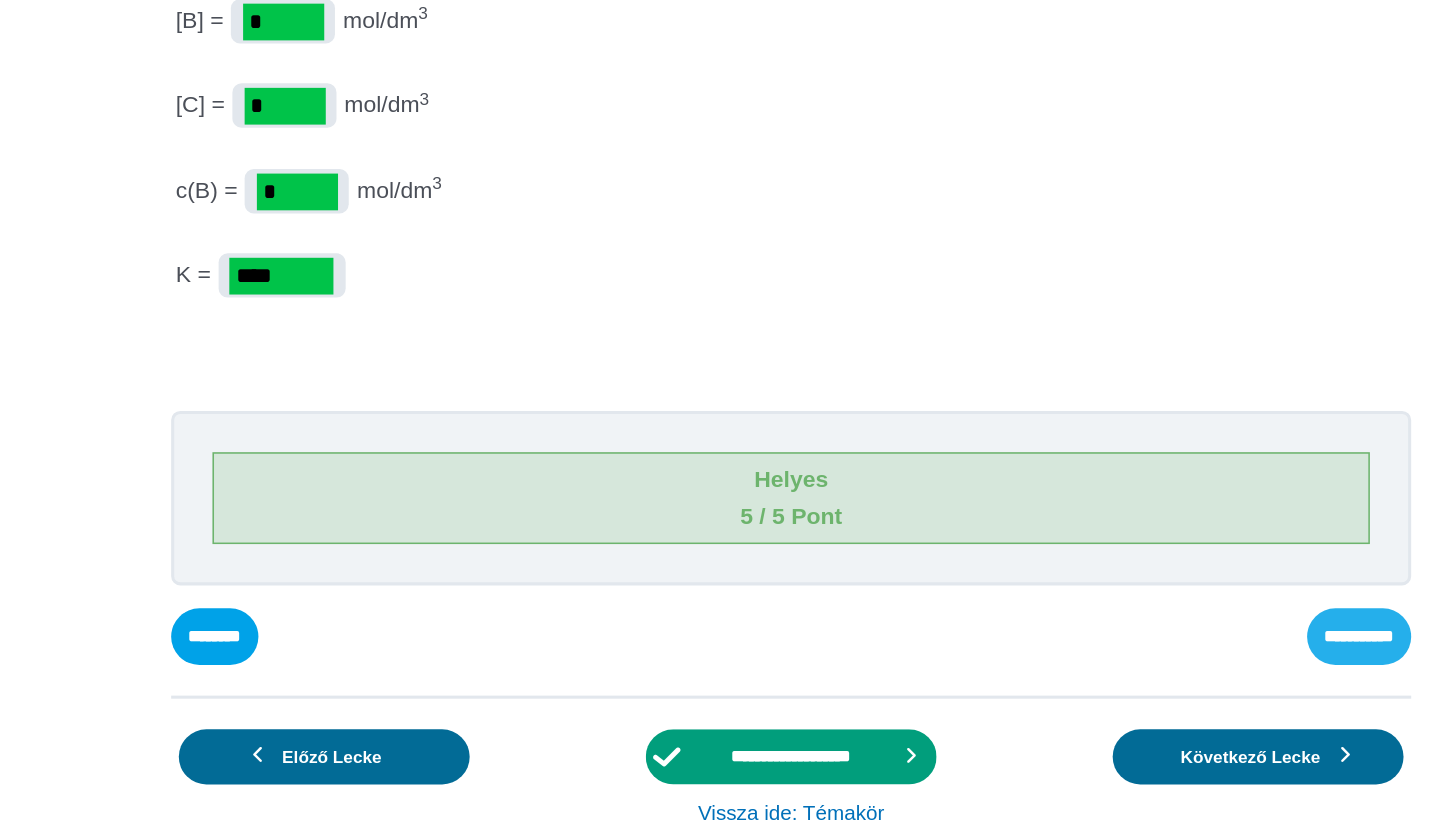 click on "**********" at bounding box center (0, 0) 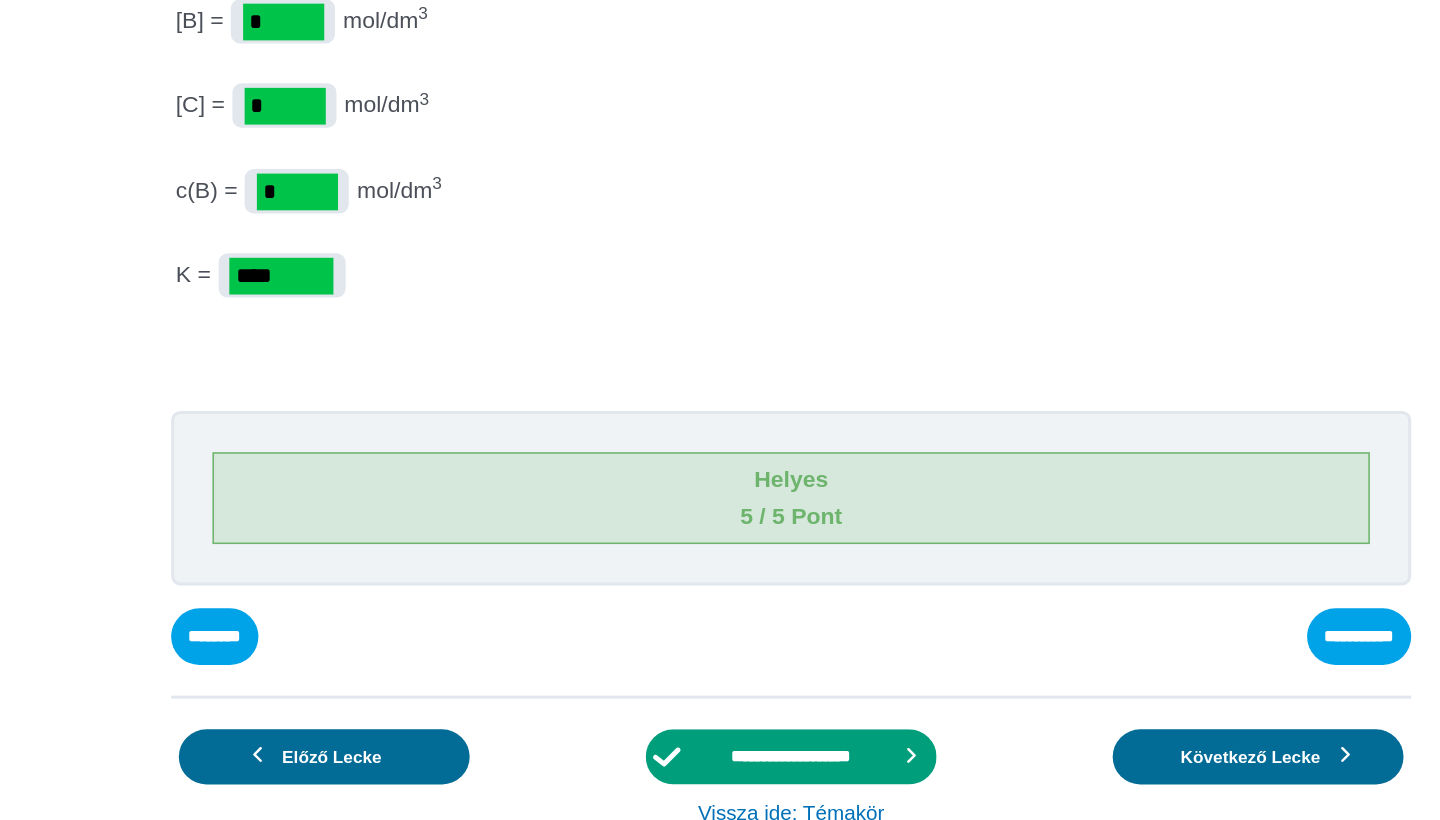 scroll, scrollTop: 58, scrollLeft: 0, axis: vertical 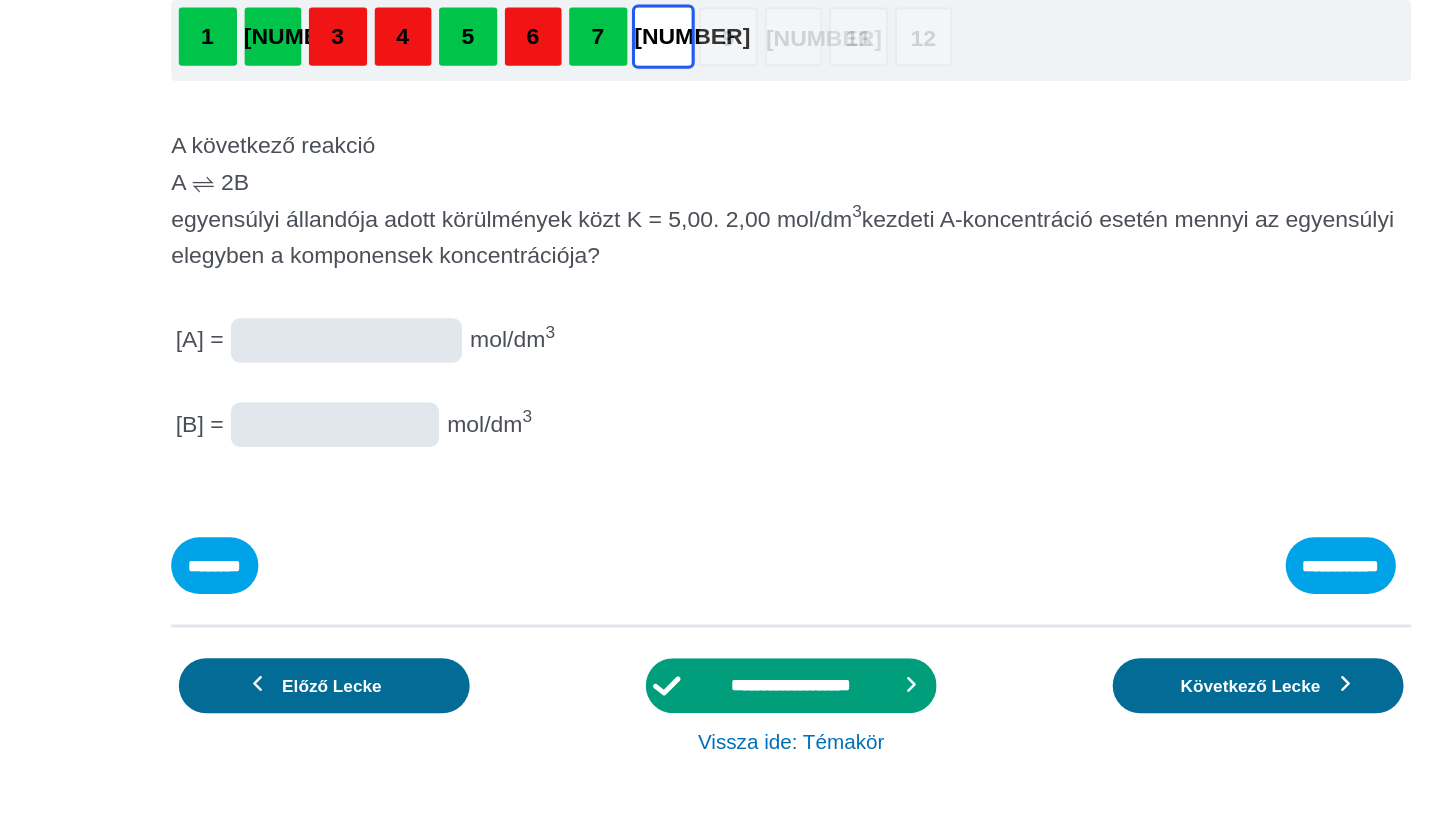 click at bounding box center (0, 0) 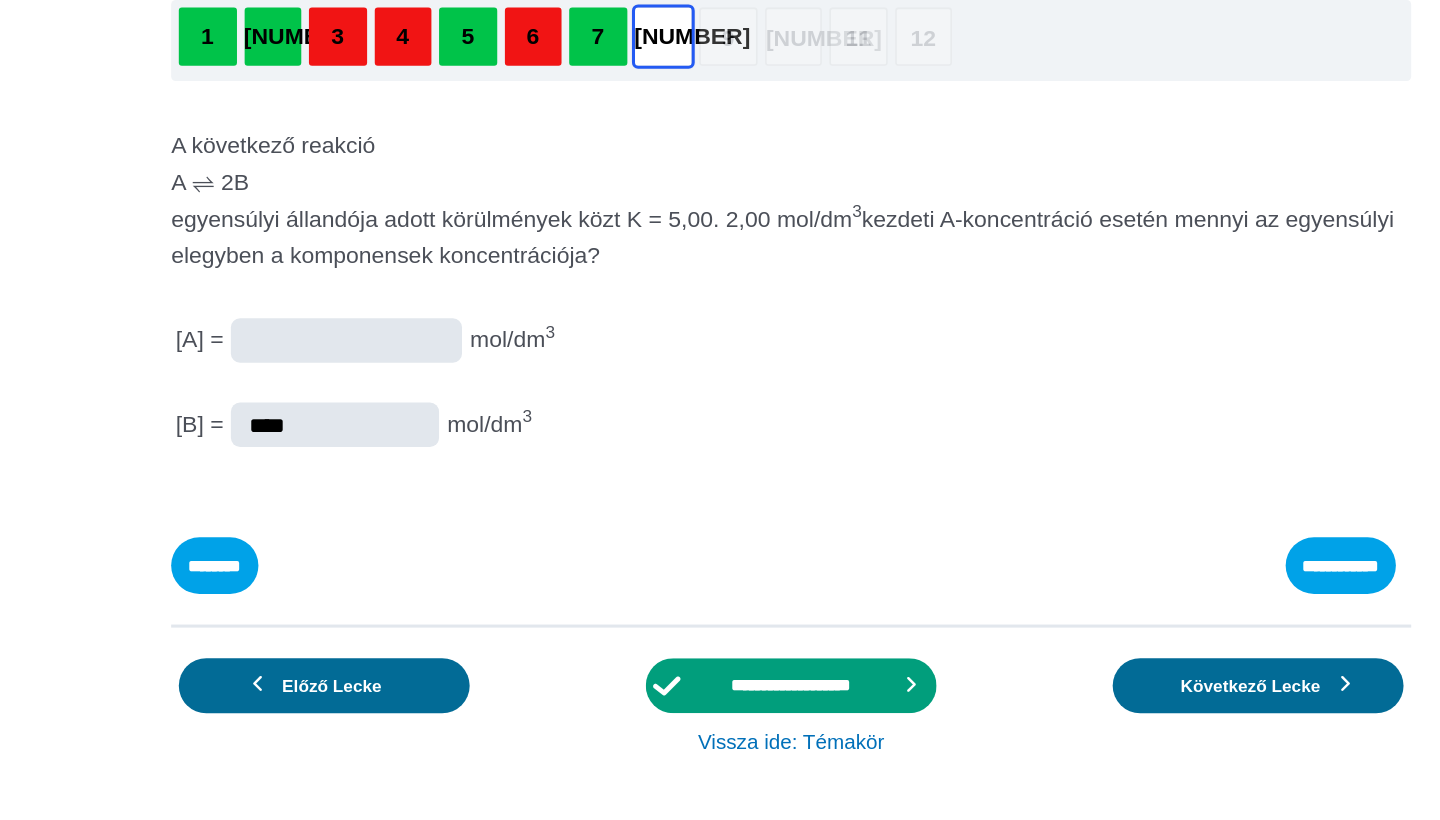type on "****" 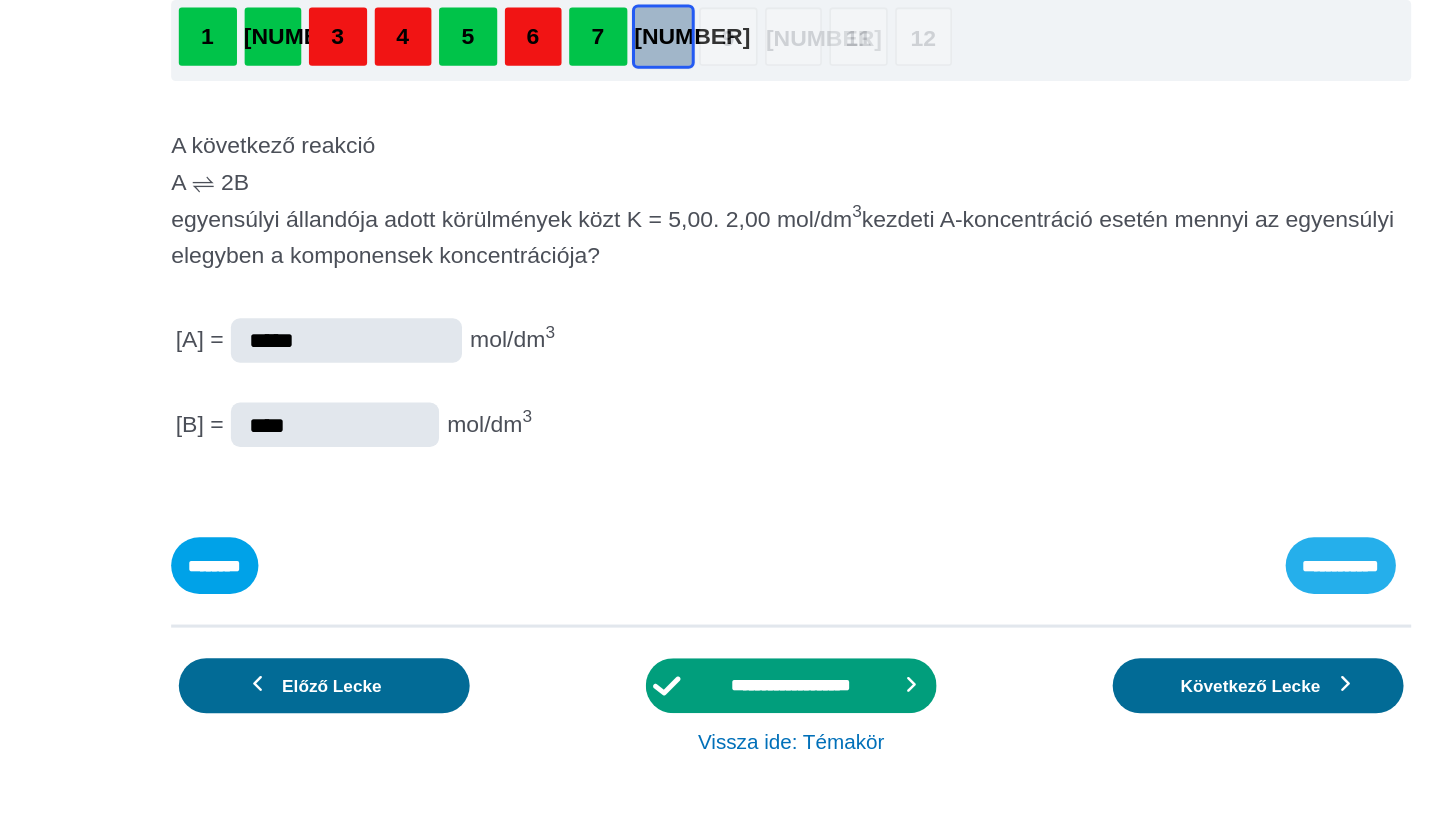 type on "*****" 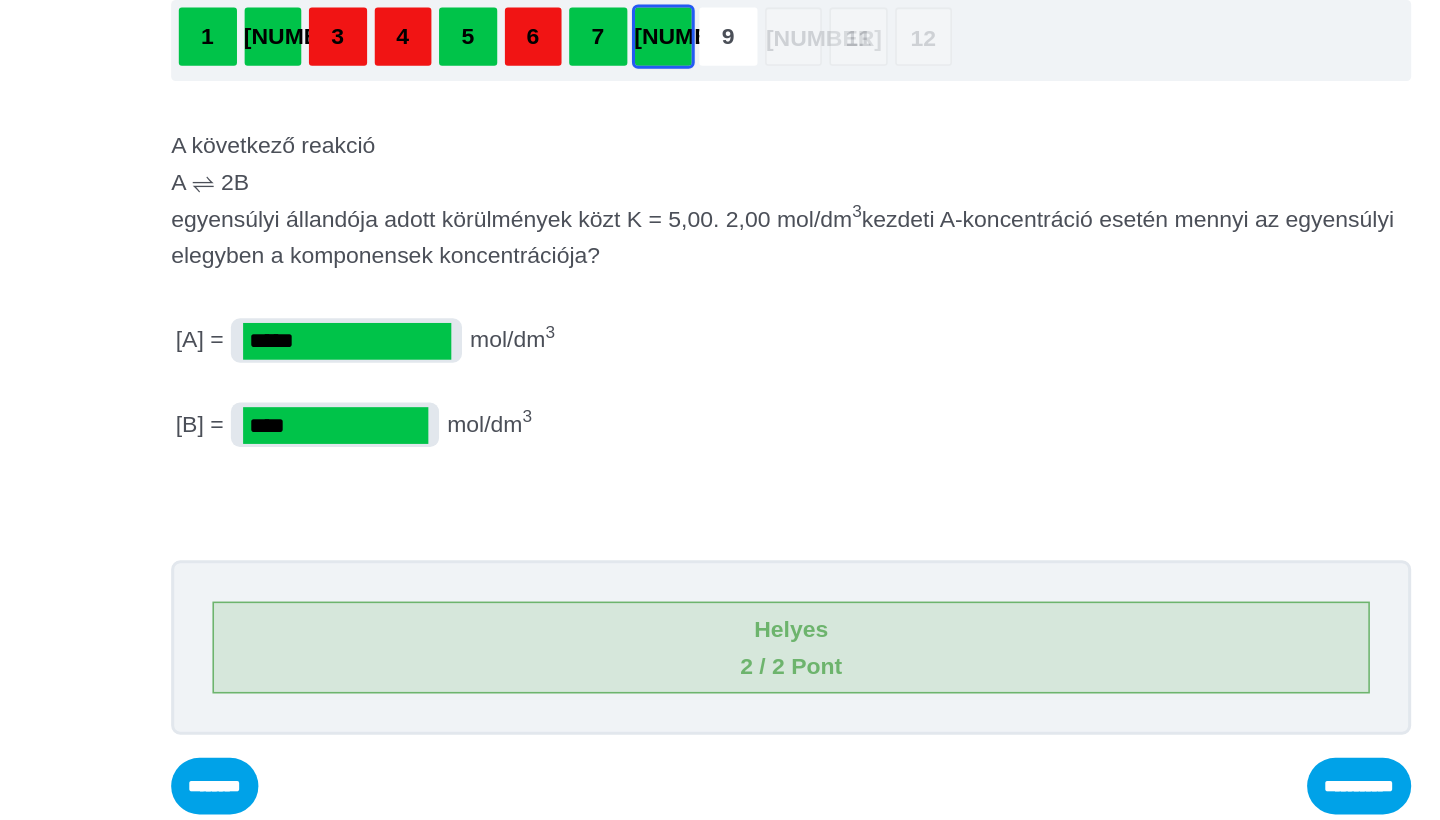 click on "**********" at bounding box center [895, 525] 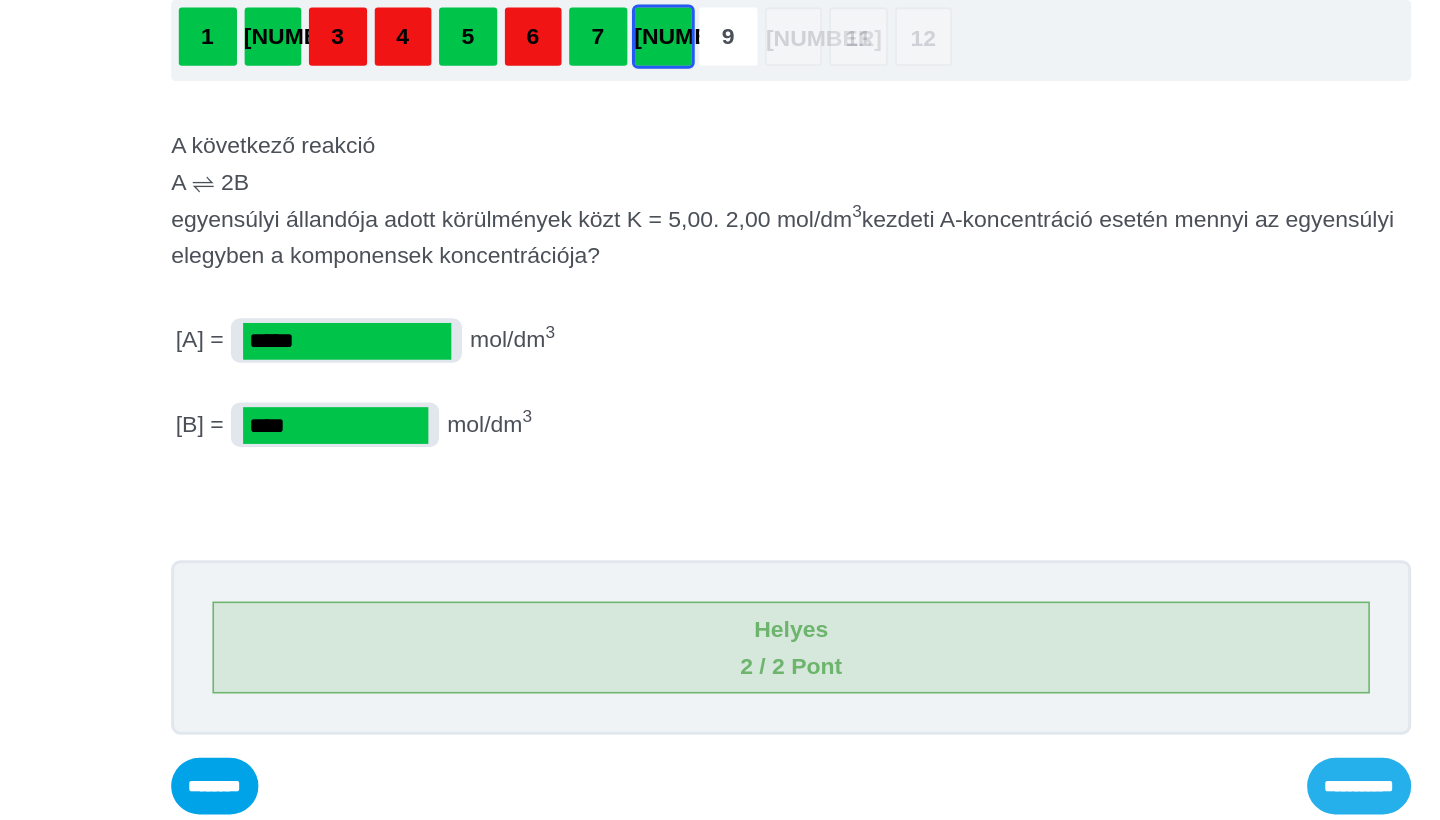 click on "**********" at bounding box center [0, 0] 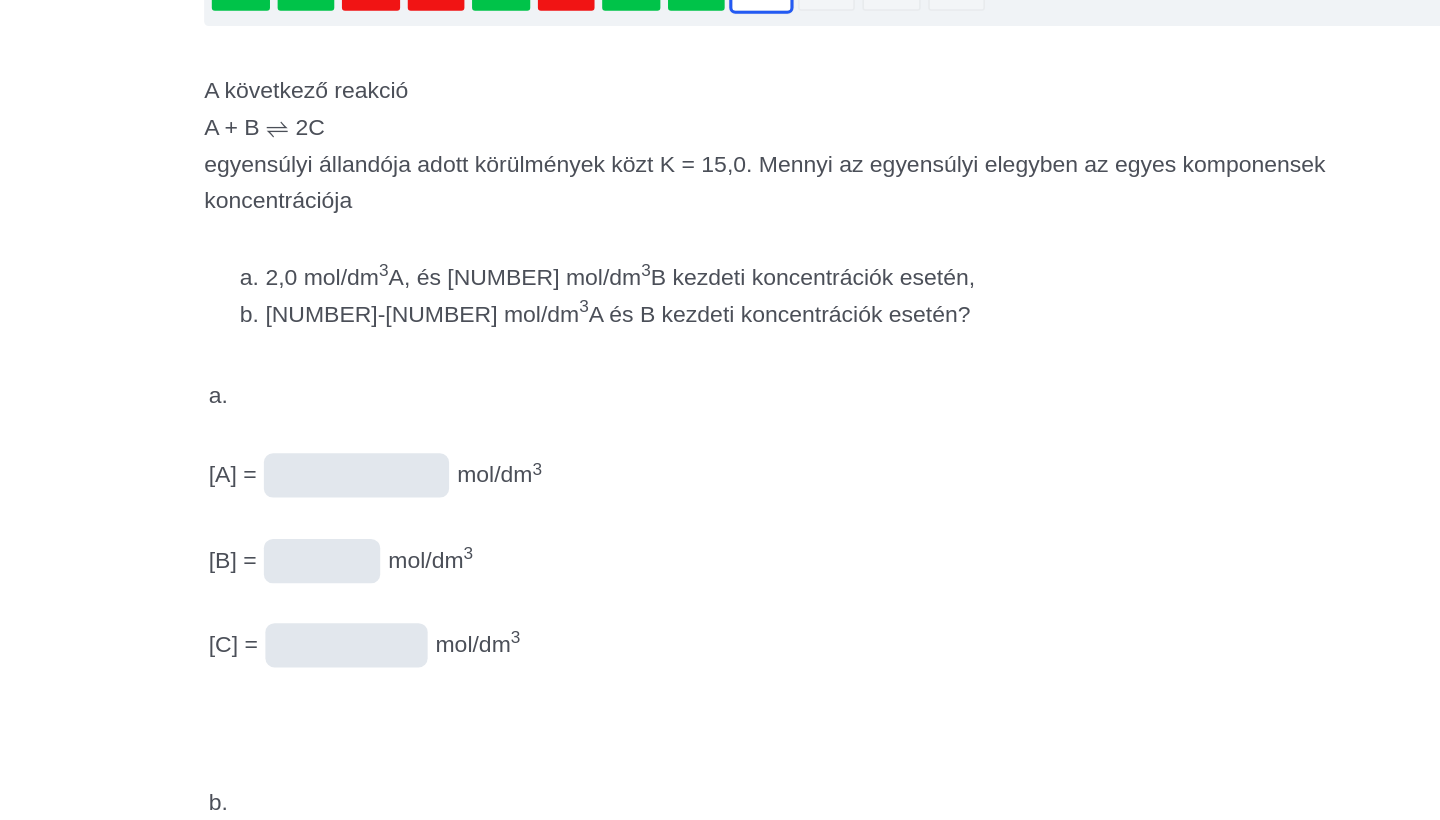 click at bounding box center [0, 0] 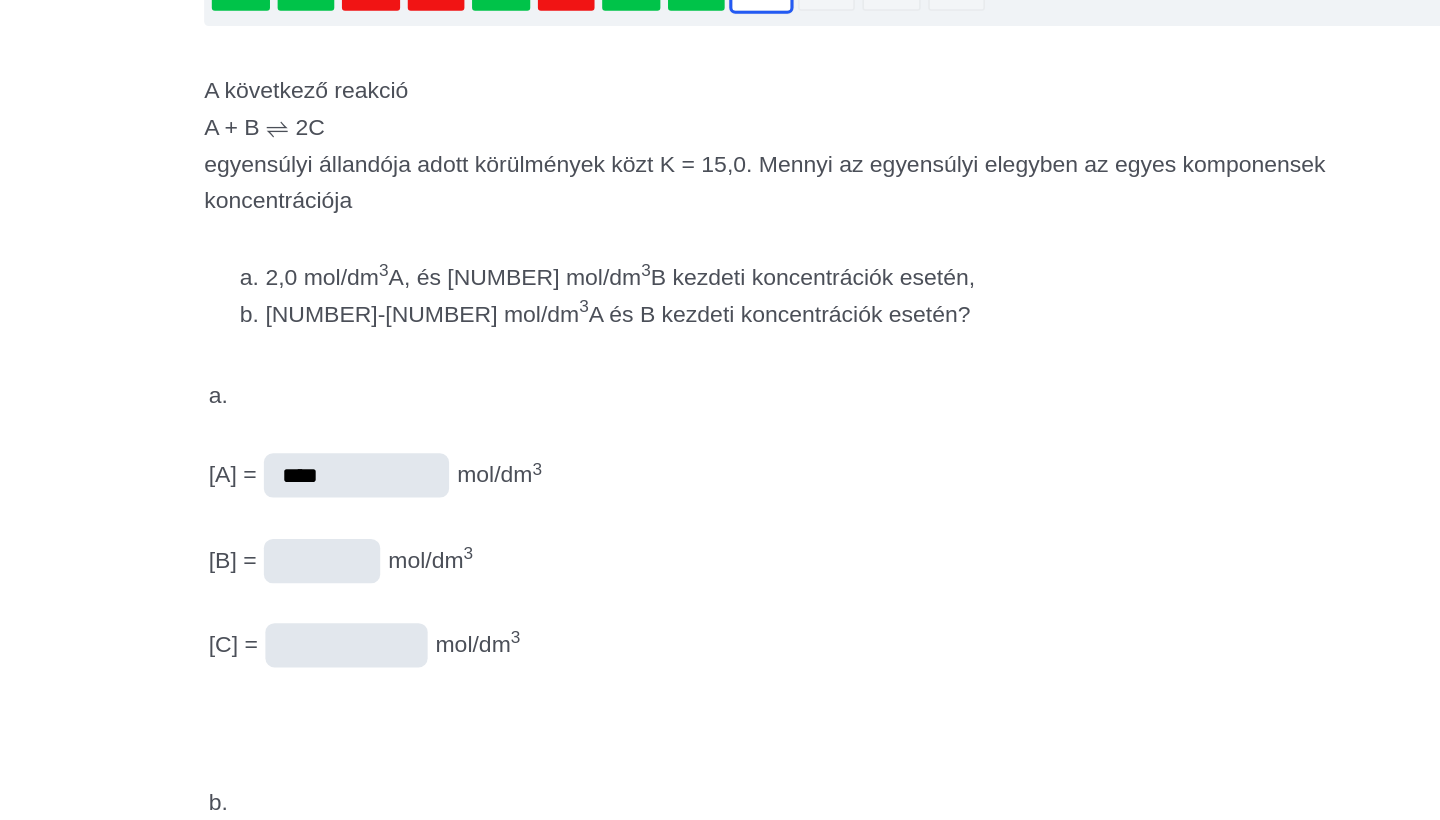 type on "****" 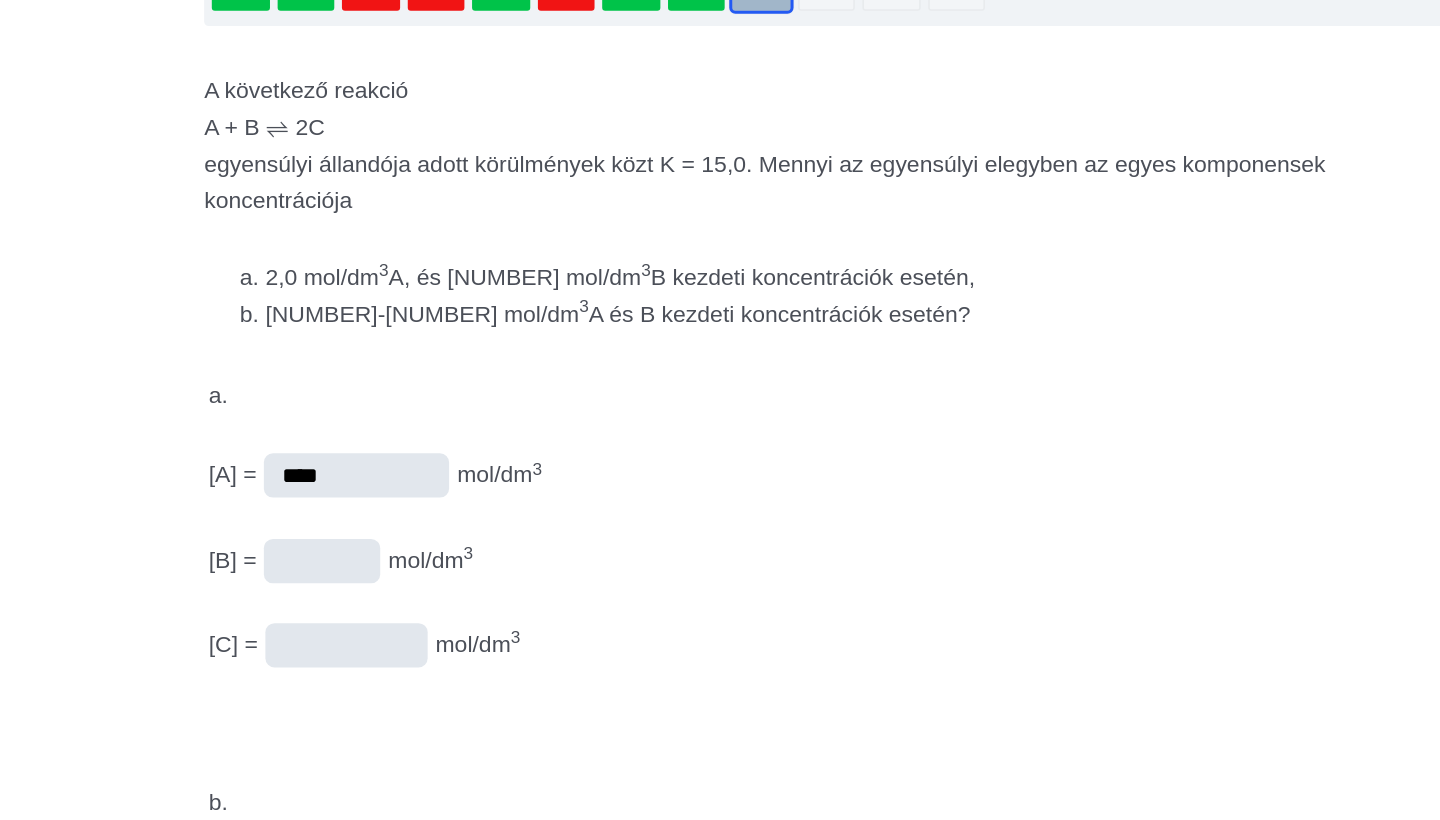 click at bounding box center [0, 0] 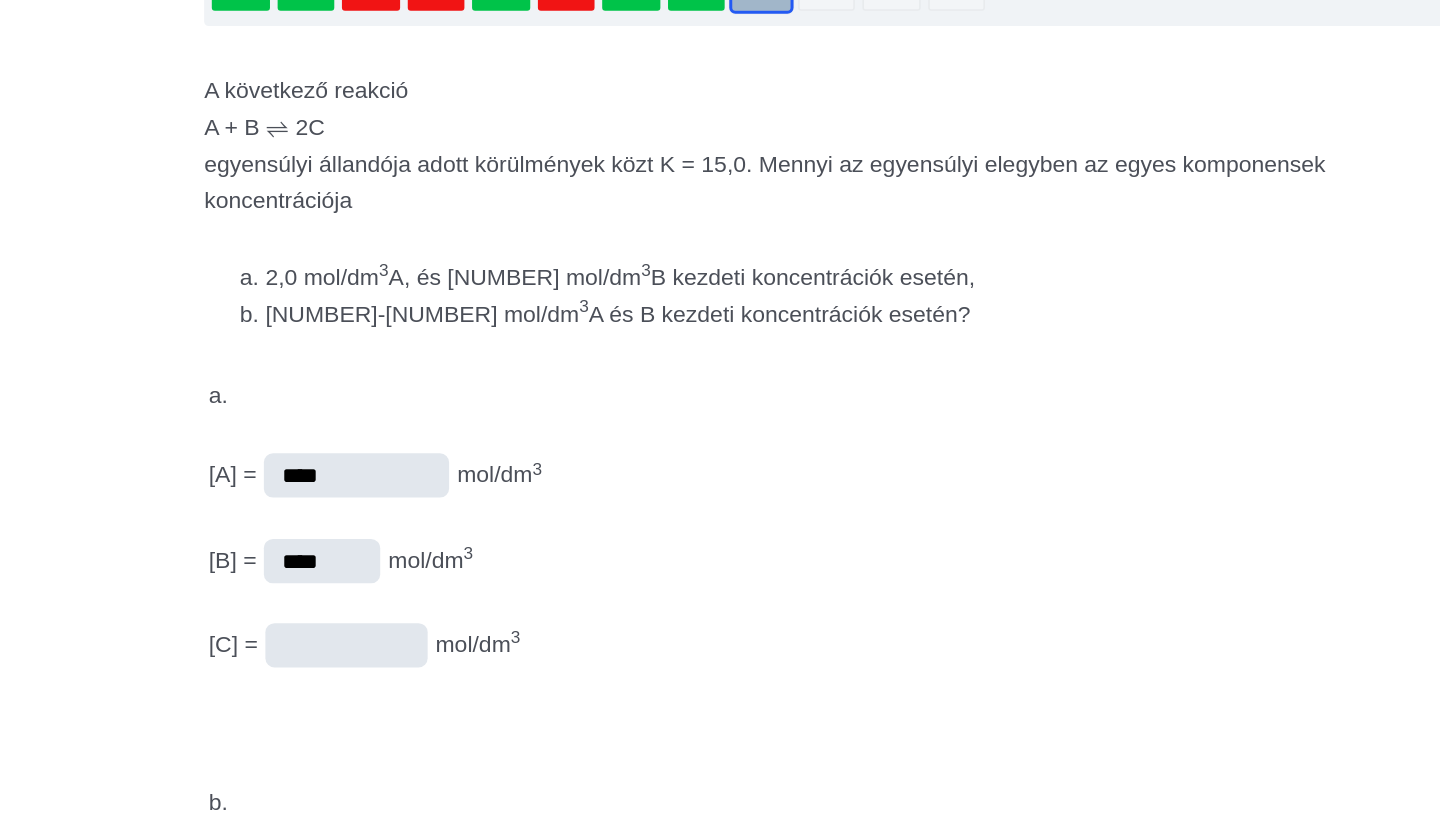 type on "****" 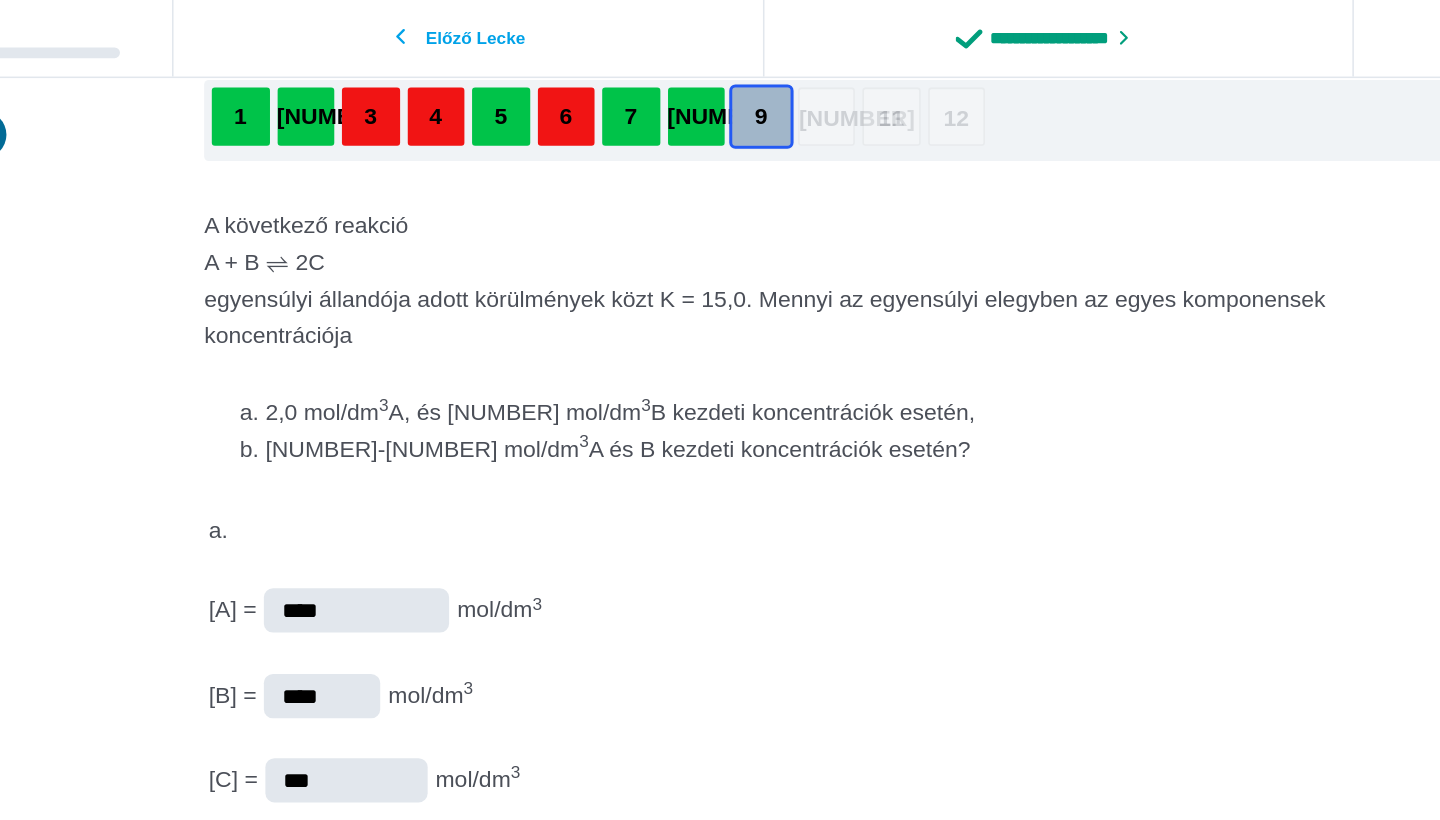 scroll, scrollTop: 211, scrollLeft: 0, axis: vertical 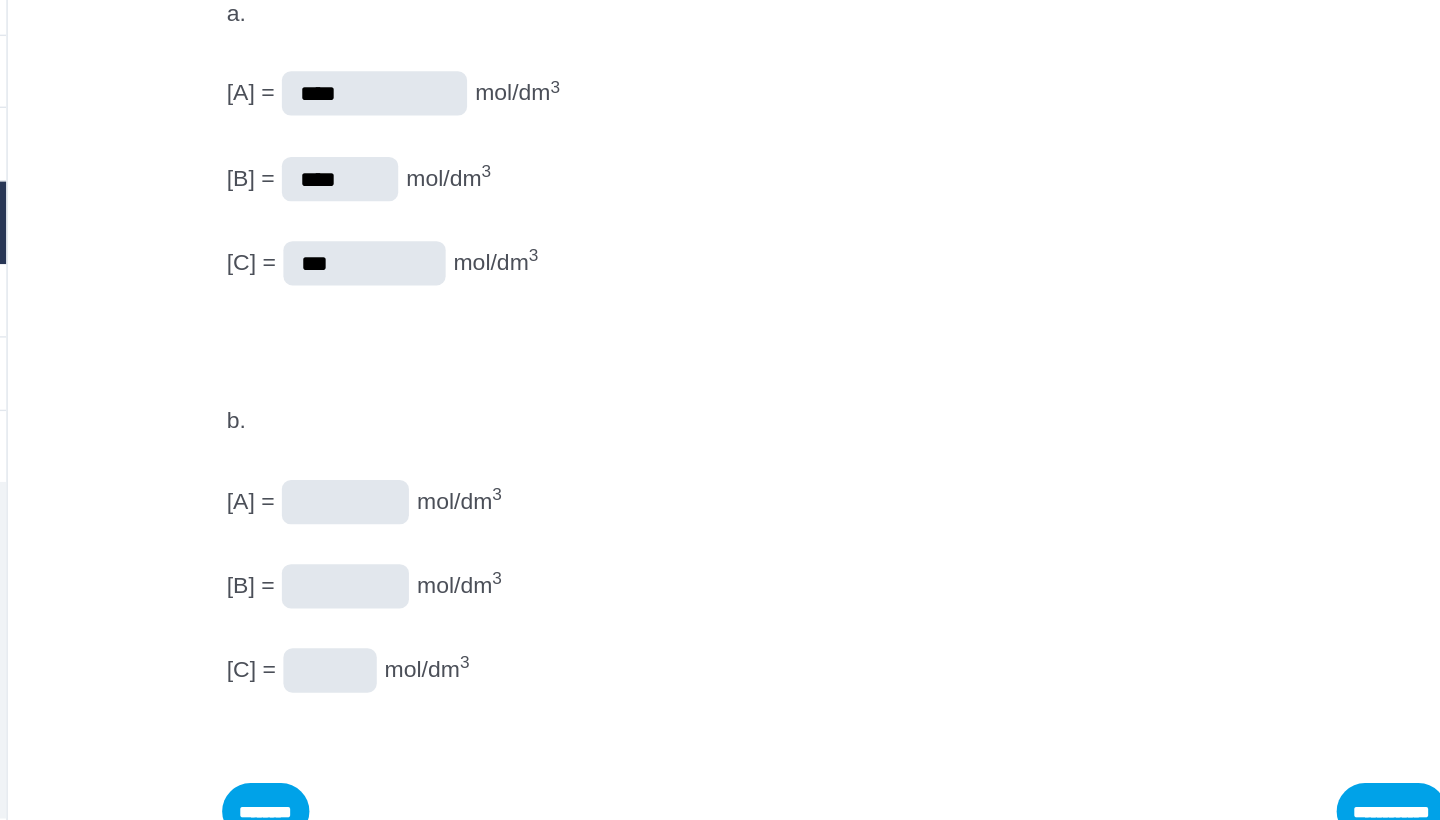type on "***" 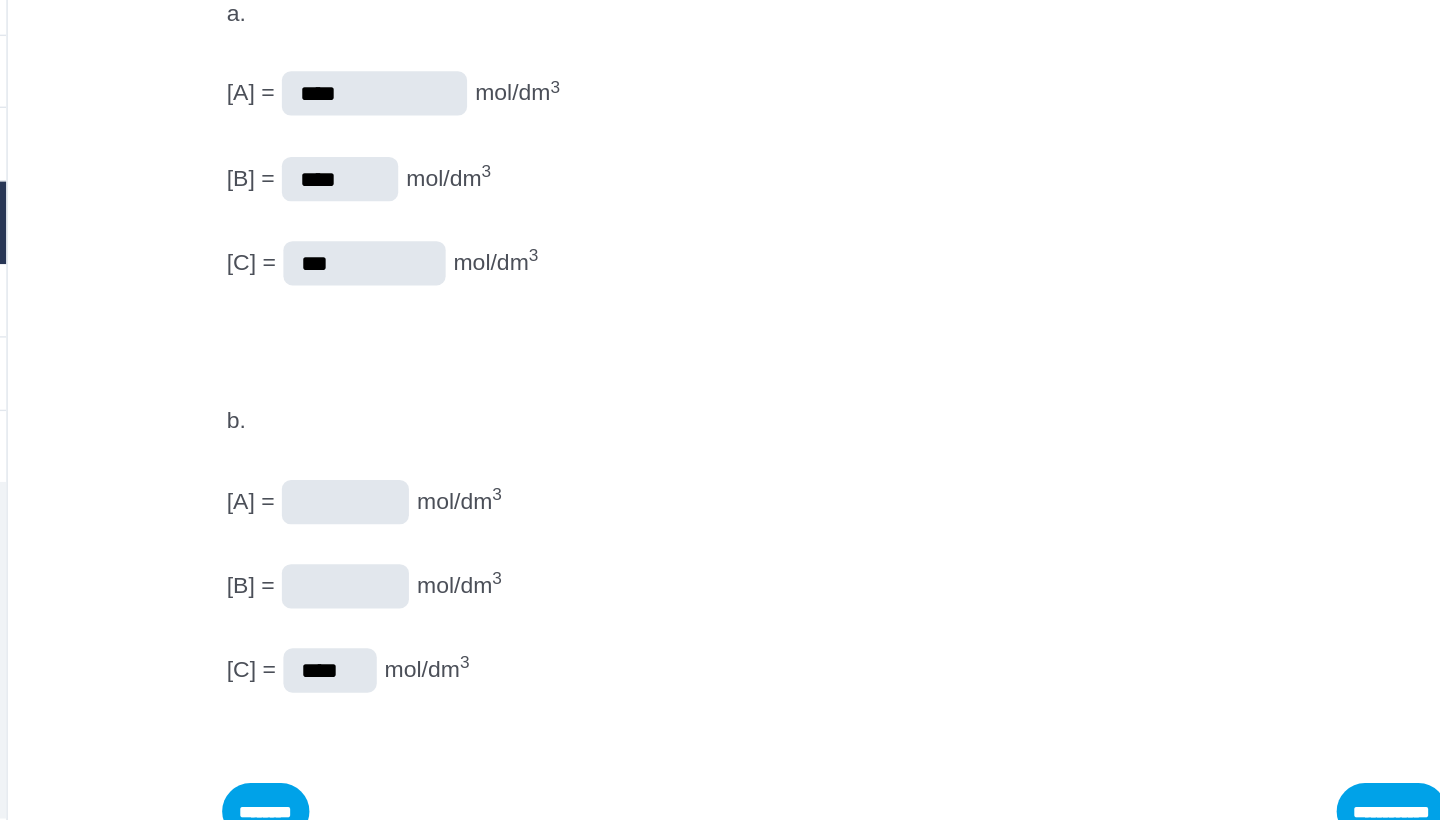 type on "****" 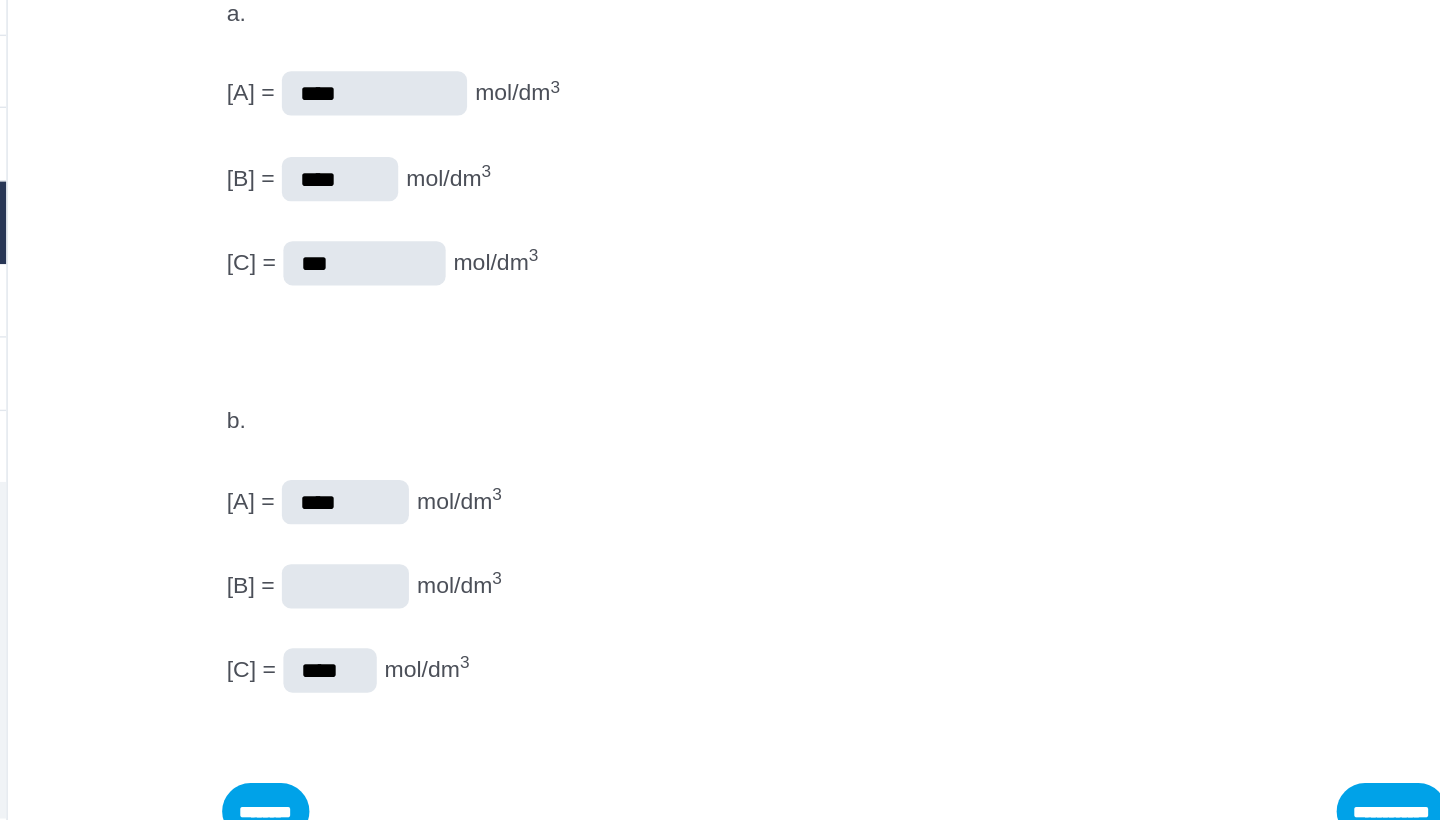 type on "****" 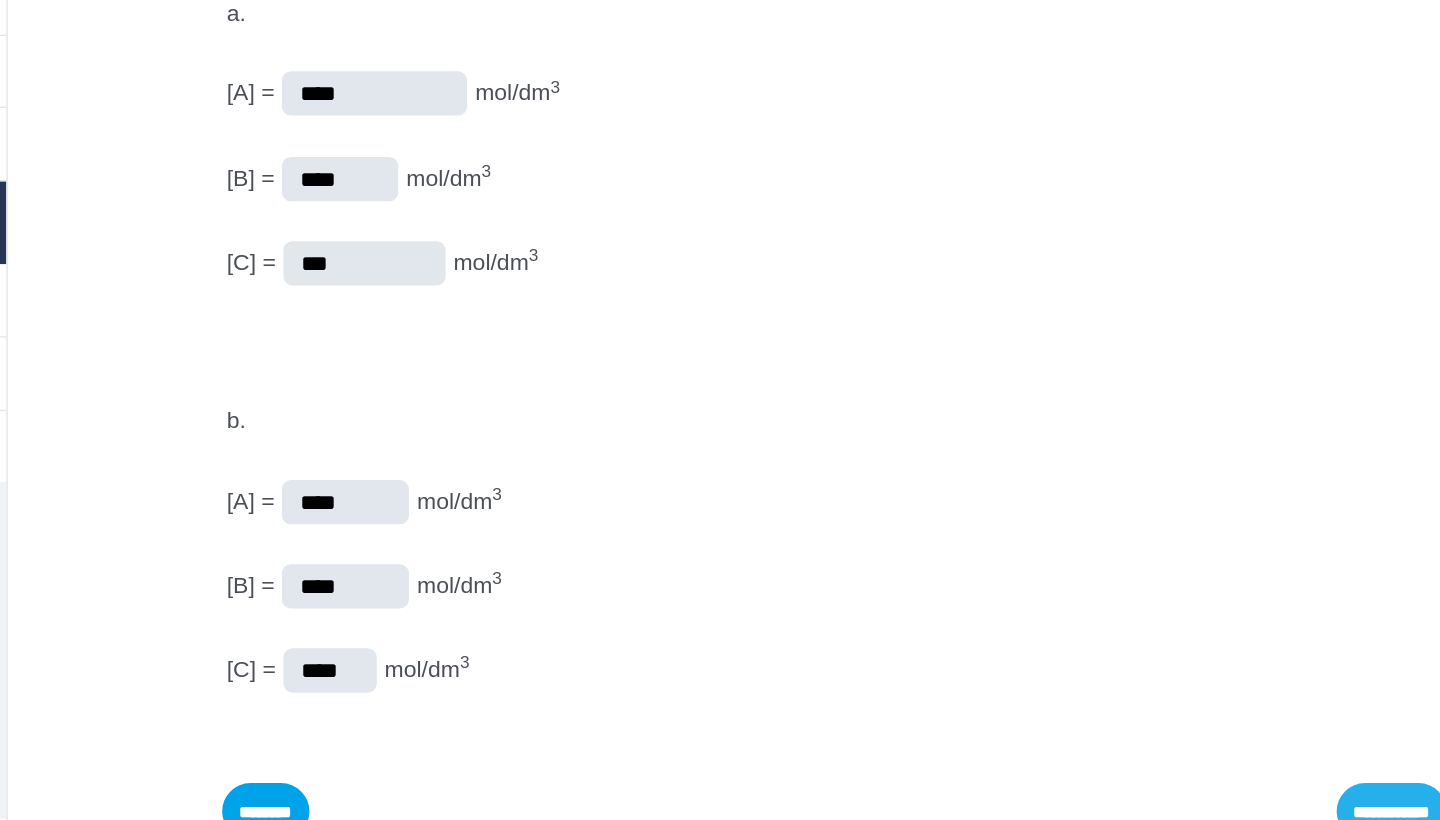 type on "****" 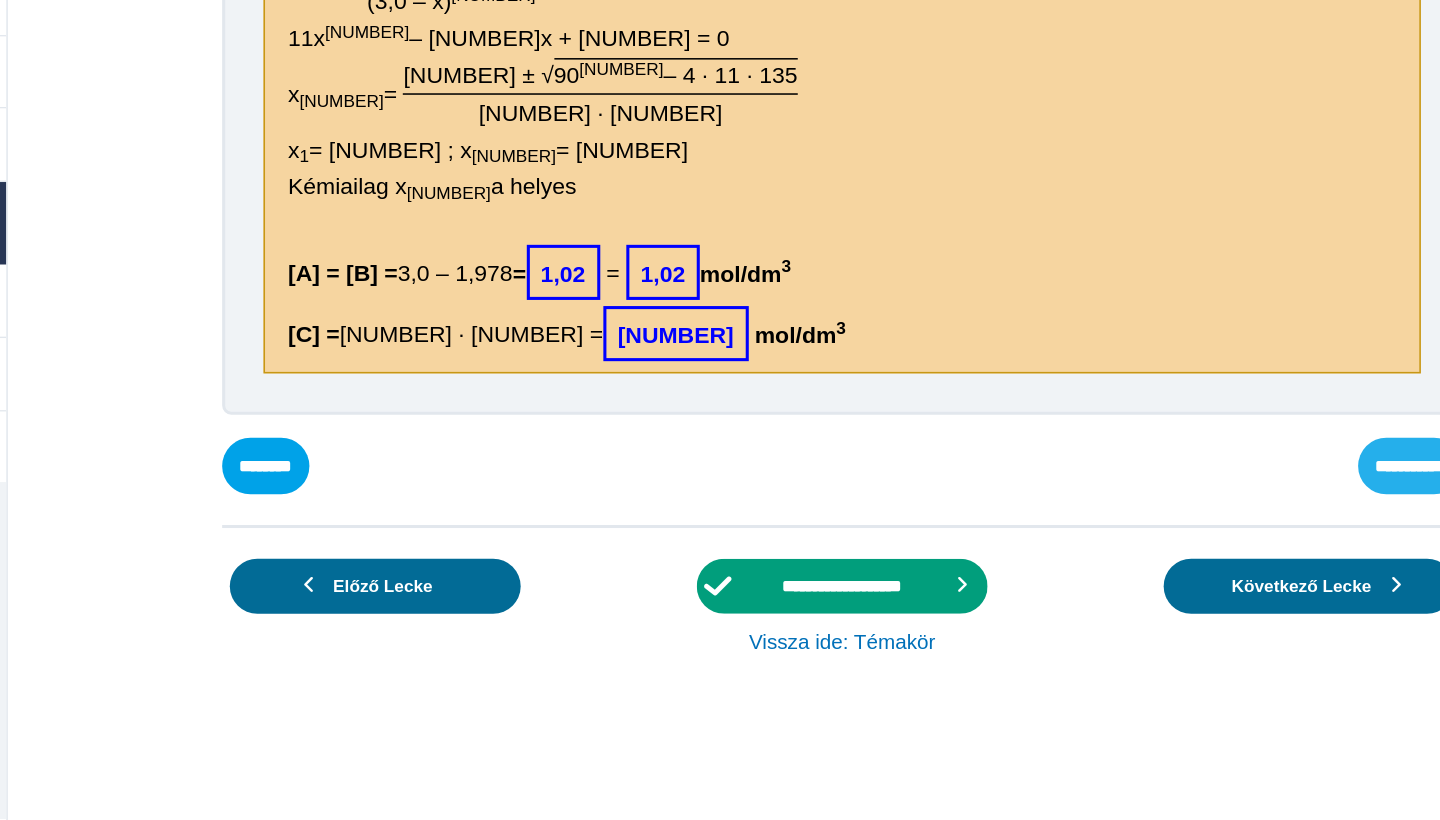 click on "**********" at bounding box center [0, 0] 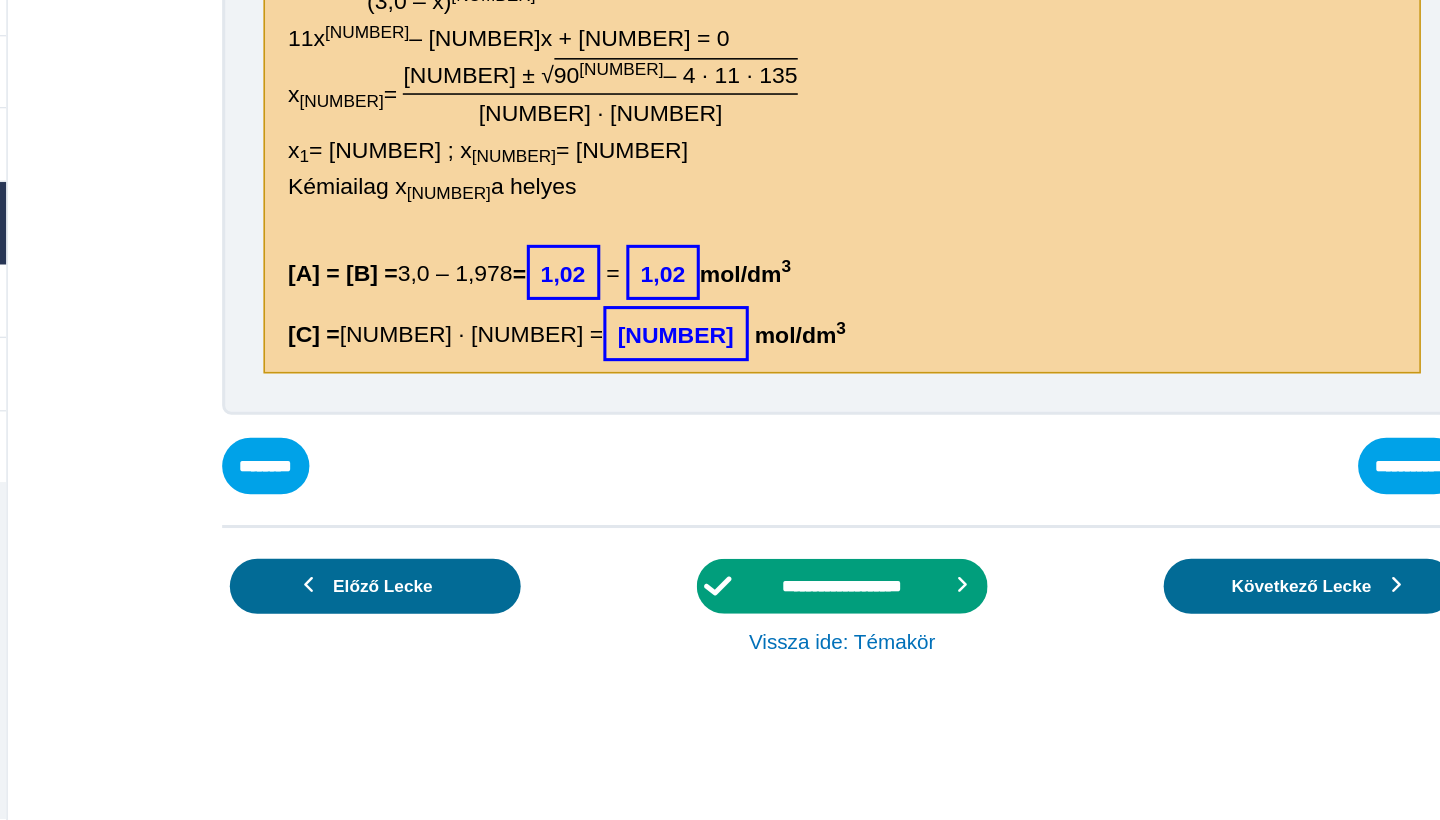 scroll, scrollTop: 190, scrollLeft: 0, axis: vertical 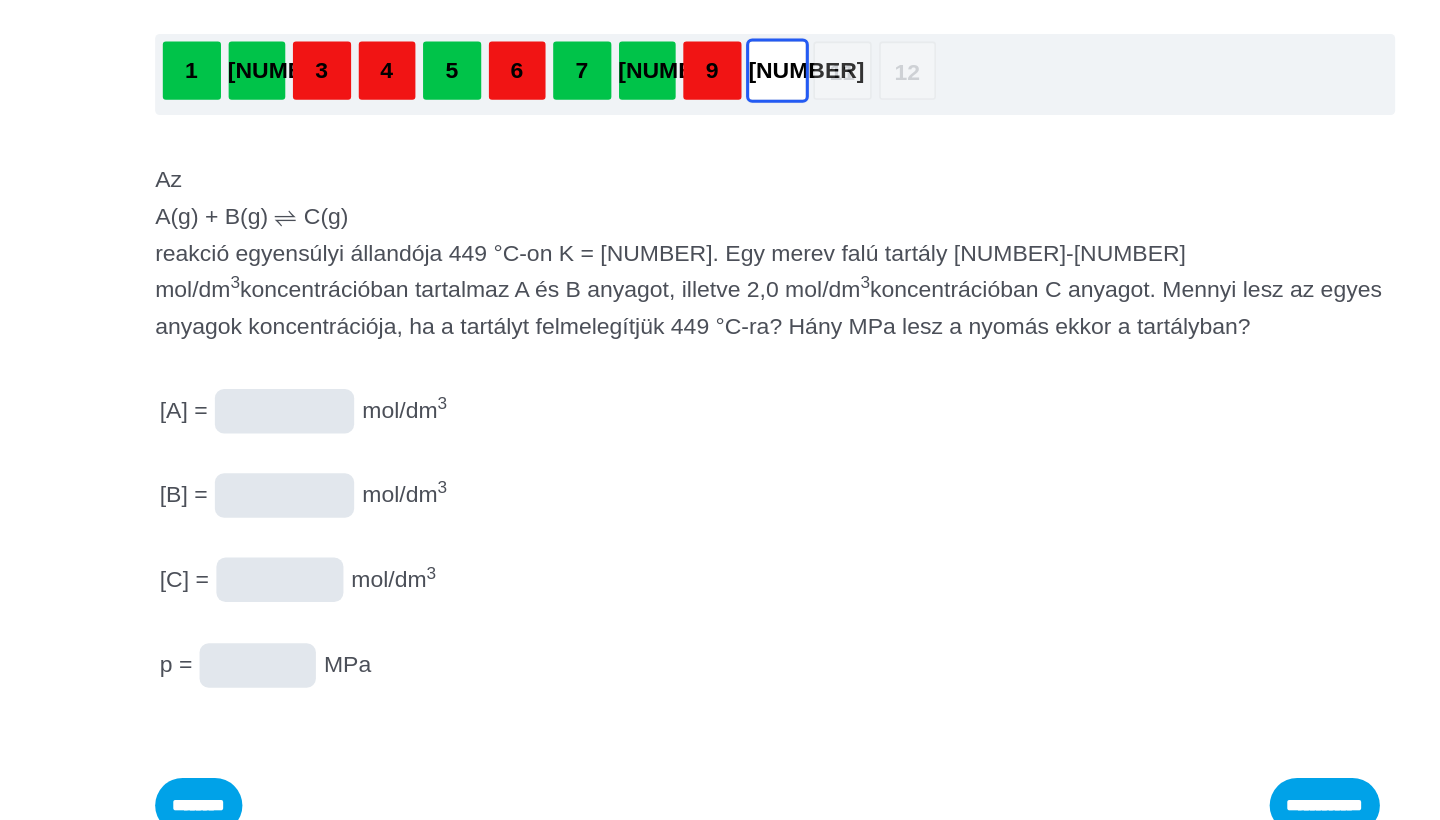 click at bounding box center [0, 0] 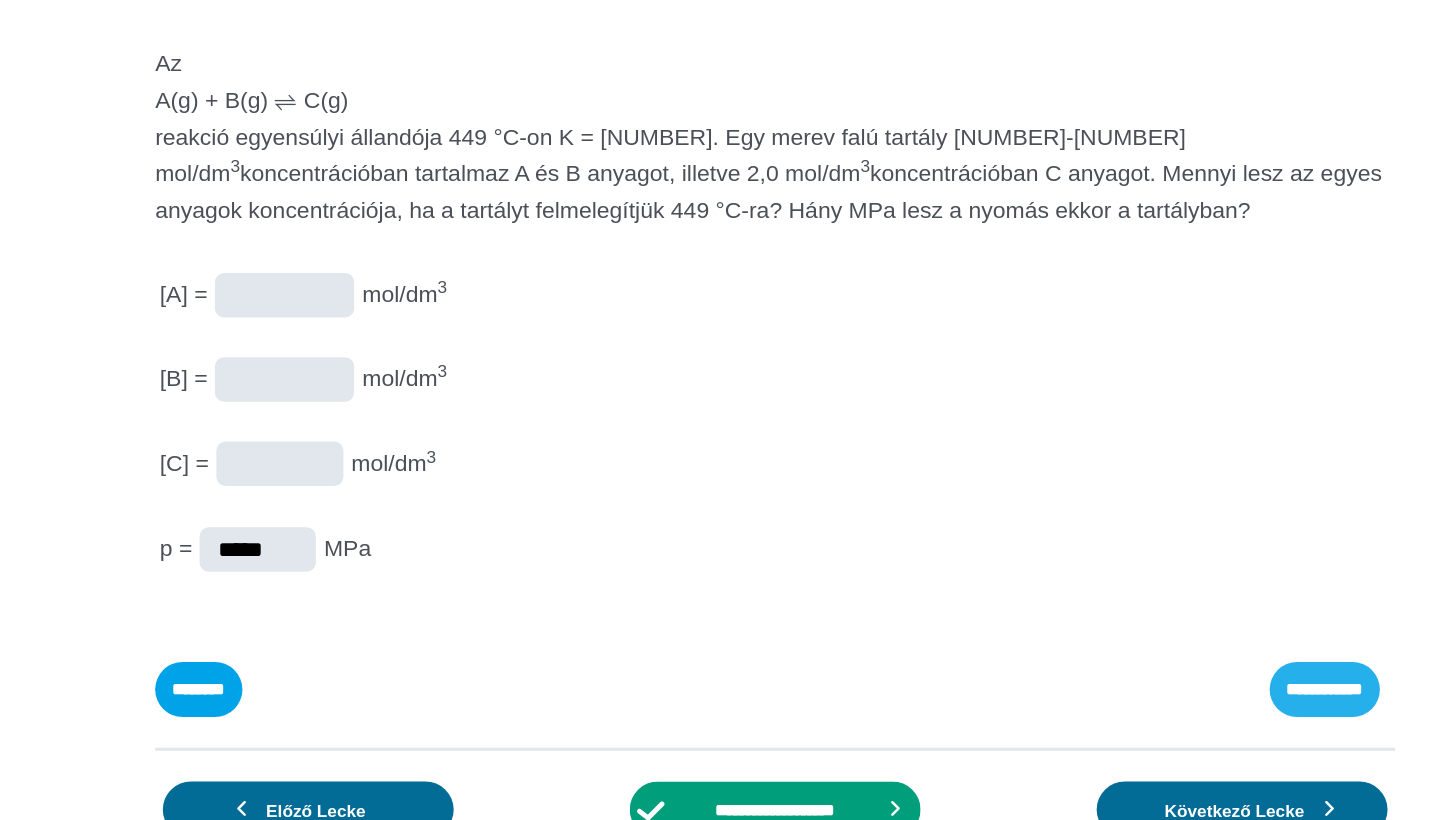 type on "*****" 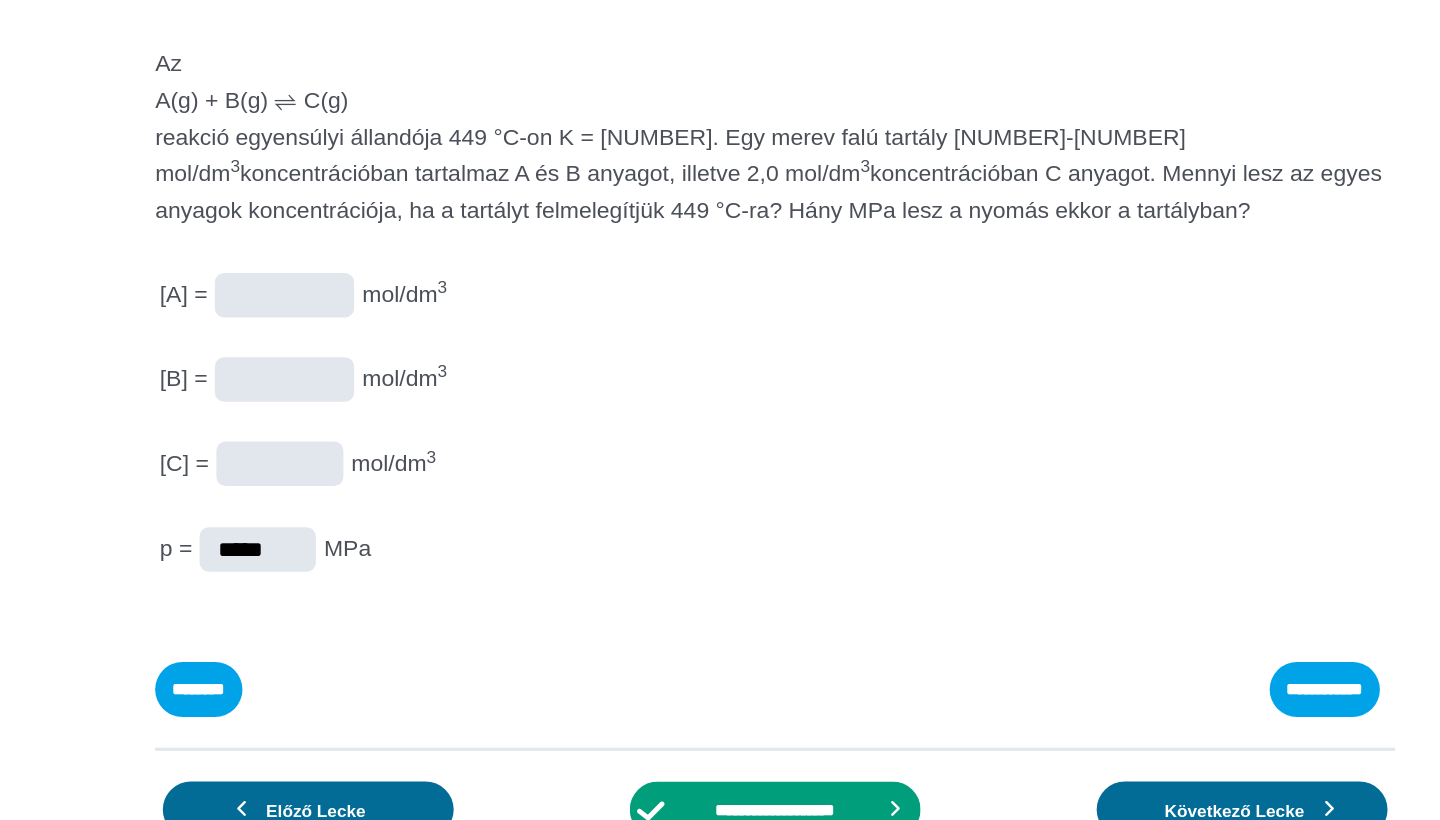 click at bounding box center (0, 0) 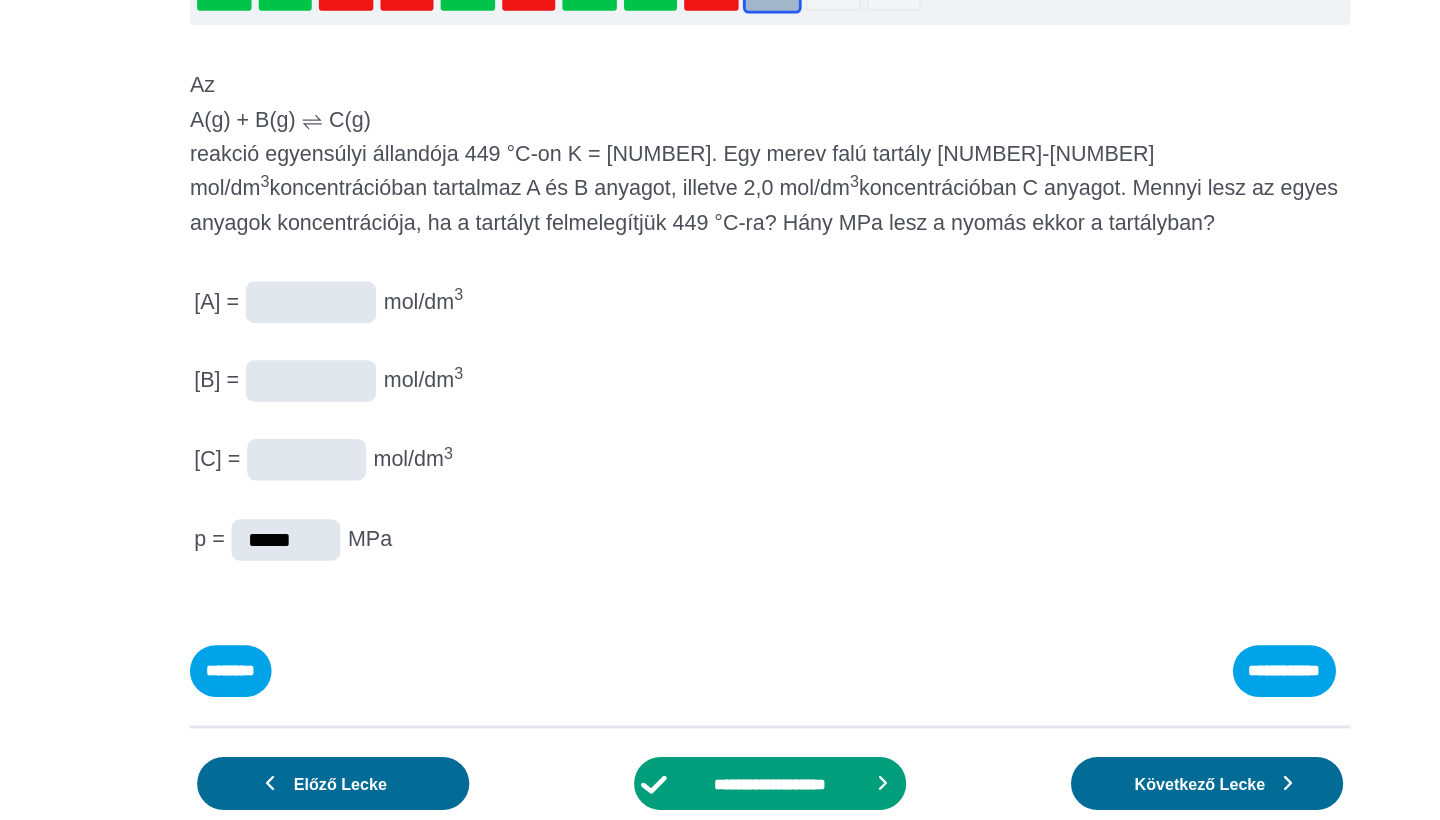 scroll, scrollTop: 165, scrollLeft: 0, axis: vertical 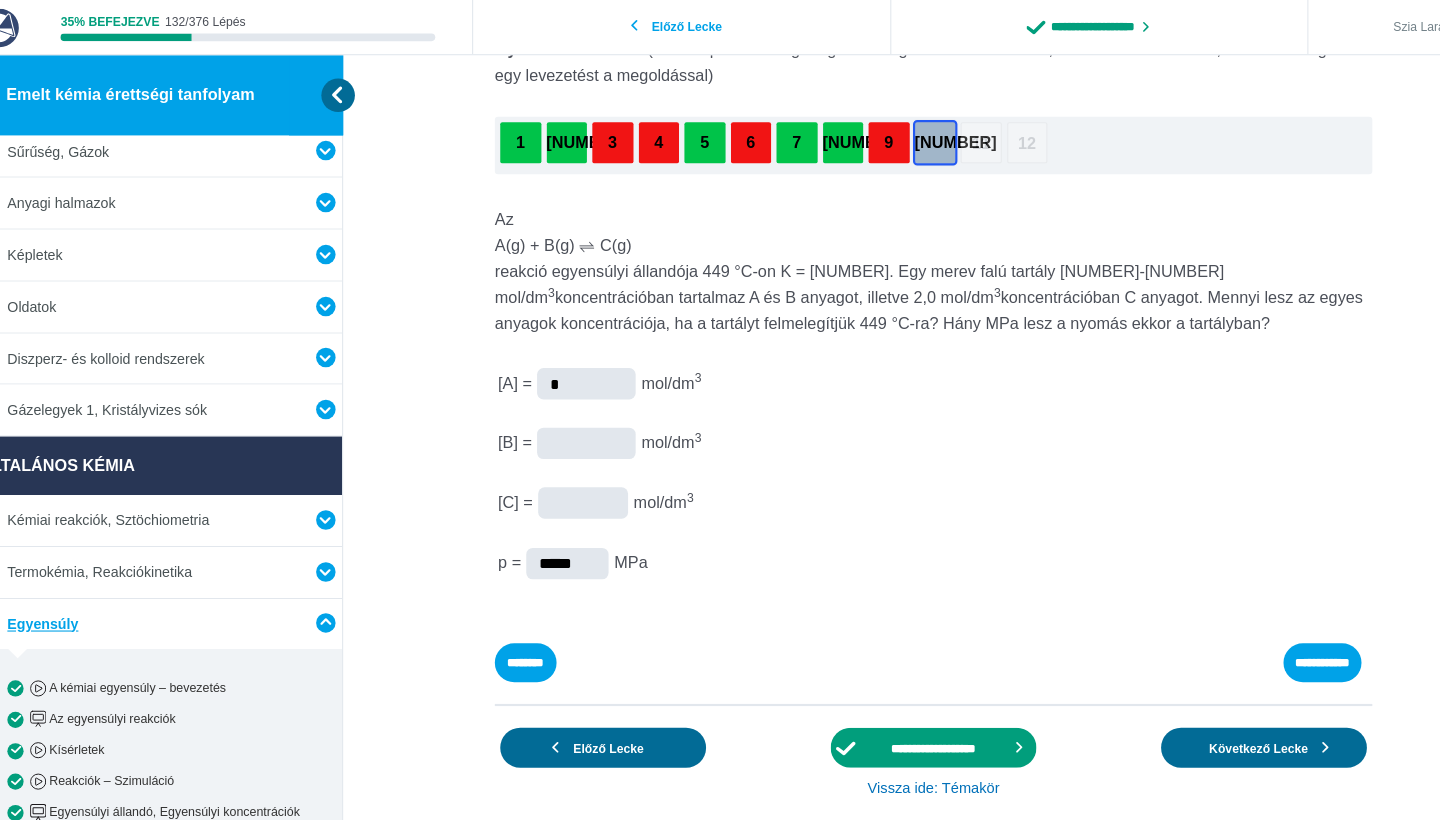 type on "*" 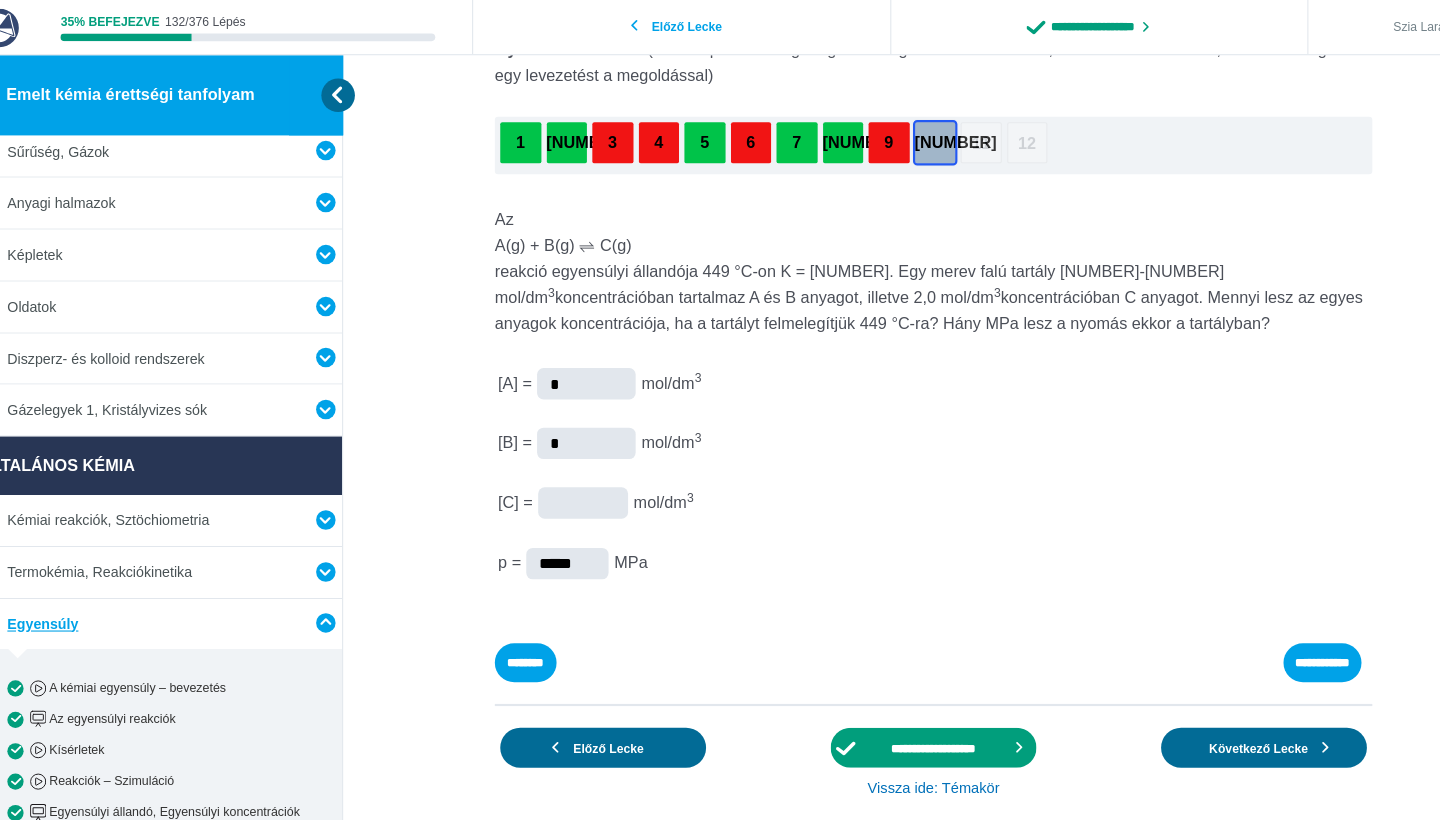 type on "*" 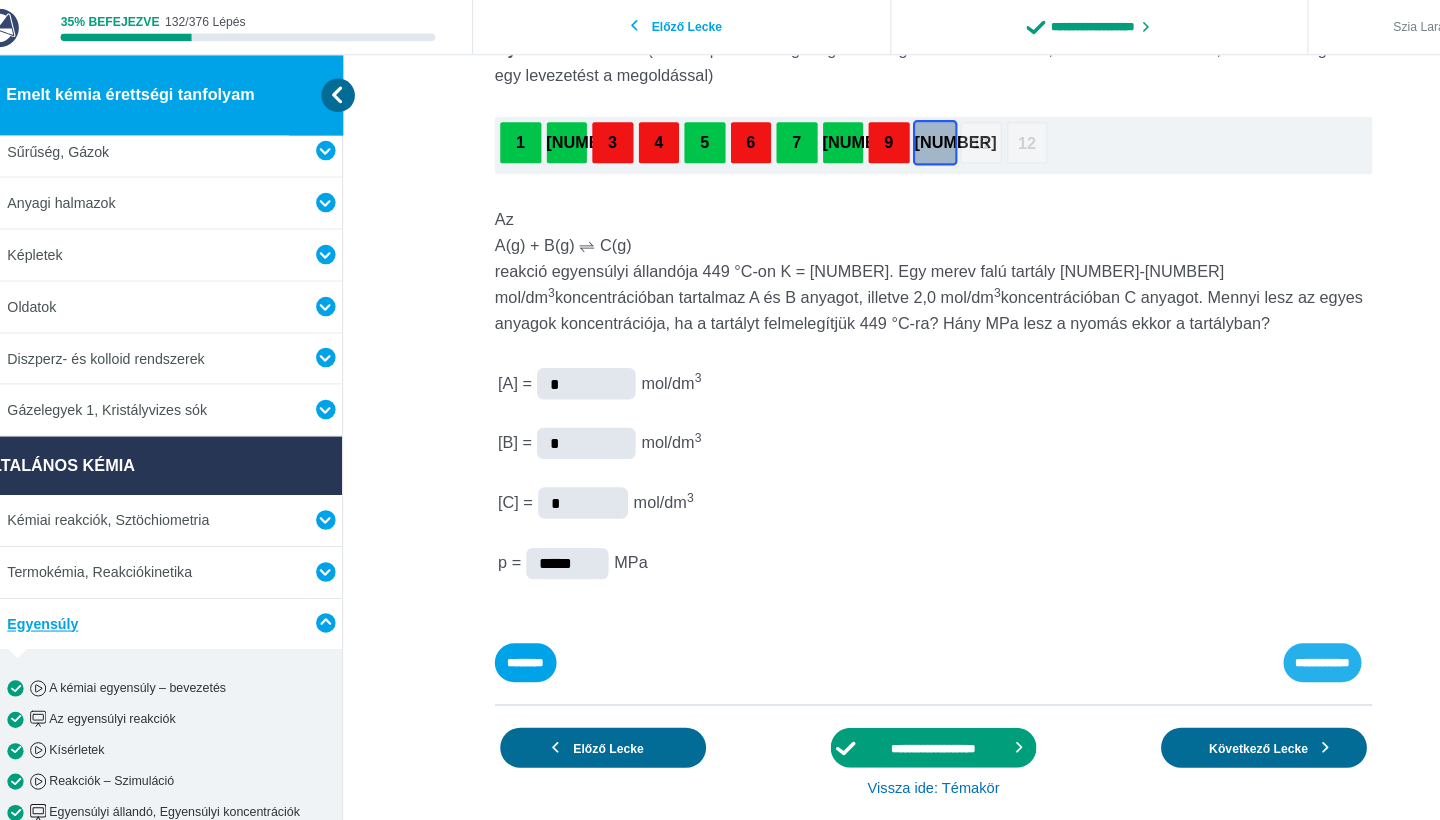 type on "*" 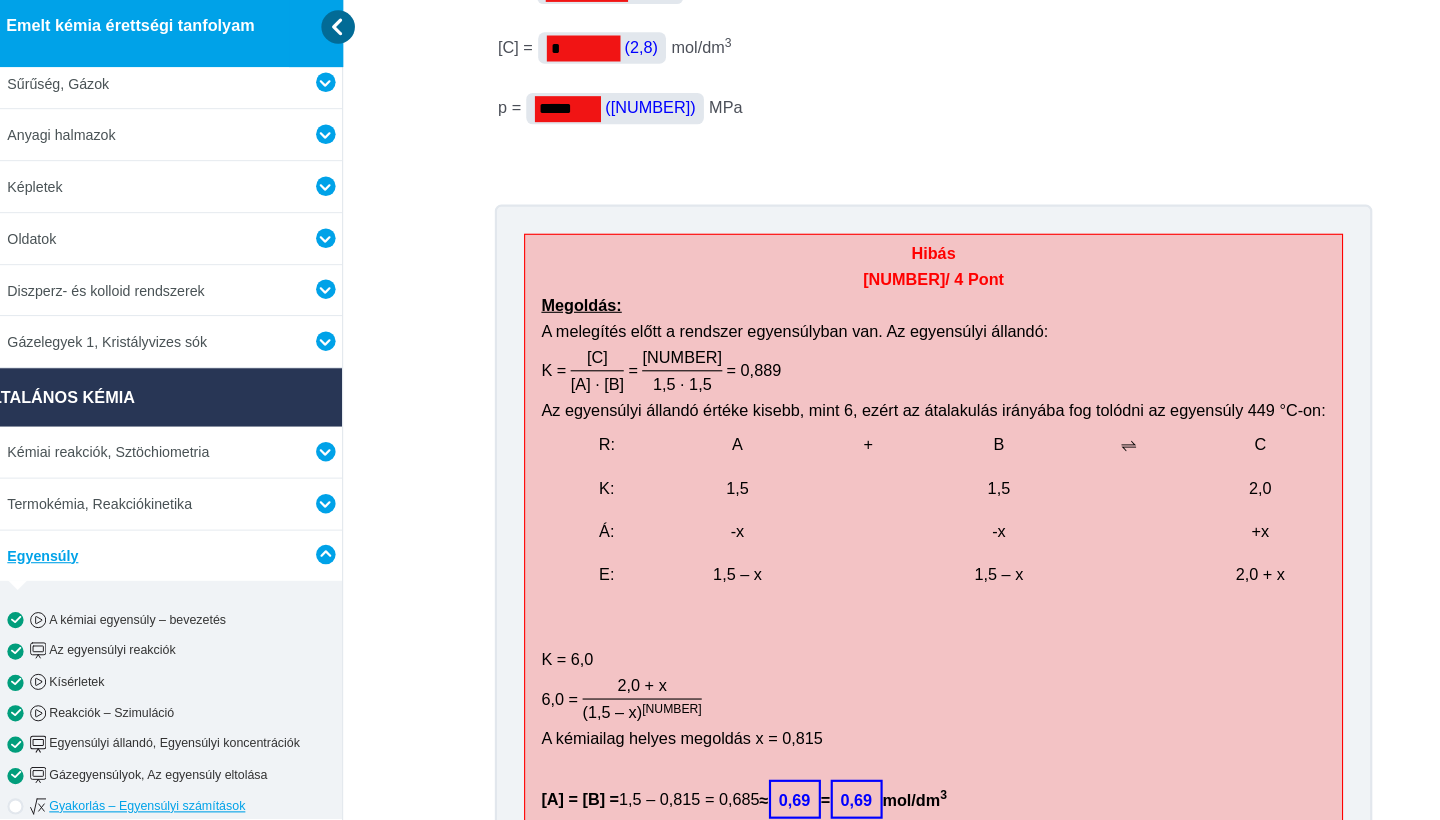 scroll, scrollTop: 717, scrollLeft: 0, axis: vertical 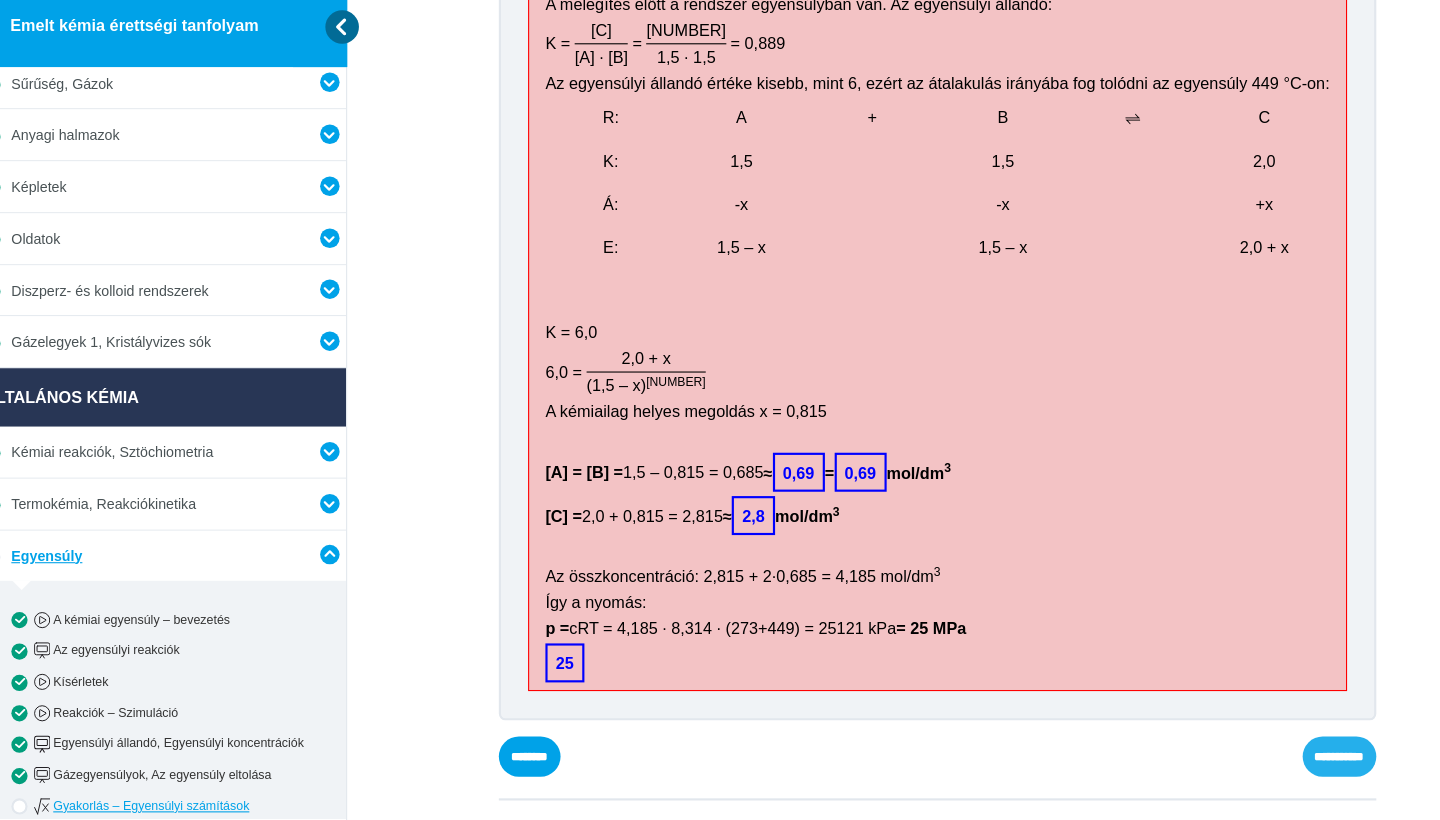 click on "**********" at bounding box center (0, 0) 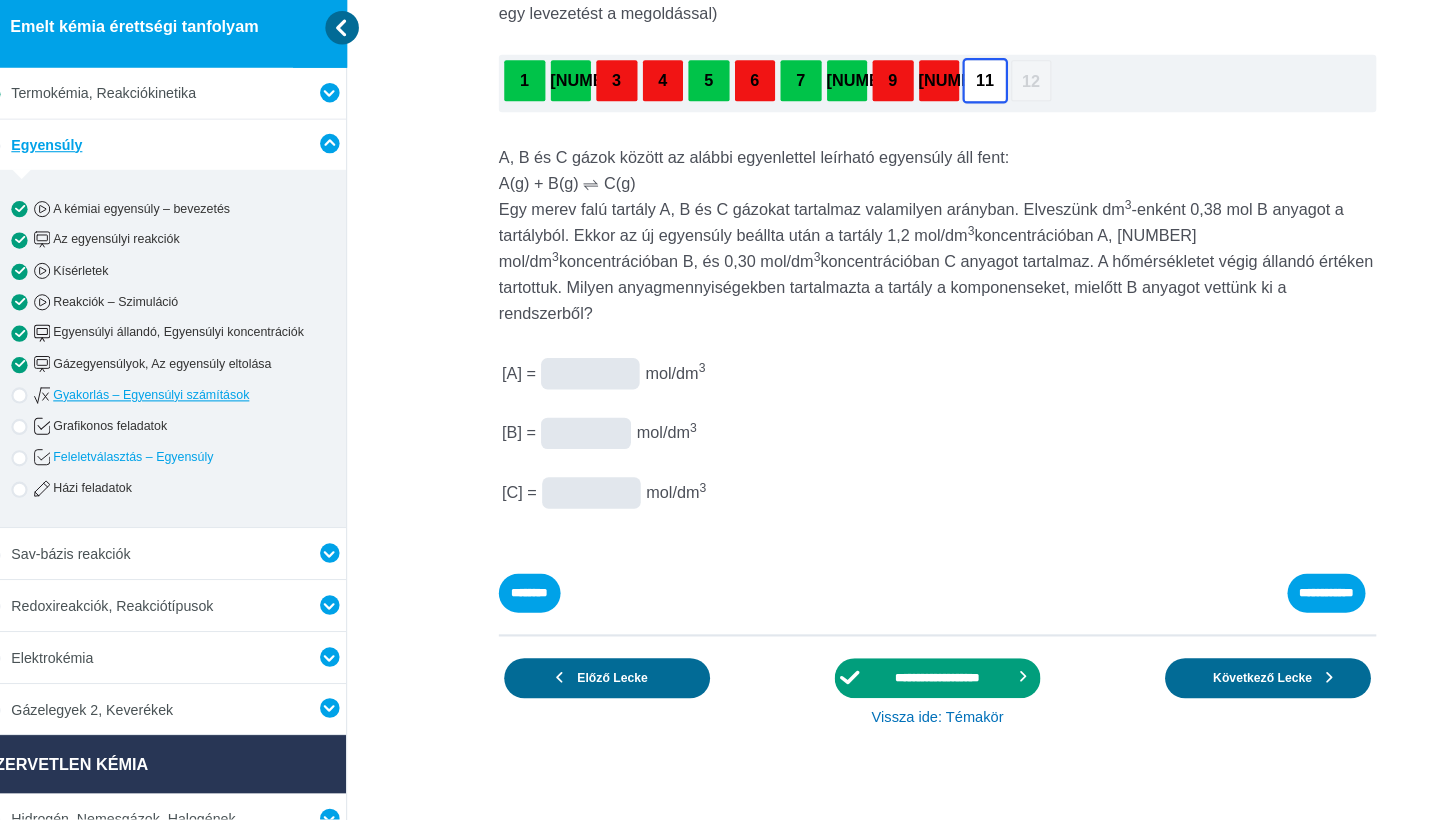 scroll, scrollTop: 732, scrollLeft: 0, axis: vertical 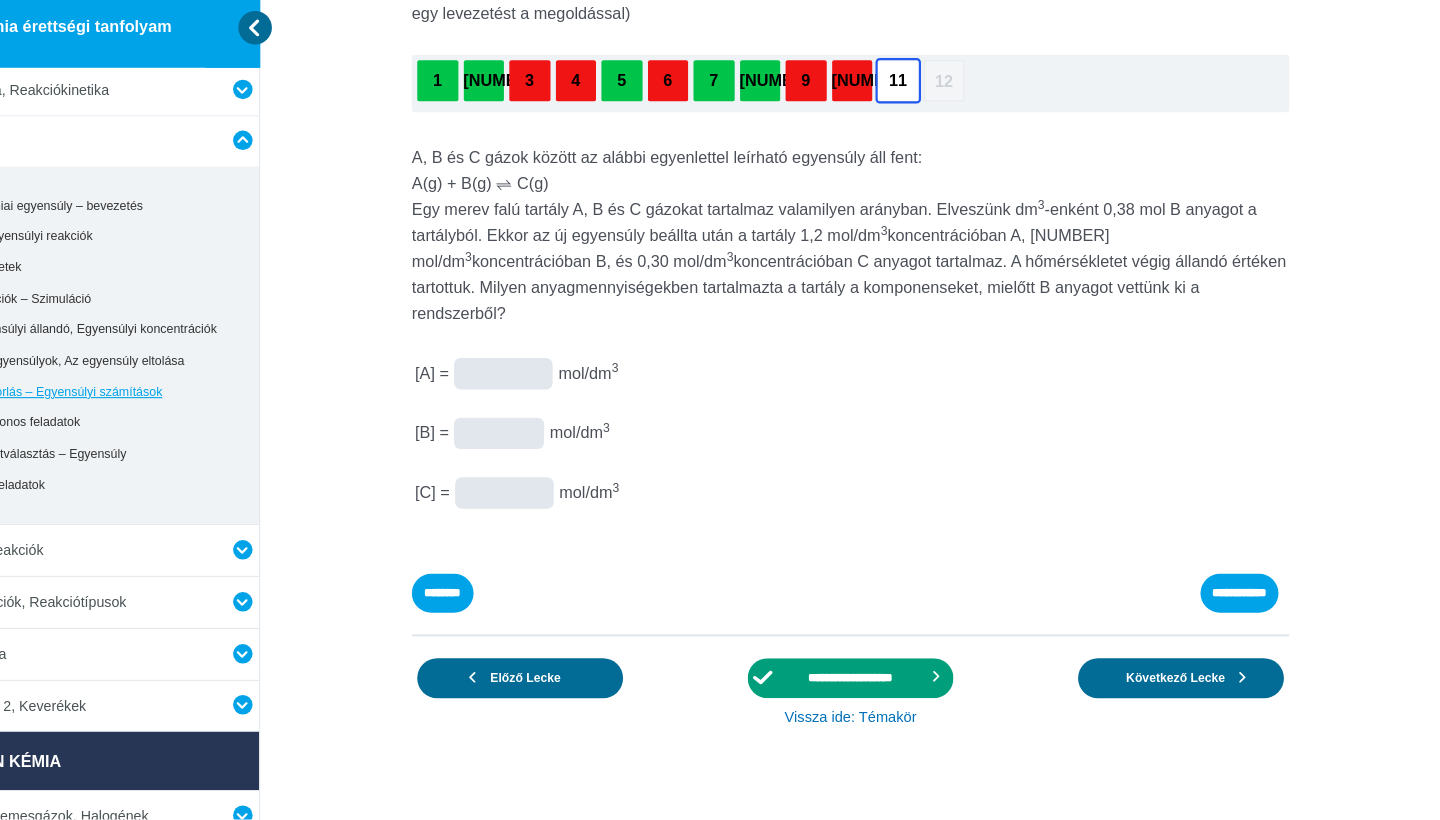 click at bounding box center [0, 0] 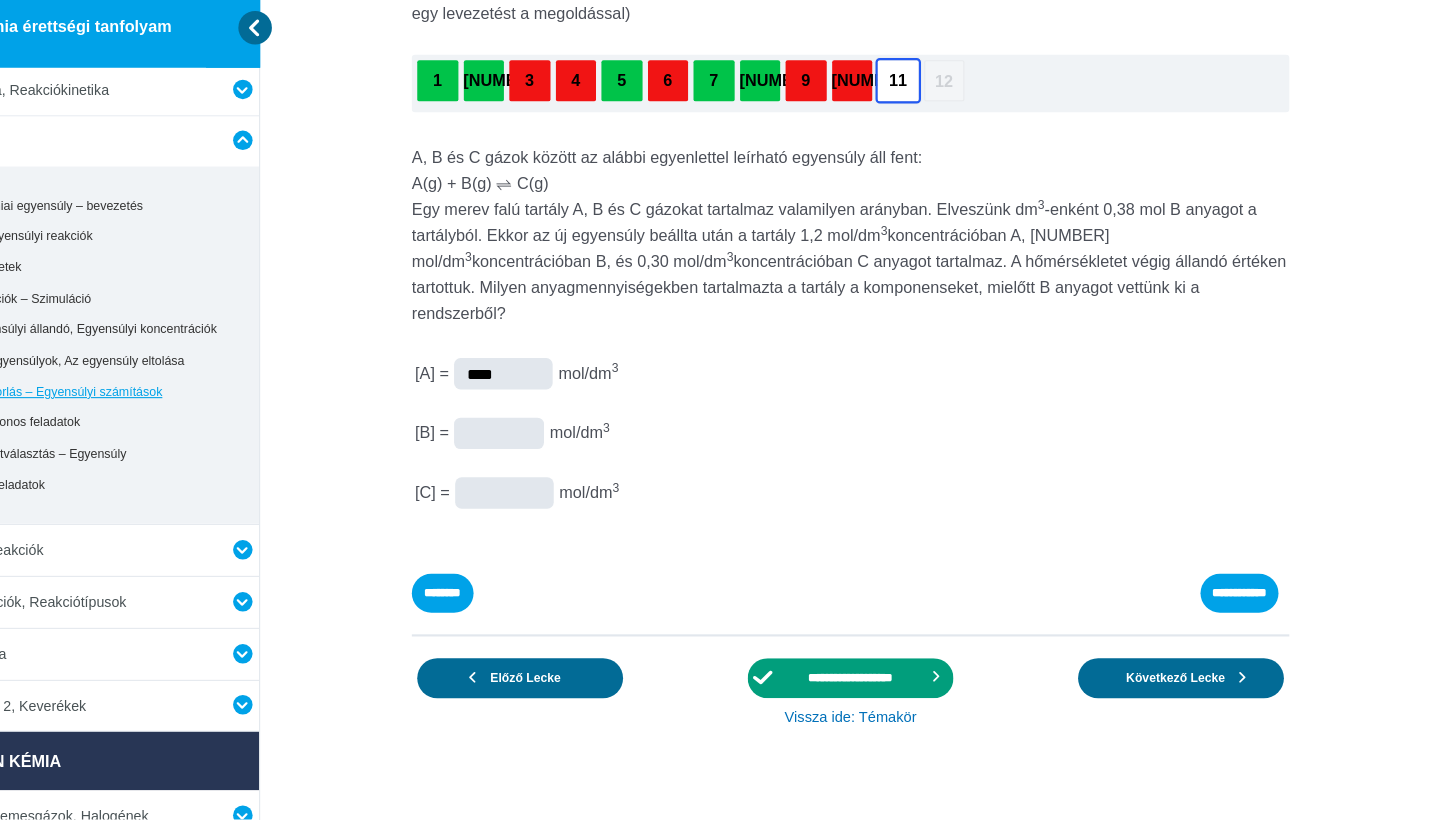 type on "****" 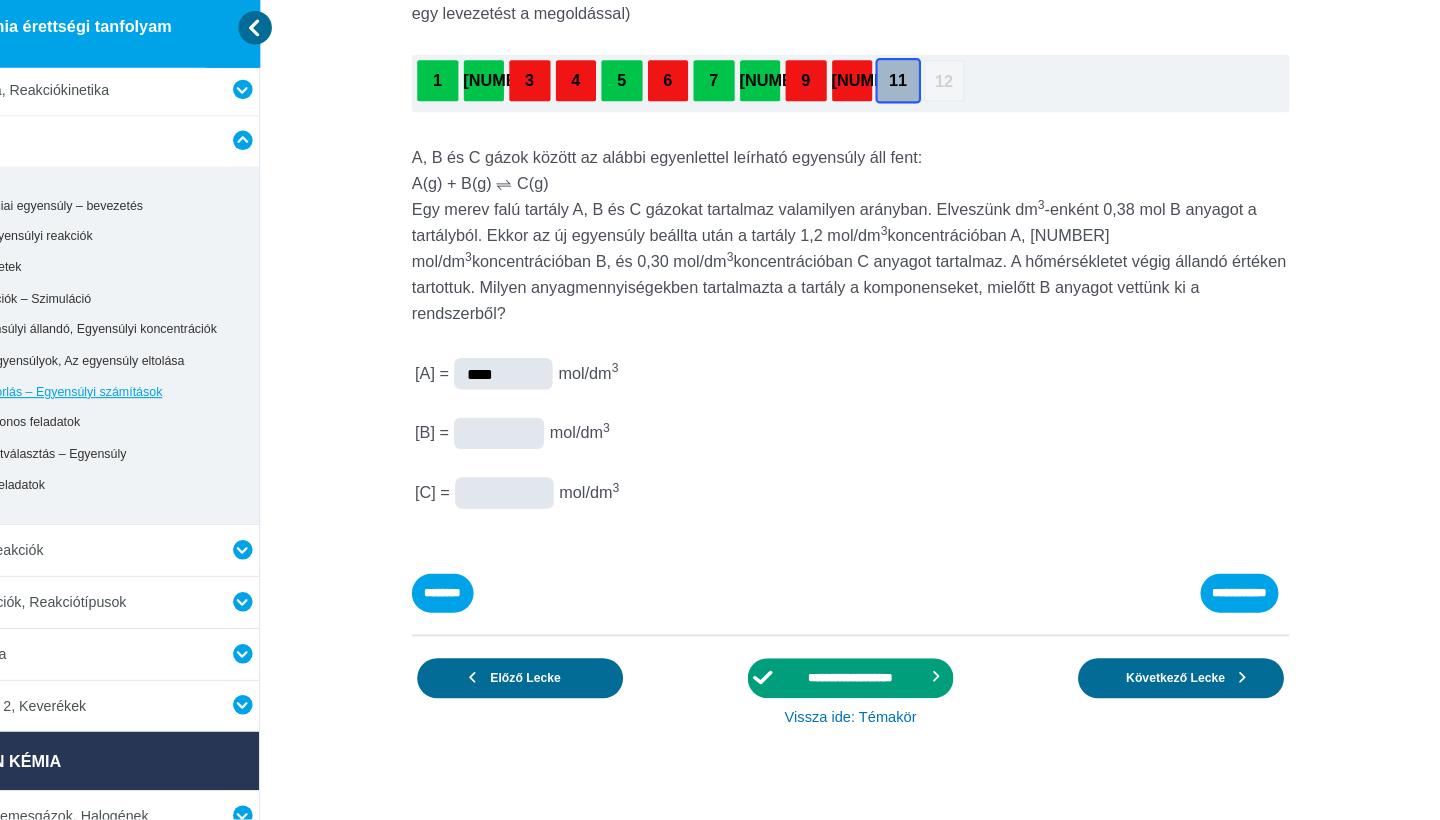 click at bounding box center (0, 0) 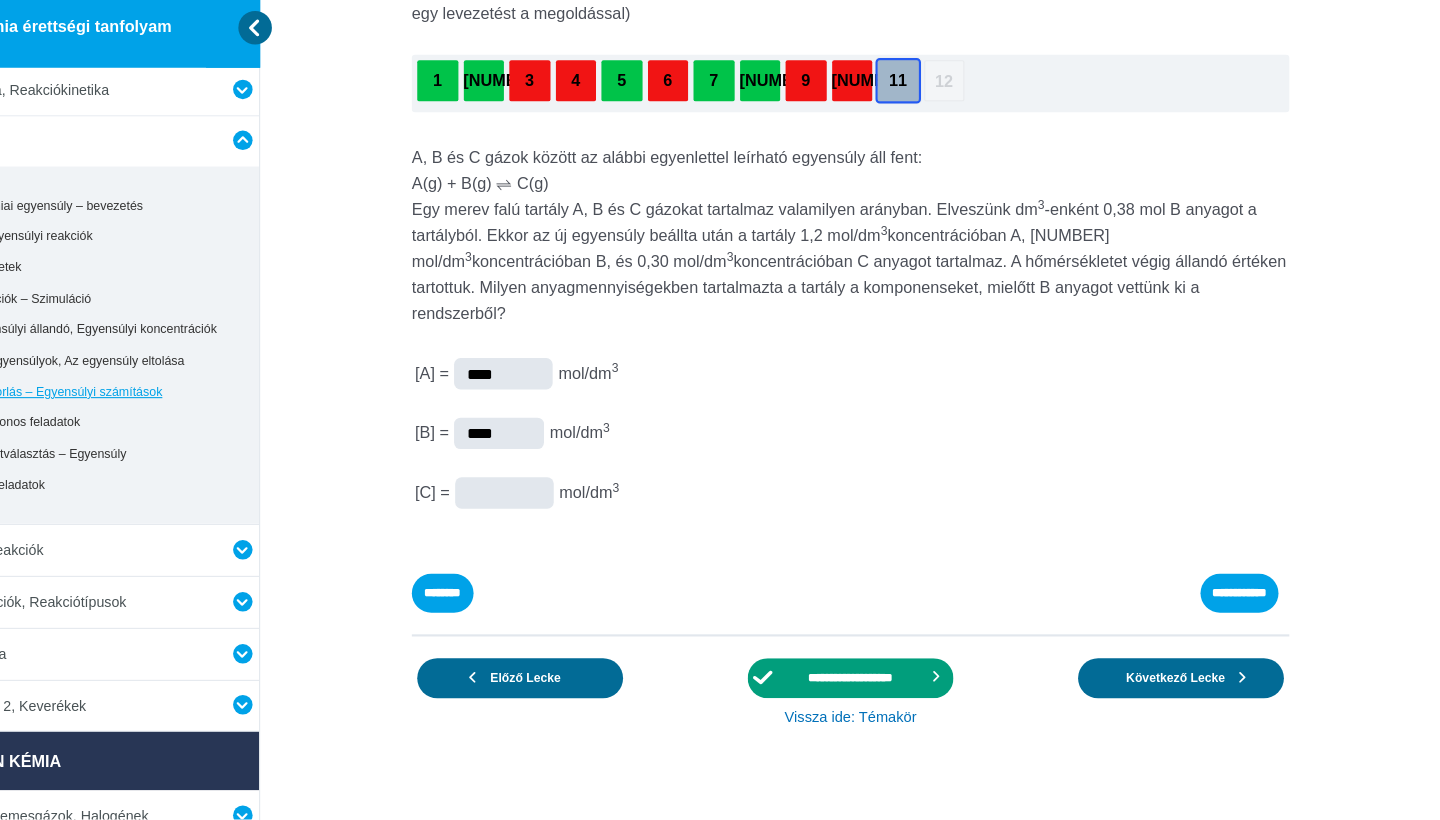type on "****" 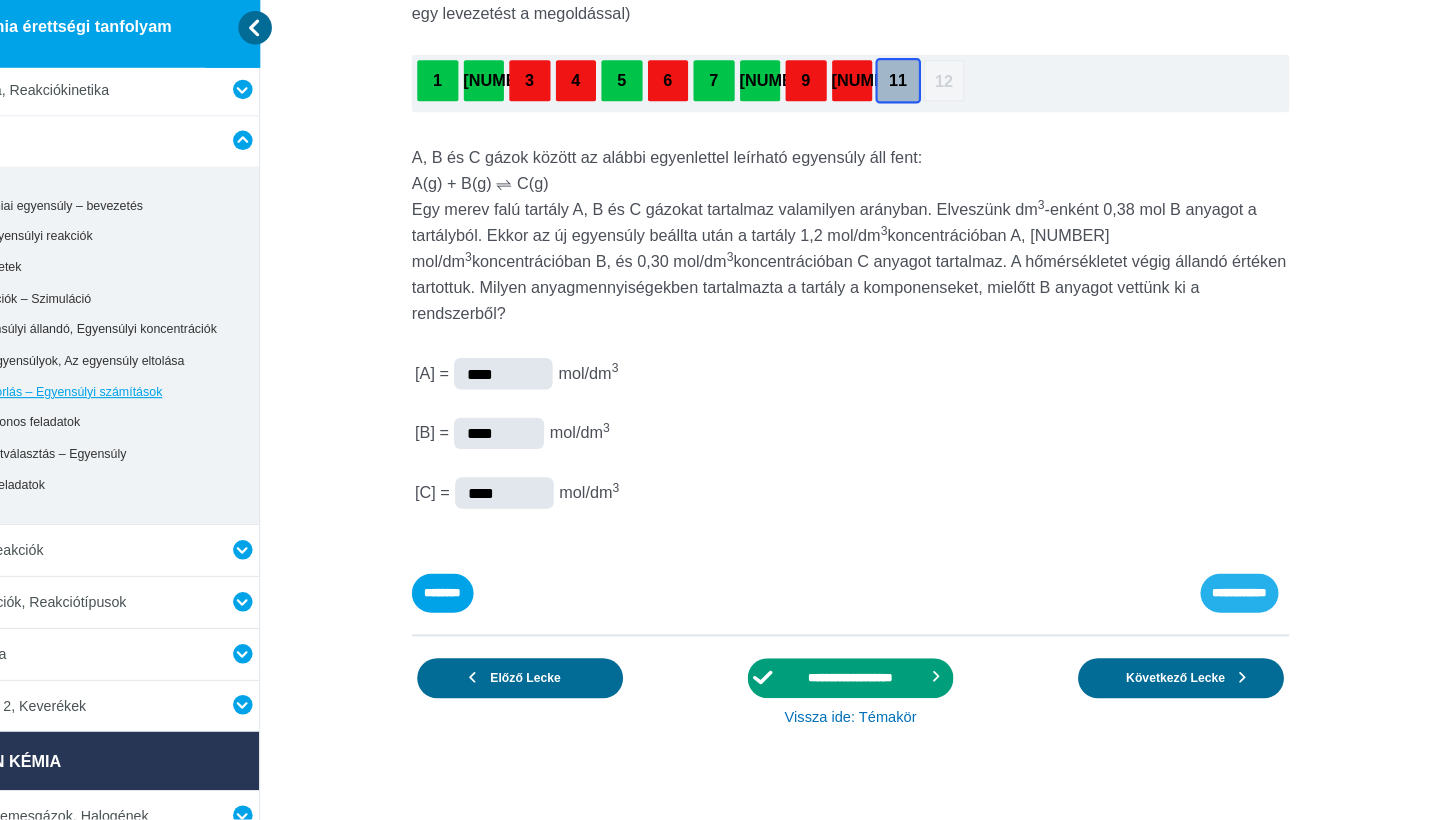 type on "****" 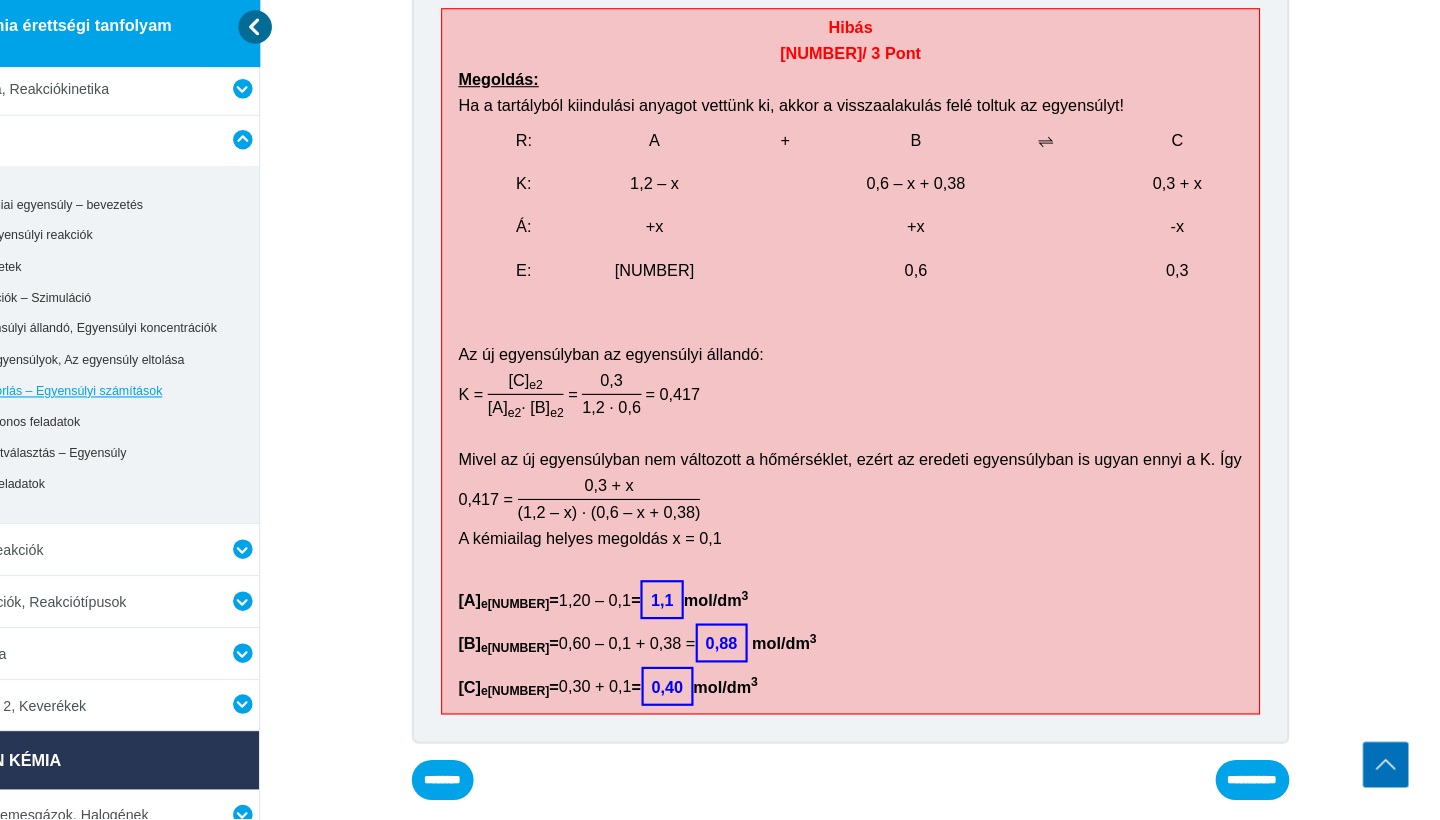 scroll, scrollTop: 724, scrollLeft: 0, axis: vertical 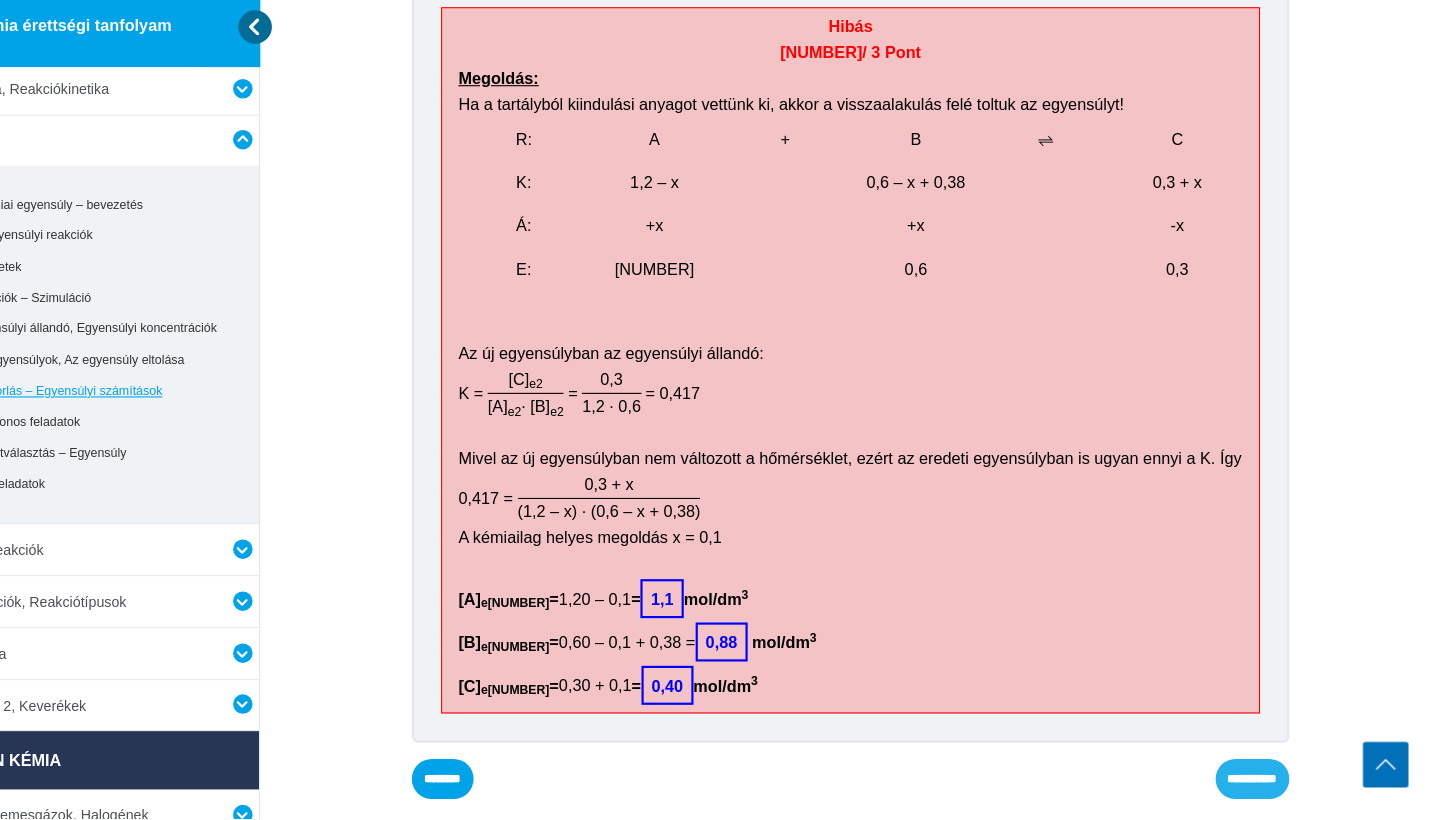 click on "**********" at bounding box center [0, 0] 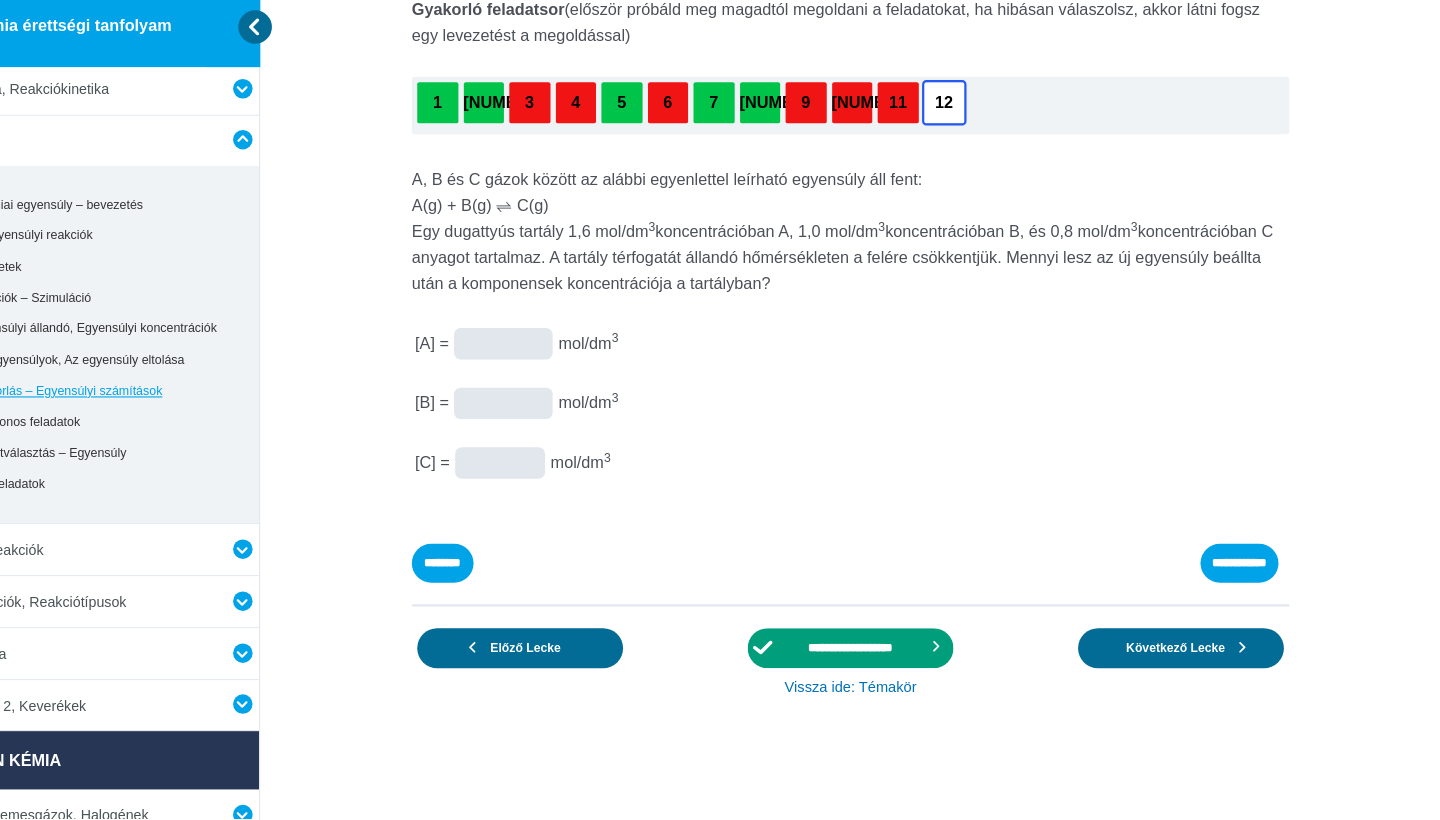 scroll, scrollTop: 136, scrollLeft: 0, axis: vertical 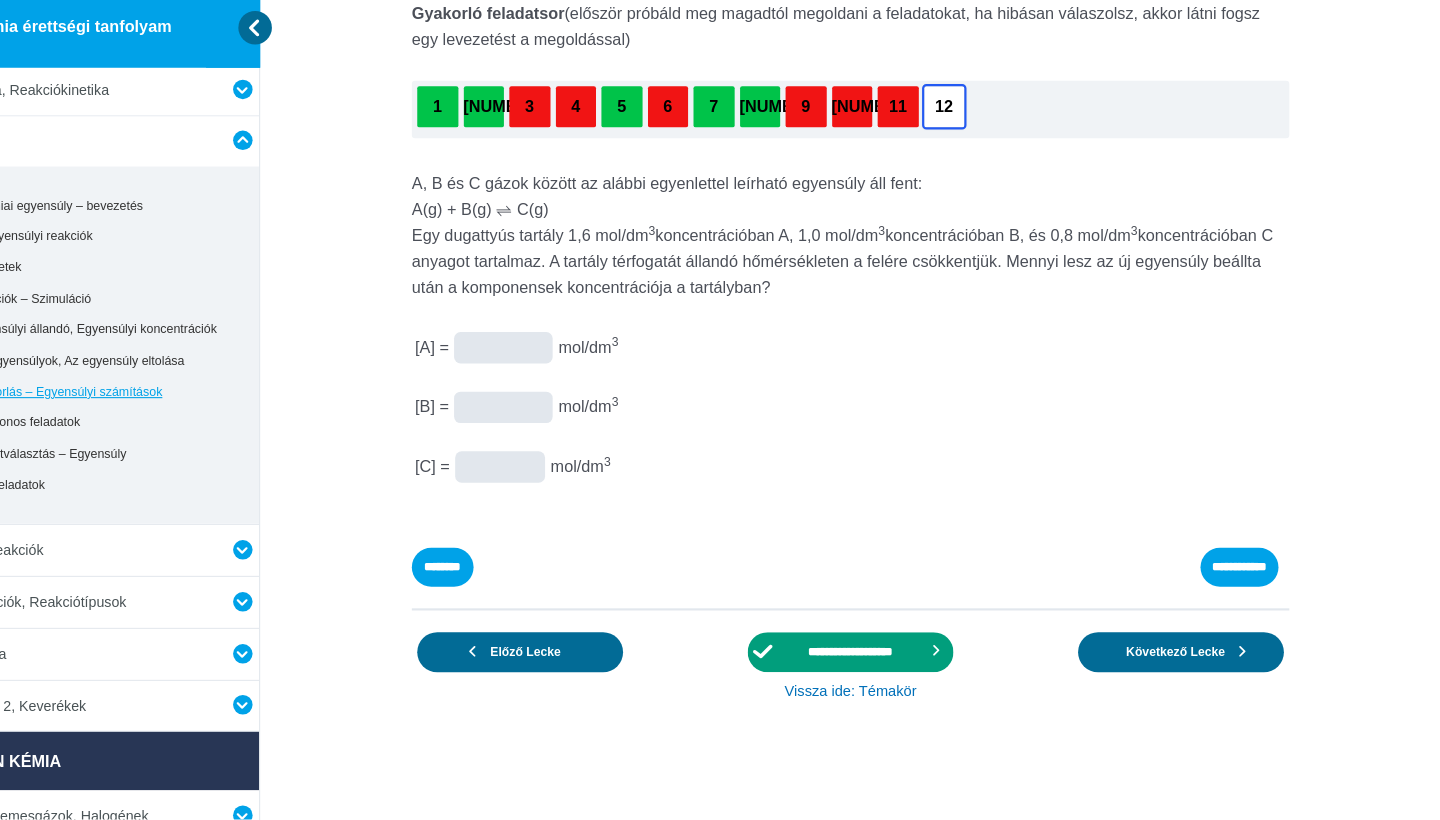 click at bounding box center (0, 0) 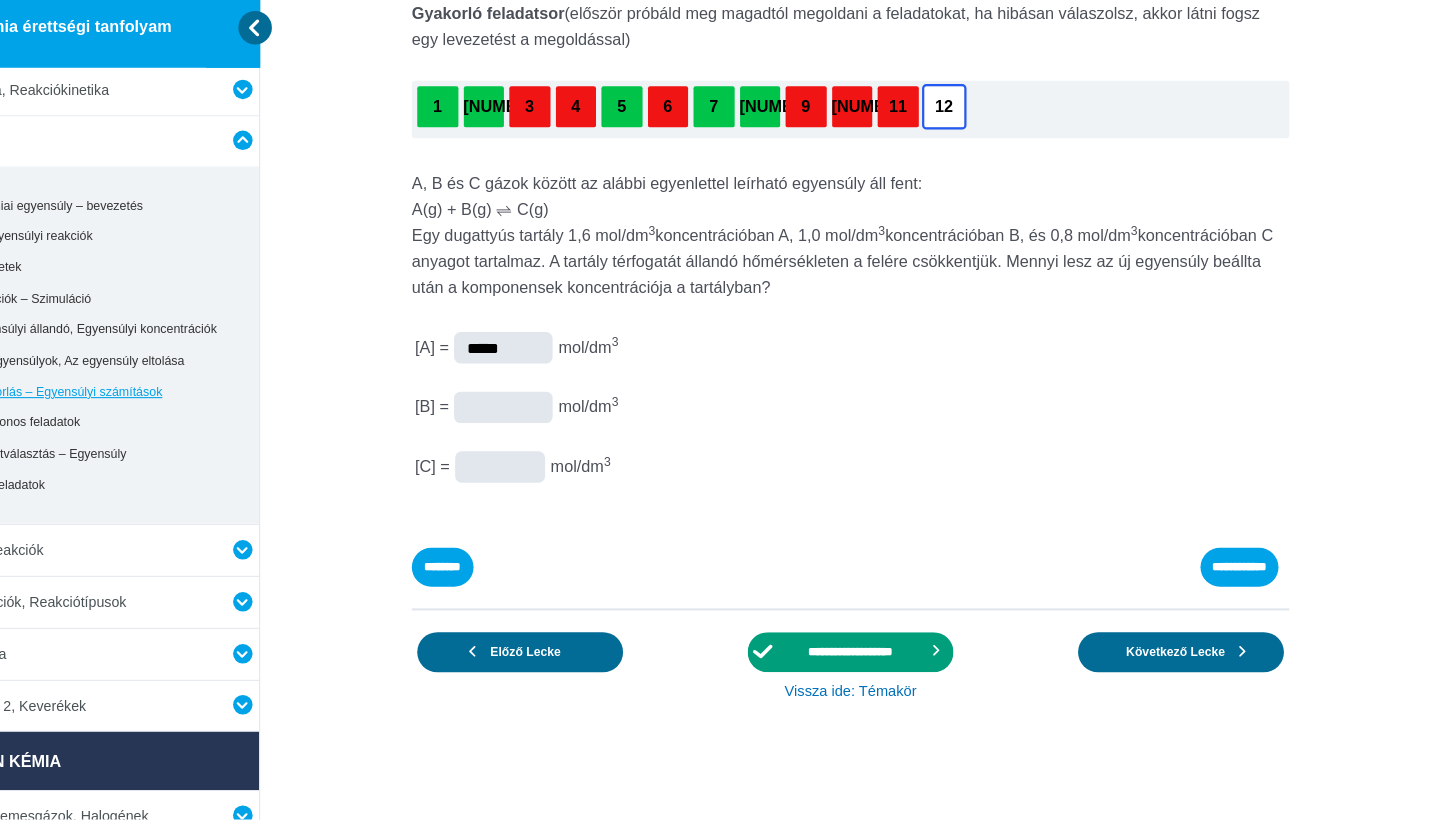 type on "*****" 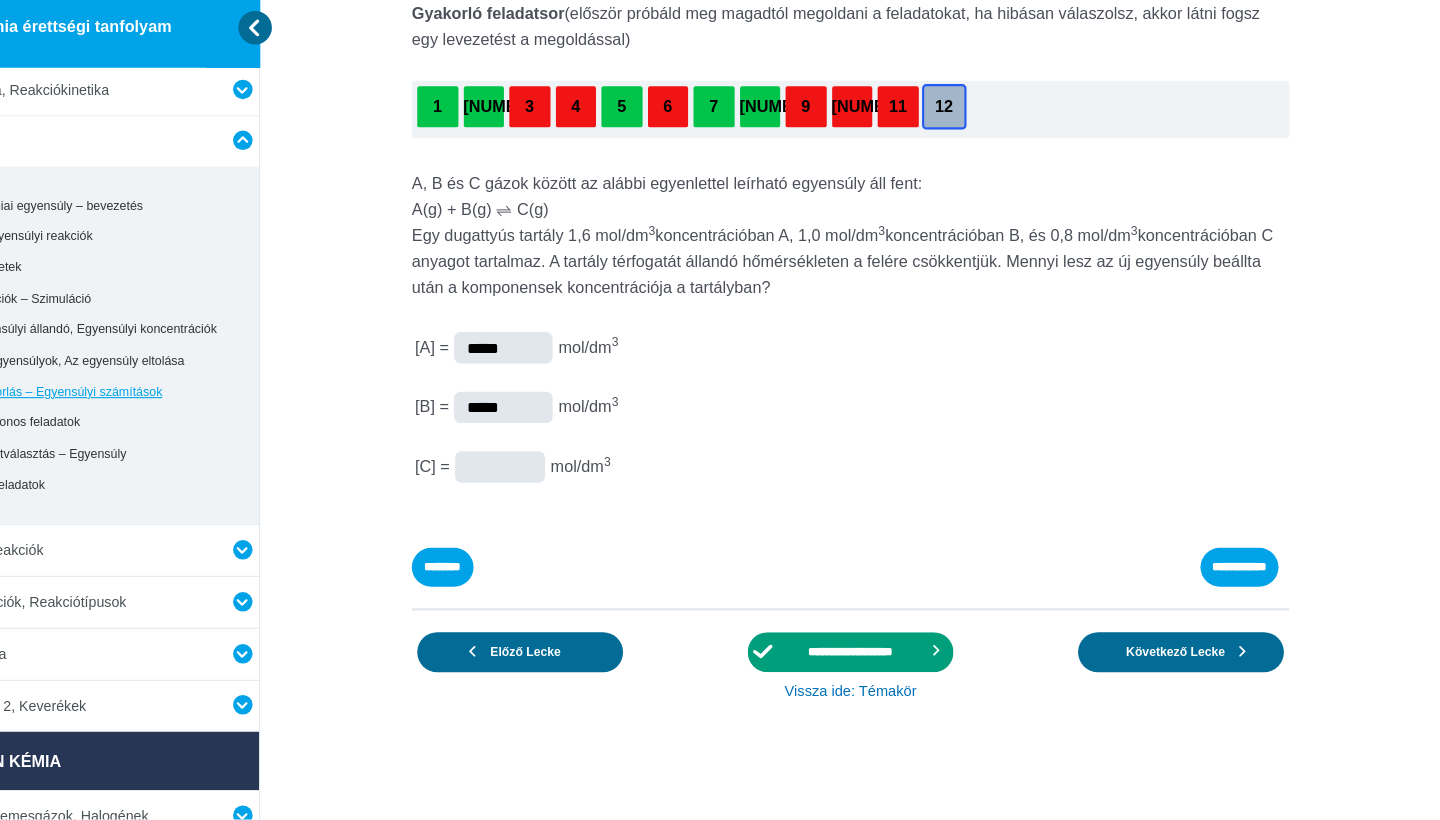type on "*****" 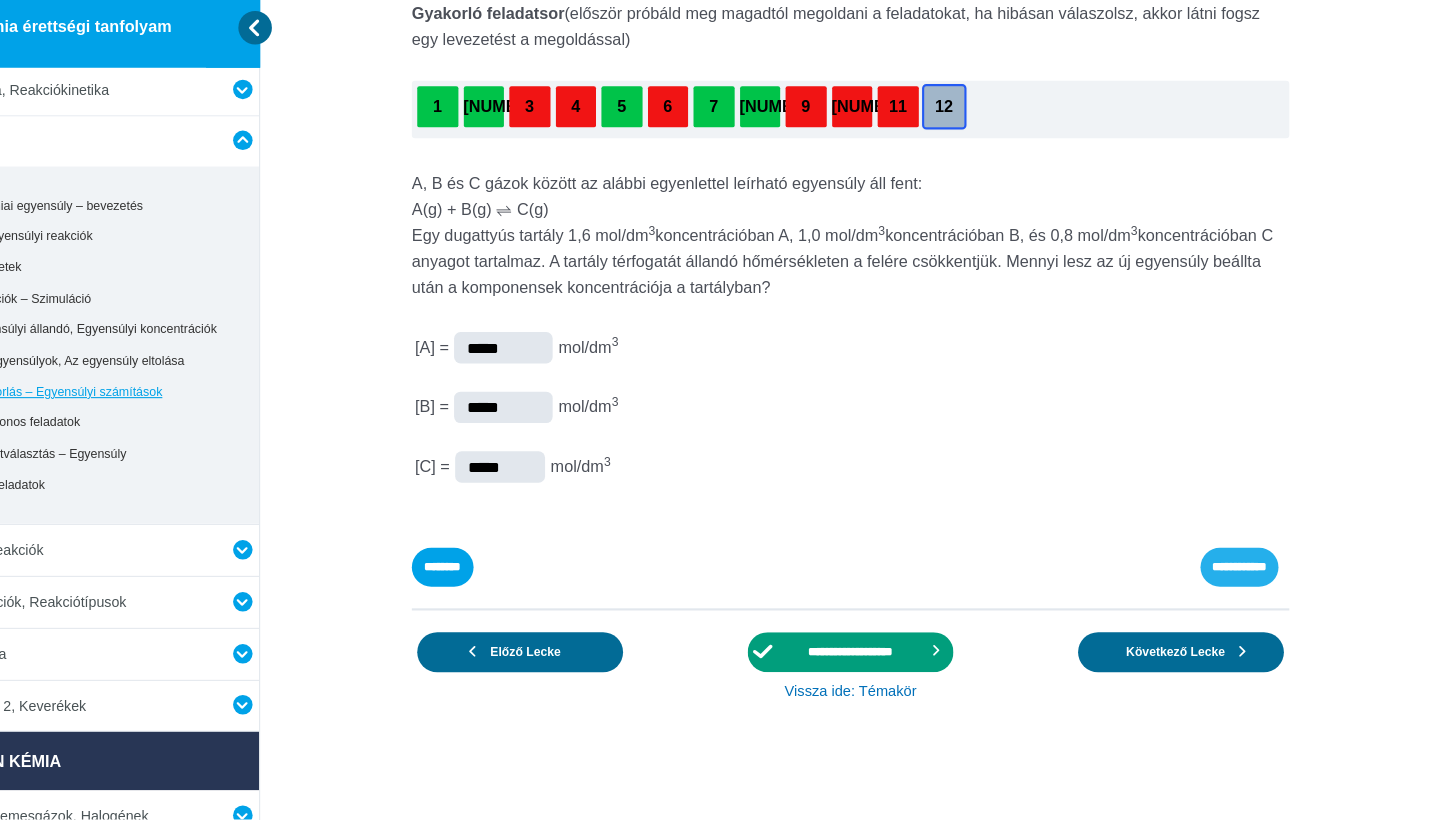 type on "*****" 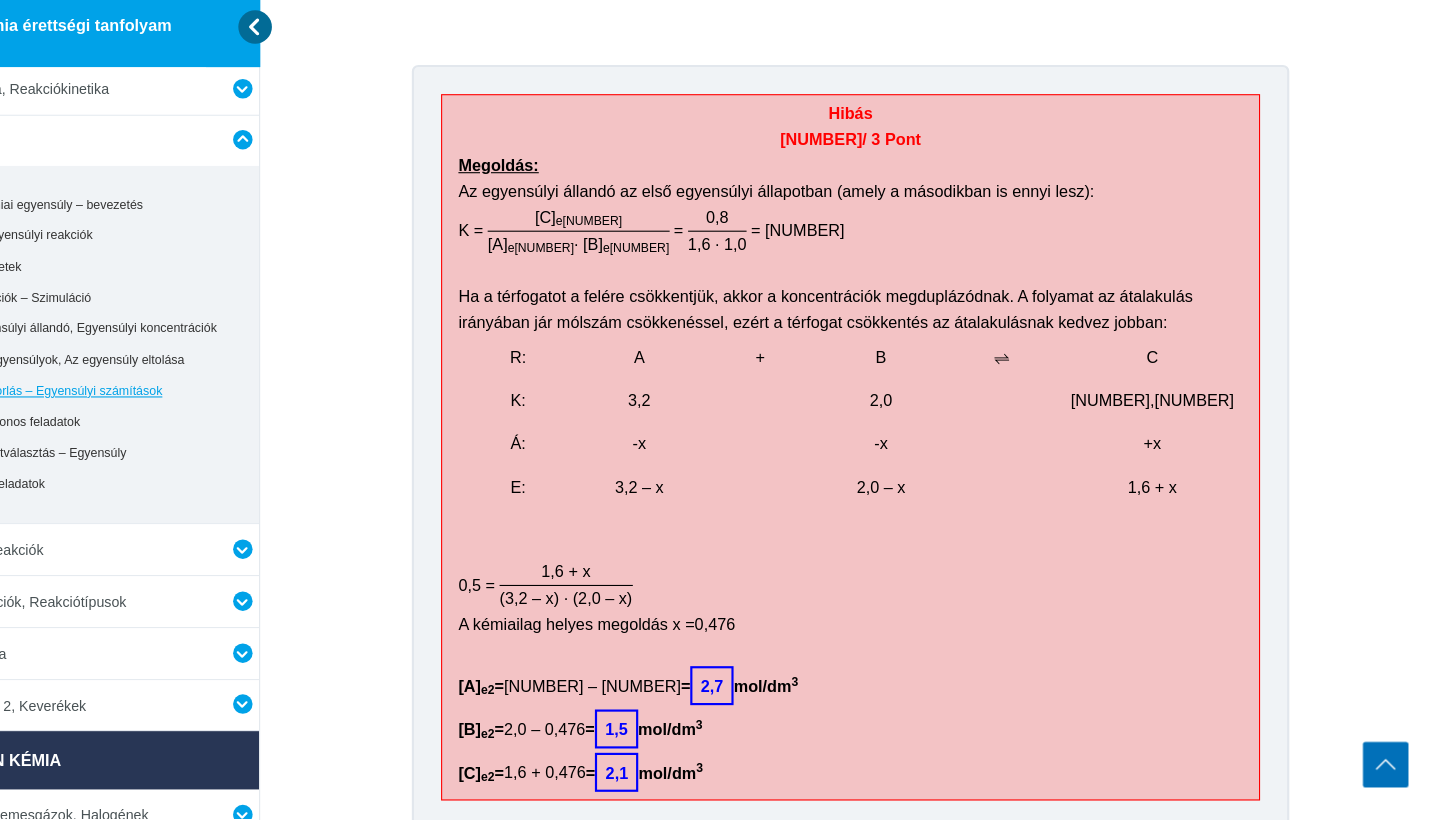scroll, scrollTop: 692, scrollLeft: 0, axis: vertical 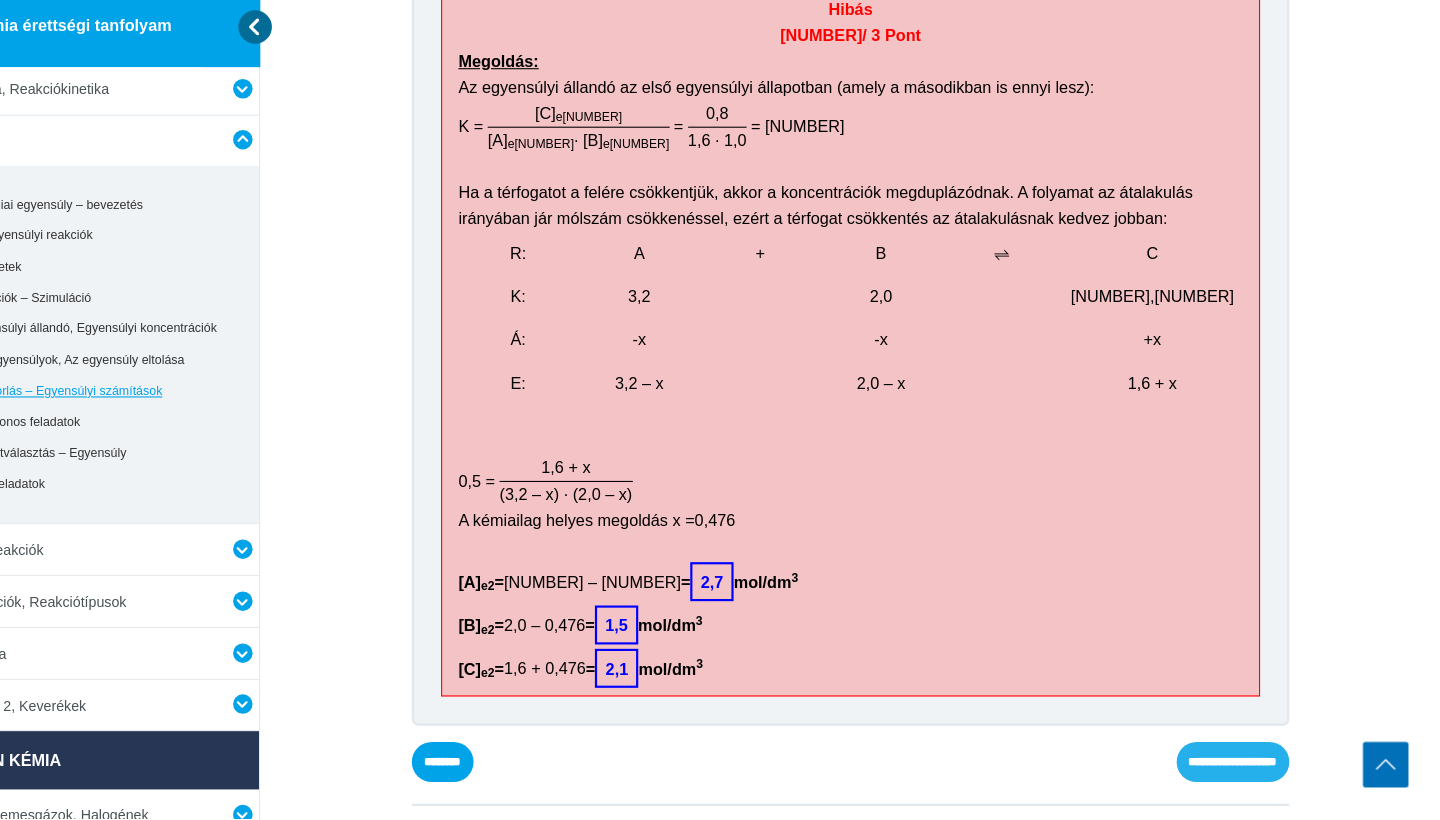 click on "**********" at bounding box center (0, 0) 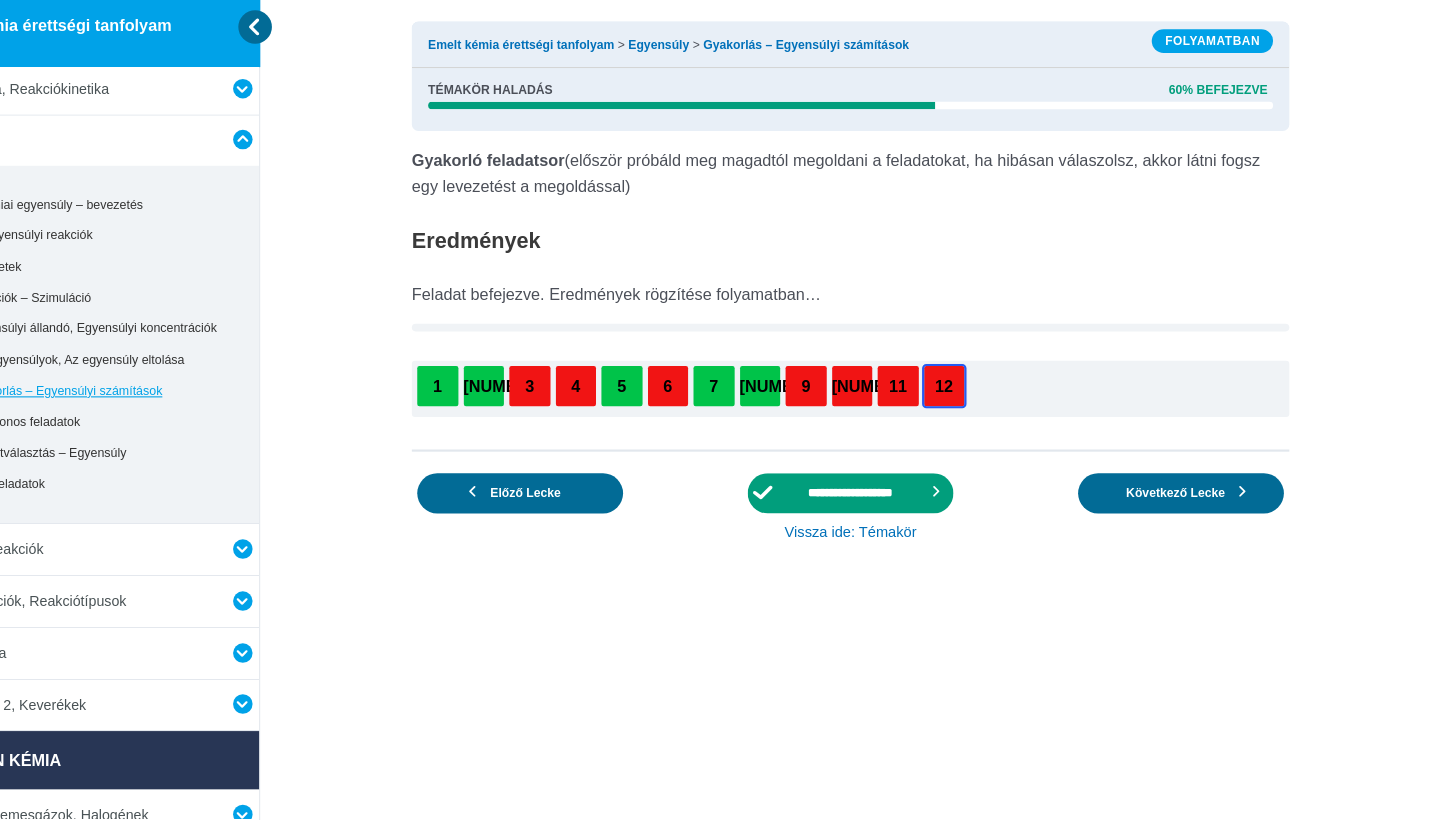 scroll, scrollTop: 0, scrollLeft: 0, axis: both 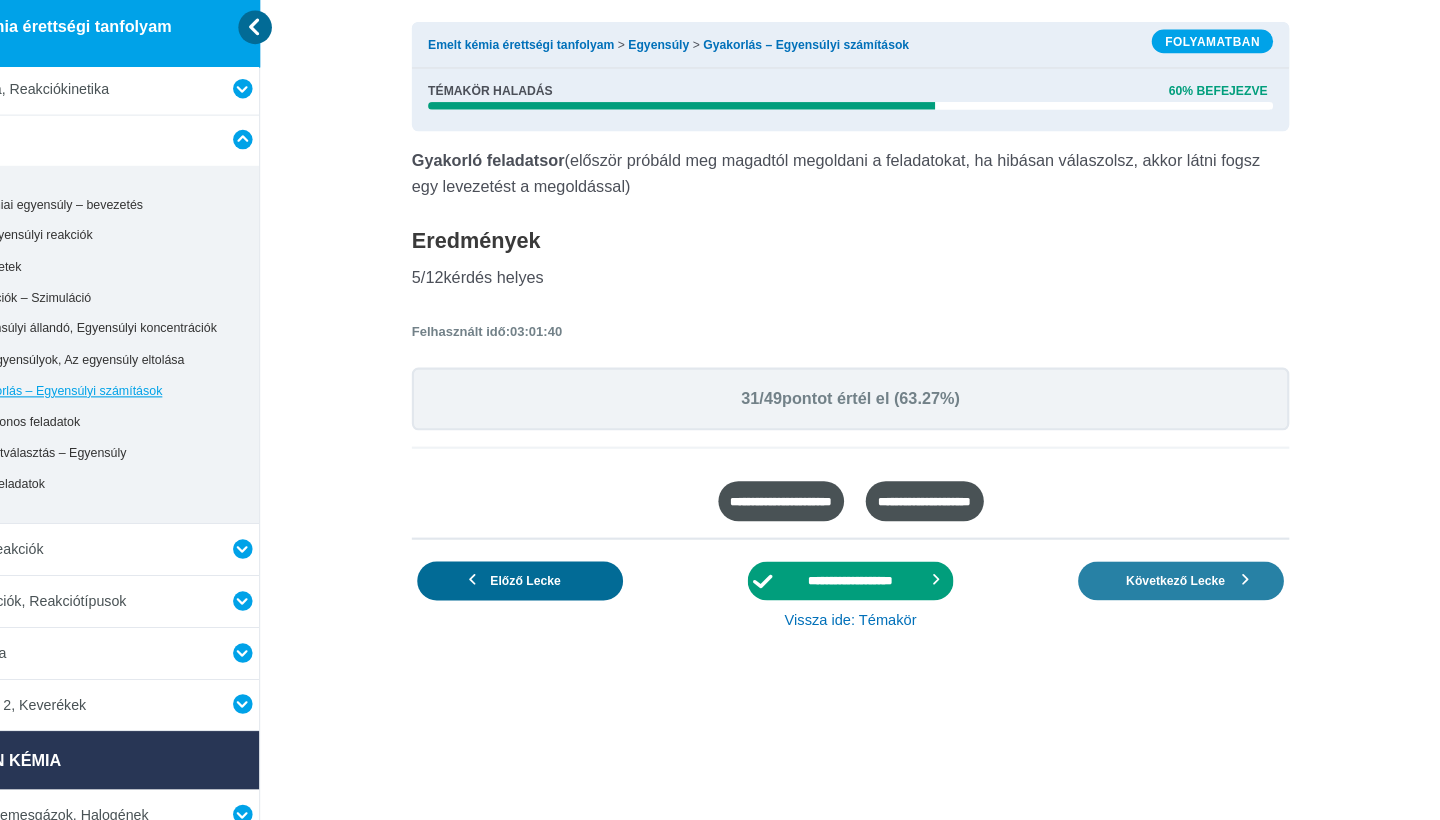 click on "Következő Lecke" at bounding box center (1195, 599) 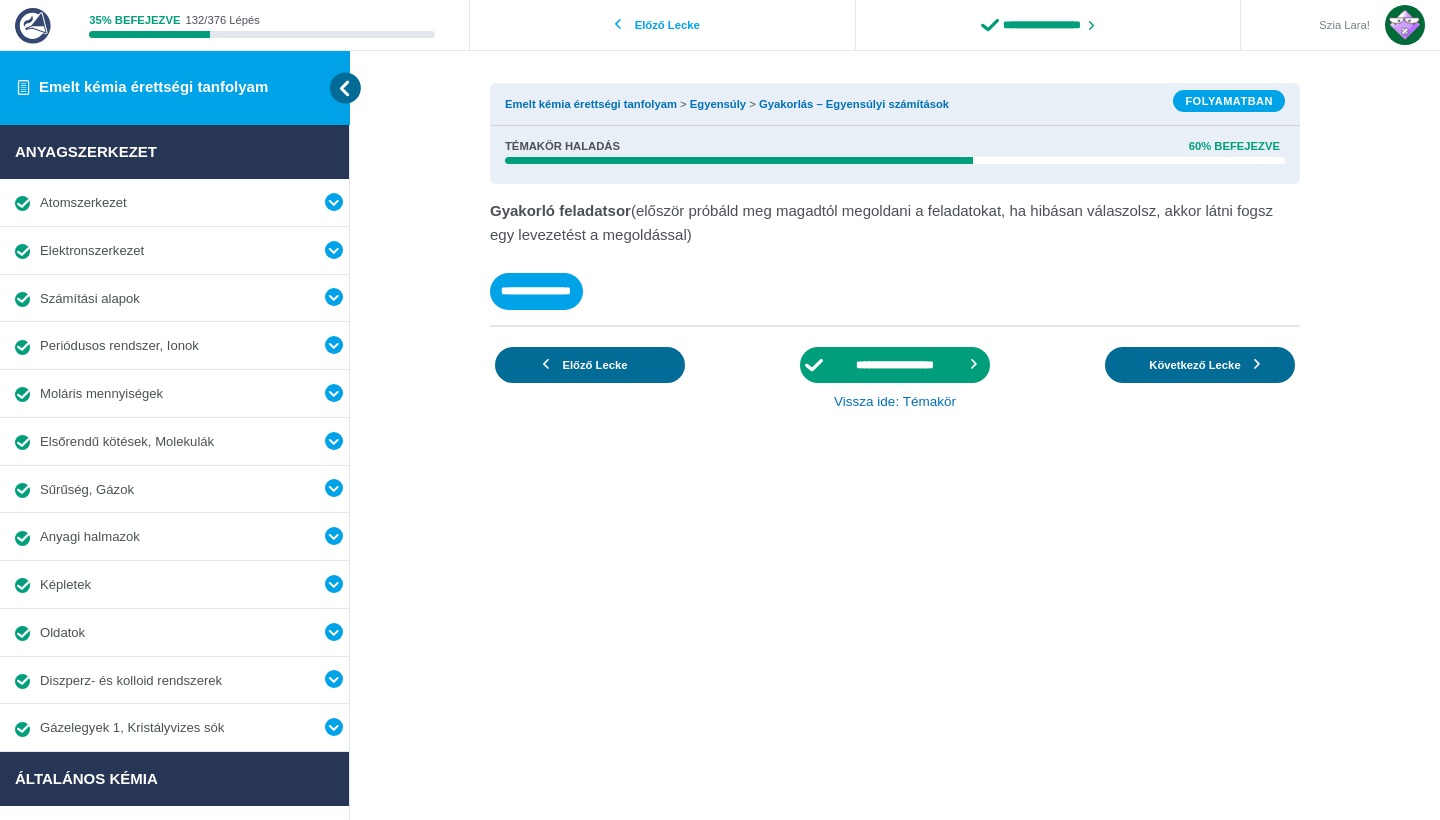 scroll, scrollTop: 0, scrollLeft: 0, axis: both 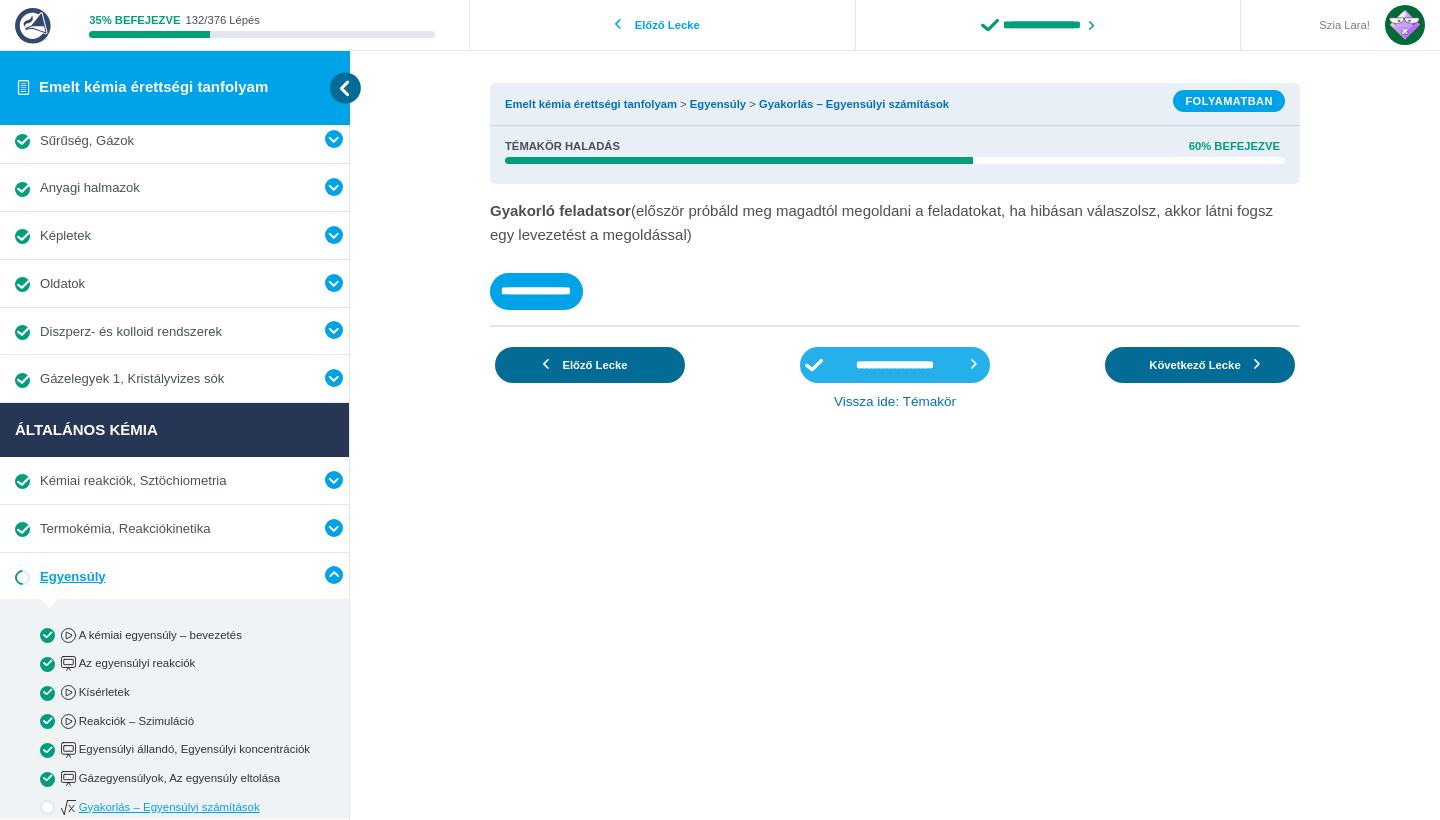 click on "**********" at bounding box center [895, 365] 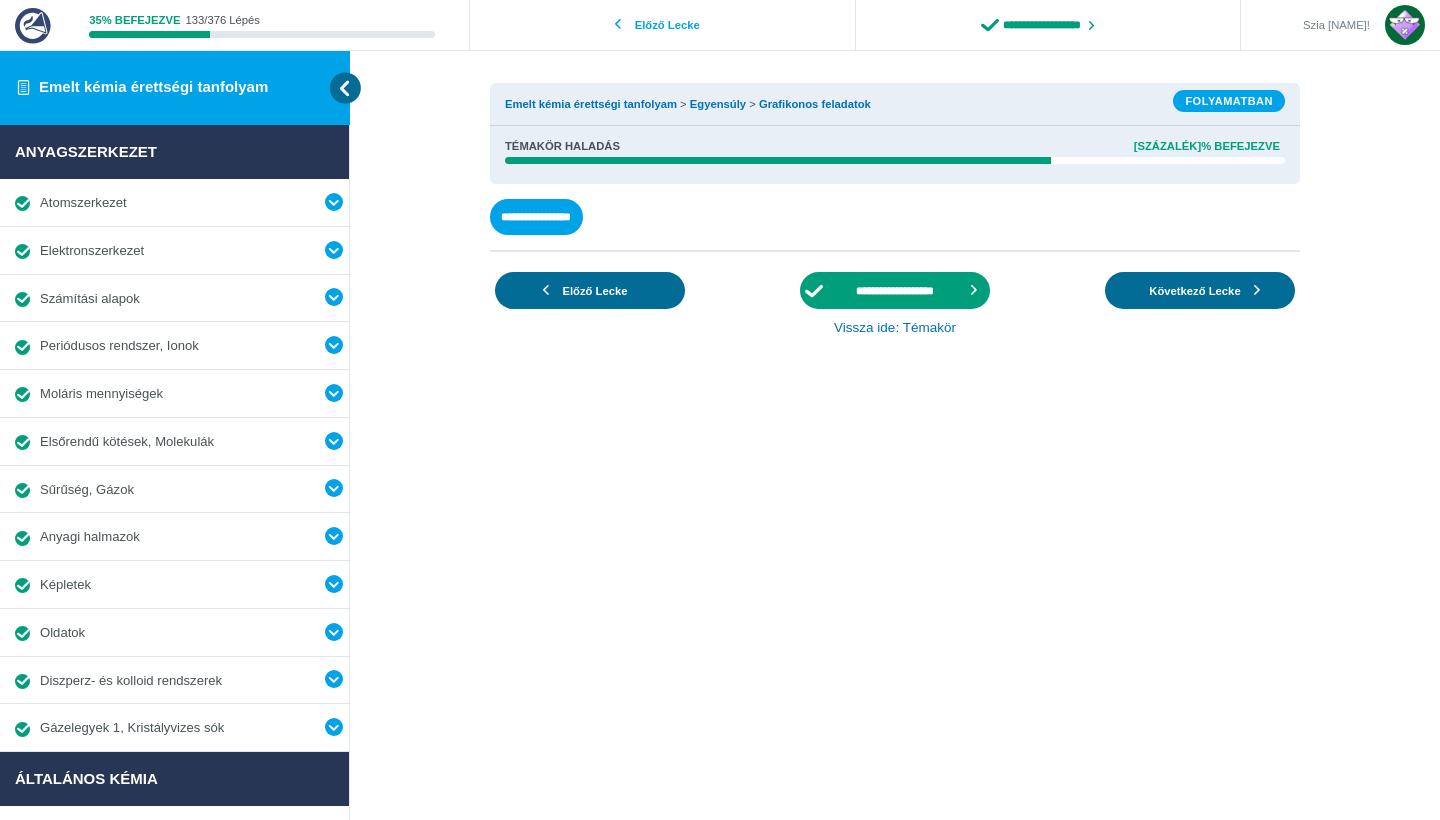 scroll, scrollTop: 0, scrollLeft: 0, axis: both 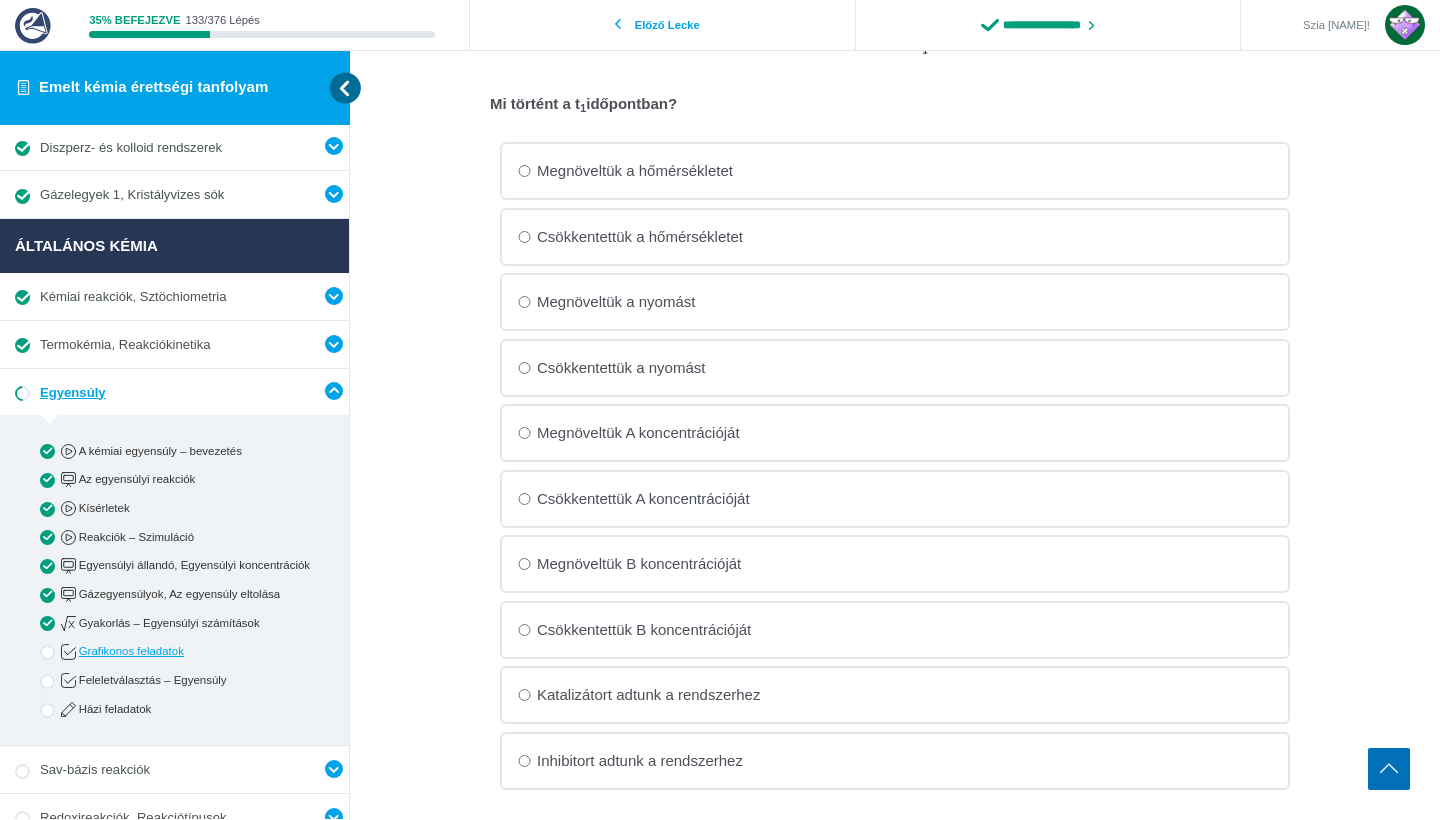 click on "Megnöveltük a hőmérsékletet" at bounding box center (895, 171) 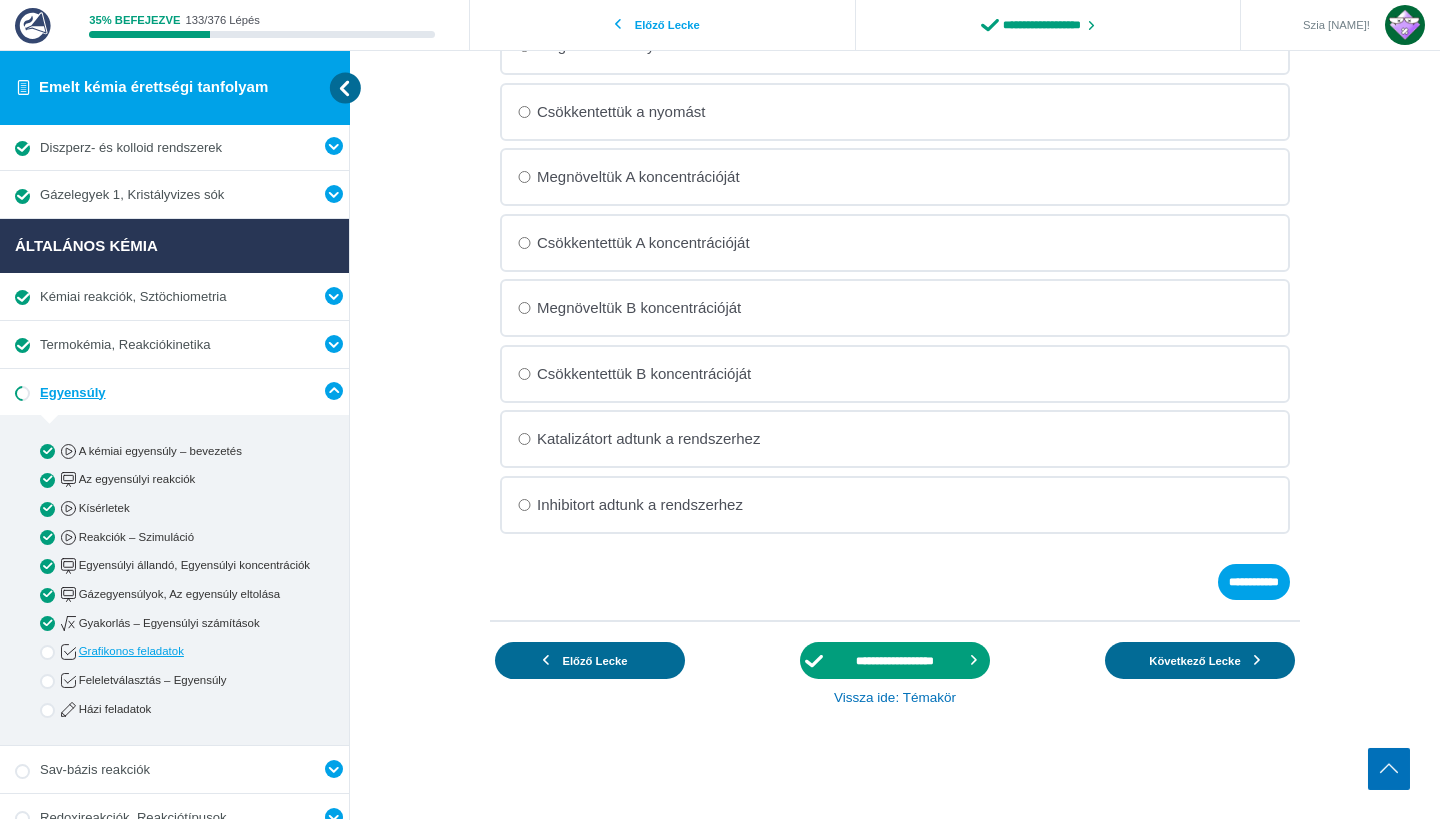 scroll, scrollTop: 1108, scrollLeft: 0, axis: vertical 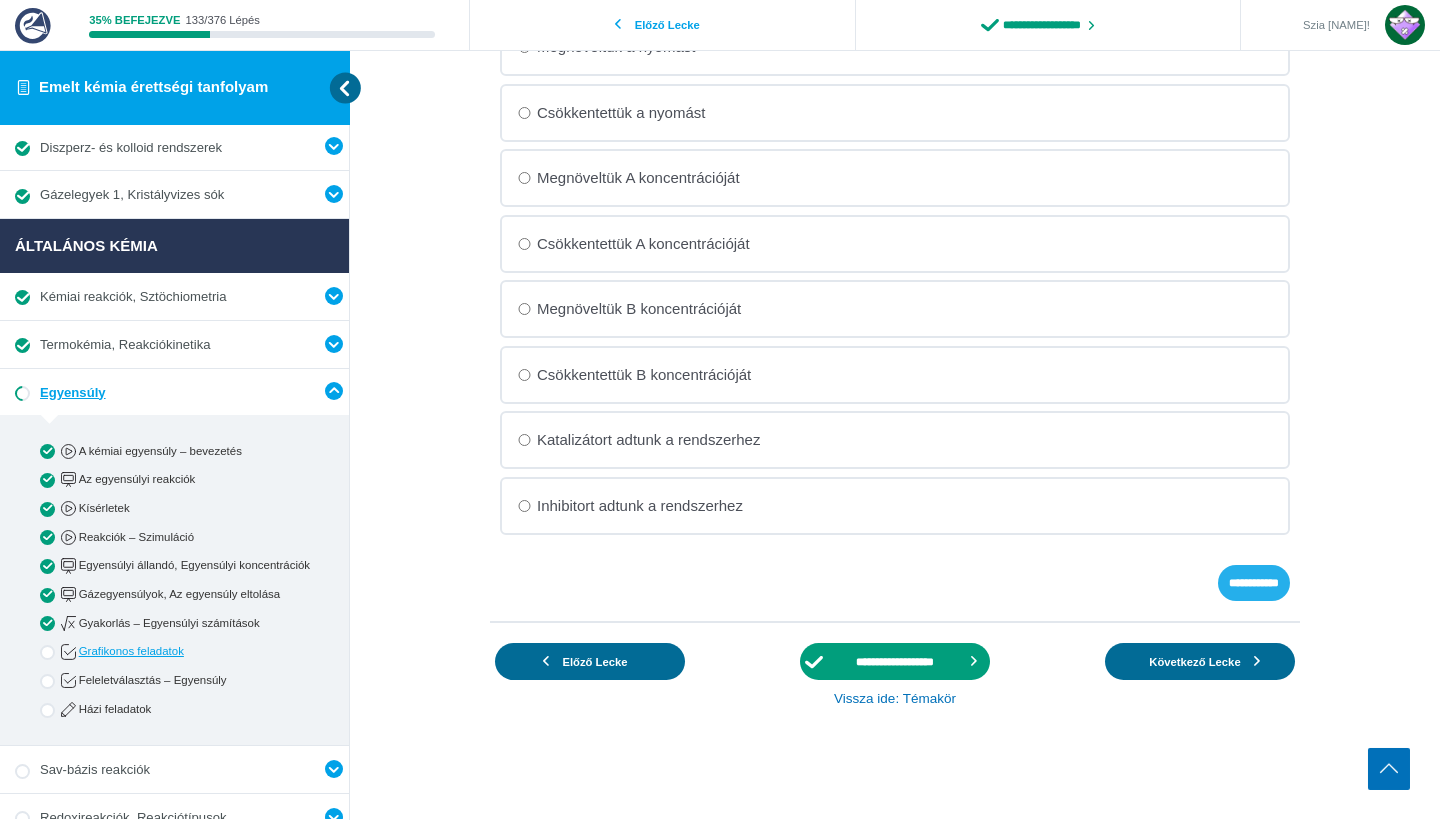 click on "**********" at bounding box center (1254, 583) 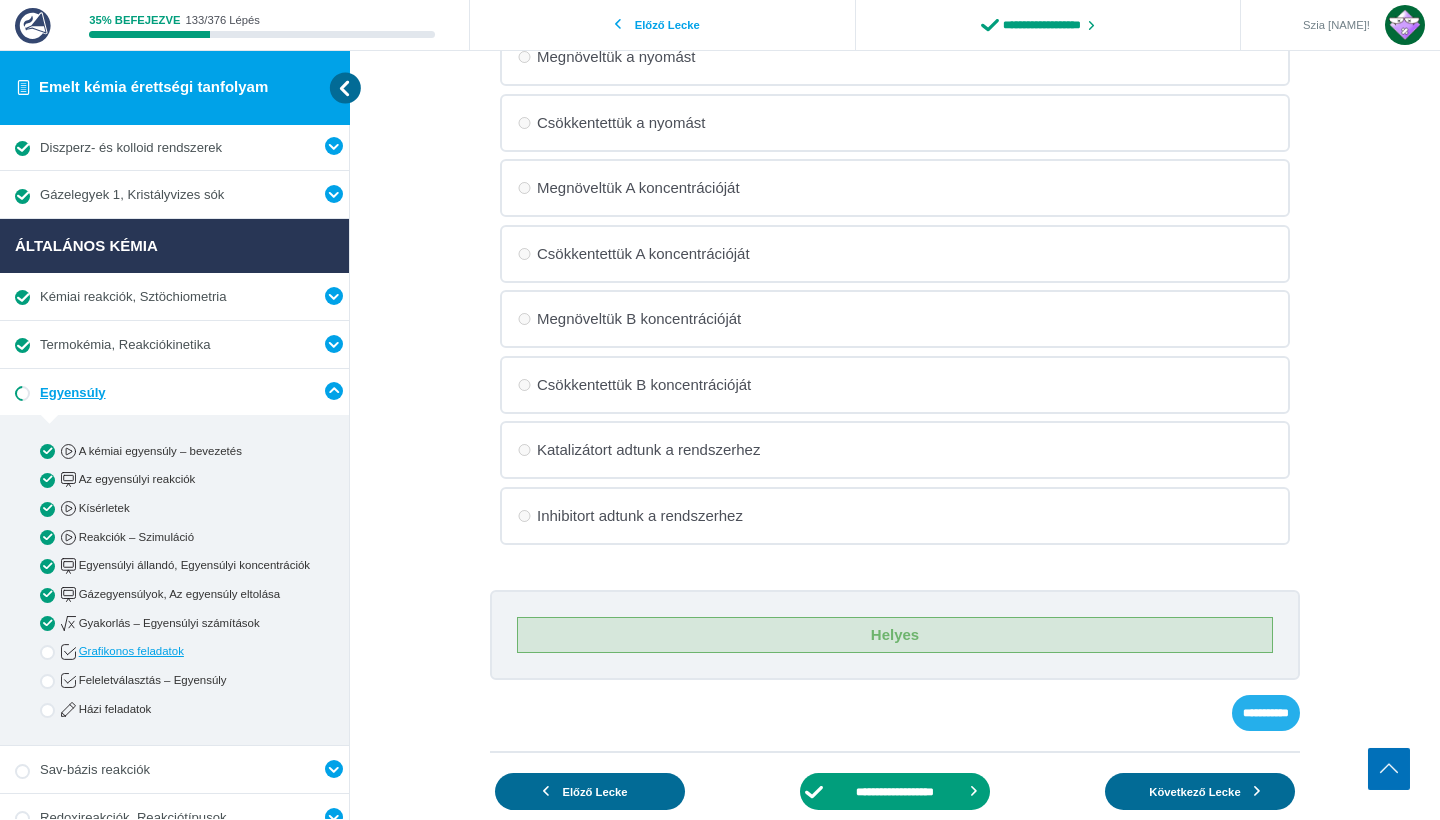 click on "**********" at bounding box center [1266, 713] 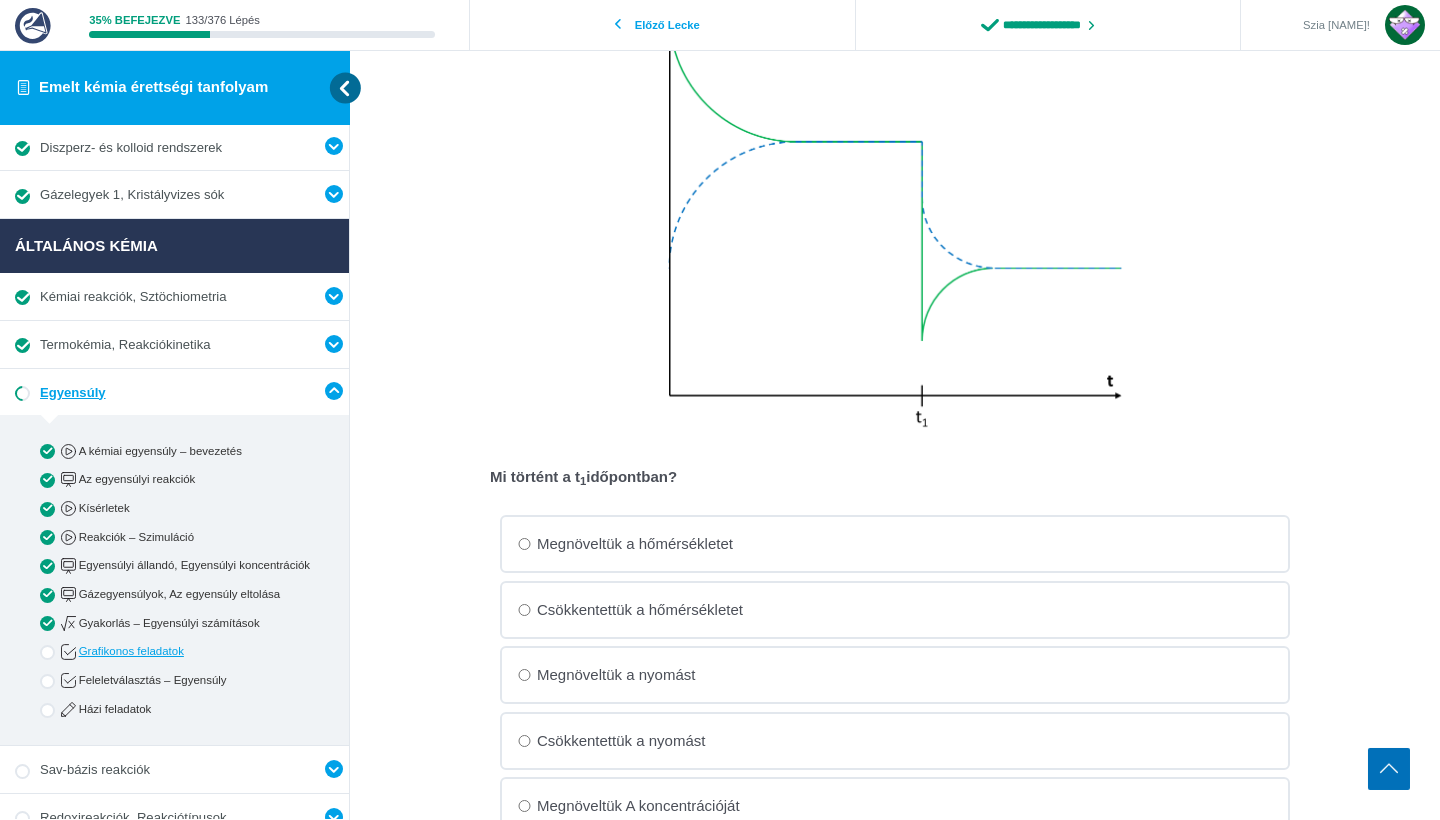 scroll, scrollTop: 490, scrollLeft: 0, axis: vertical 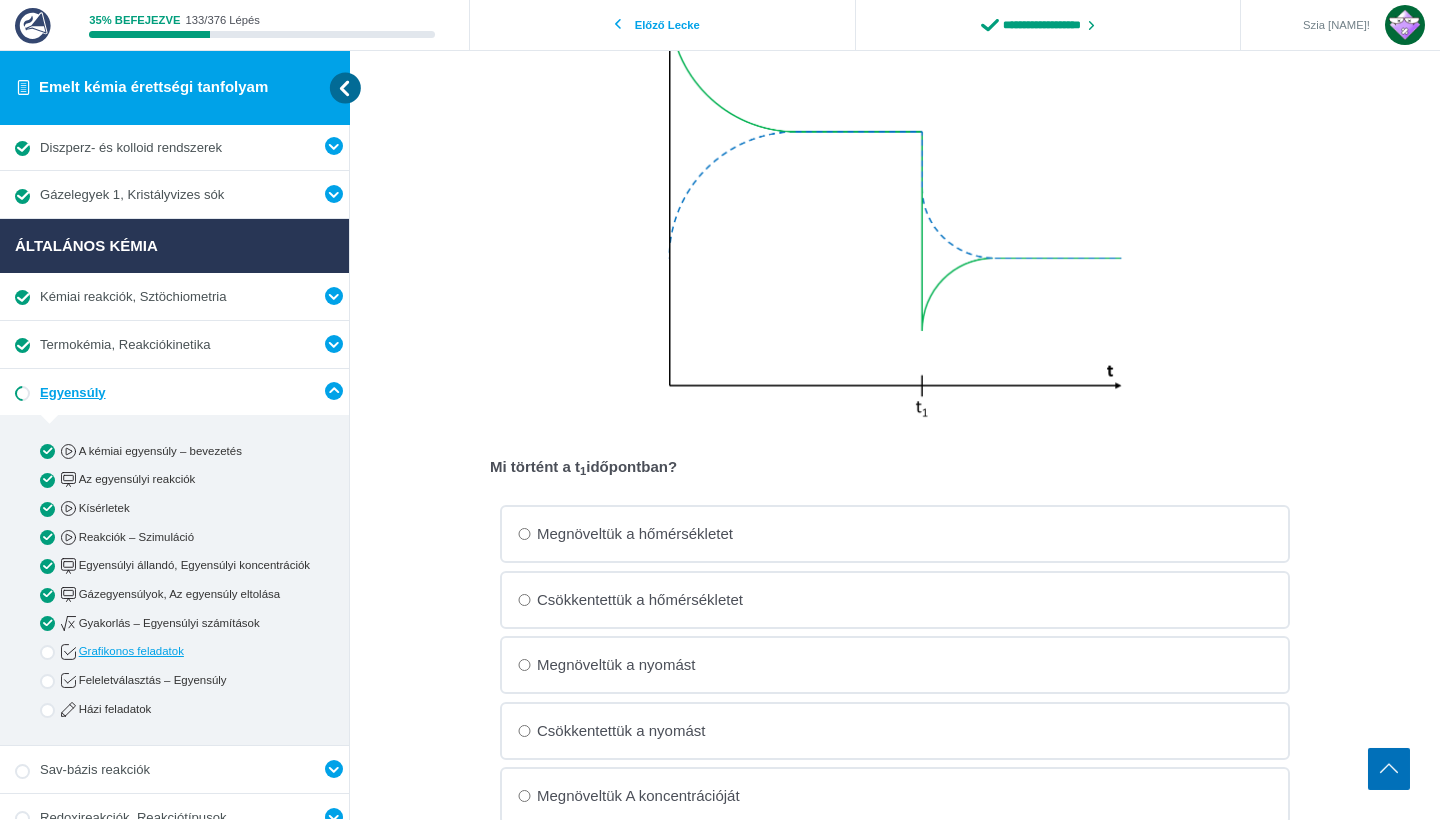 click on "Csökkentettük a hőmérsékletet" at bounding box center (0, 0) 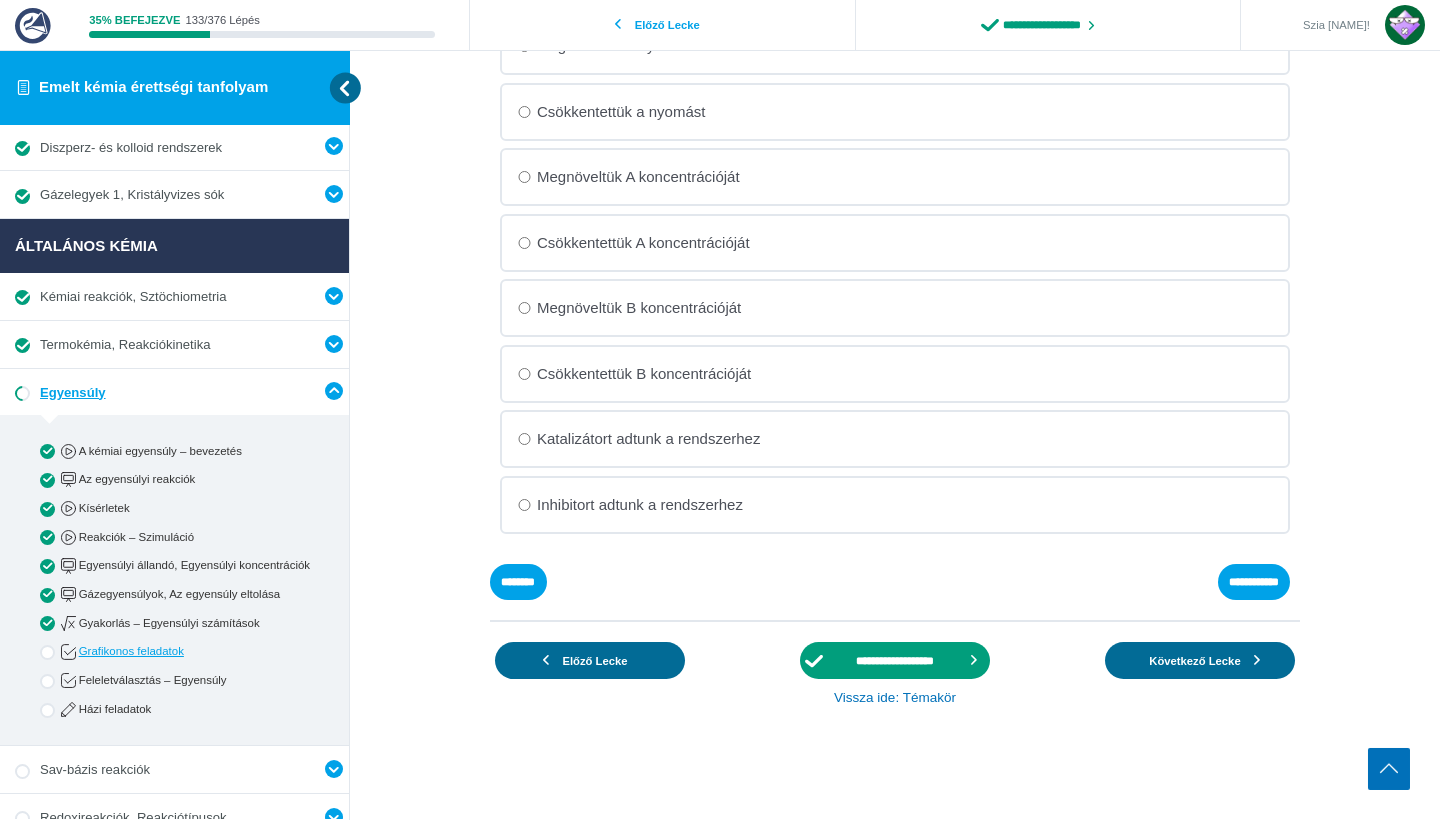 scroll, scrollTop: 1108, scrollLeft: 0, axis: vertical 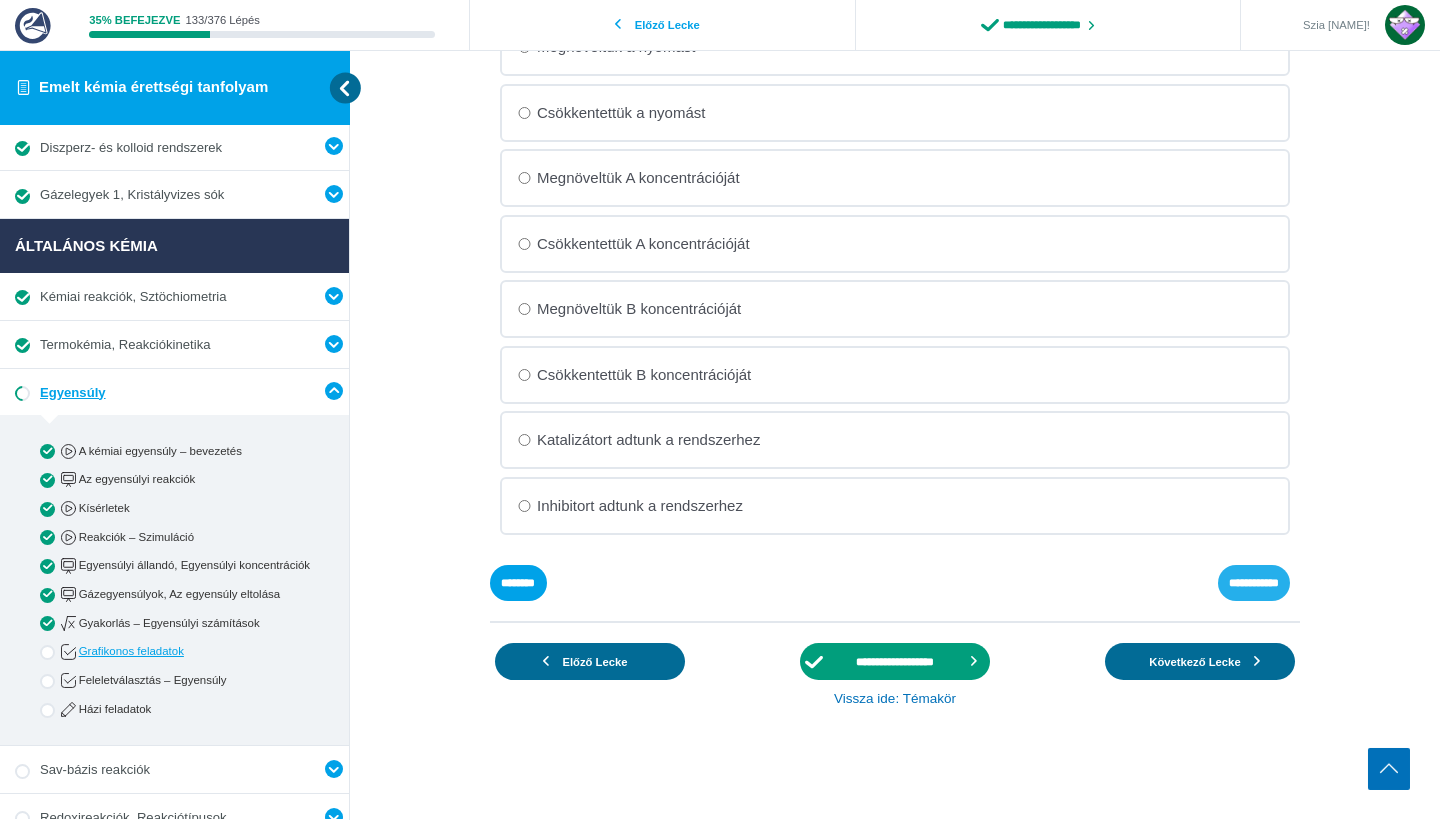 click on "**********" at bounding box center (0, 0) 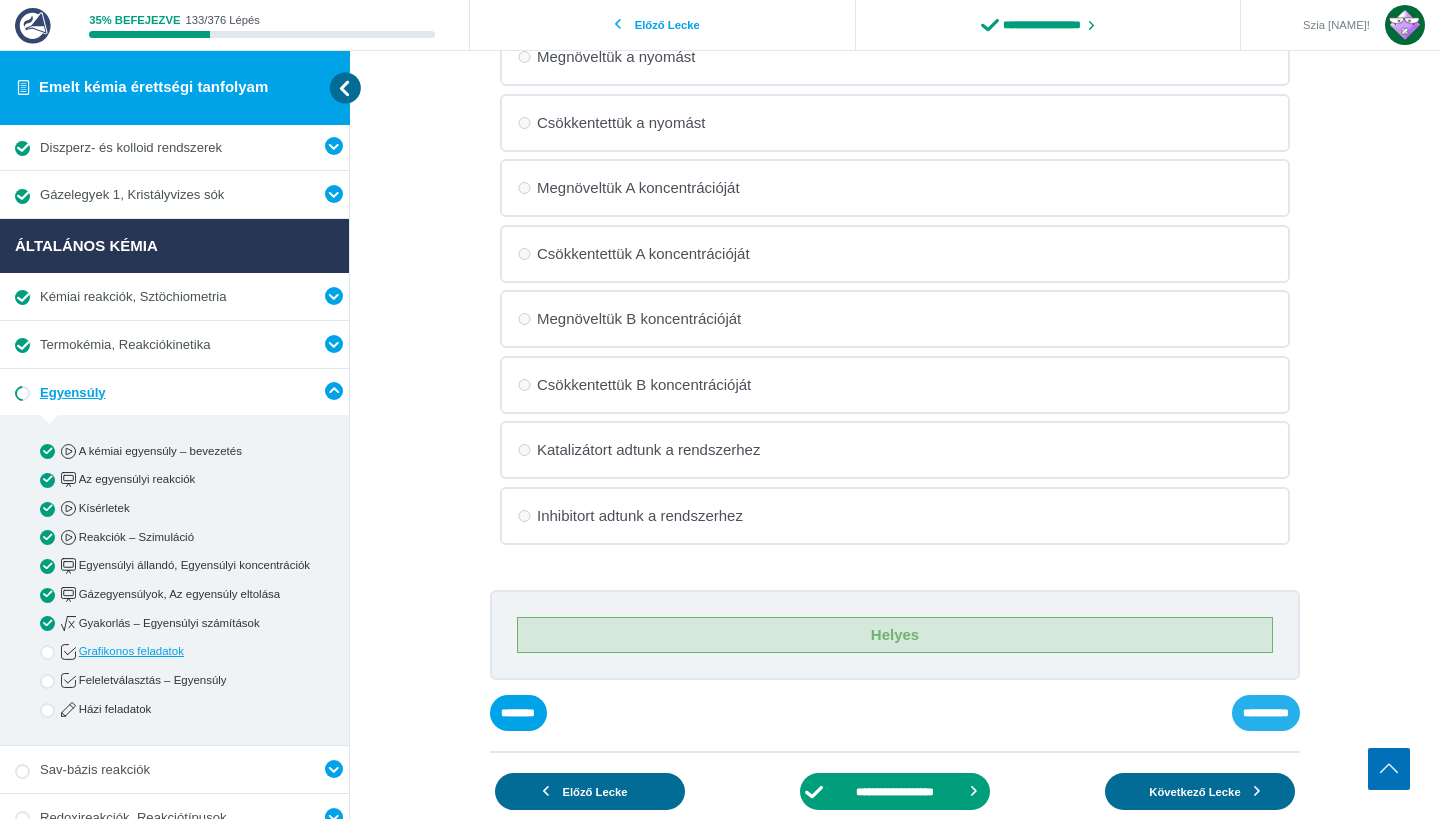 click on "**********" at bounding box center (0, 0) 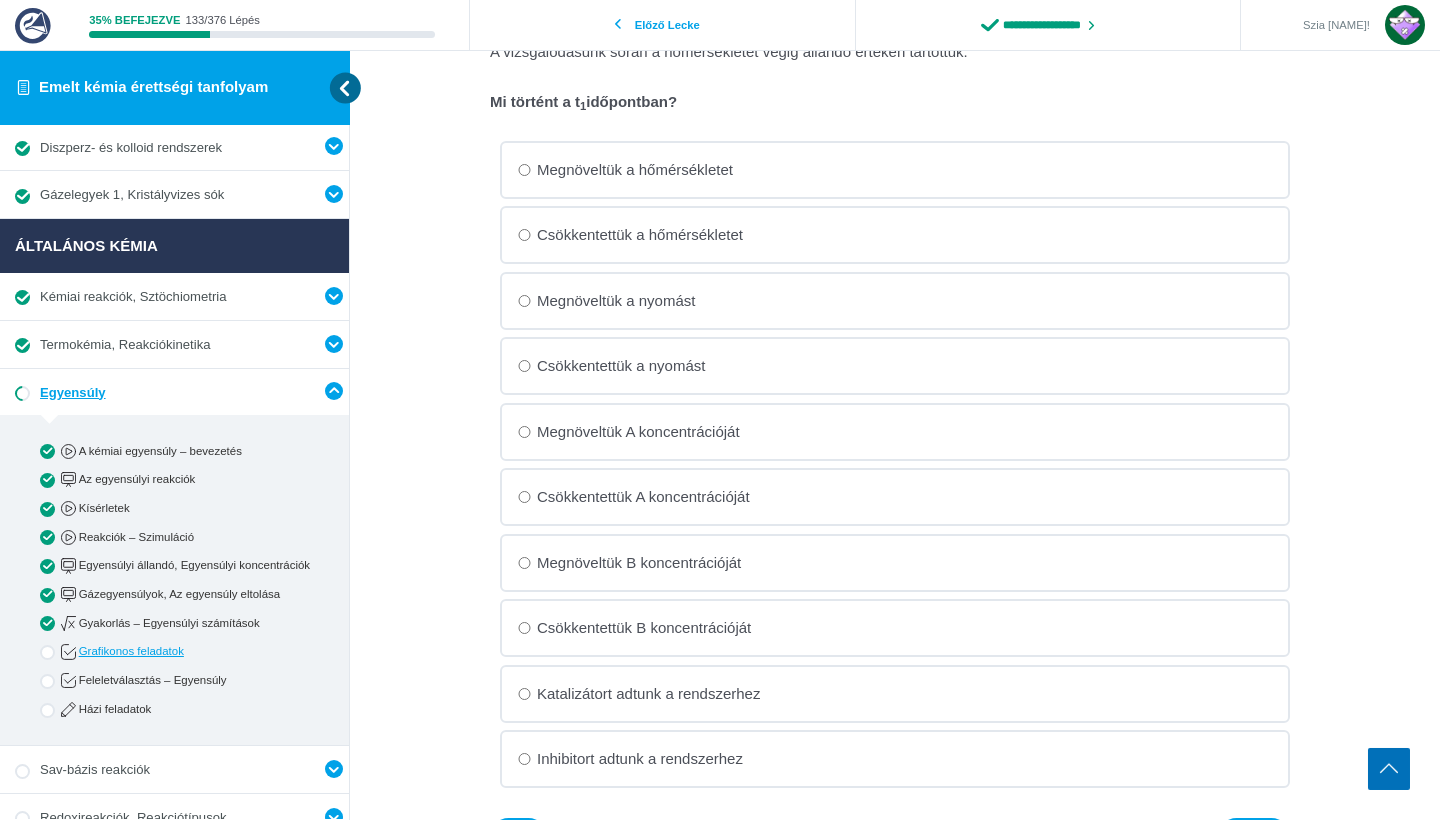 scroll, scrollTop: 908, scrollLeft: 0, axis: vertical 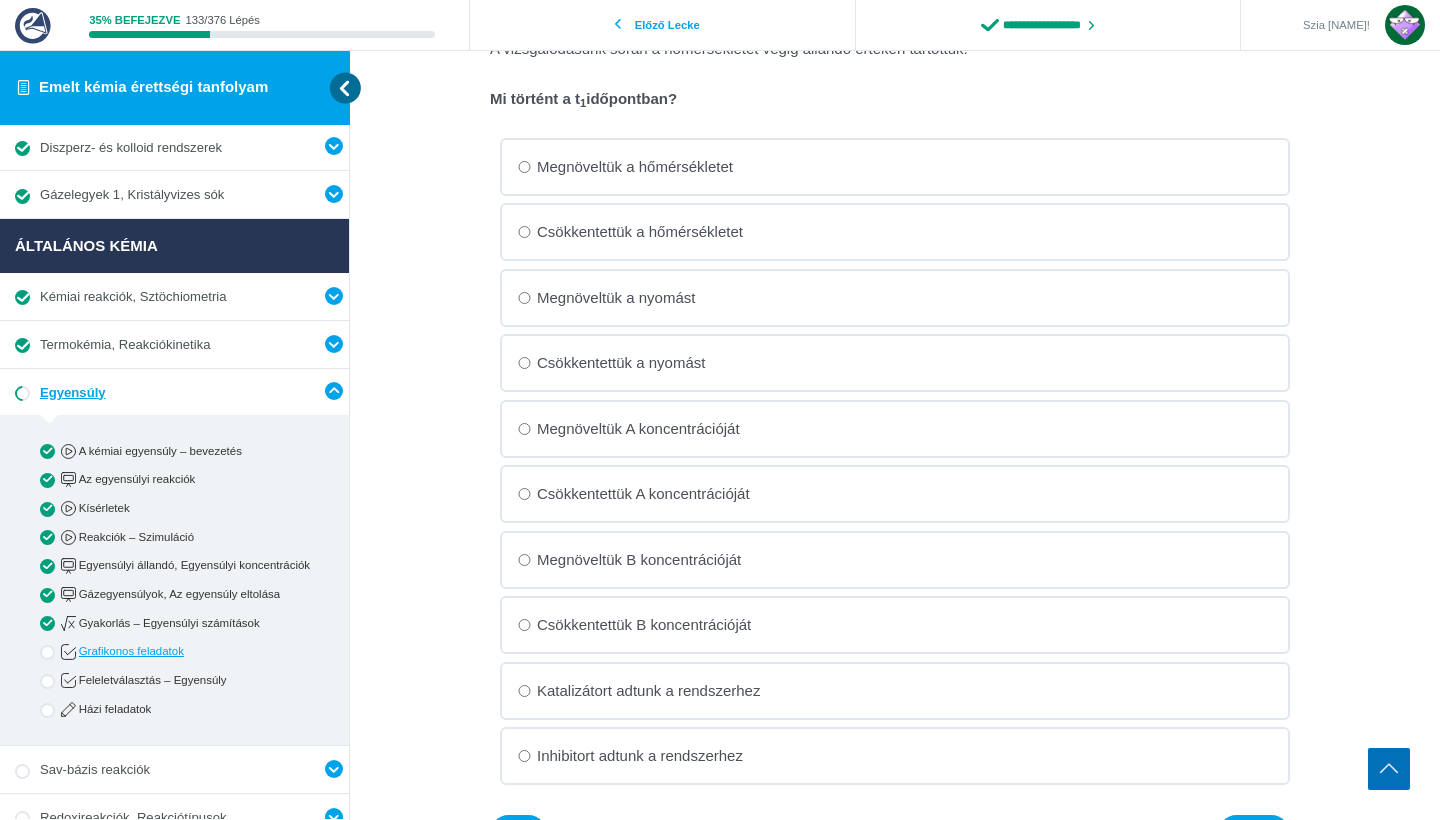 click on "Katalizátort adtunk a rendszerhez" at bounding box center [0, 0] 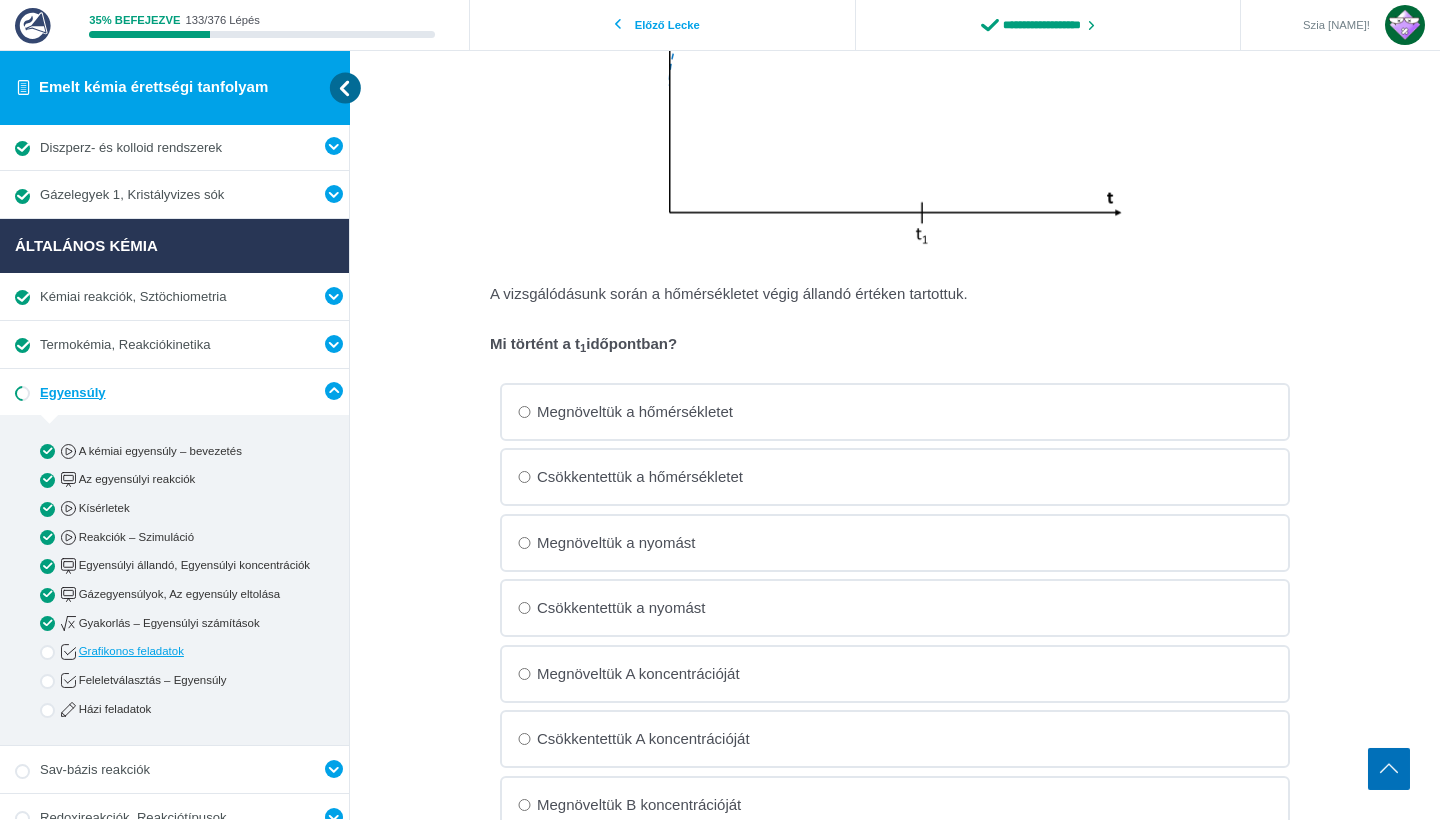 scroll, scrollTop: 799, scrollLeft: 0, axis: vertical 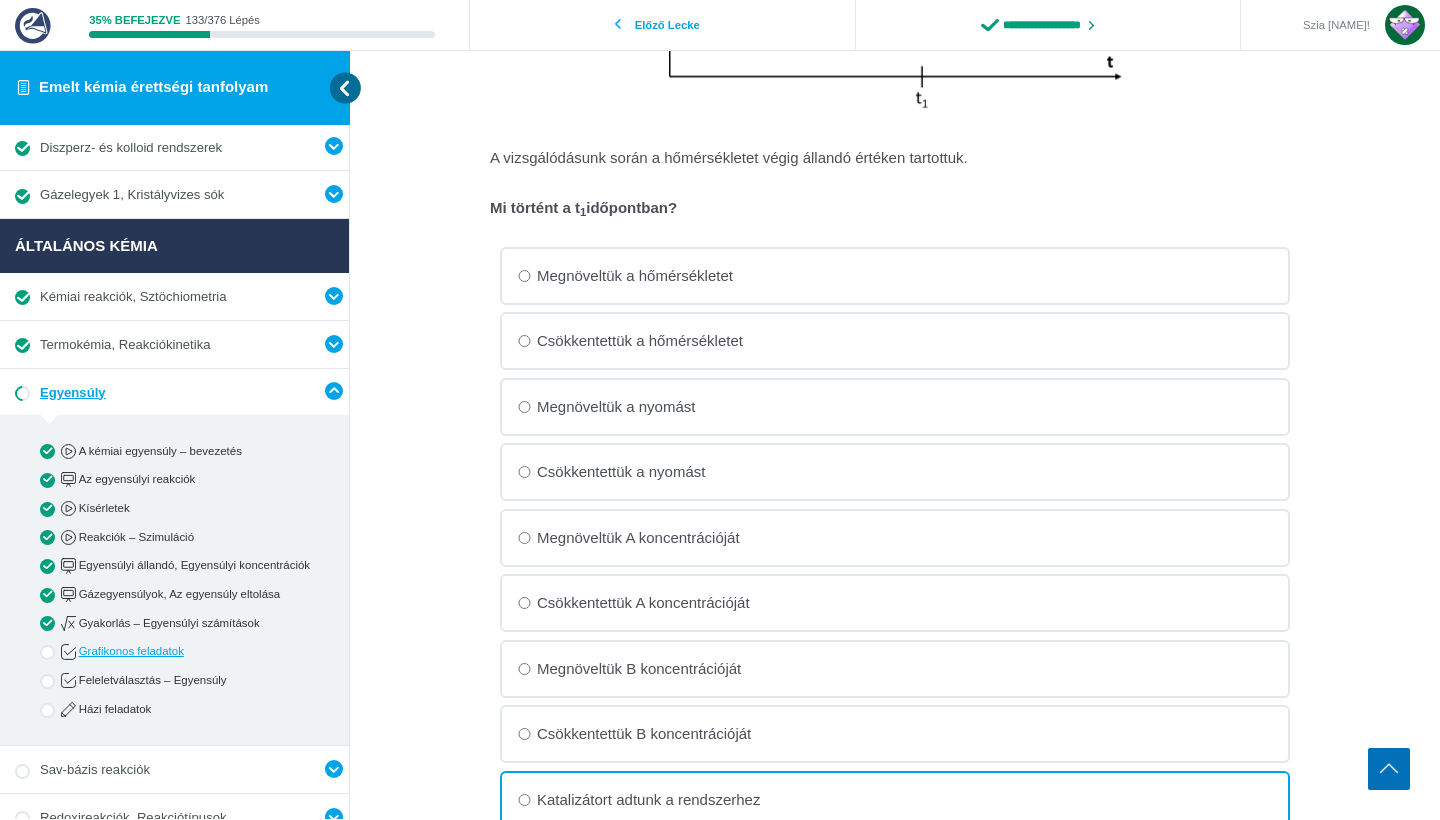 click on "Megnöveltük a nyomást" at bounding box center [0, 0] 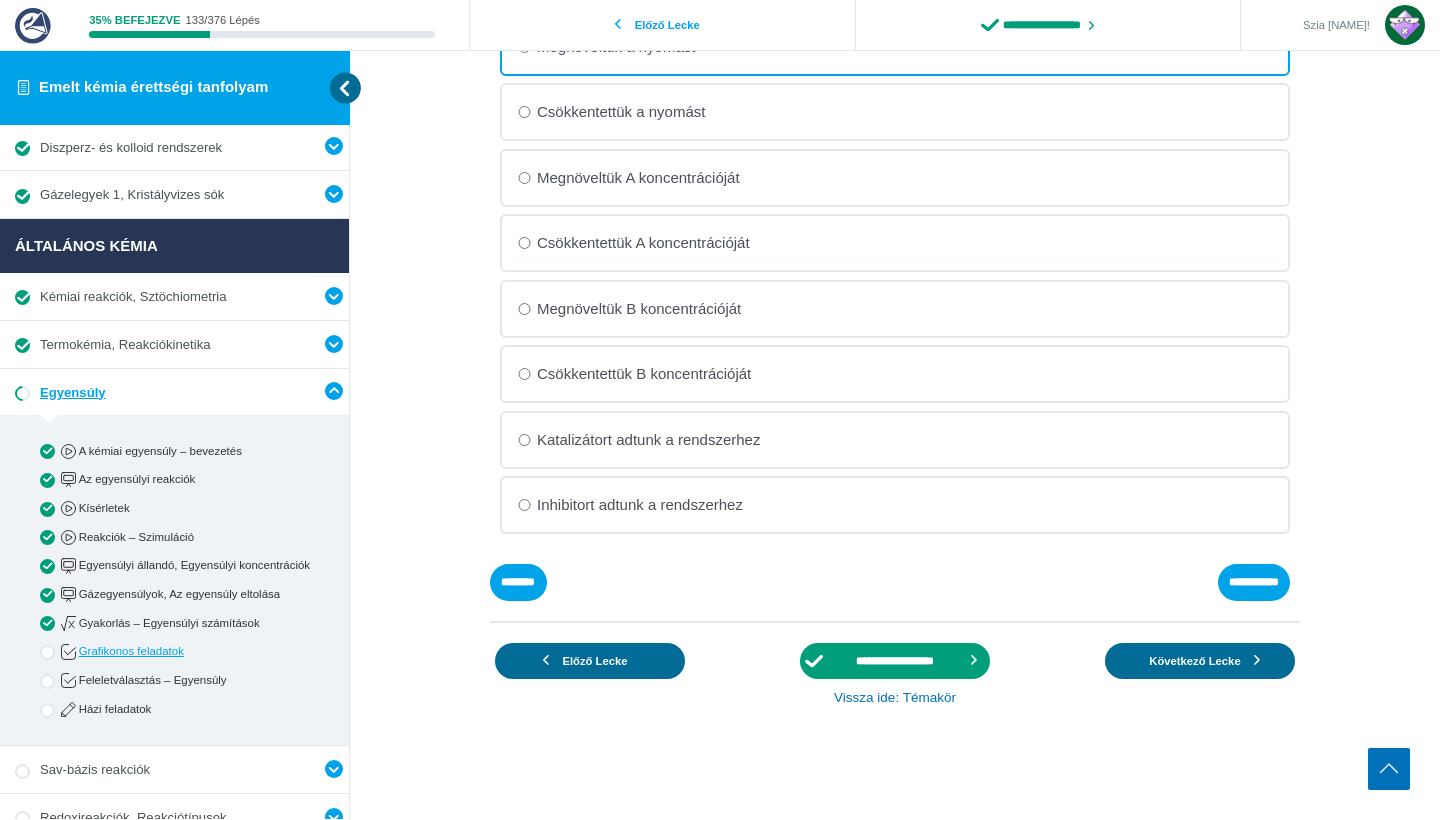 scroll, scrollTop: 1158, scrollLeft: 0, axis: vertical 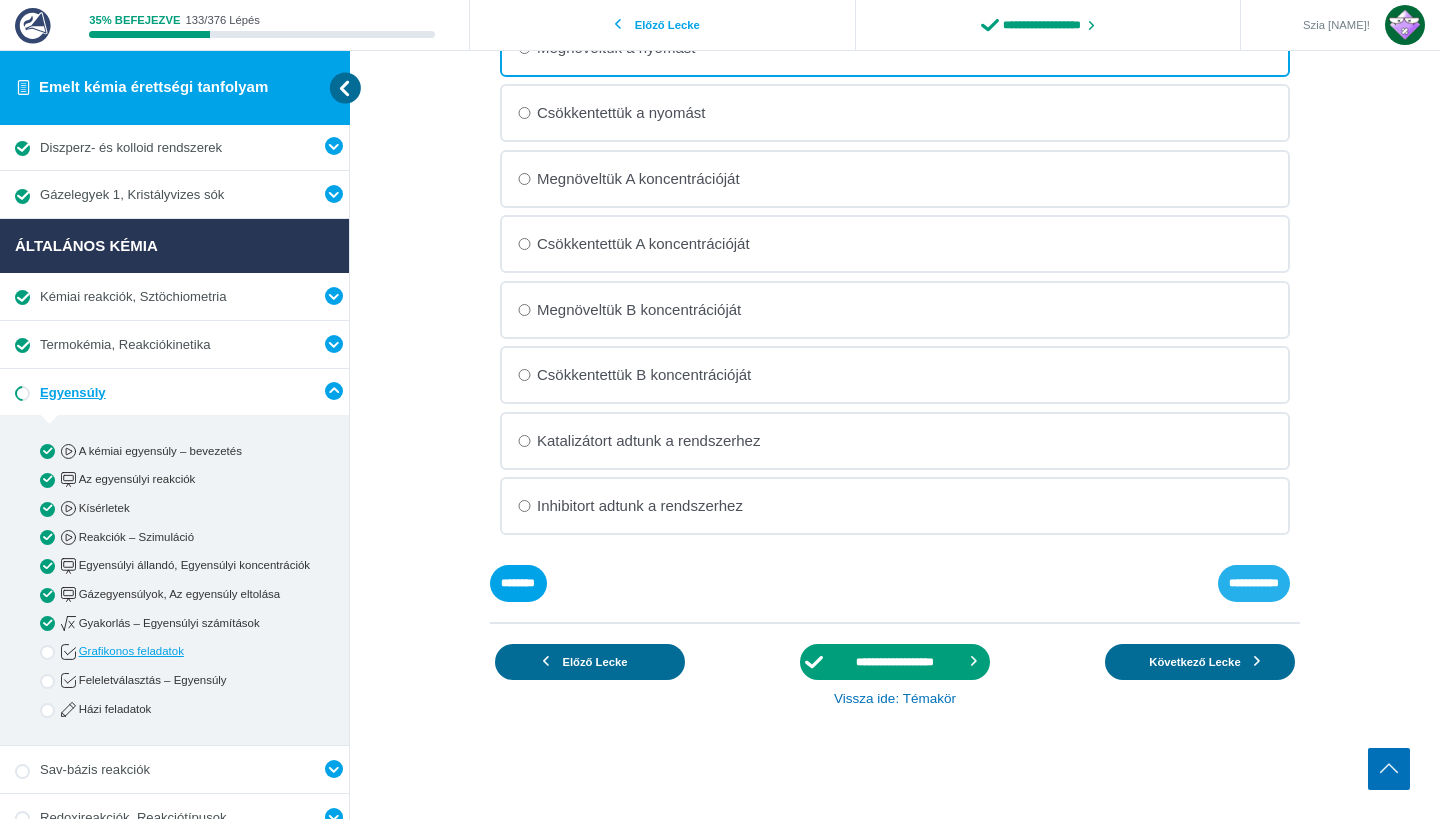 click on "**********" at bounding box center (0, 0) 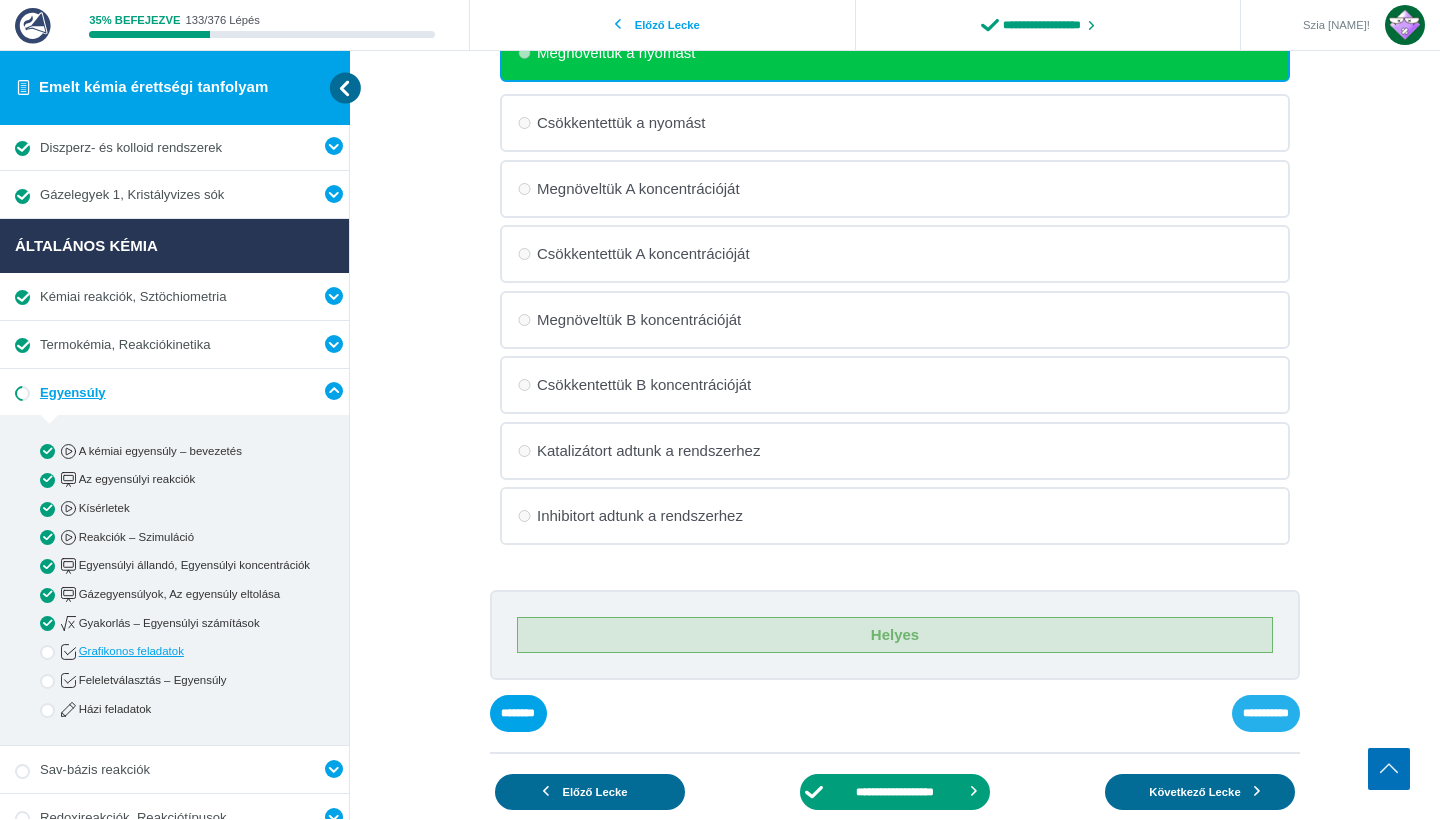 click on "**********" at bounding box center [0, 0] 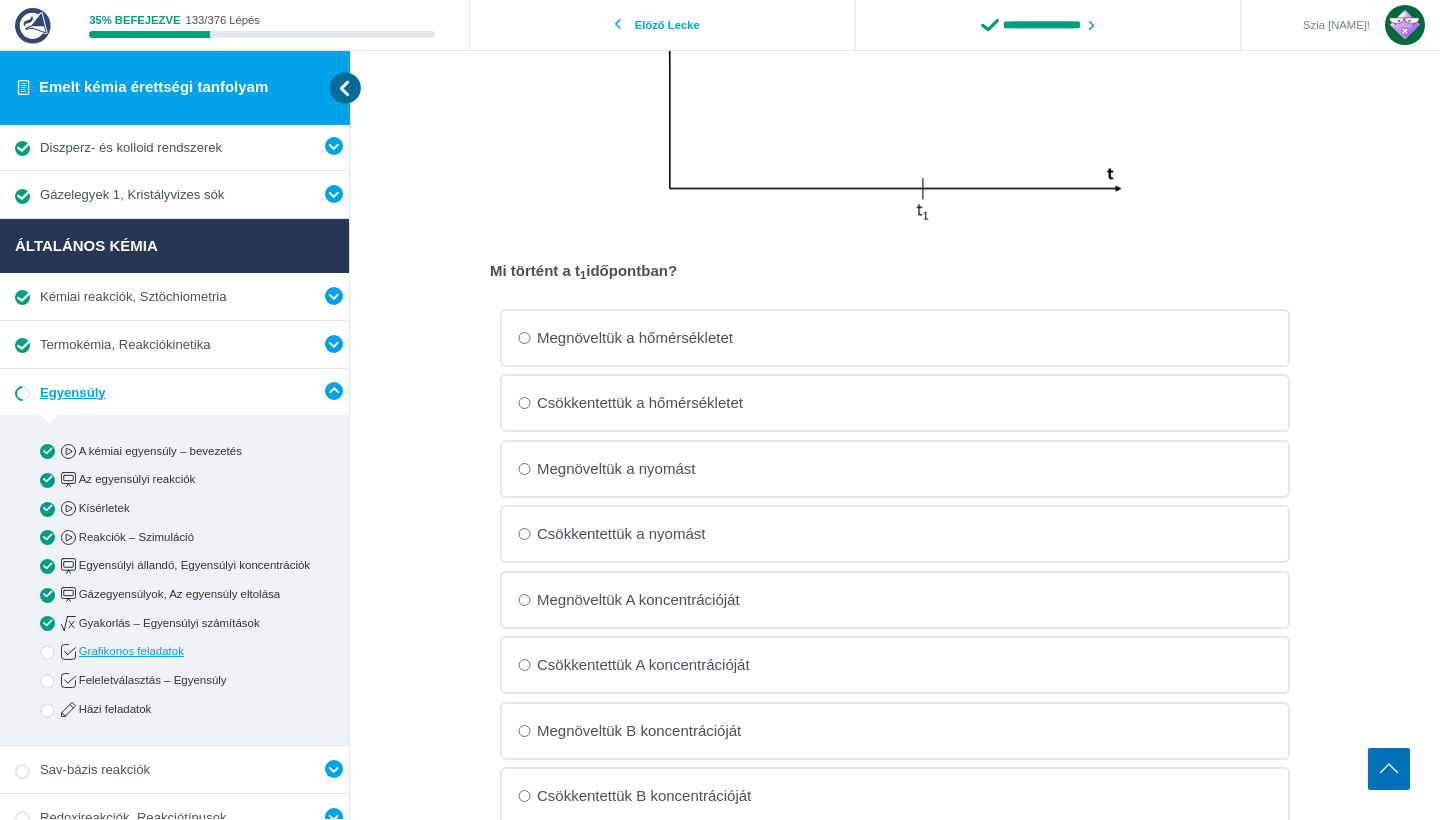 scroll, scrollTop: 696, scrollLeft: 0, axis: vertical 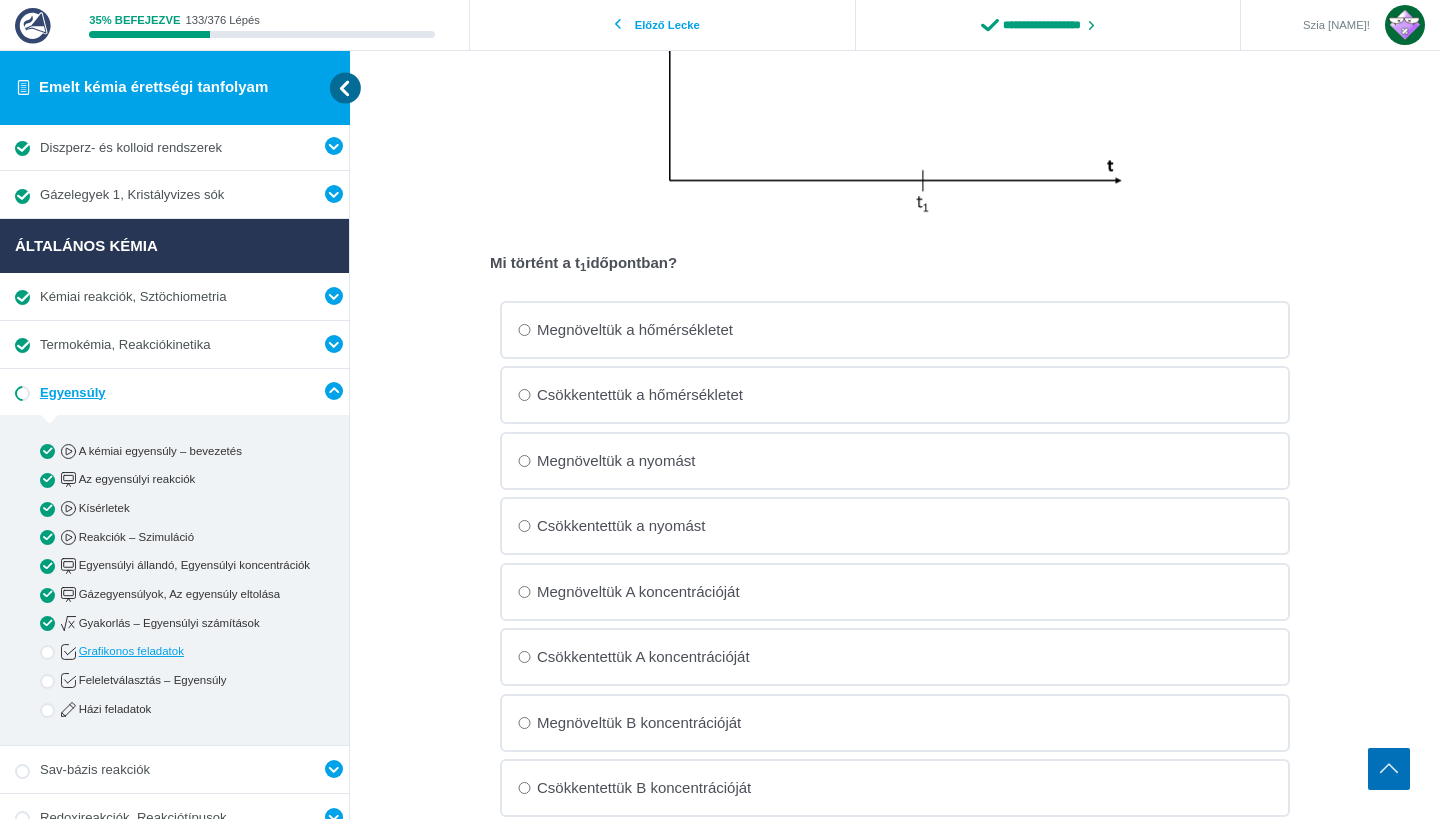click on "Megnöveltük A koncentrációját" at bounding box center (0, 0) 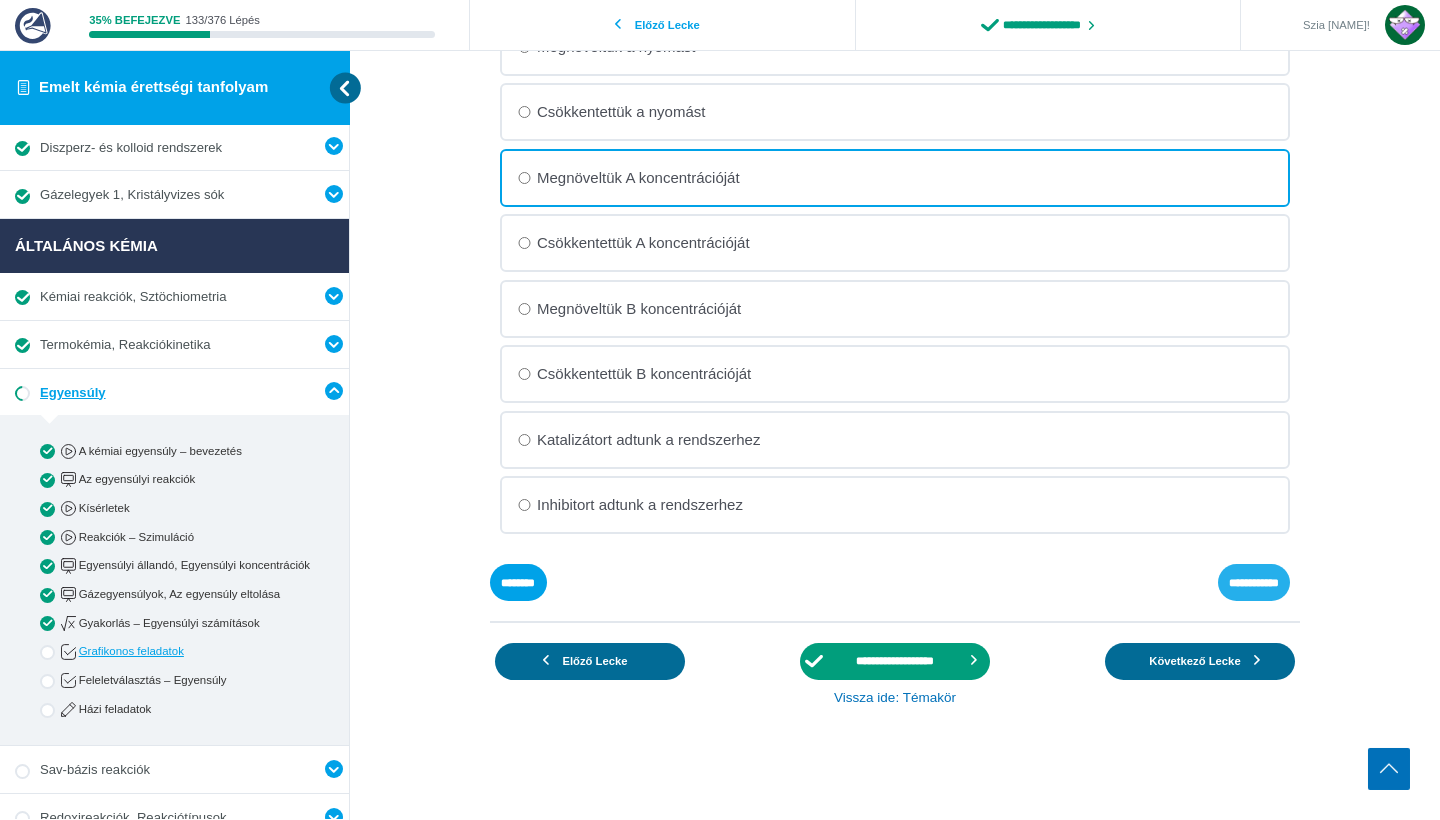 scroll, scrollTop: 1110, scrollLeft: 0, axis: vertical 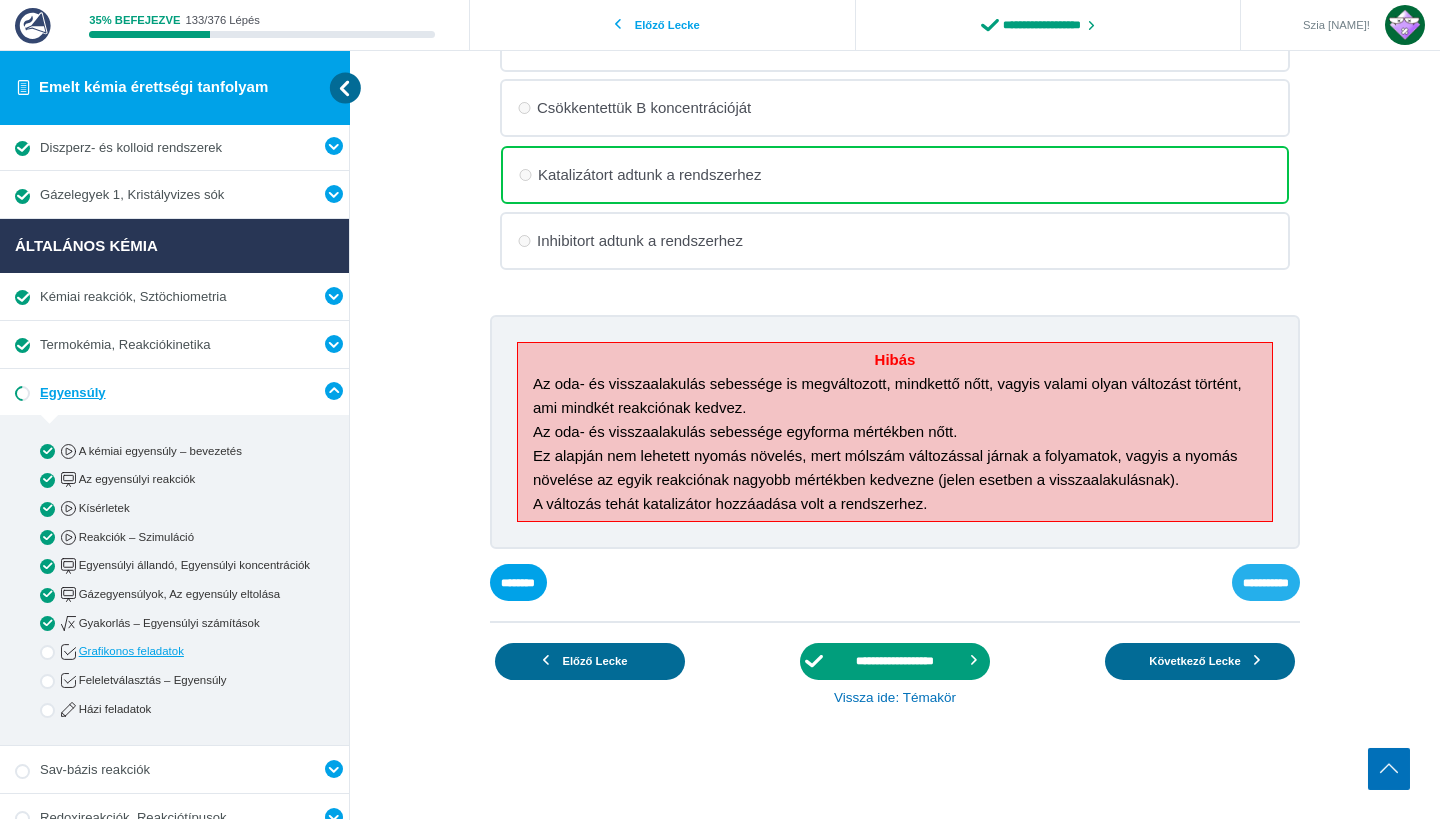 click on "**********" at bounding box center (0, 0) 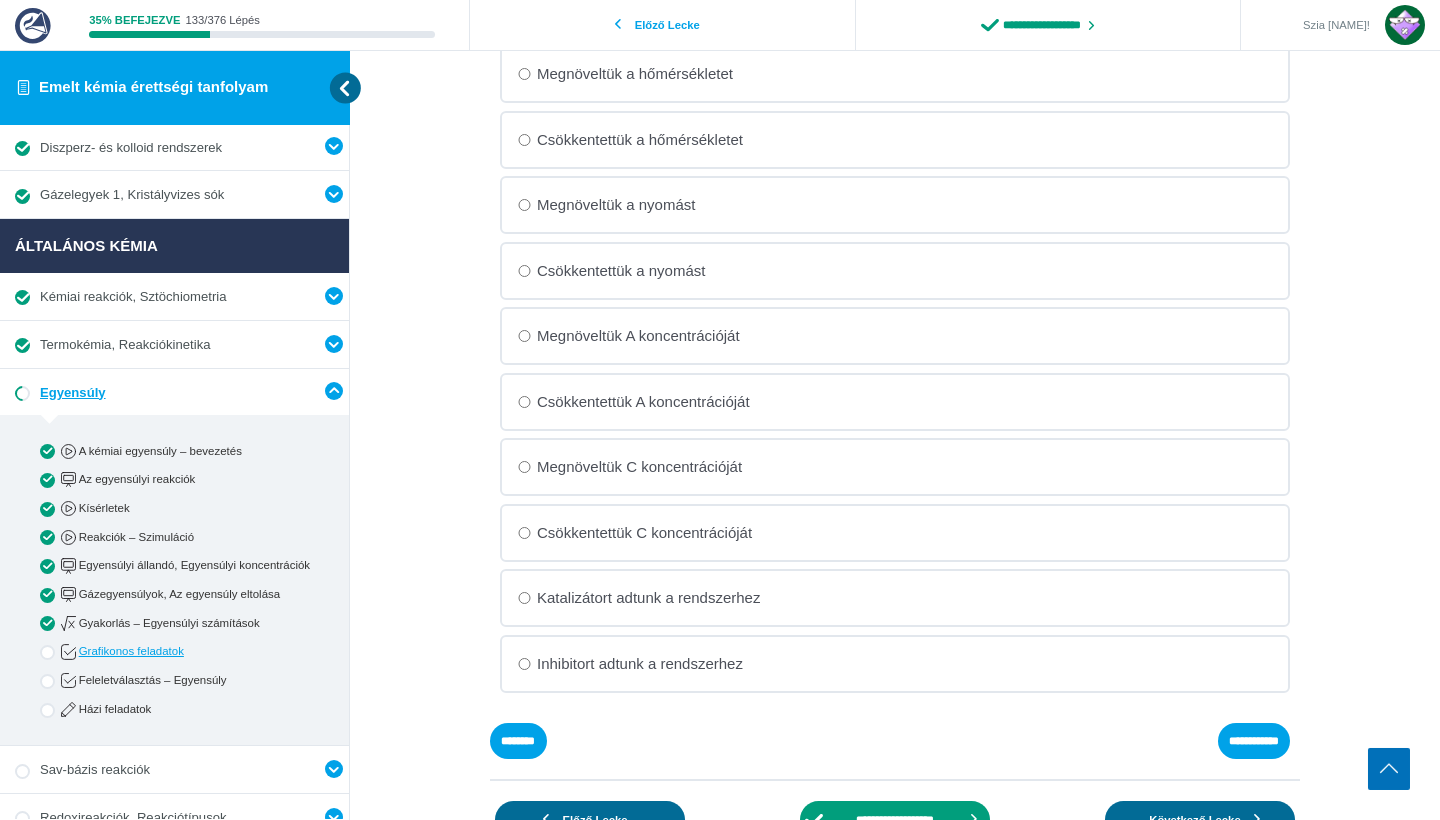 scroll, scrollTop: 1007, scrollLeft: 0, axis: vertical 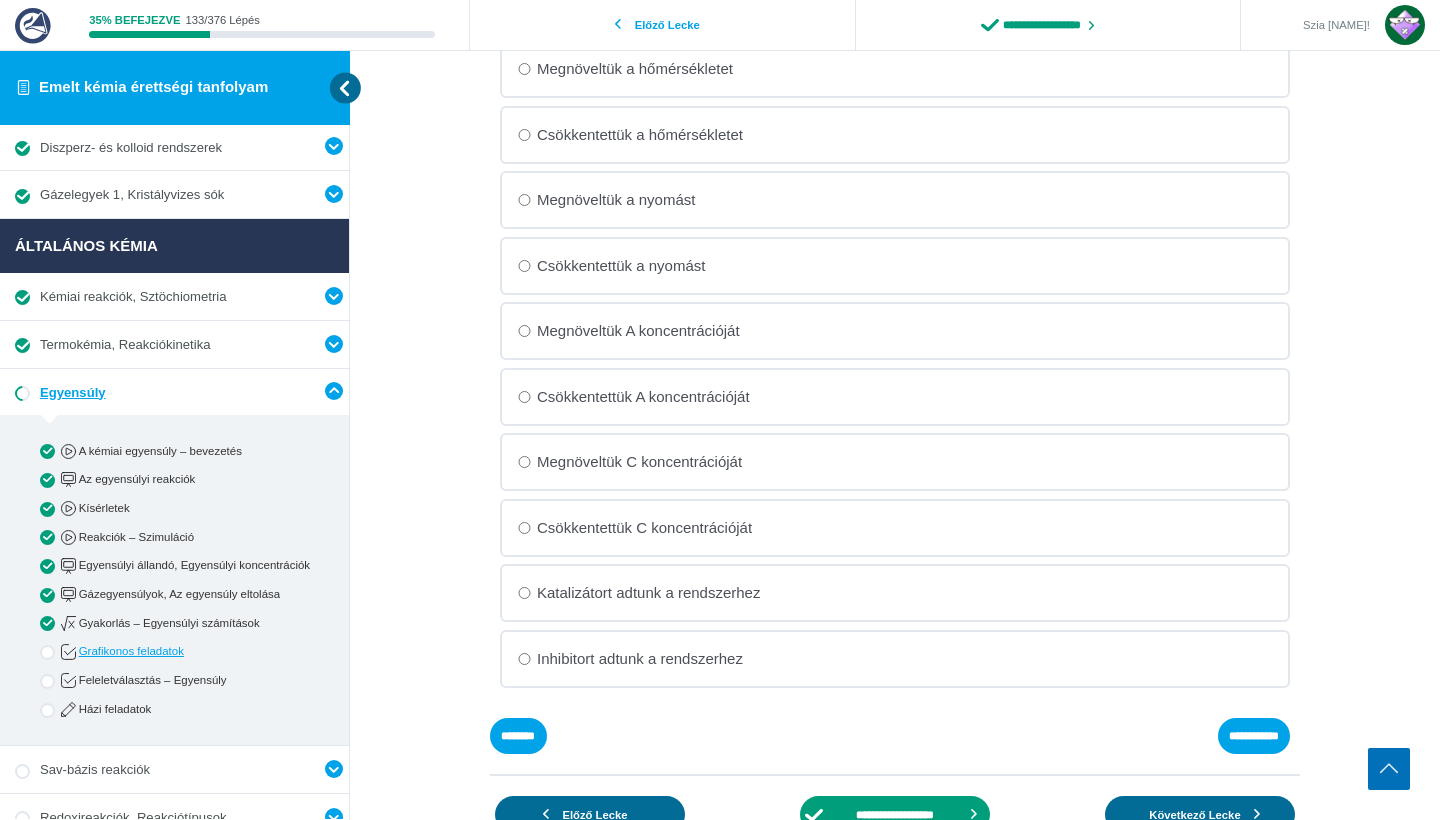 click on "Inhibitort adtunk a rendszerhez" at bounding box center (0, 0) 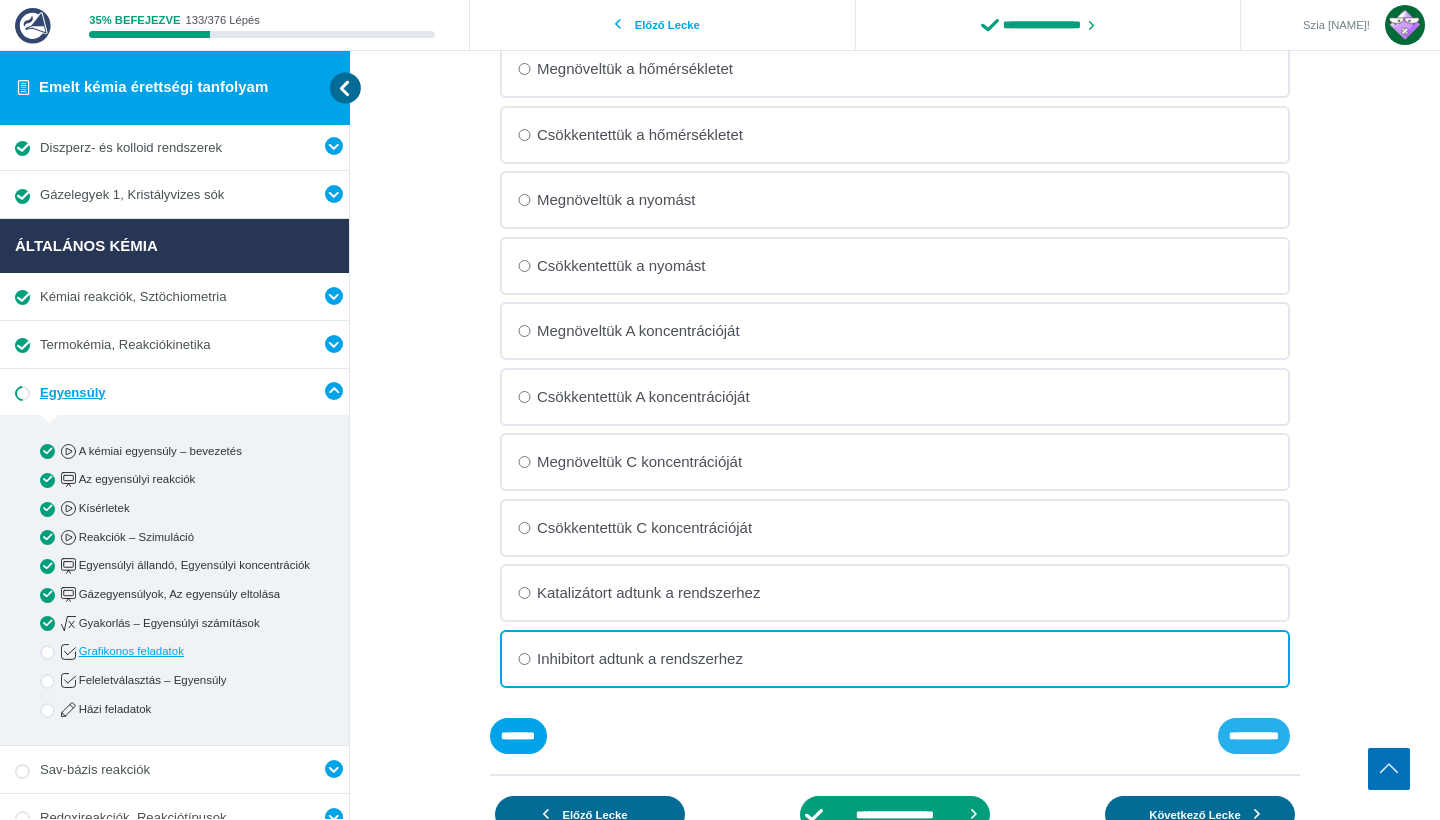 click on "**********" at bounding box center (0, 0) 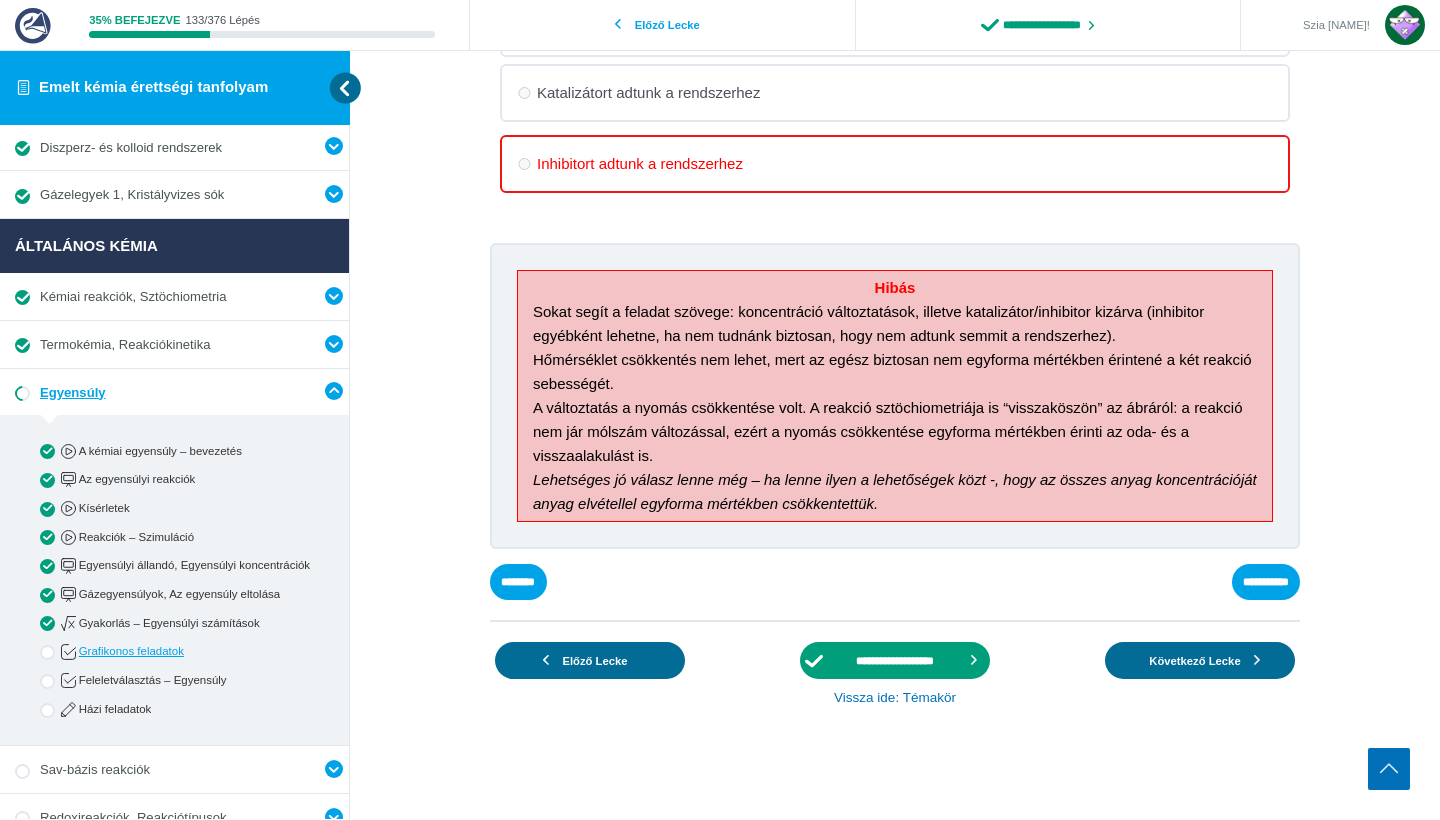 scroll, scrollTop: 1508, scrollLeft: 0, axis: vertical 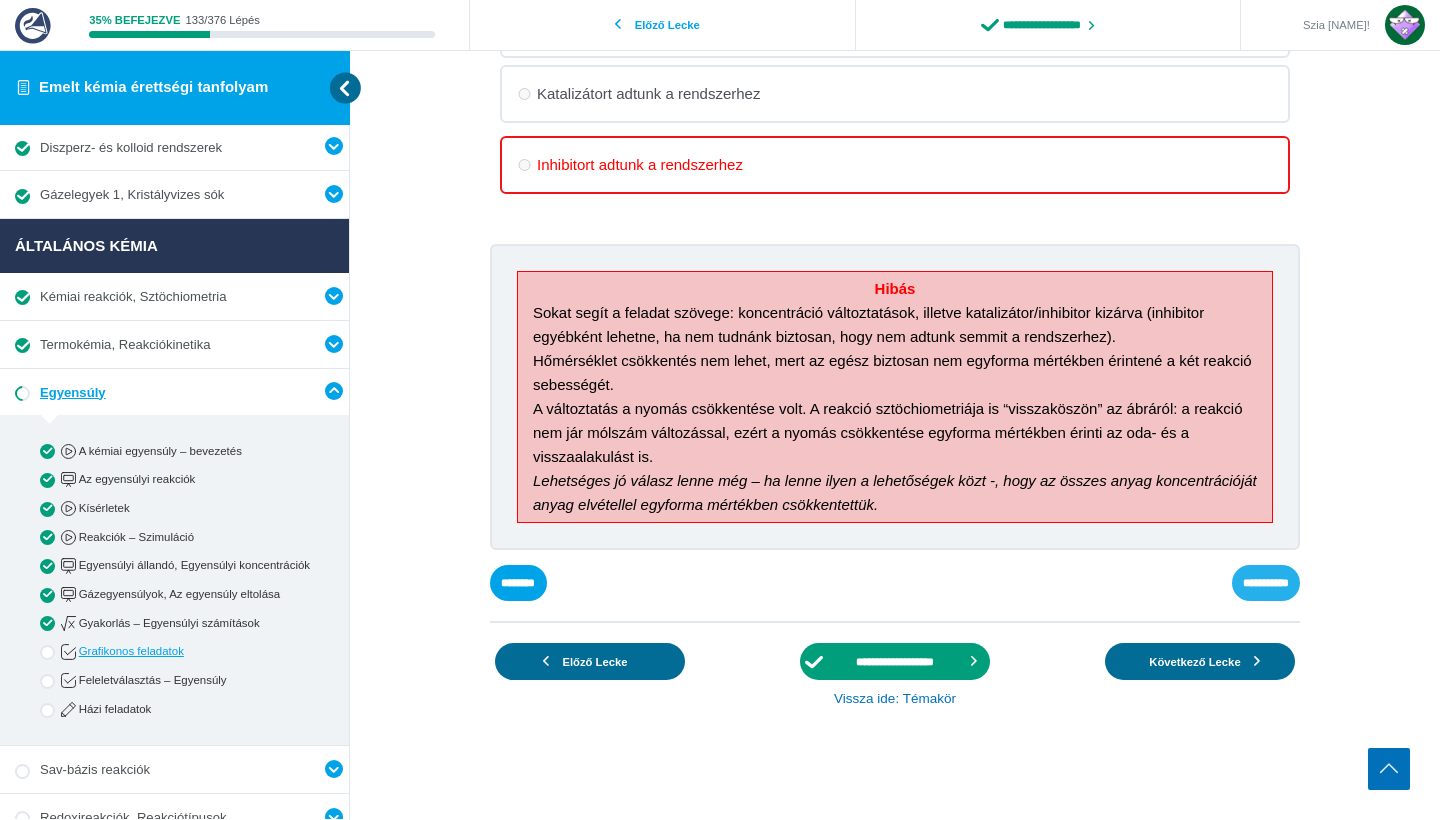click on "**********" at bounding box center [0, 0] 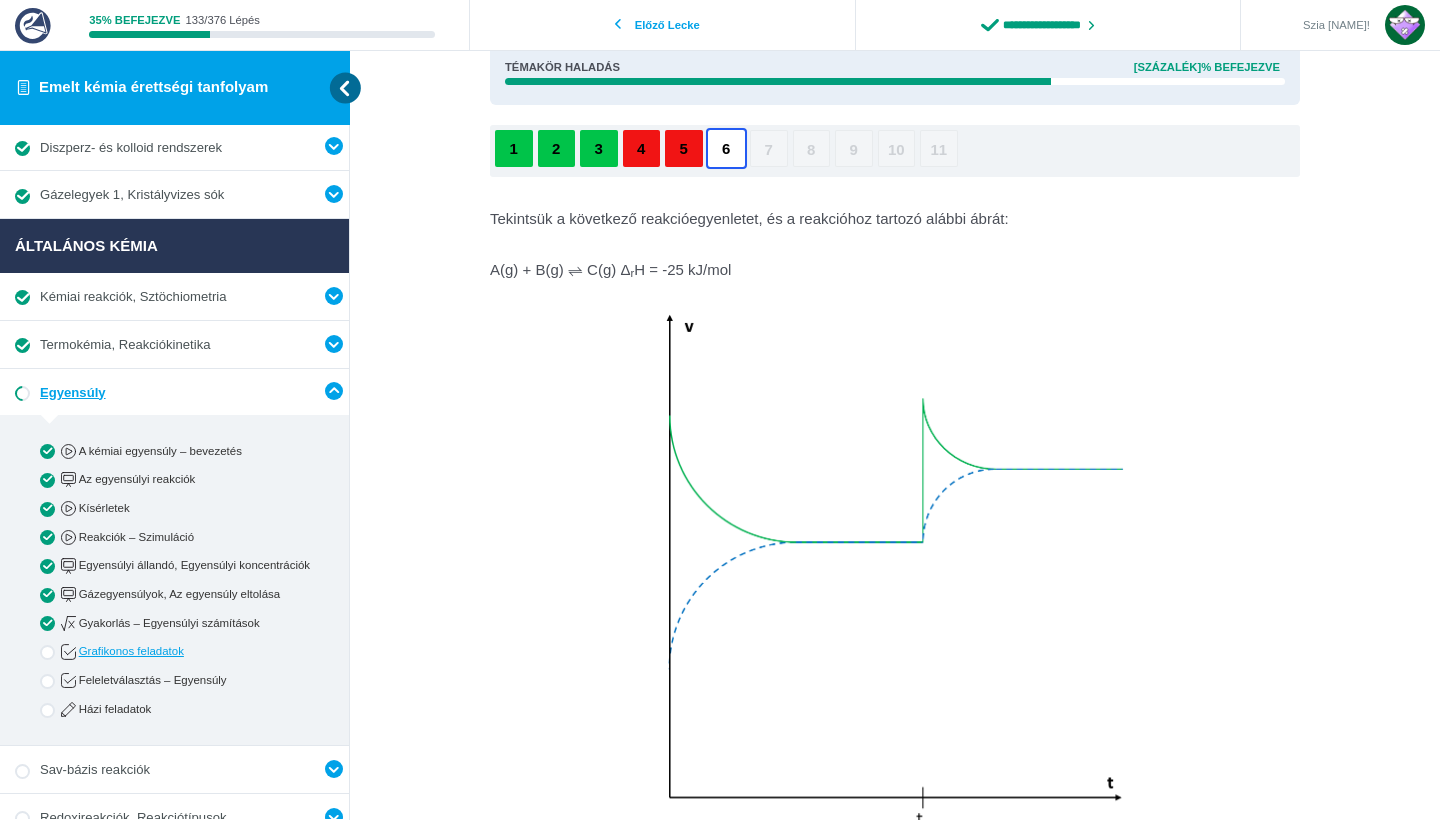 scroll, scrollTop: 45, scrollLeft: 0, axis: vertical 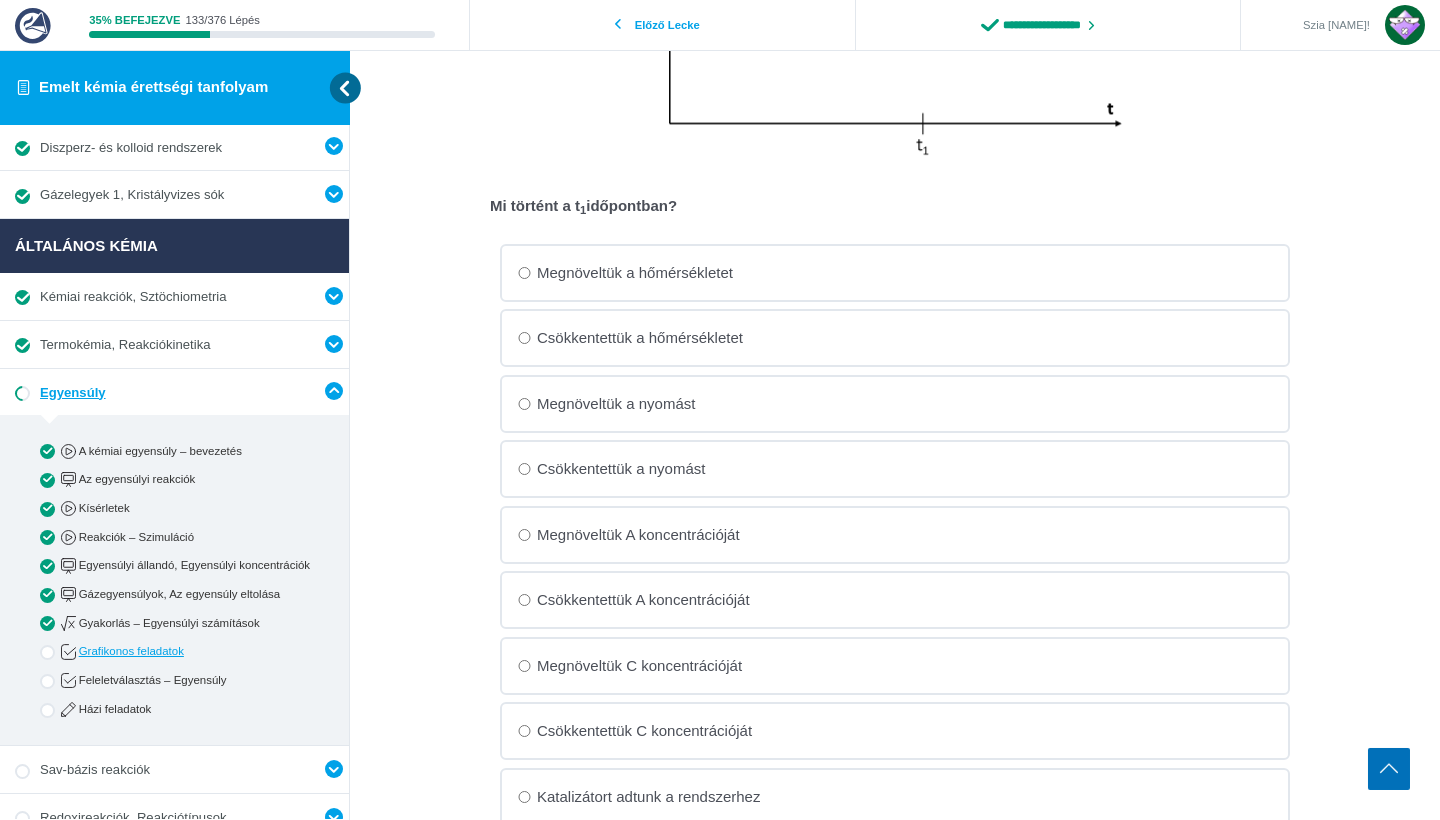 click on "Csökkentettük C koncentrációját" at bounding box center (0, 0) 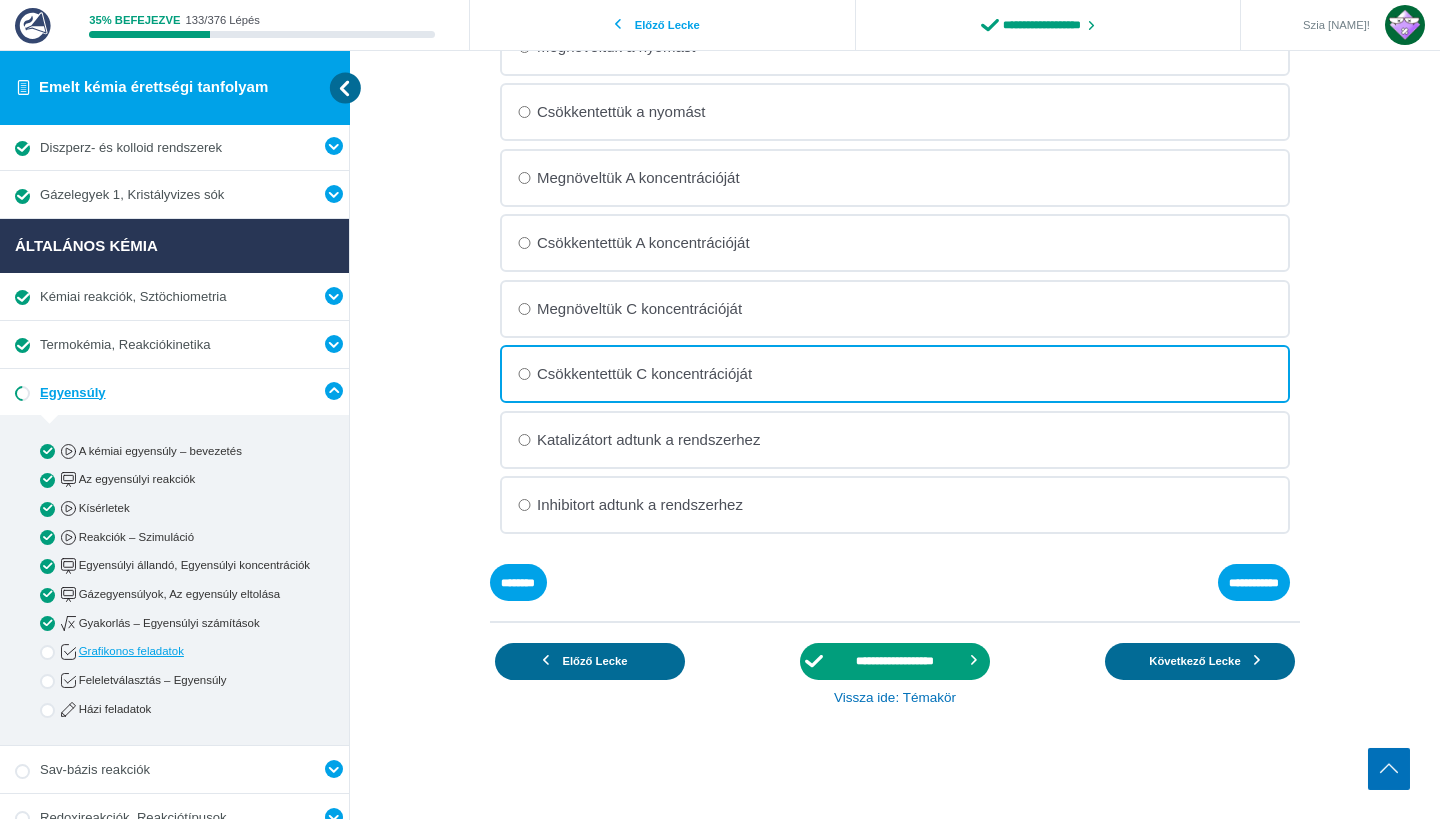 scroll, scrollTop: 1110, scrollLeft: 0, axis: vertical 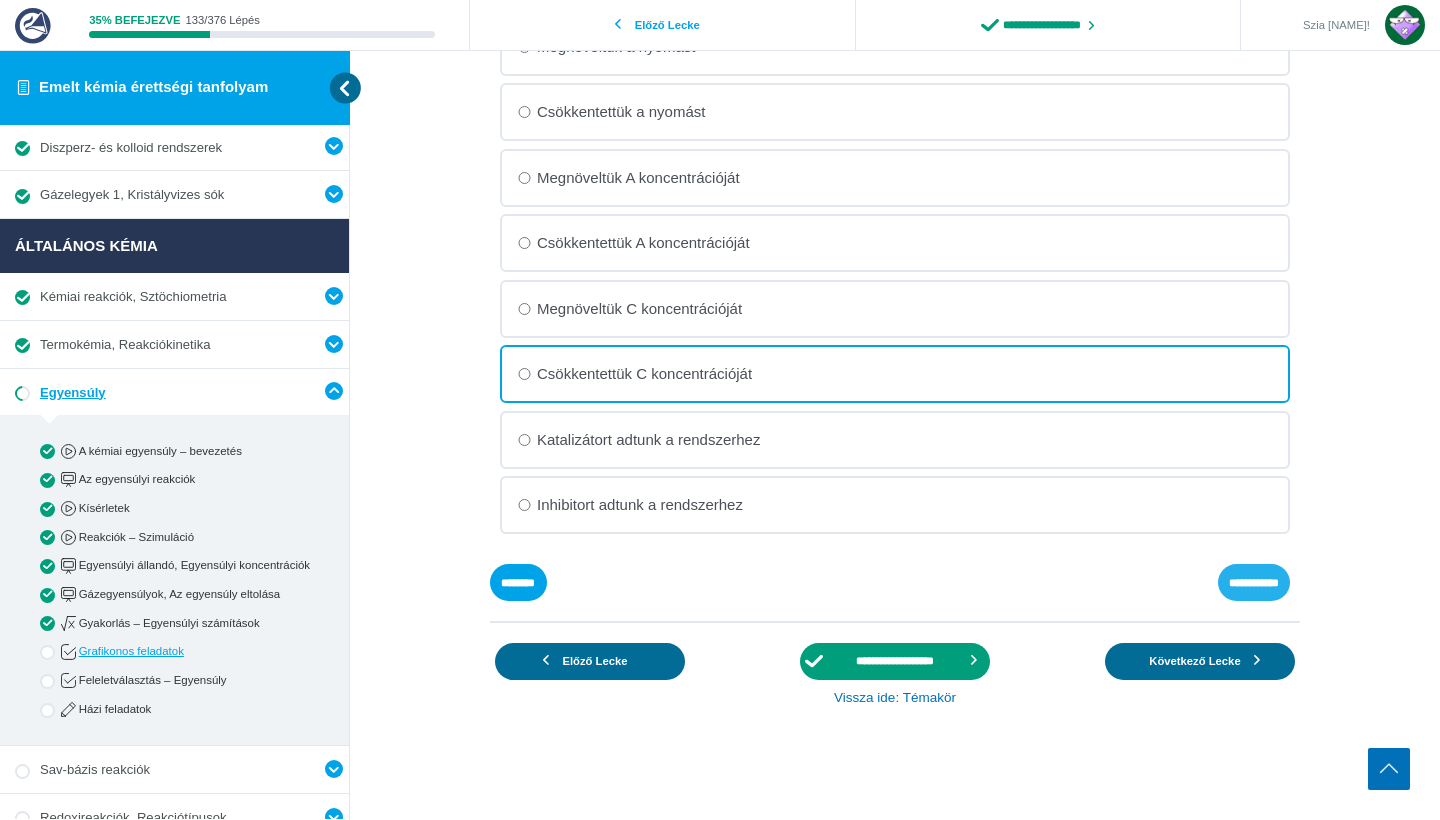 click on "**********" at bounding box center (0, 0) 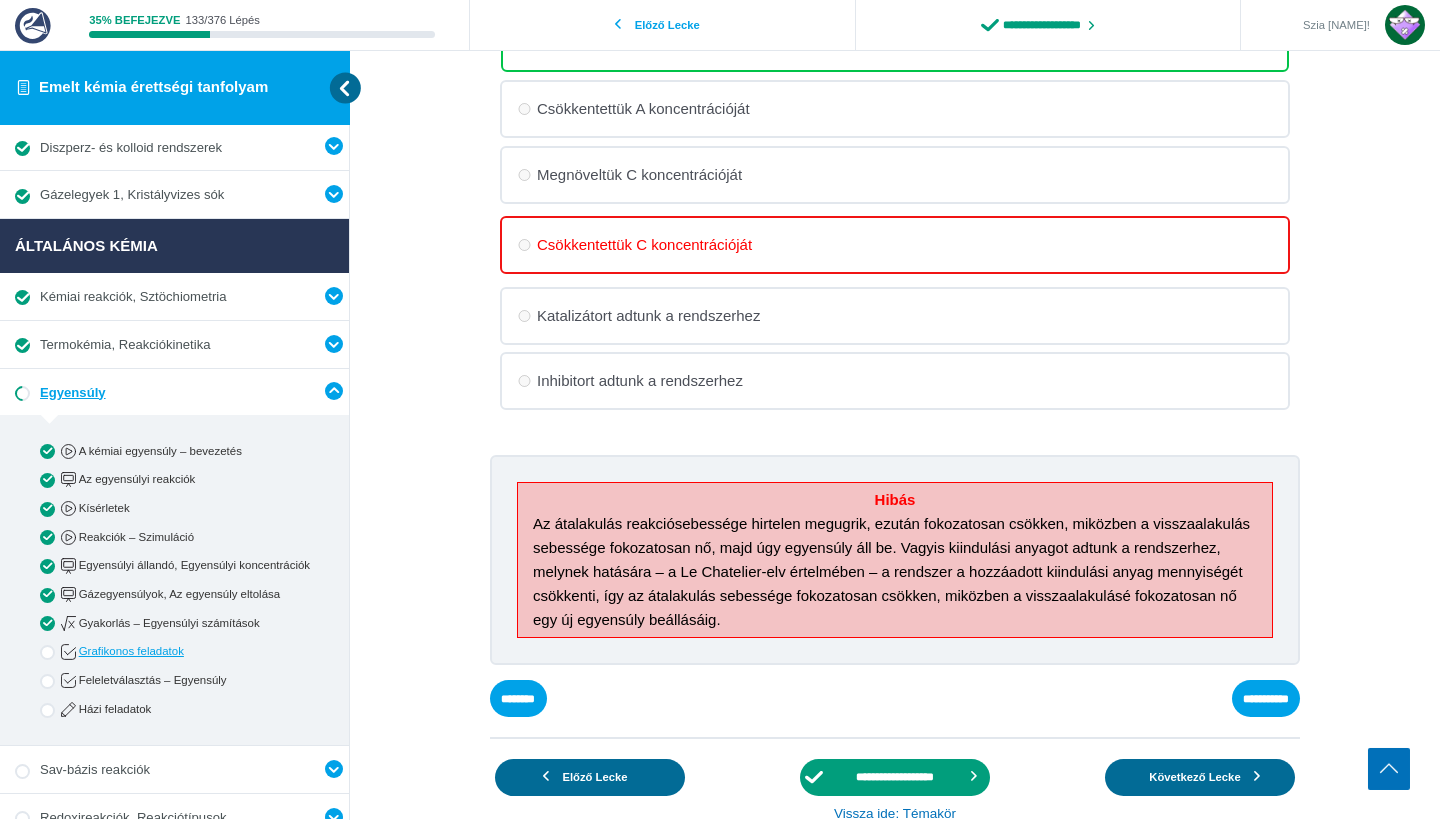 scroll, scrollTop: 1251, scrollLeft: 0, axis: vertical 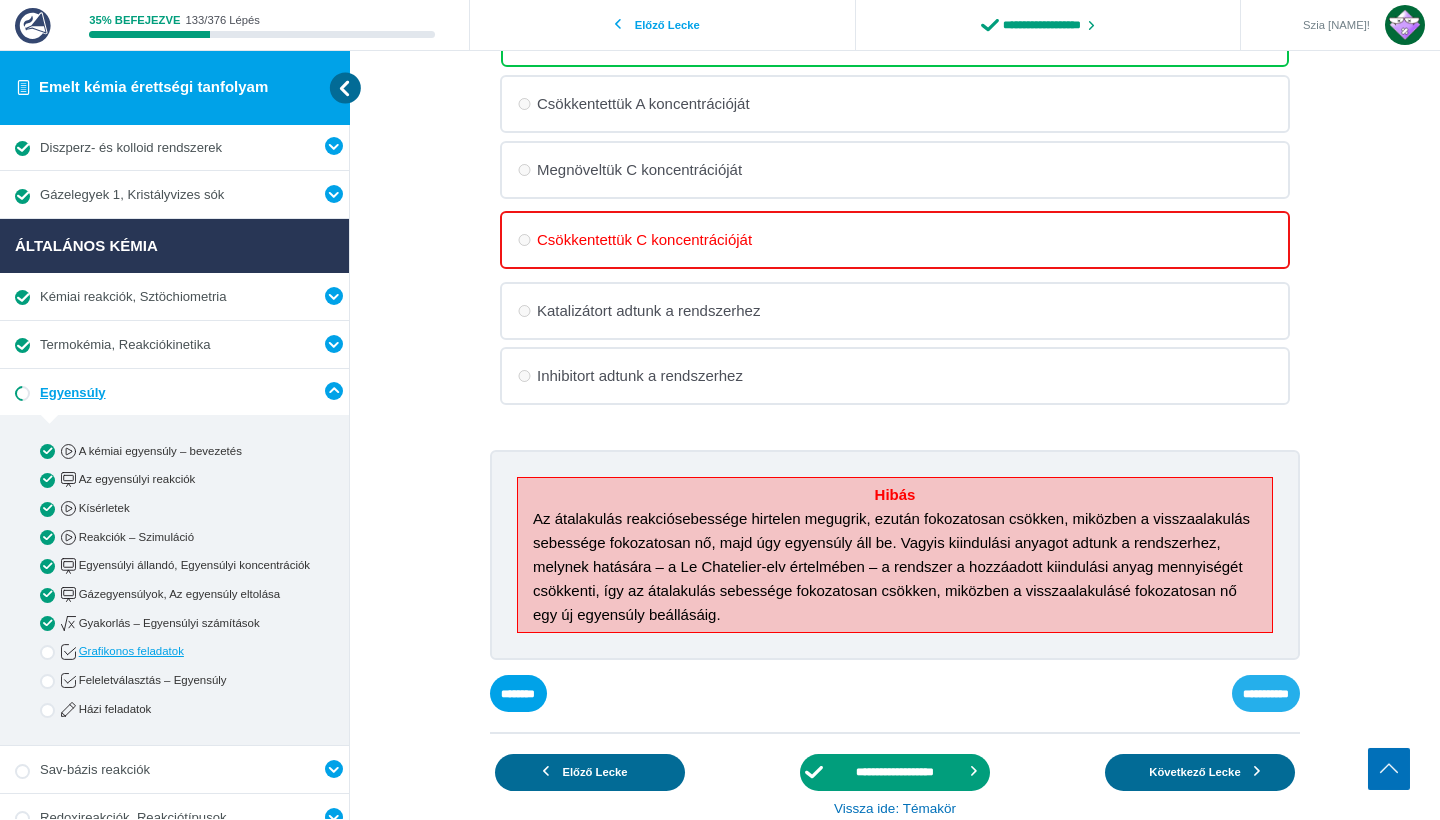 click on "**********" at bounding box center (0, 0) 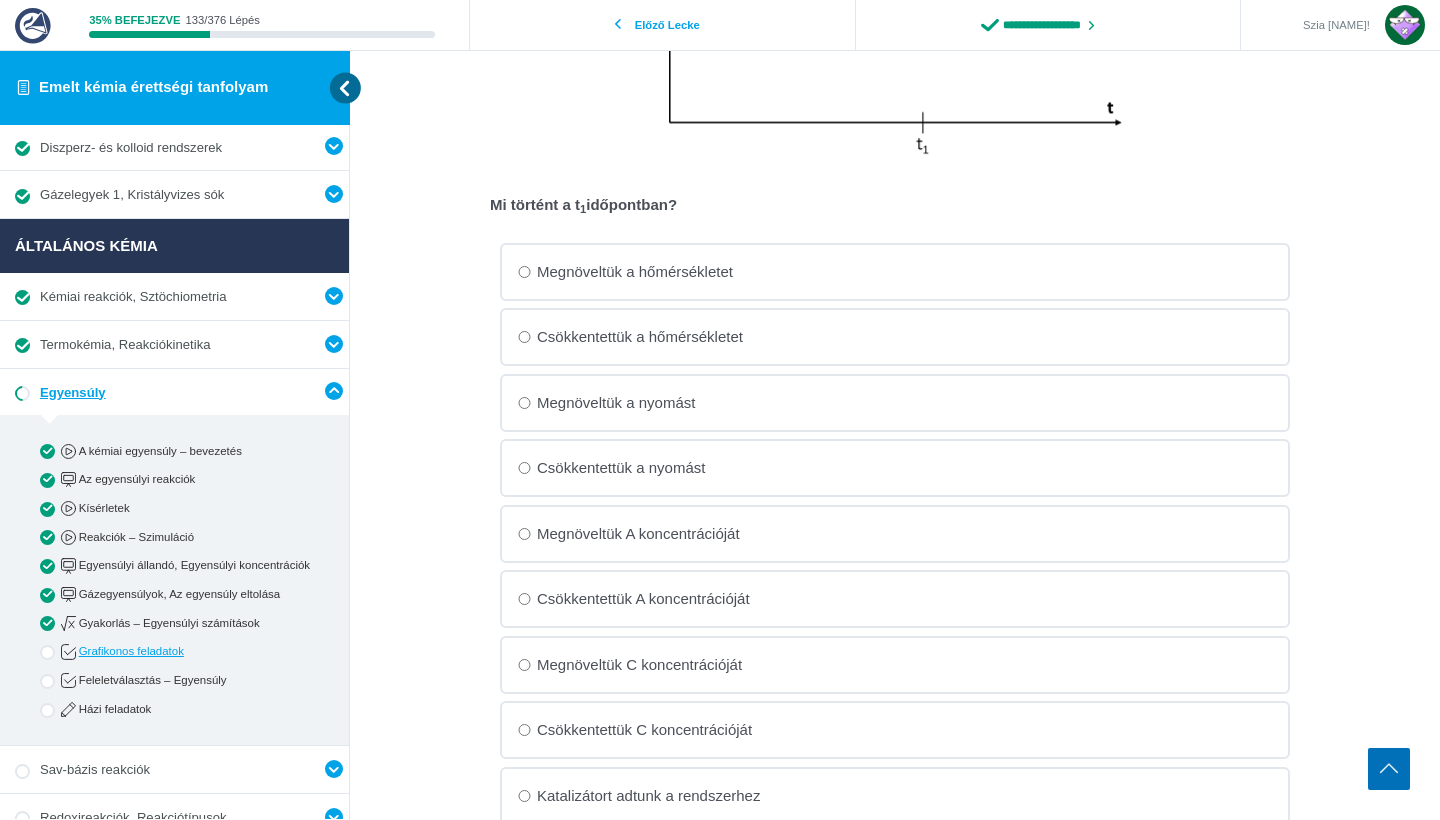 scroll, scrollTop: 758, scrollLeft: 0, axis: vertical 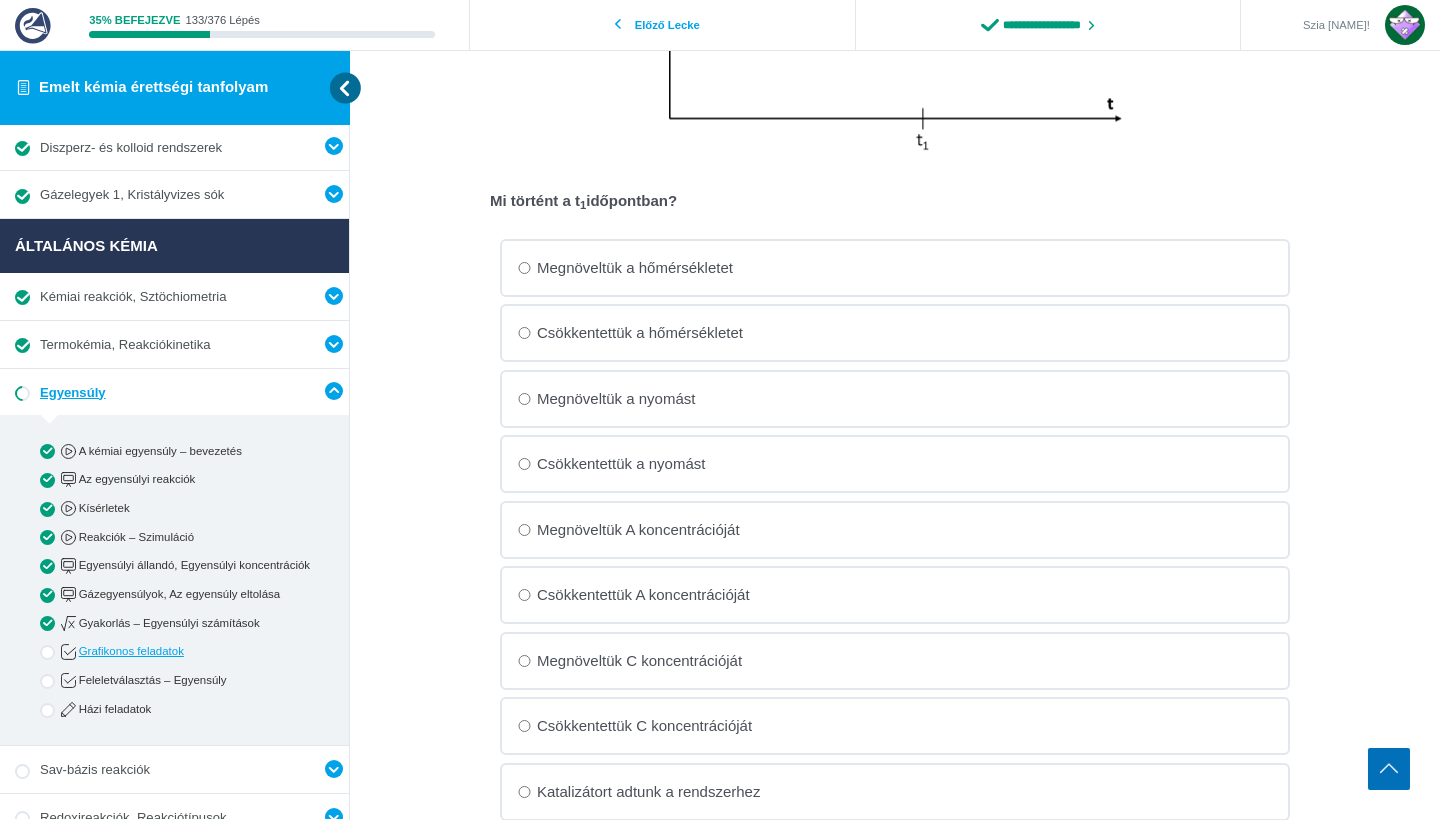 click on "Megnöveltük C koncentrációját" at bounding box center [0, 0] 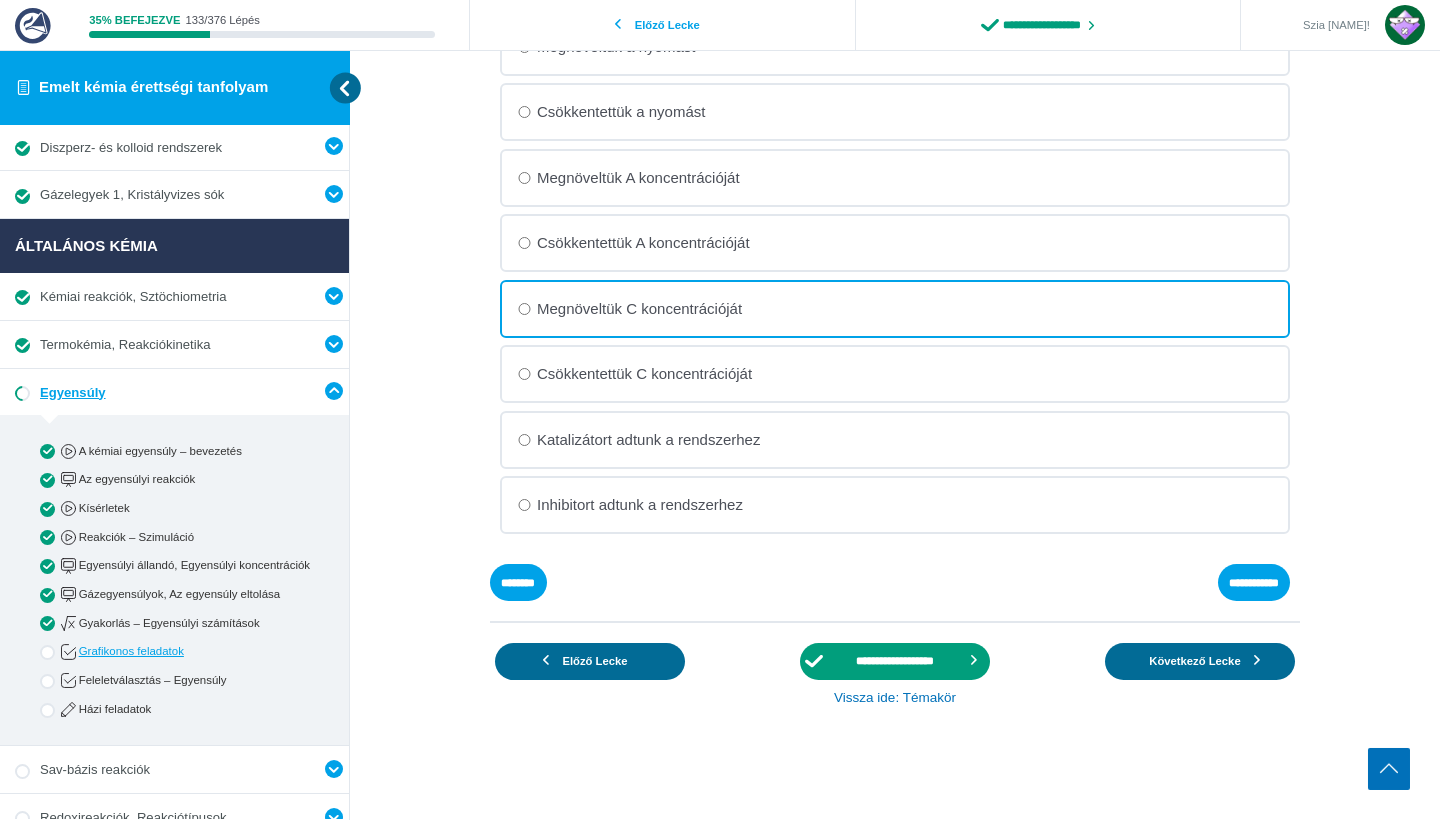 scroll, scrollTop: 1110, scrollLeft: 0, axis: vertical 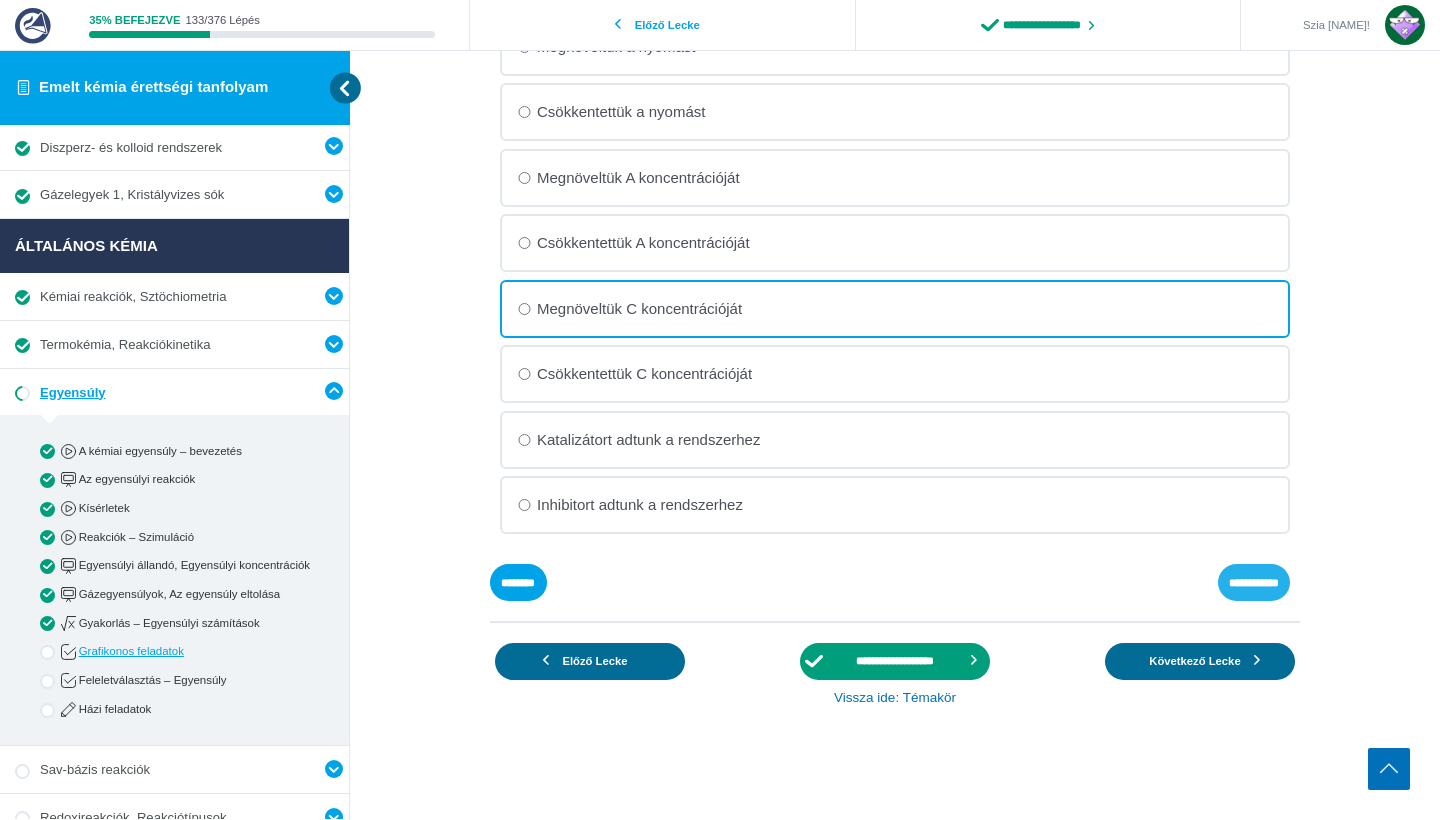click on "**********" at bounding box center (0, 0) 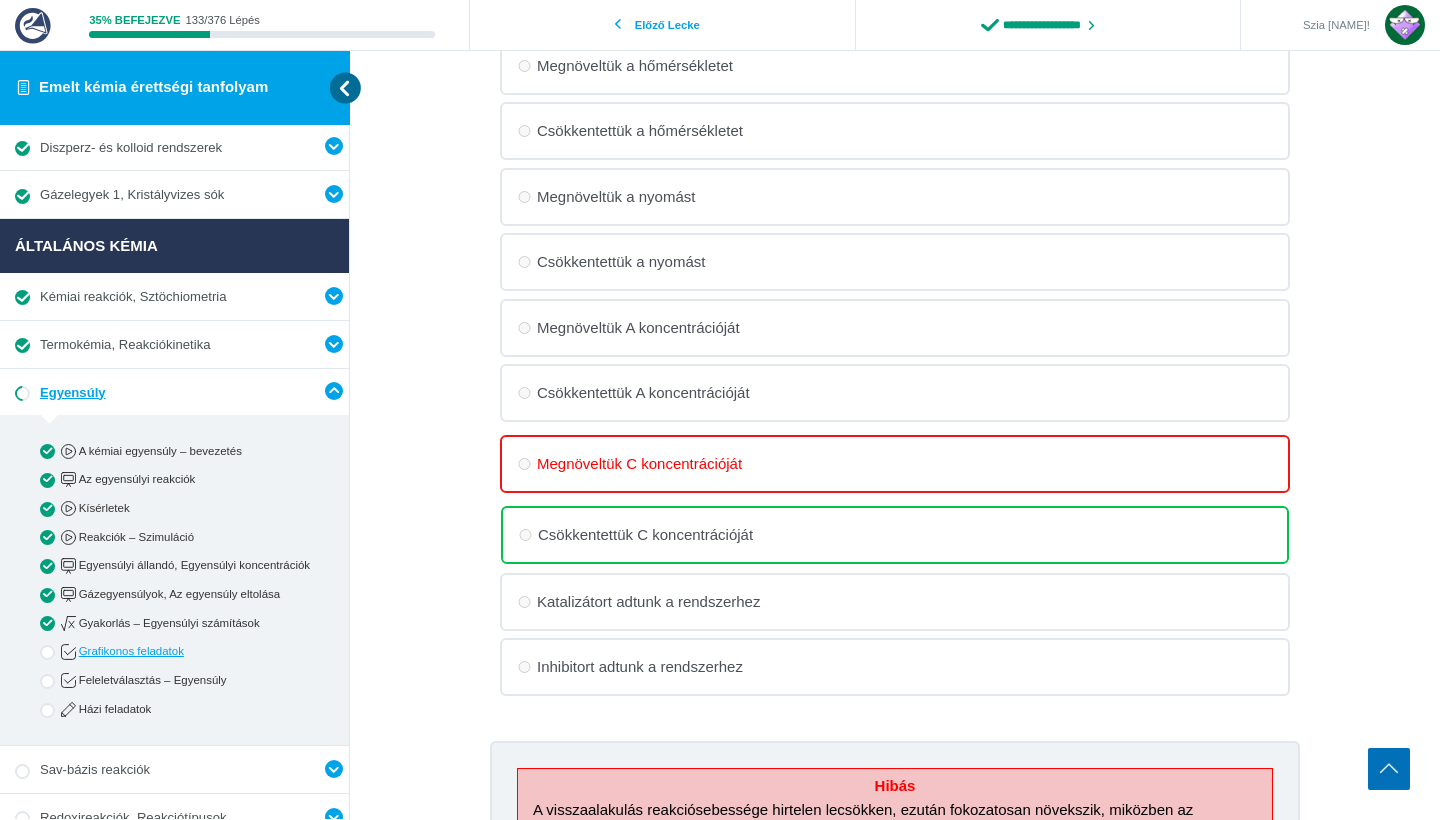 scroll, scrollTop: 1237, scrollLeft: 0, axis: vertical 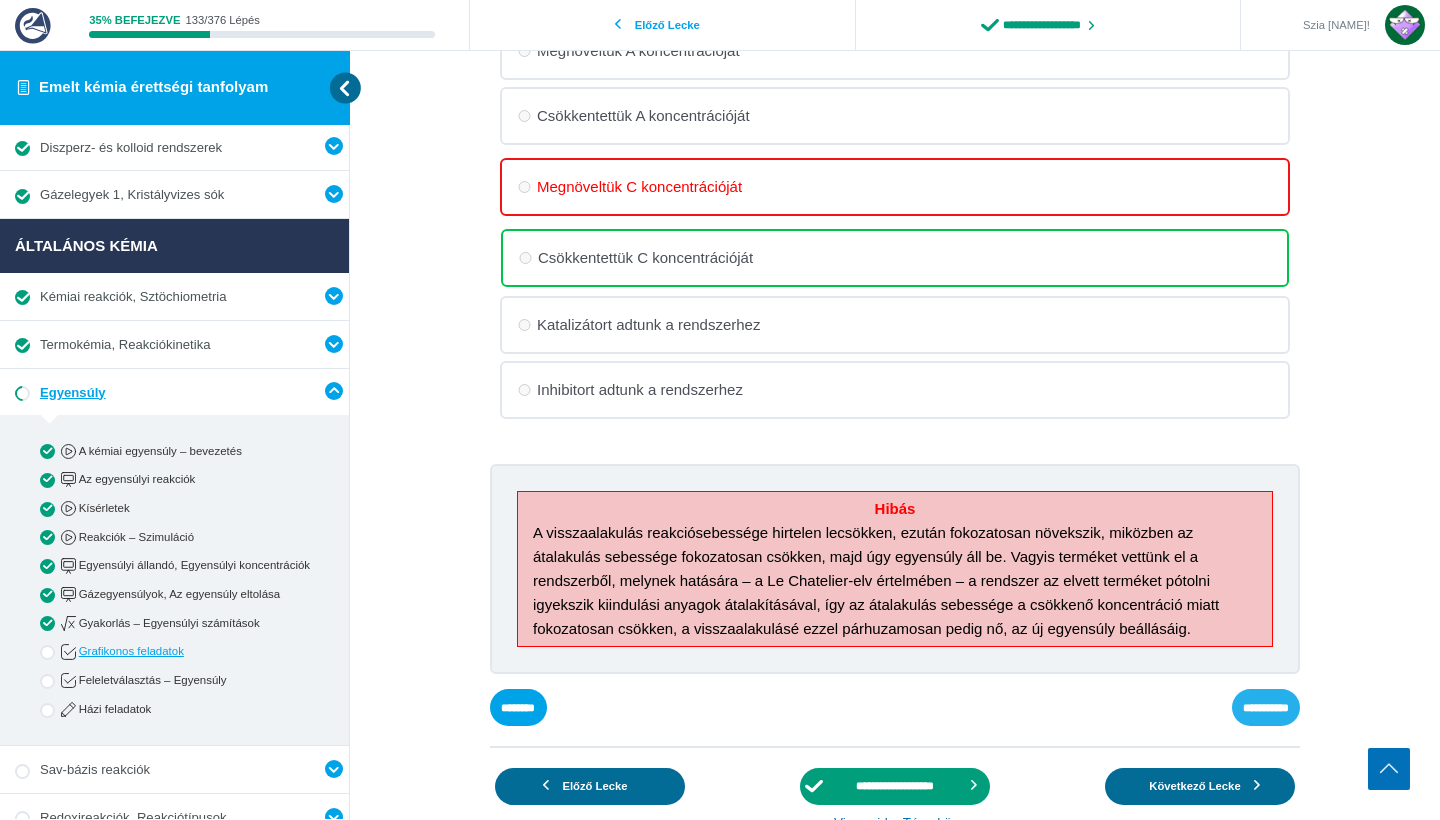 click on "**********" at bounding box center [0, 0] 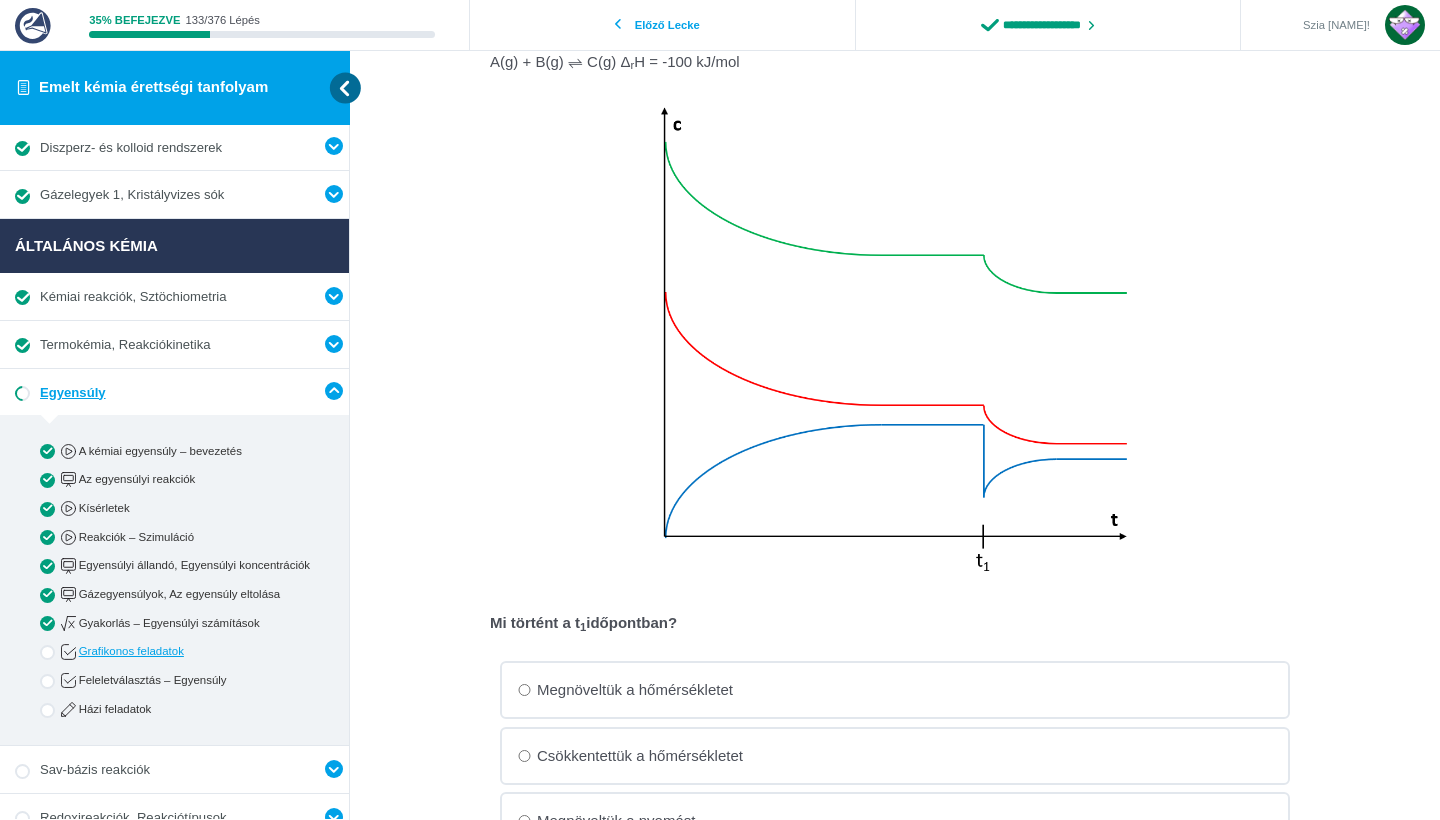 scroll, scrollTop: 291, scrollLeft: 0, axis: vertical 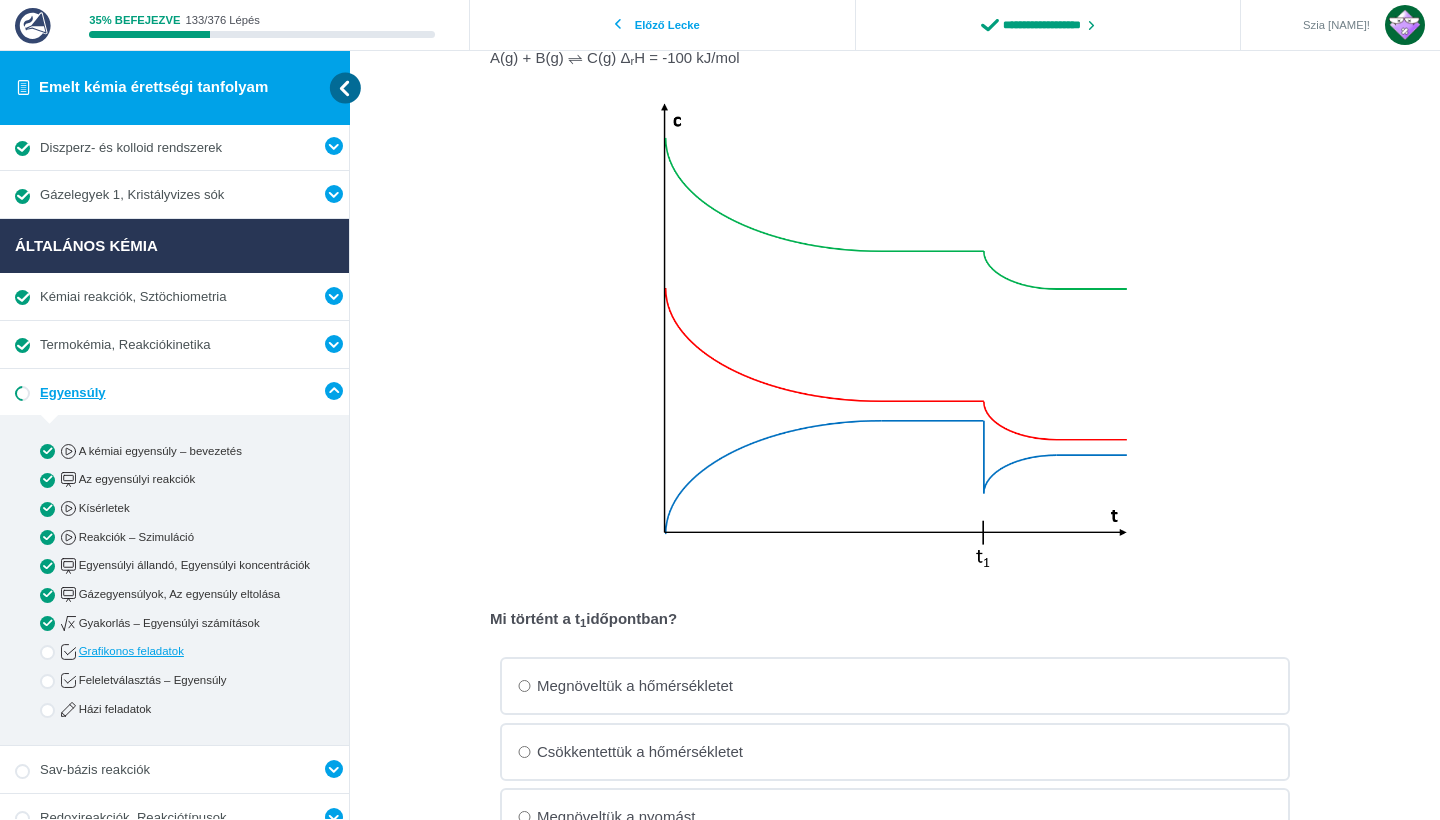 click on "Tekintsük a következő reakcióegyenletet, és a reakcióhoz tartozó alábbi ábrát:
A(g) + B(g) ⇌ C(g) Δ r H = -100 kJ/mol
Mi történt a t 1  időpontban?" at bounding box center (0, 0) 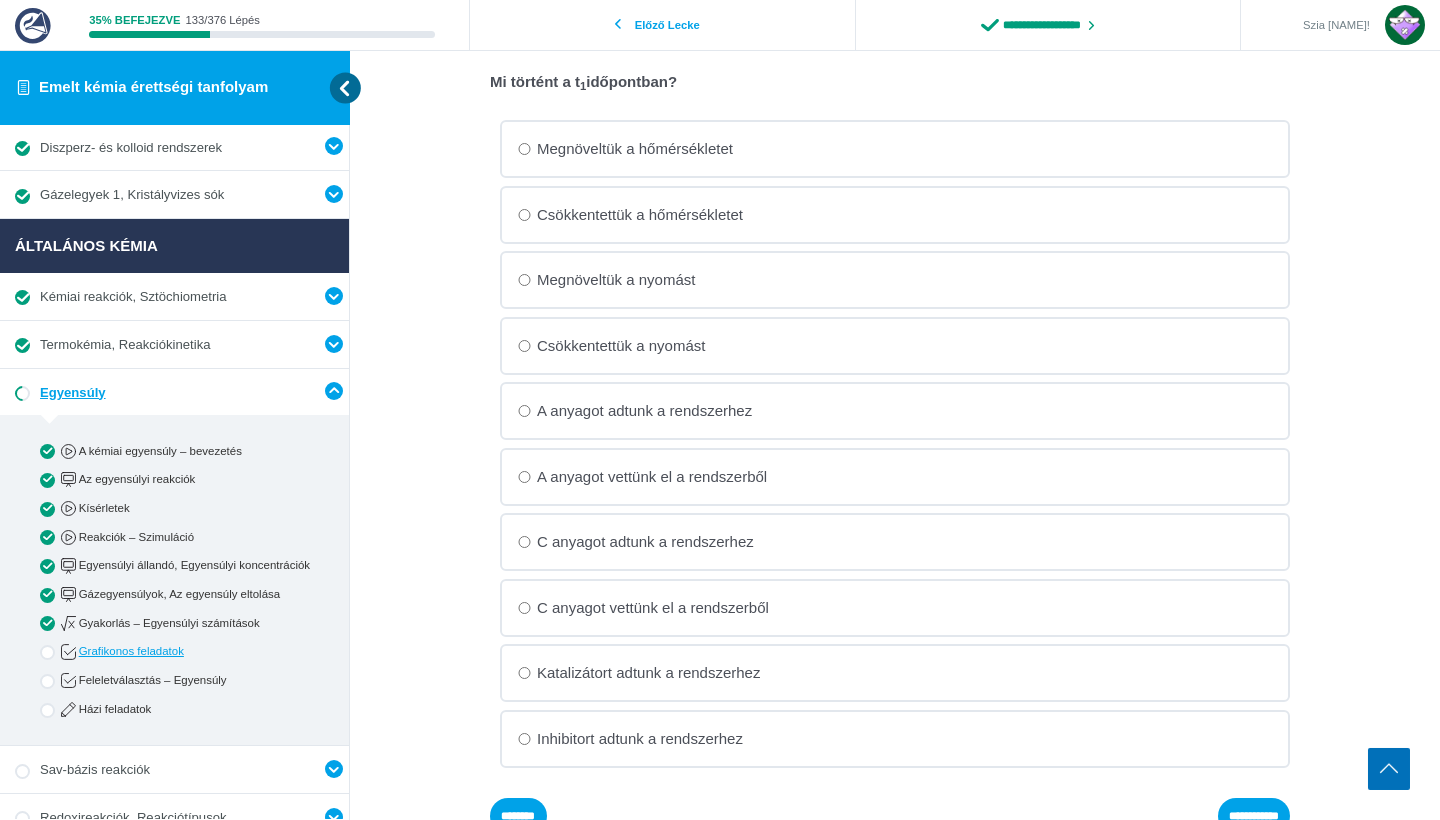 scroll, scrollTop: 911, scrollLeft: 0, axis: vertical 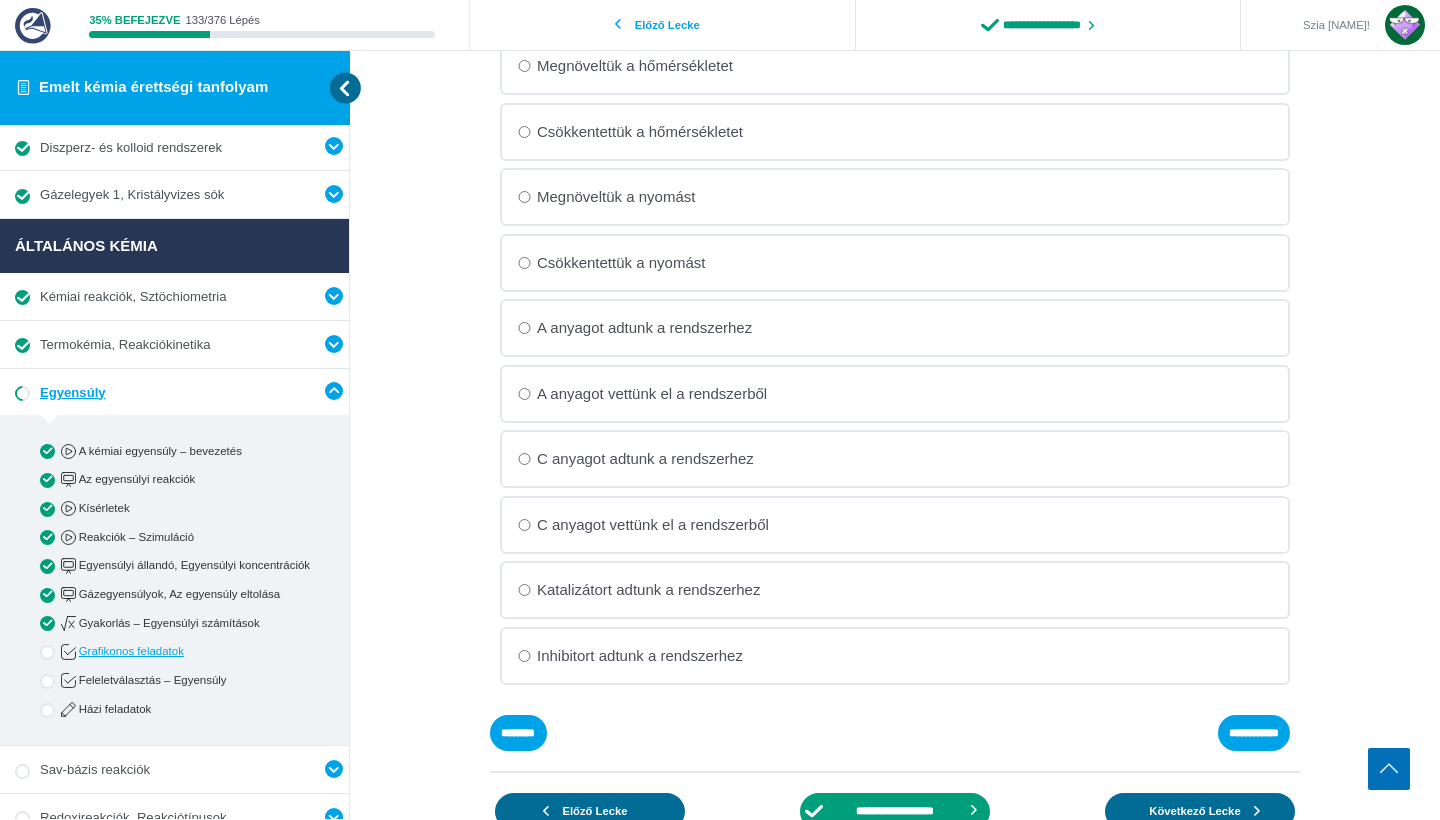 click on "C anyagot vettünk el a rendszerből" at bounding box center (0, 0) 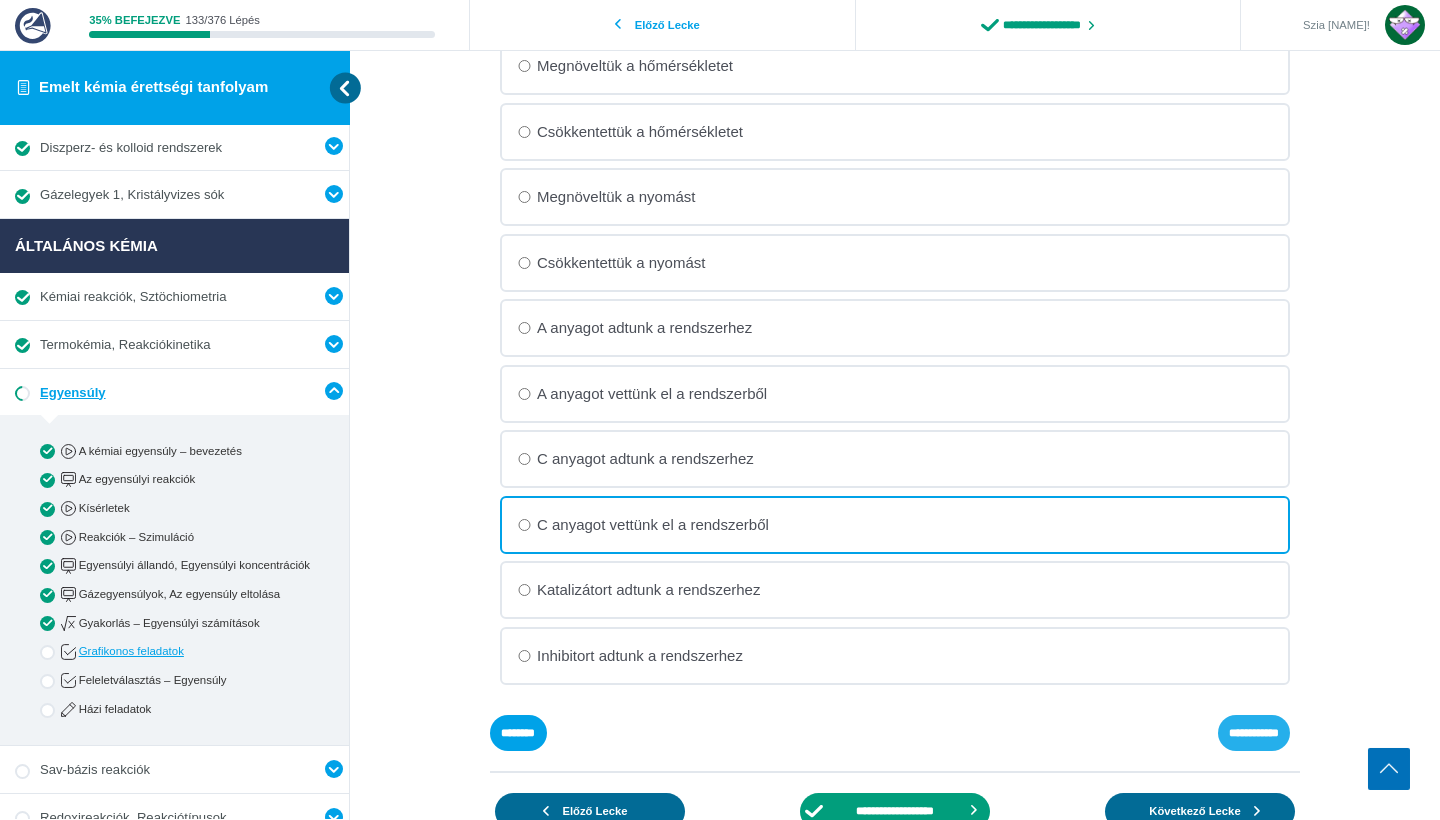 click on "**********" at bounding box center (0, 0) 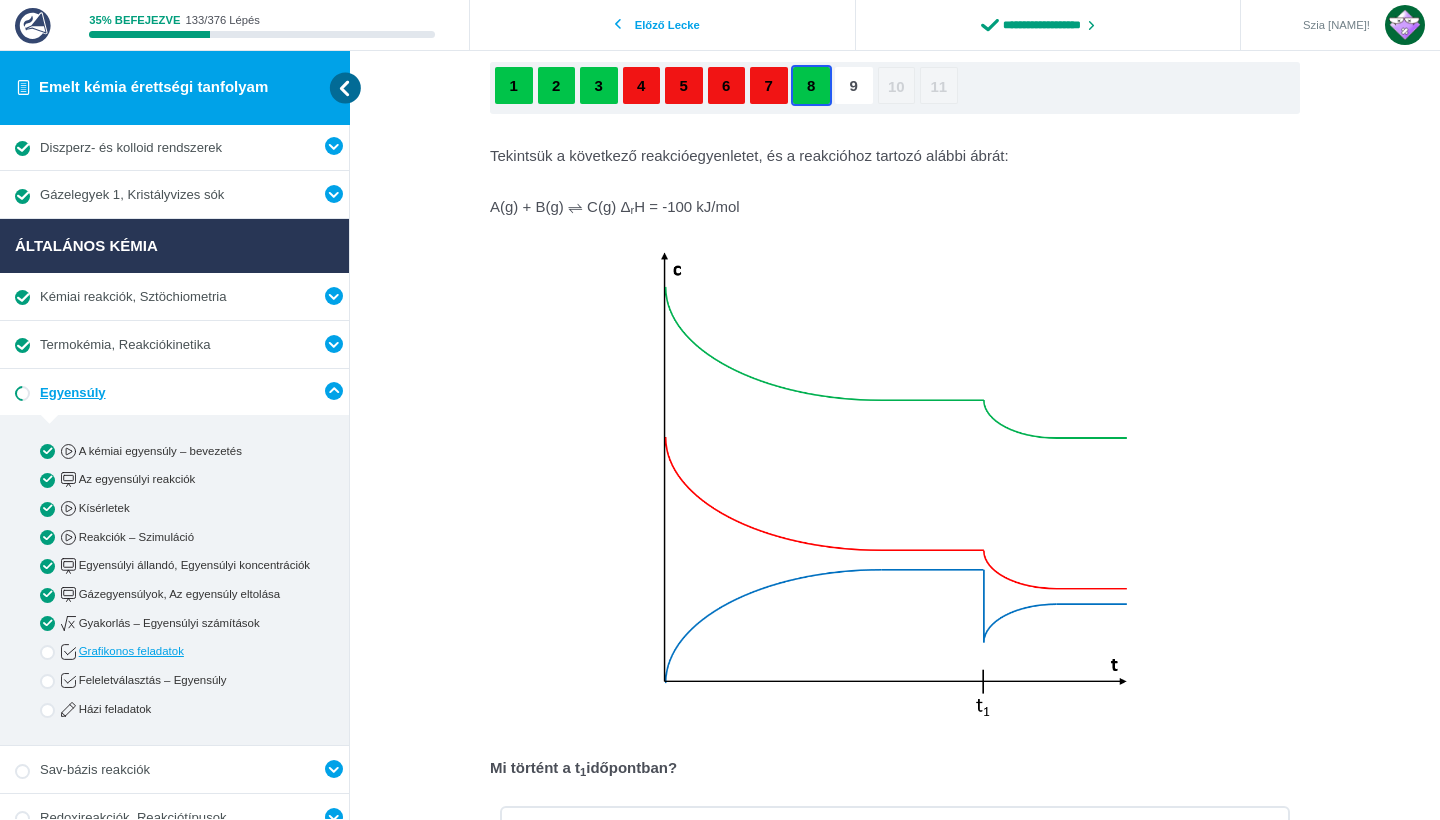 scroll, scrollTop: 142, scrollLeft: 0, axis: vertical 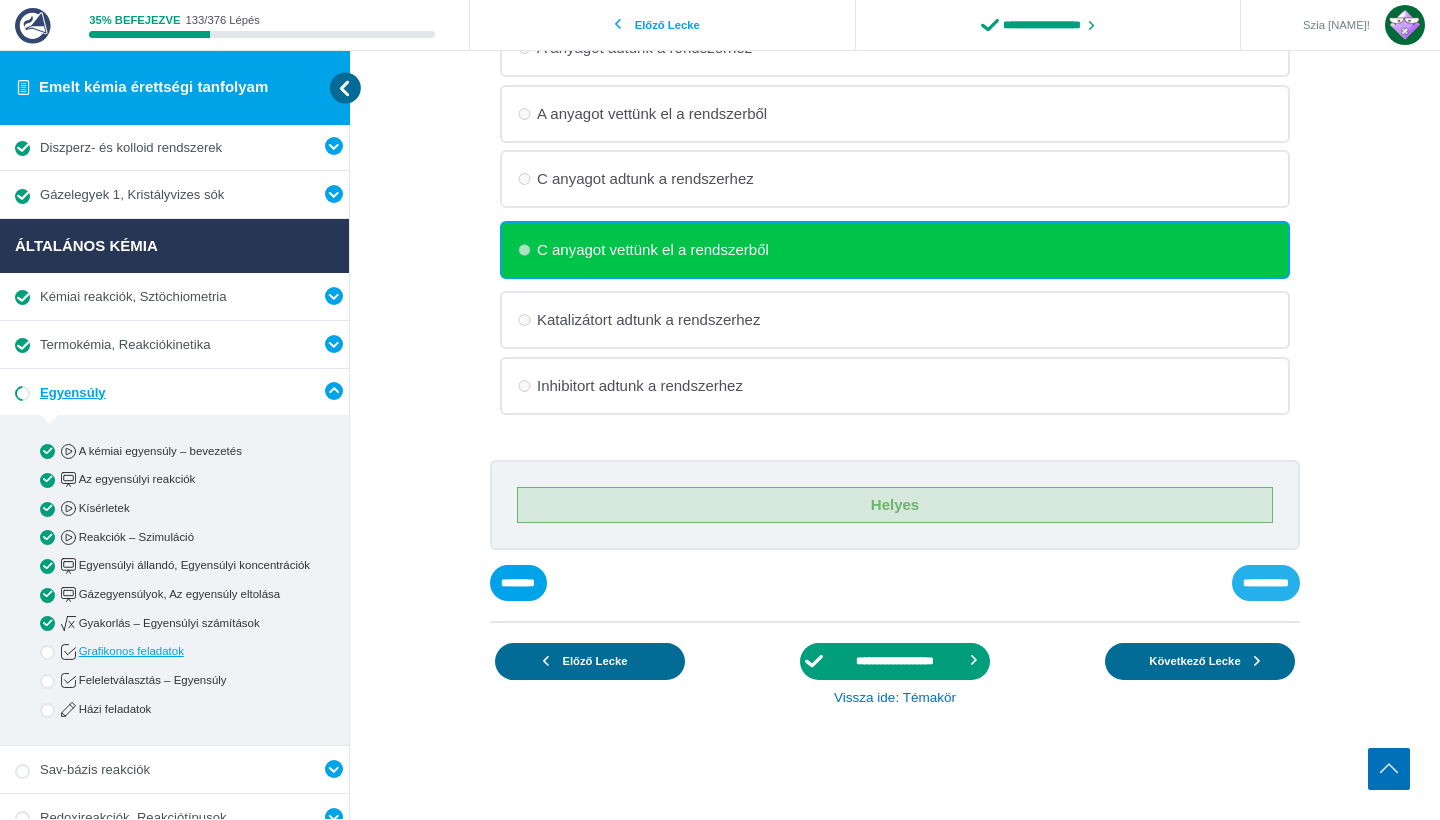 click on "**********" at bounding box center [0, 0] 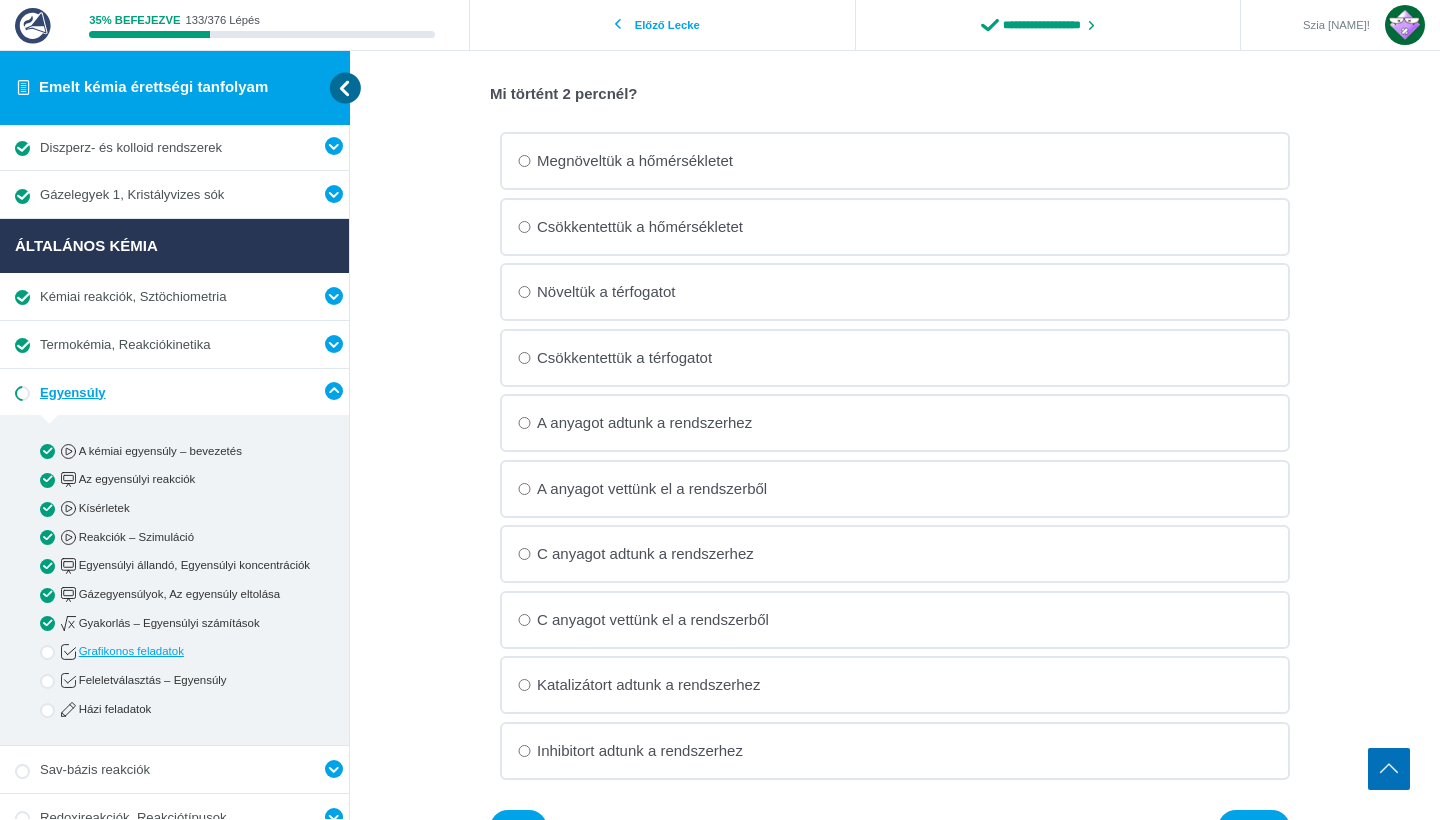 scroll, scrollTop: 815, scrollLeft: 0, axis: vertical 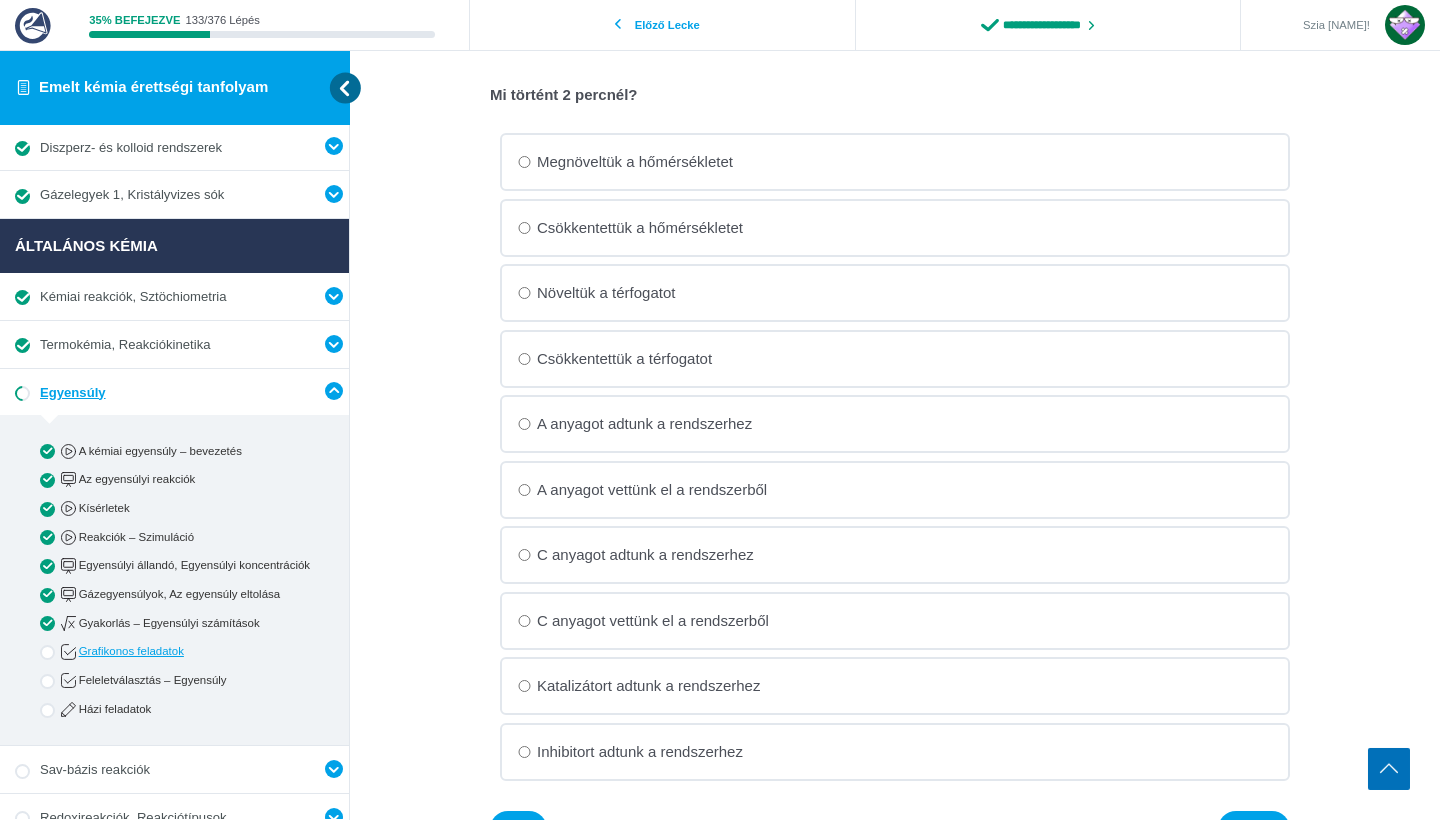 click on "Inhibitort adtunk a rendszerhez" at bounding box center [0, 0] 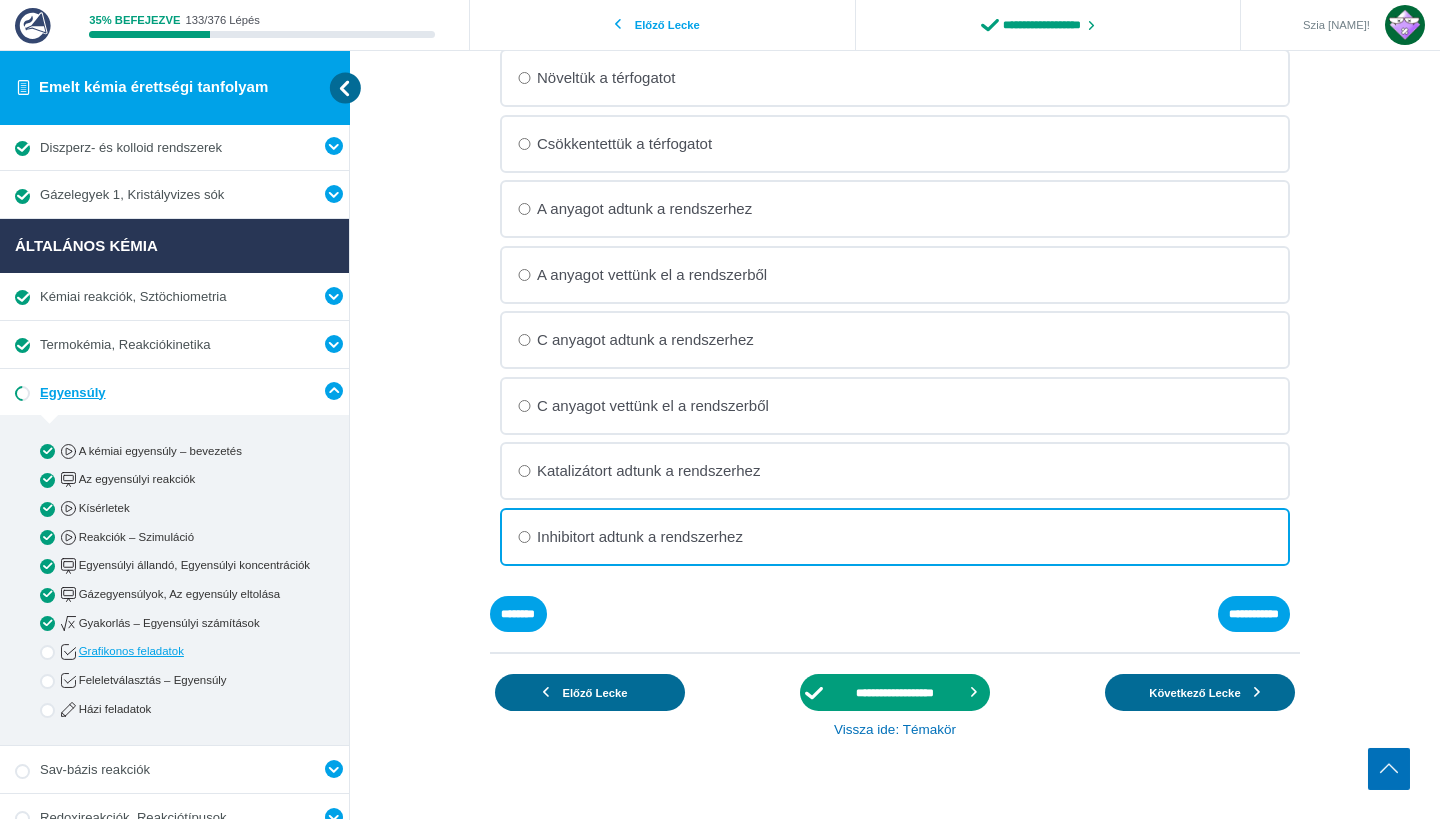 scroll, scrollTop: 1029, scrollLeft: 0, axis: vertical 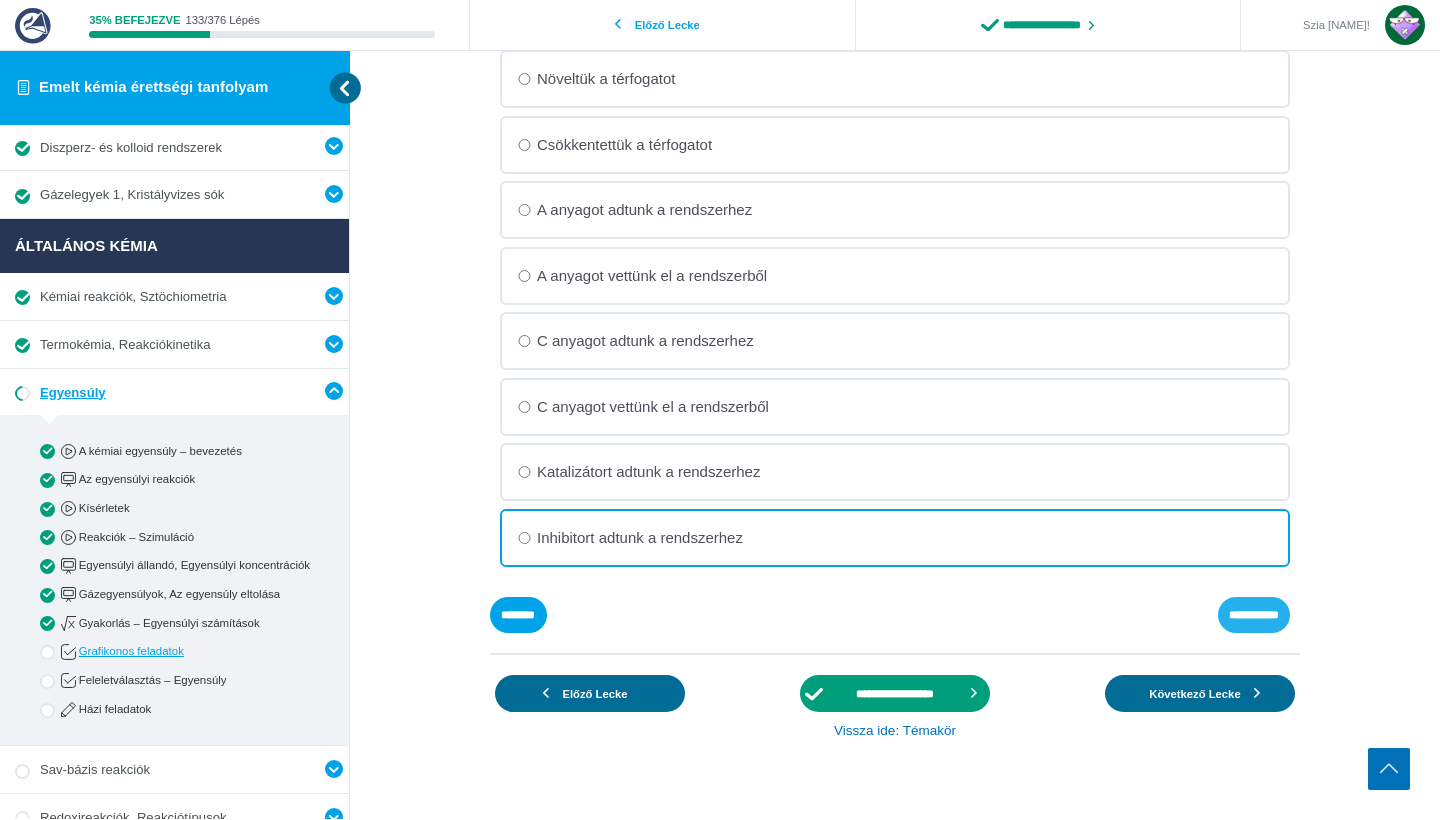 click on "**********" at bounding box center (0, 0) 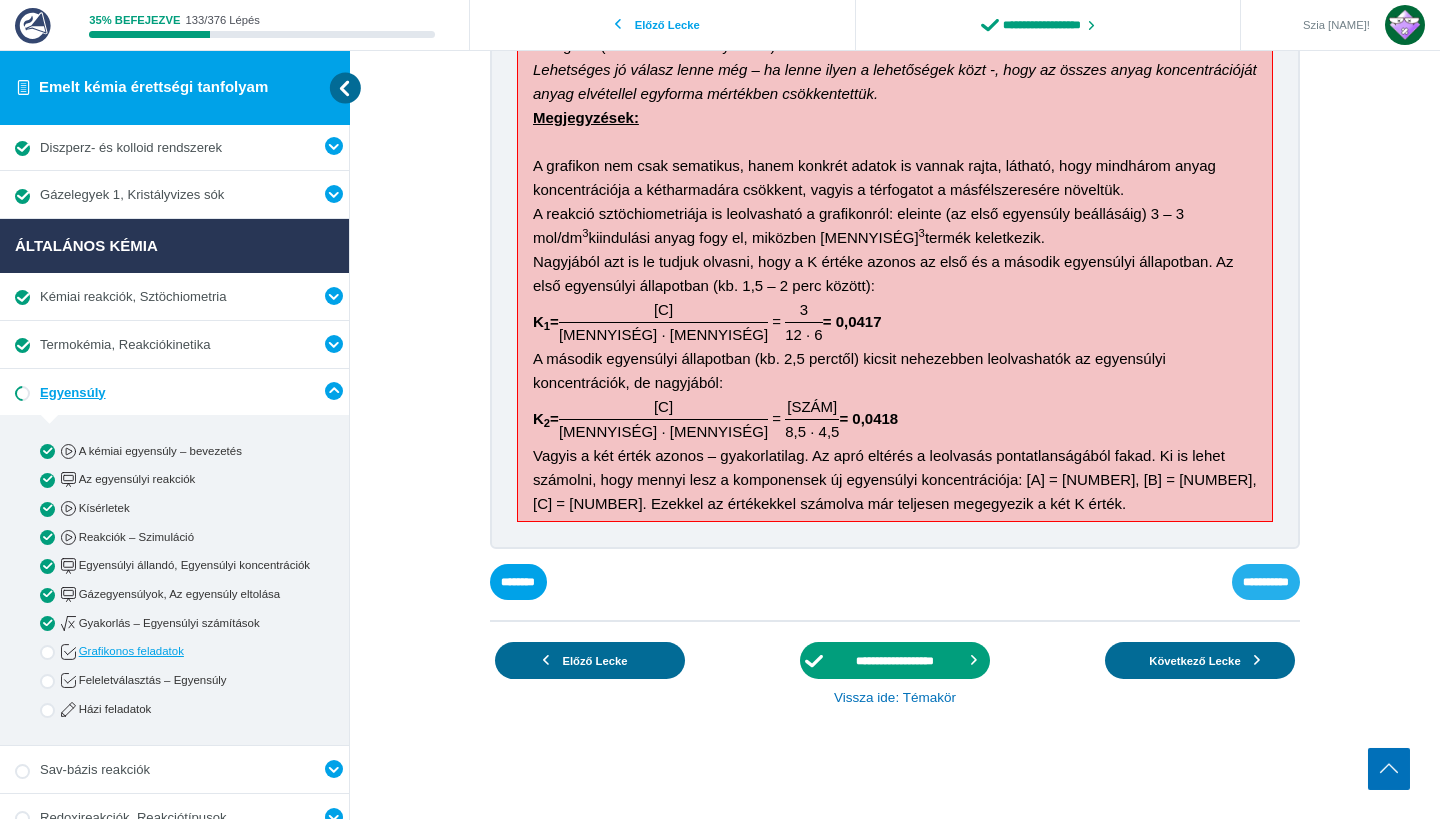 scroll, scrollTop: 1699, scrollLeft: 0, axis: vertical 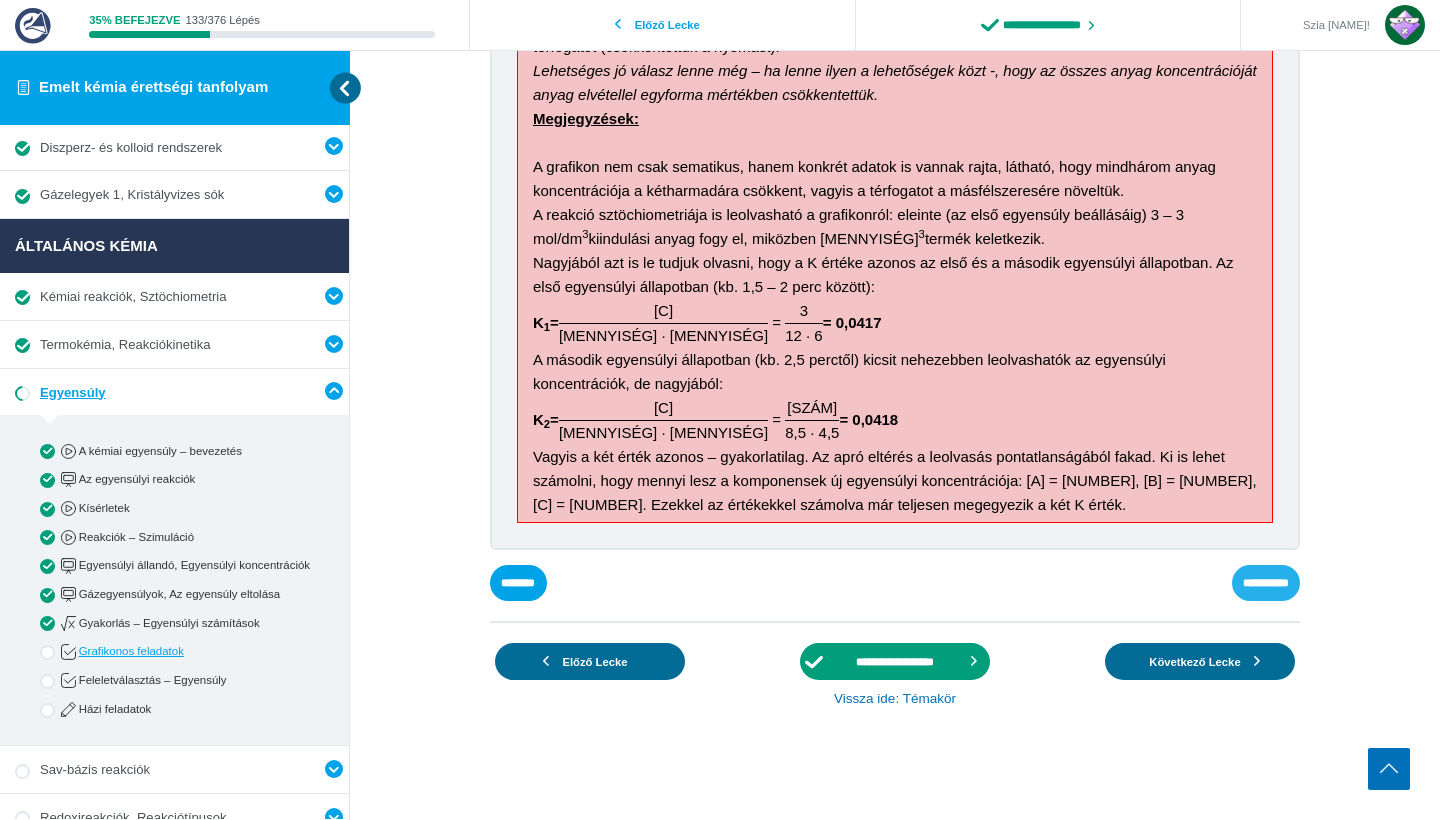 click on "**********" at bounding box center [0, 0] 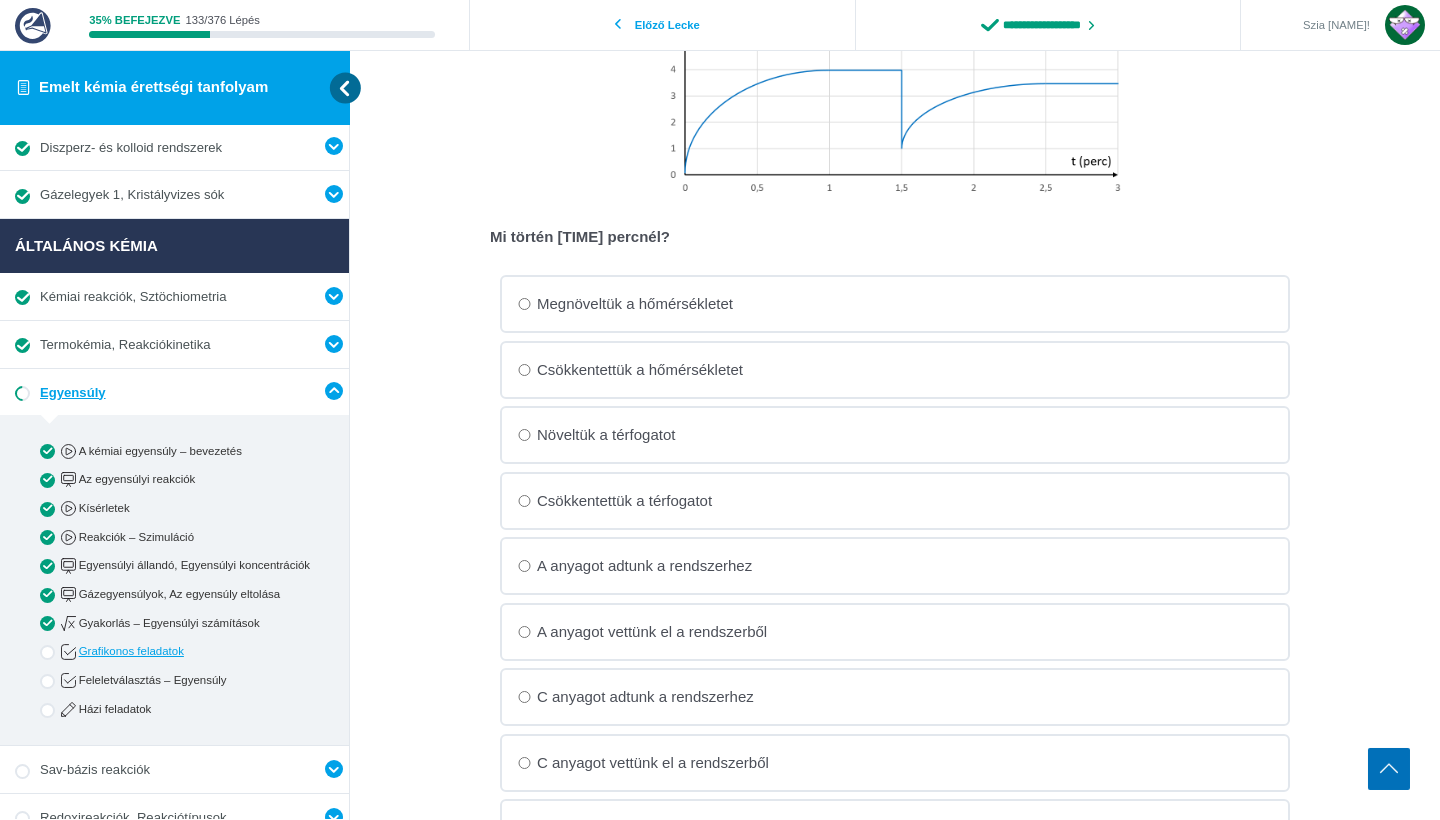 scroll, scrollTop: 564, scrollLeft: 0, axis: vertical 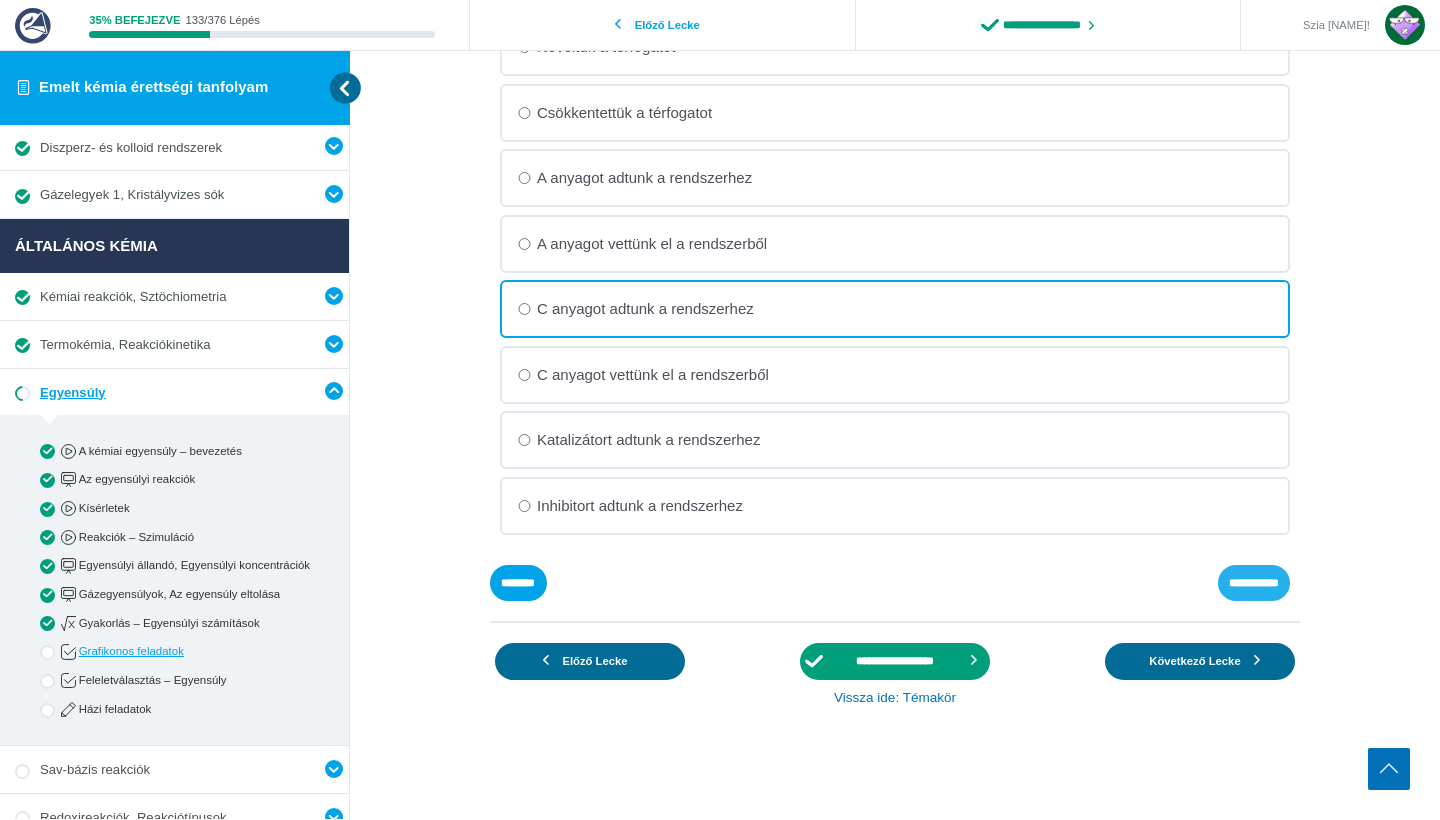 click on "**********" at bounding box center [0, 0] 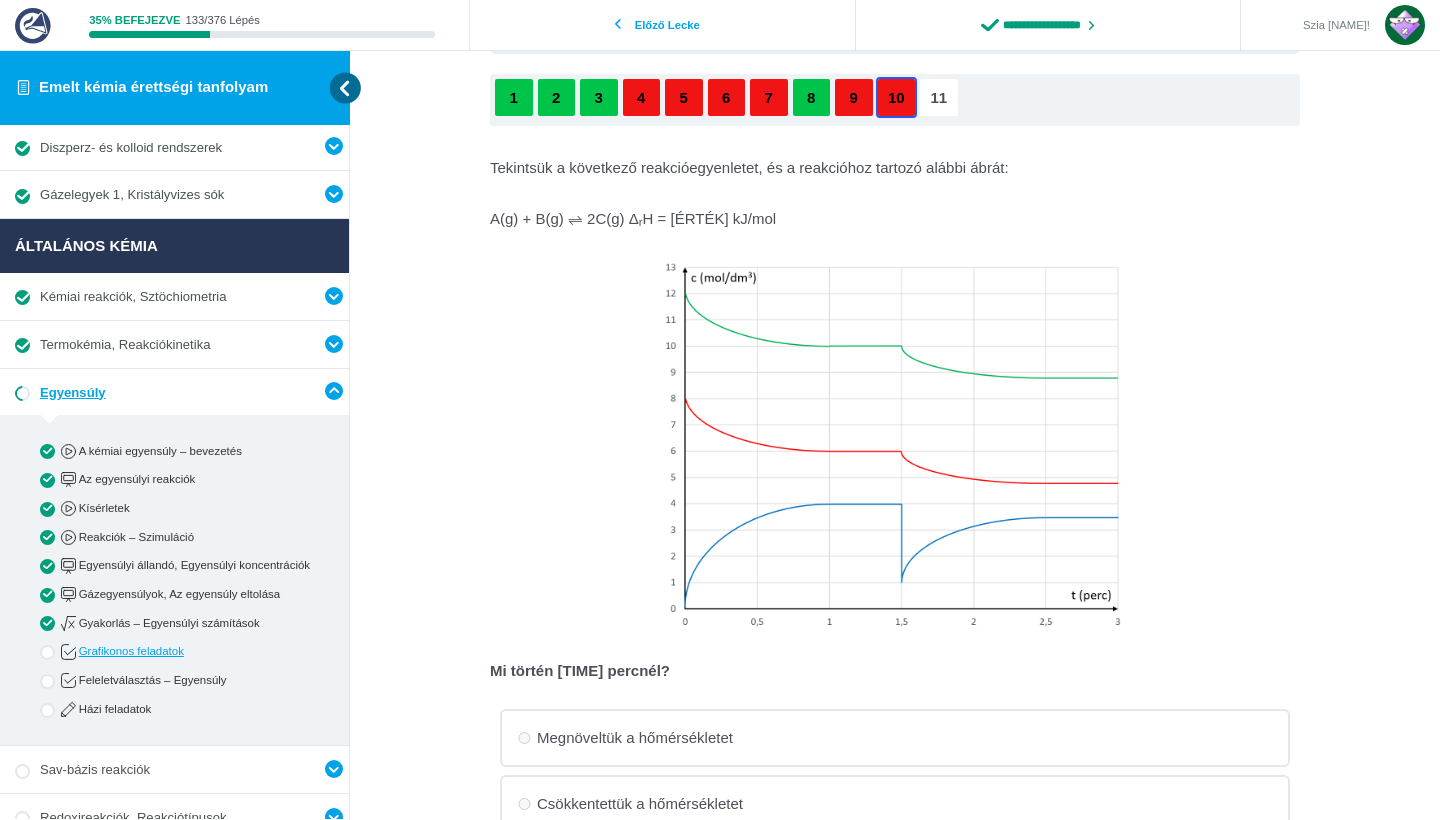 scroll, scrollTop: 103, scrollLeft: 0, axis: vertical 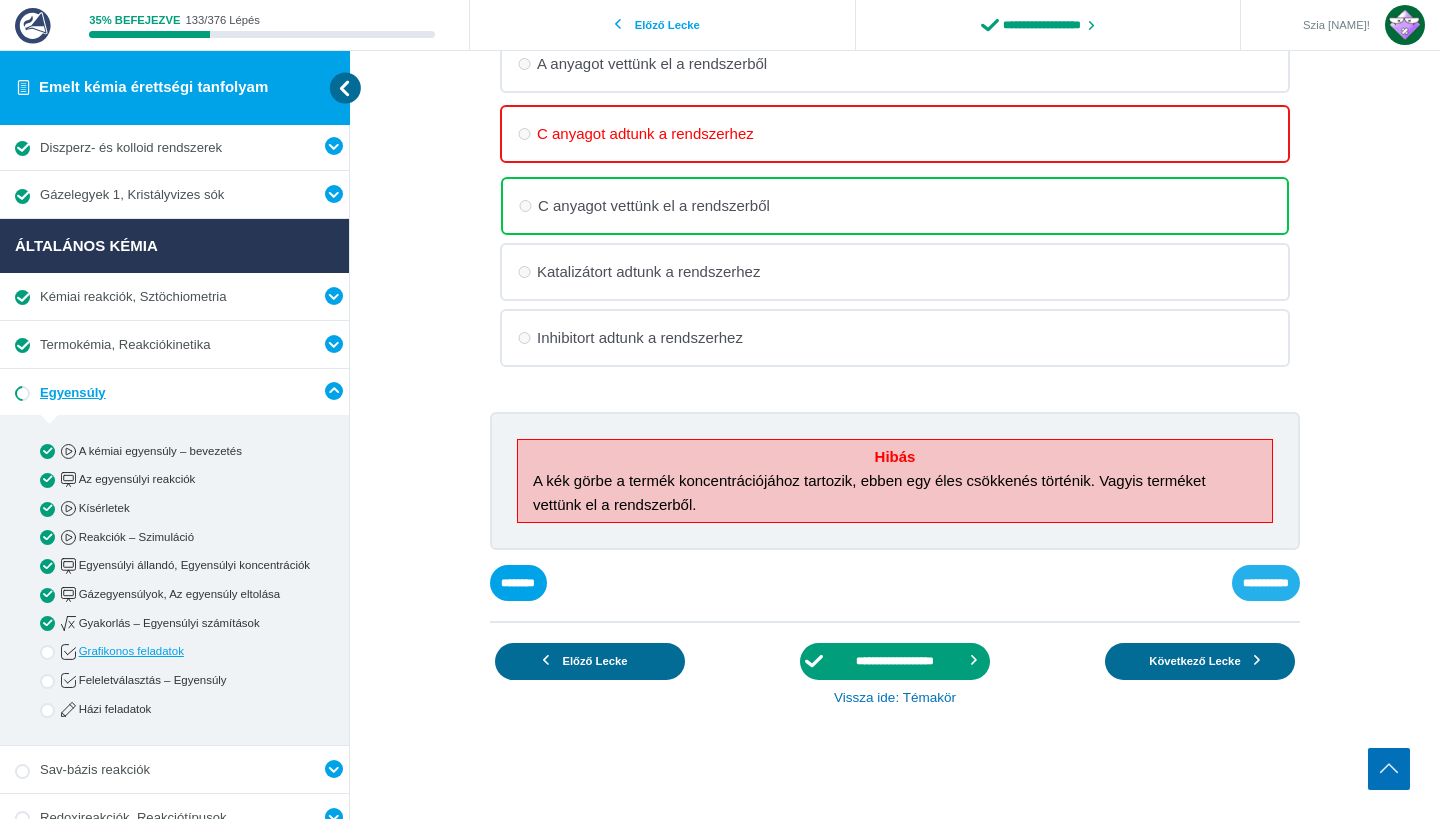 click on "**********" at bounding box center (0, 0) 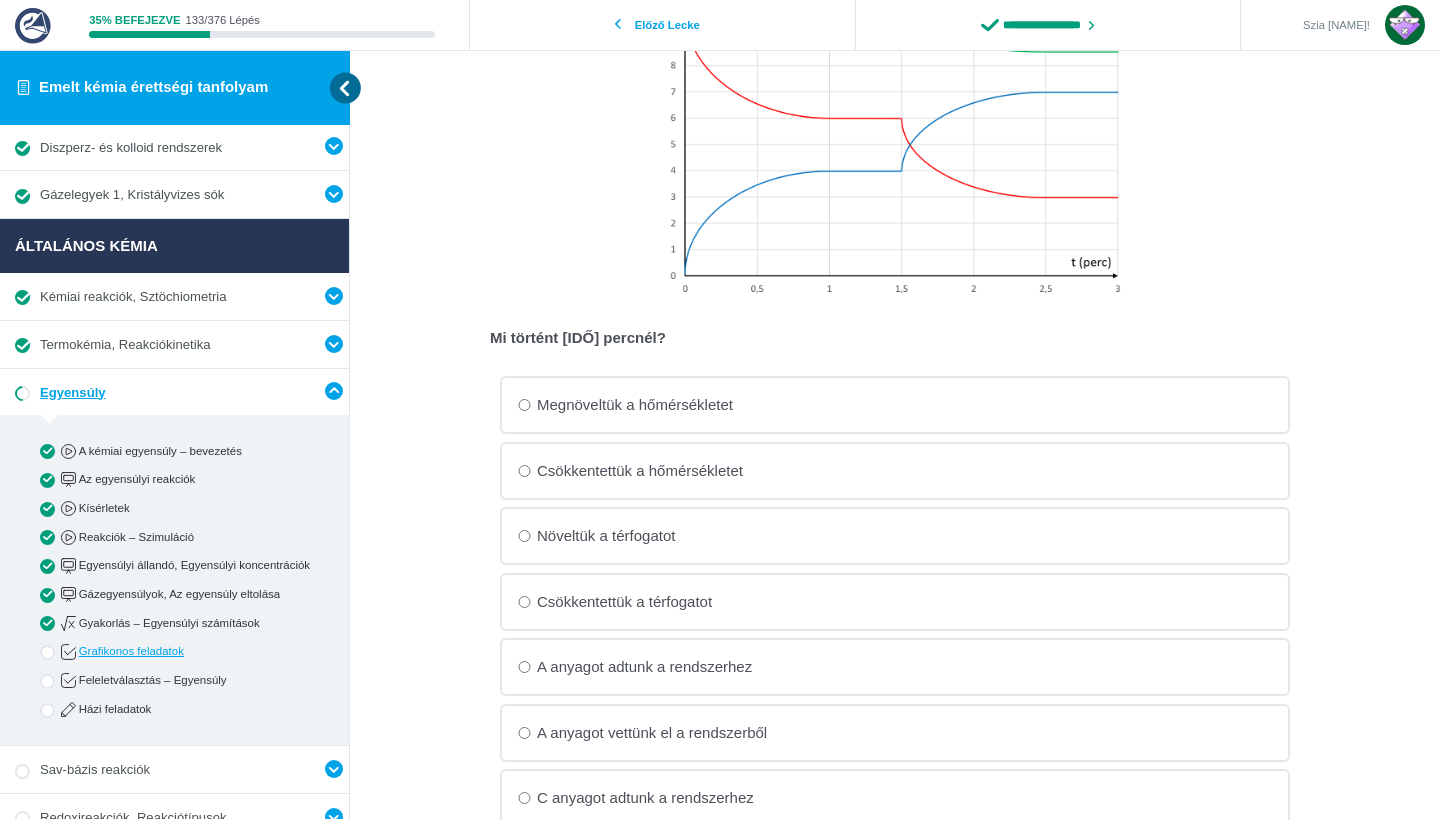 scroll, scrollTop: 615, scrollLeft: 0, axis: vertical 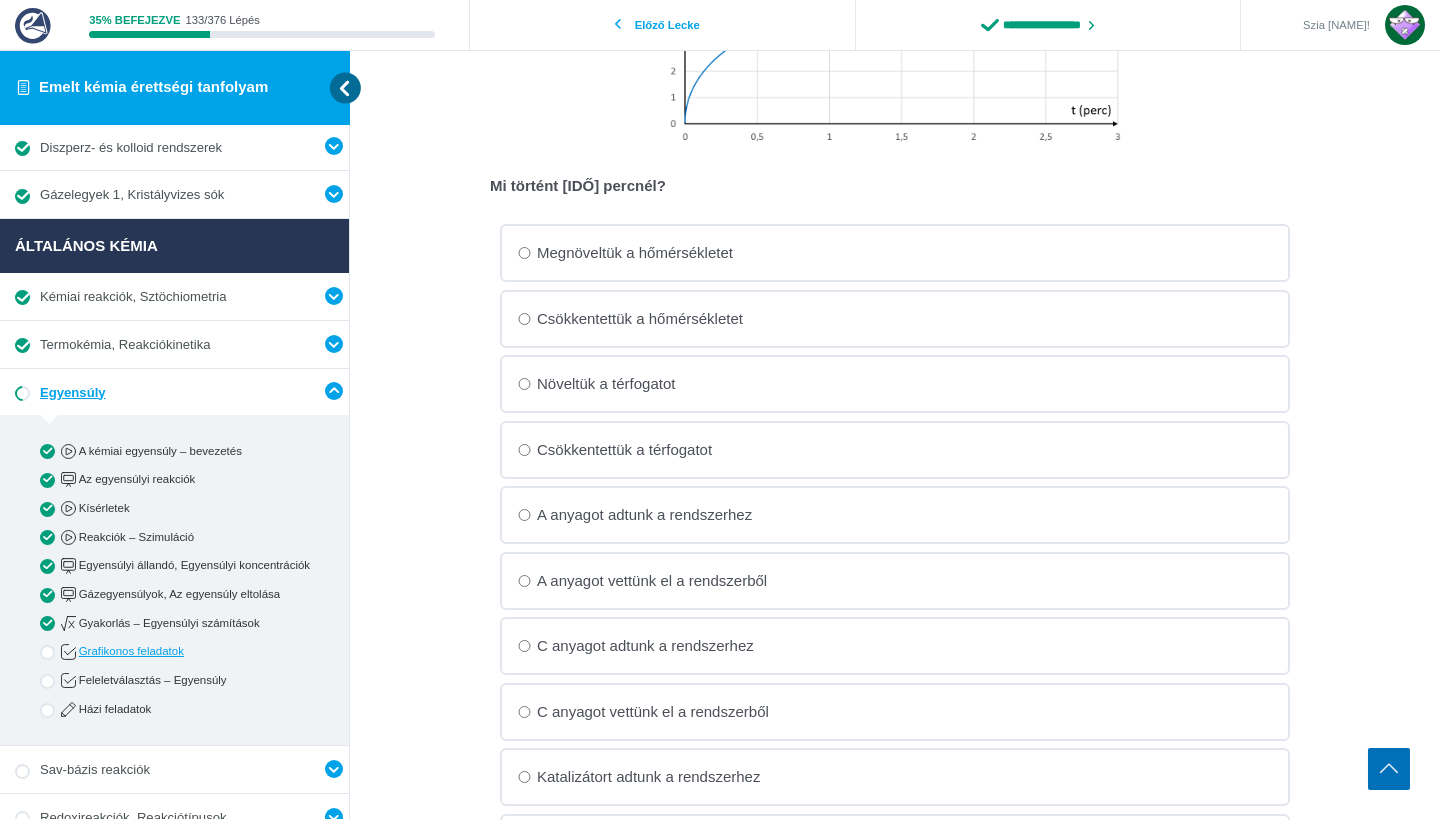 click on "A anyagot vettünk el a rendszerből" at bounding box center [0, 0] 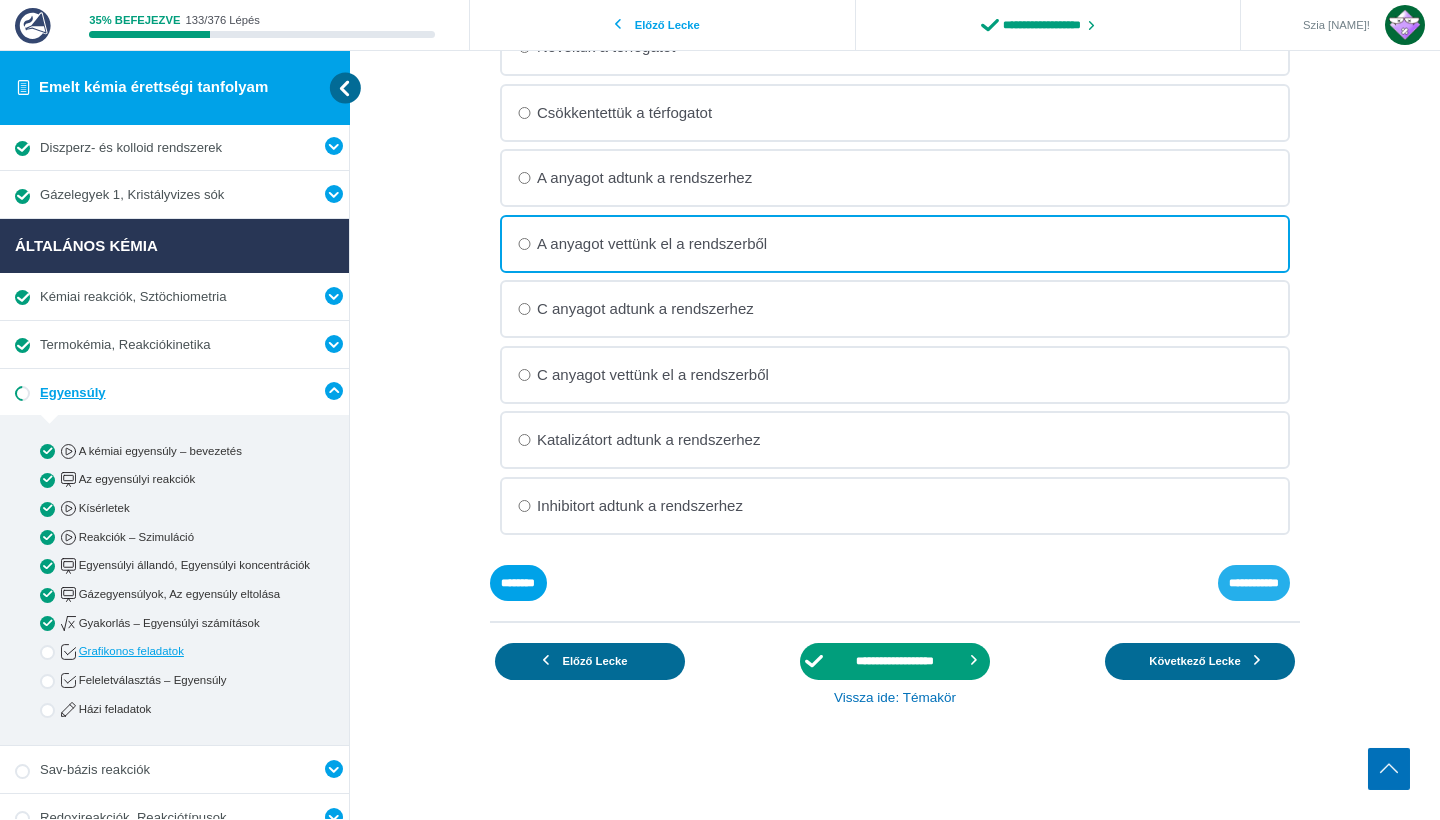 scroll, scrollTop: 952, scrollLeft: 0, axis: vertical 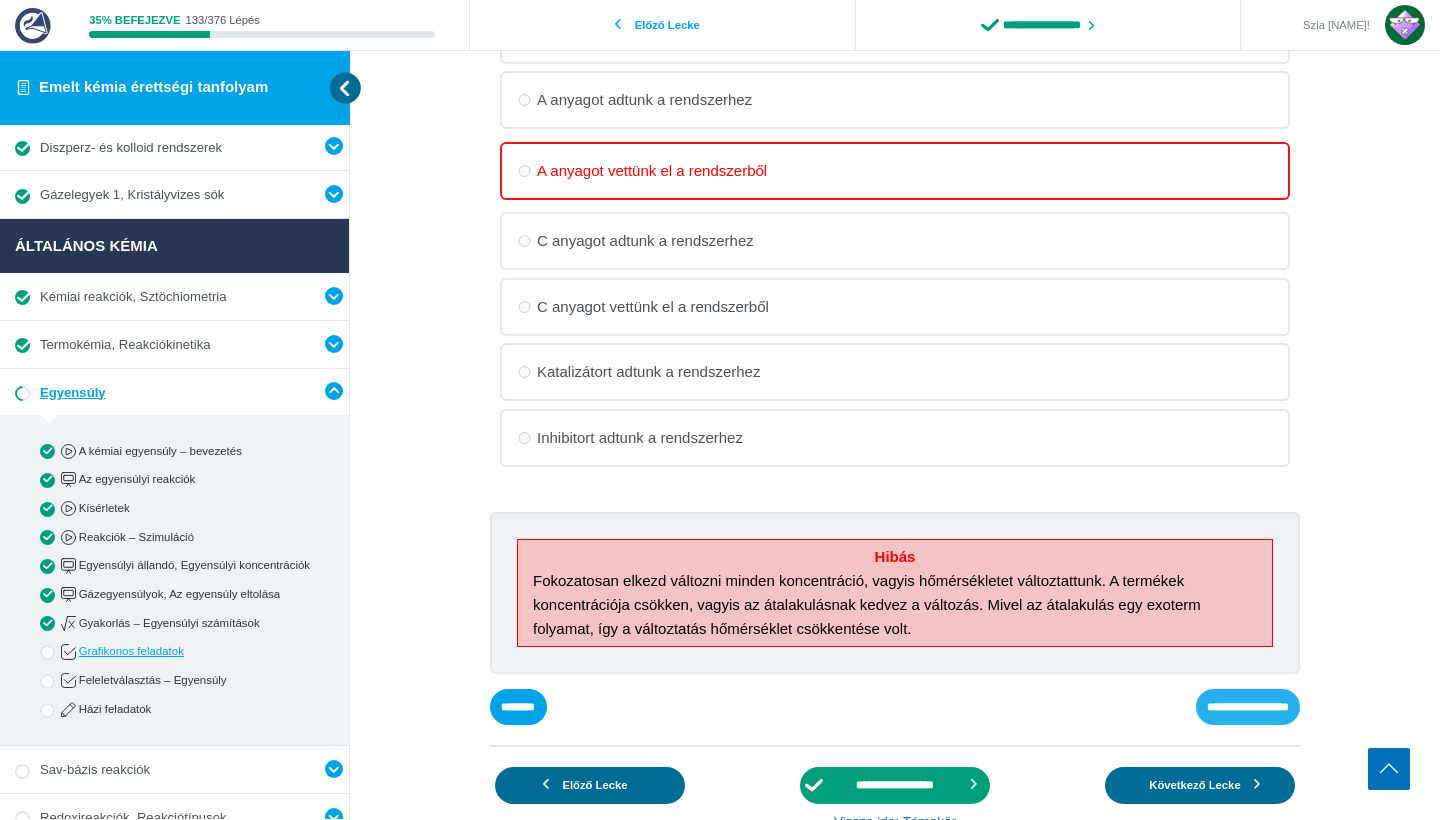 click on "**********" at bounding box center (0, 0) 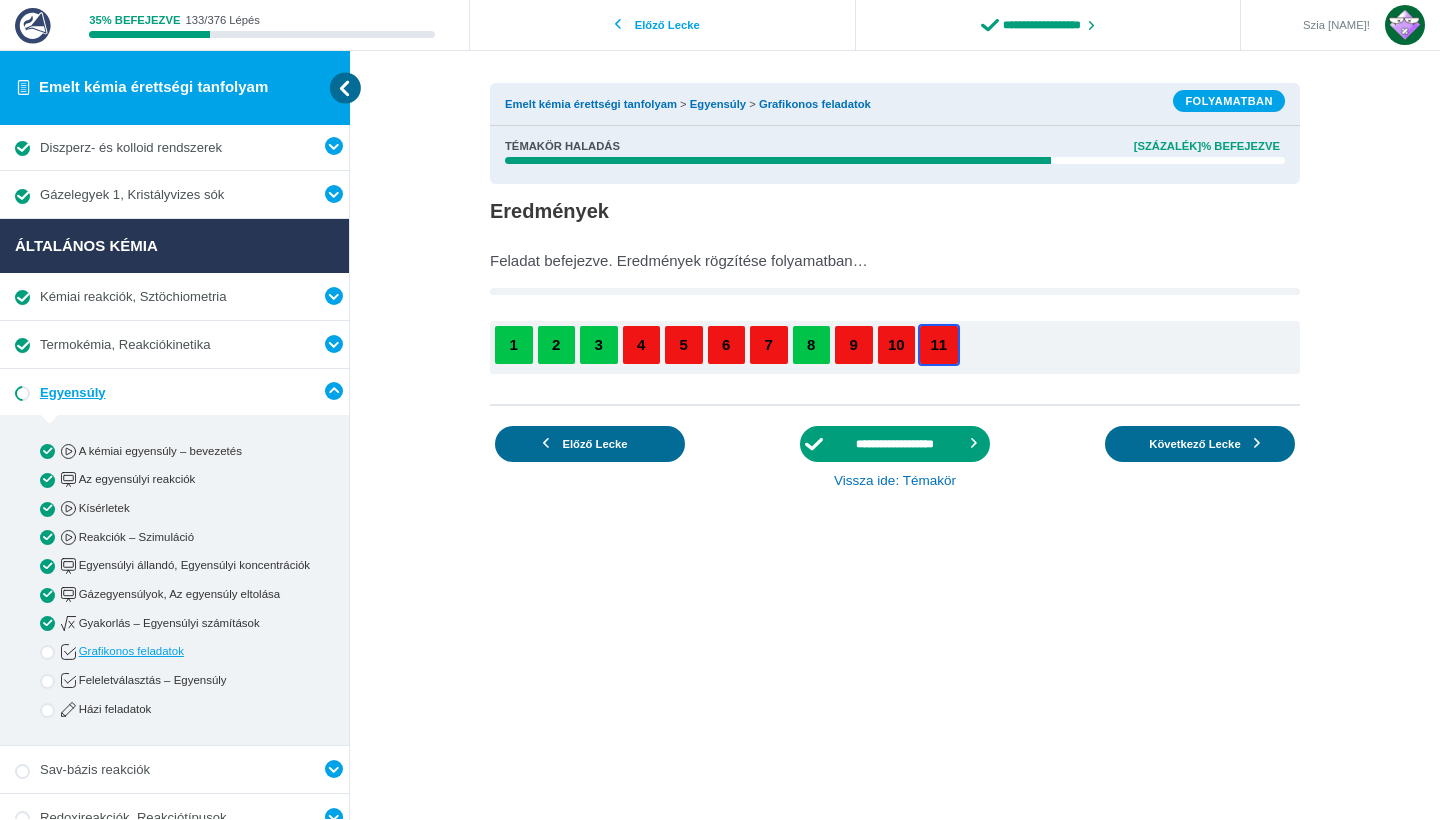 scroll, scrollTop: 0, scrollLeft: 0, axis: both 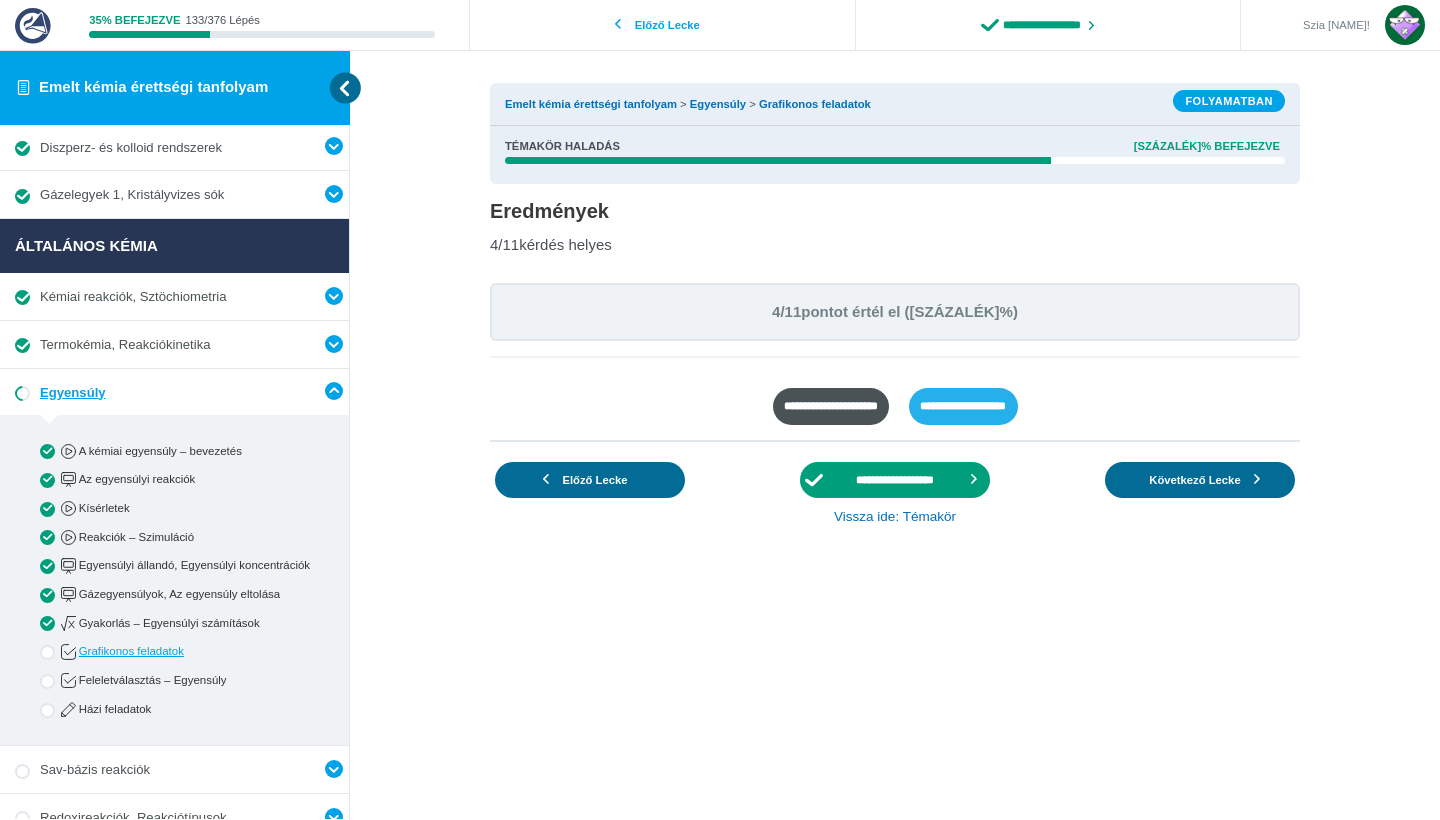 click on "**********" at bounding box center [963, 406] 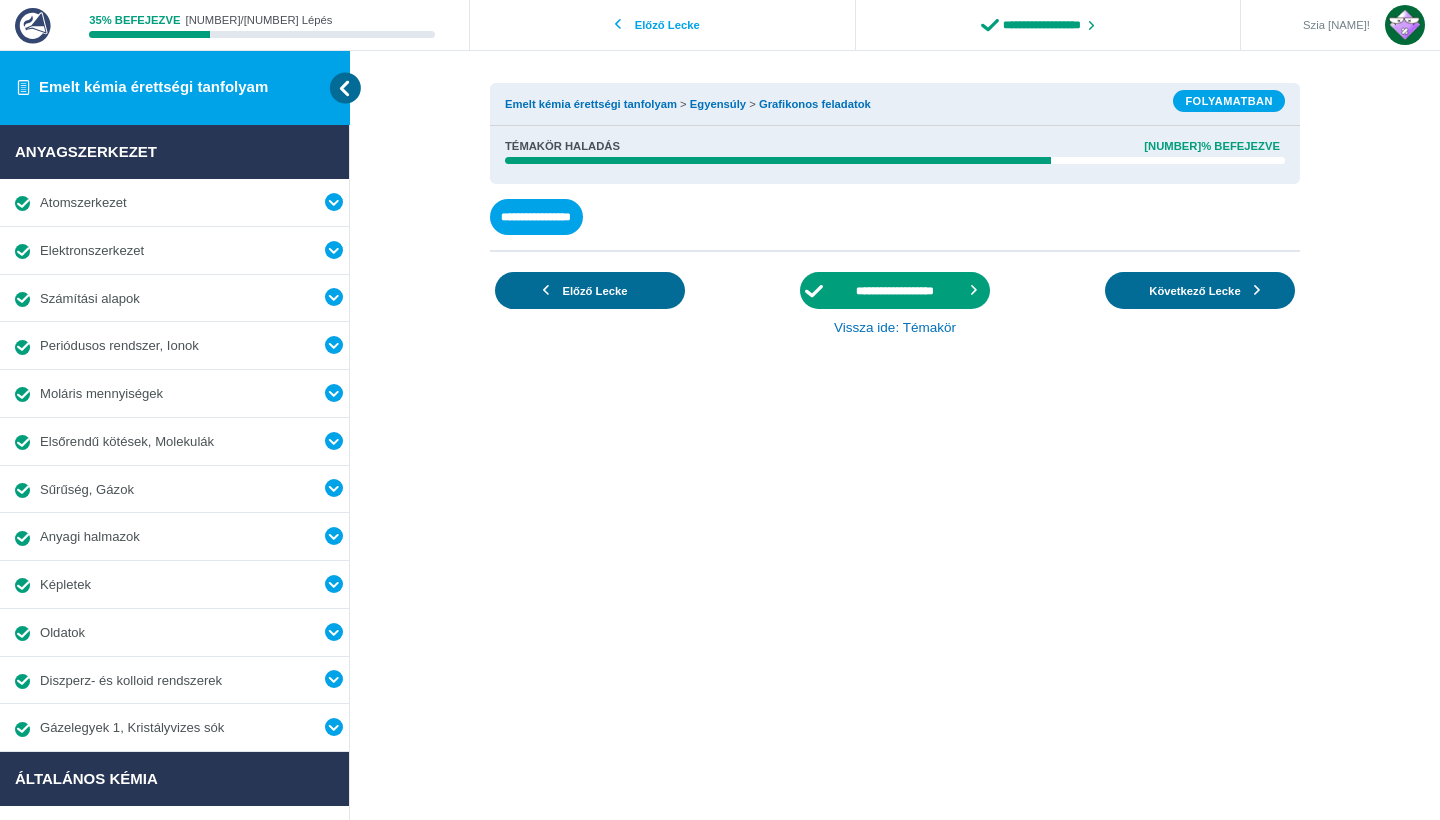 scroll, scrollTop: 0, scrollLeft: 0, axis: both 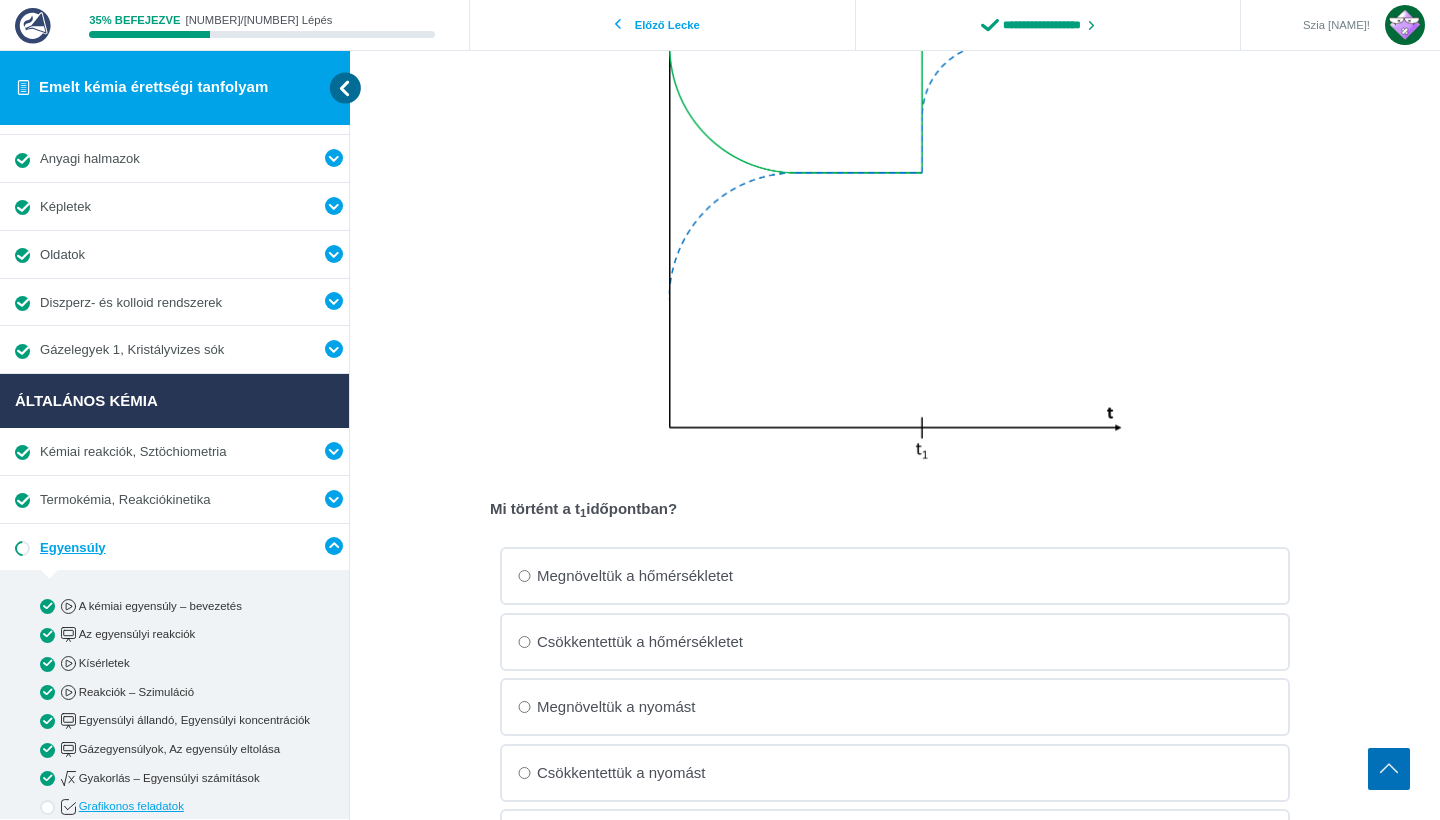 click on "Megnöveltük a hőmérsékletet" at bounding box center (895, 576) 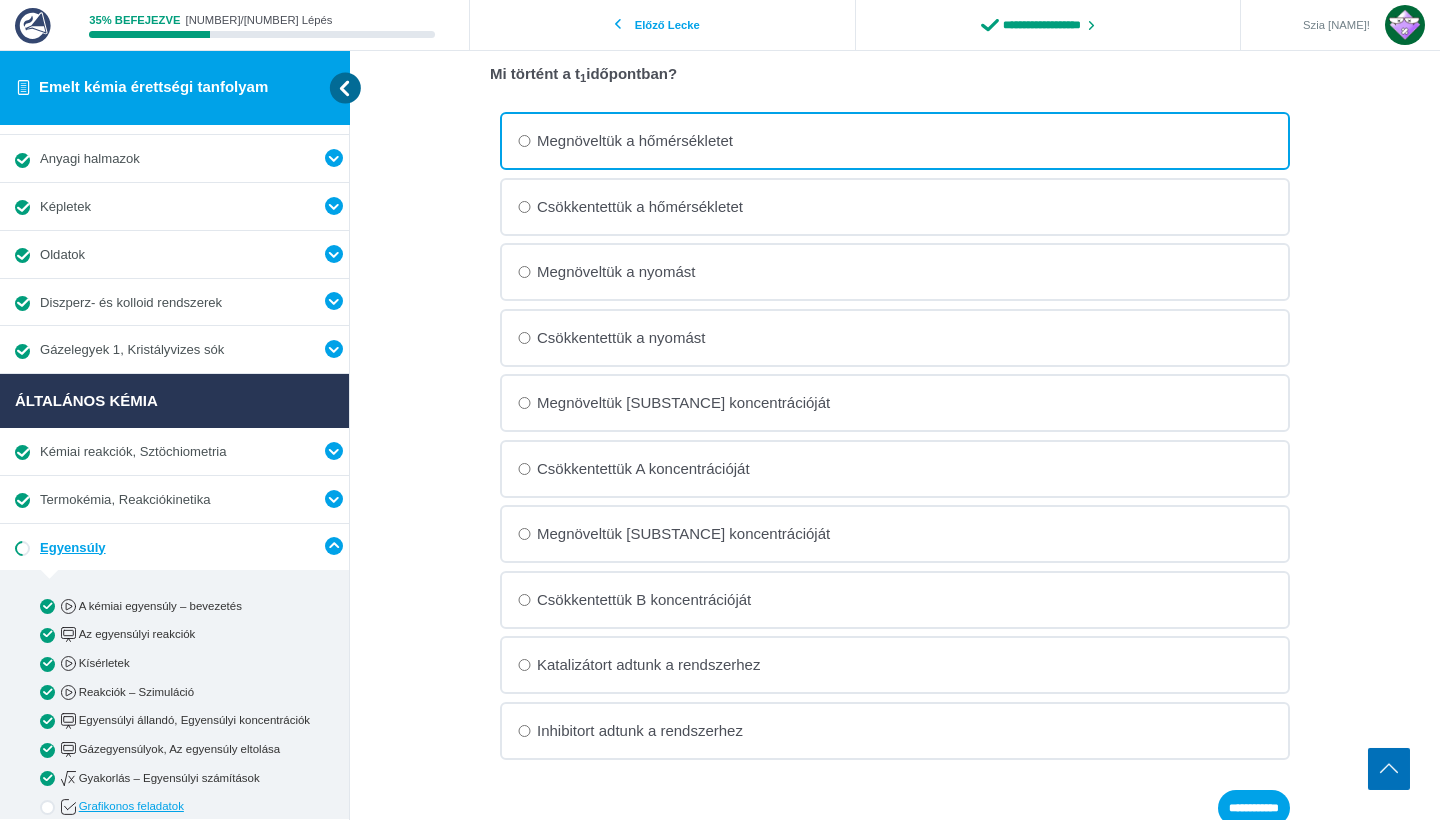 scroll, scrollTop: 1008, scrollLeft: 0, axis: vertical 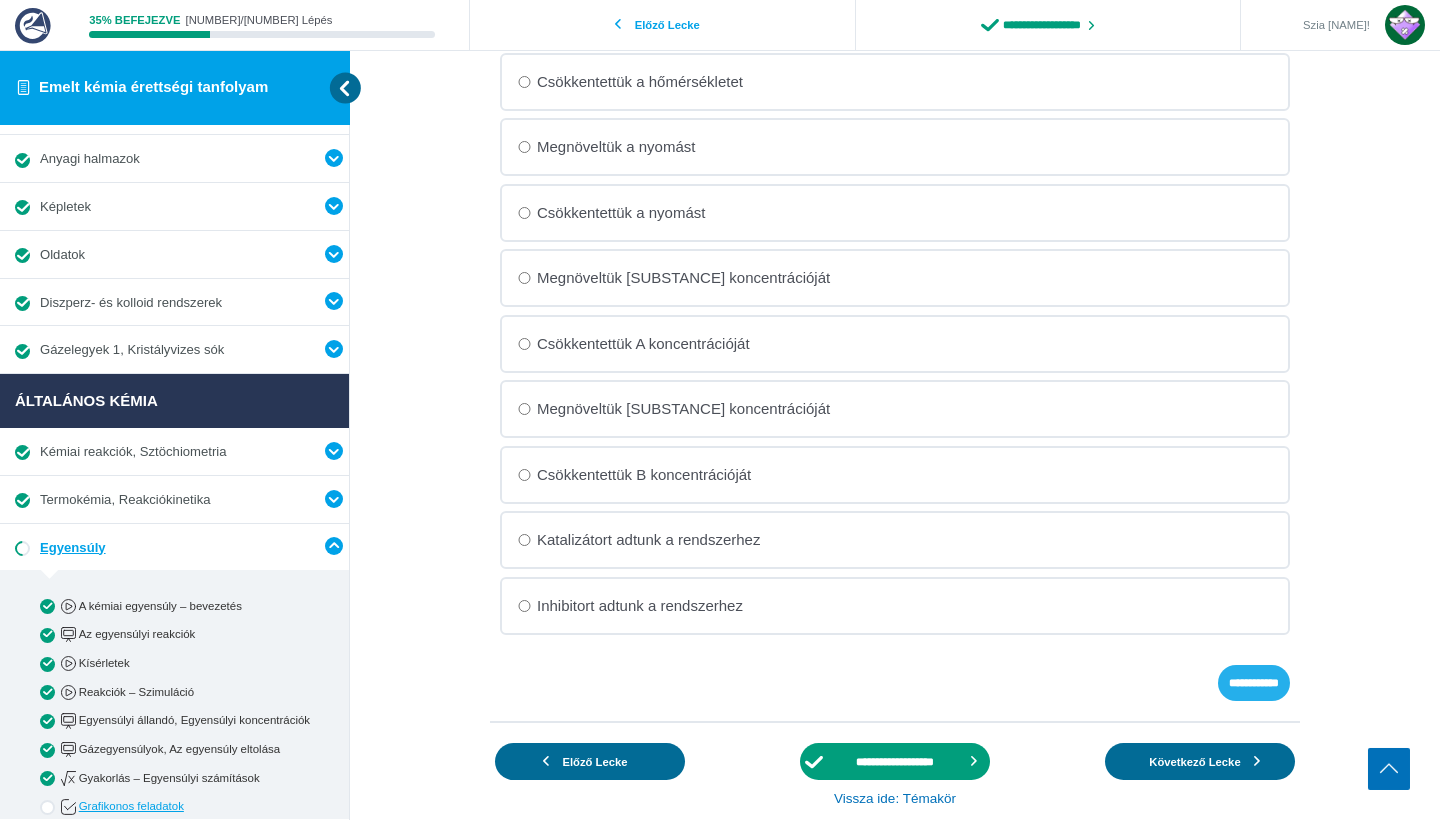 click on "**********" at bounding box center (1254, 683) 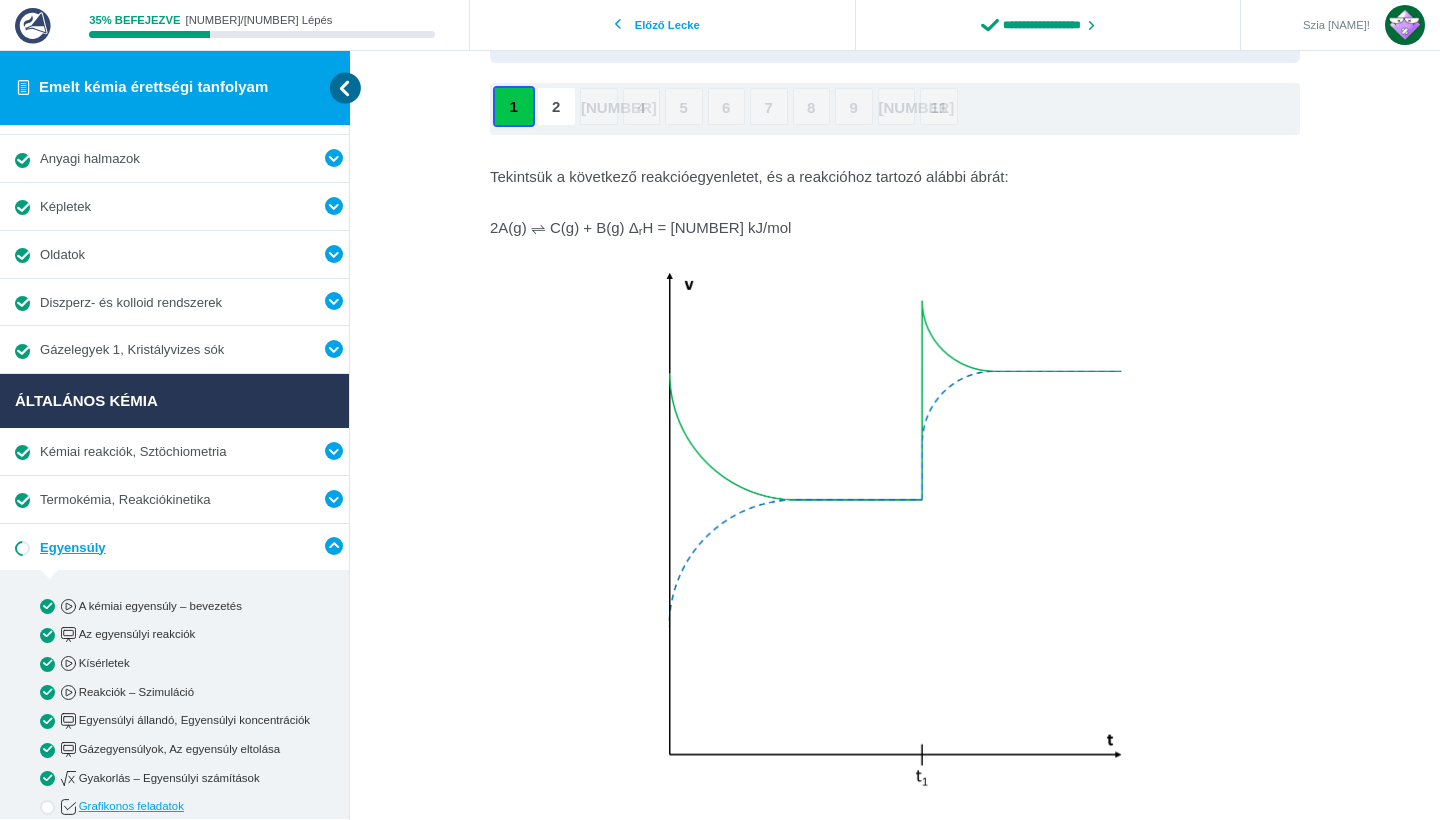 scroll, scrollTop: 120, scrollLeft: 0, axis: vertical 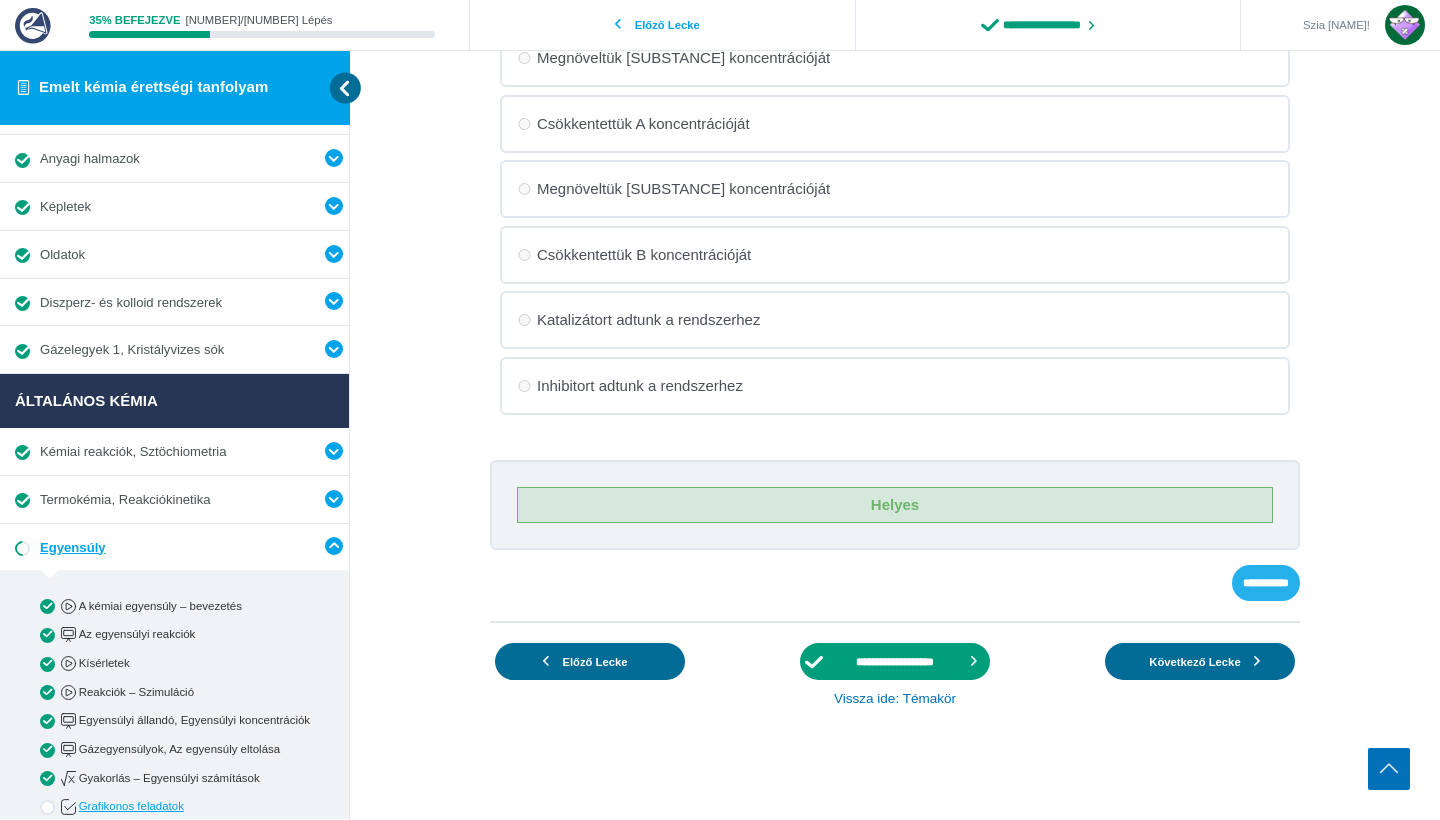 click on "**********" at bounding box center (1266, 583) 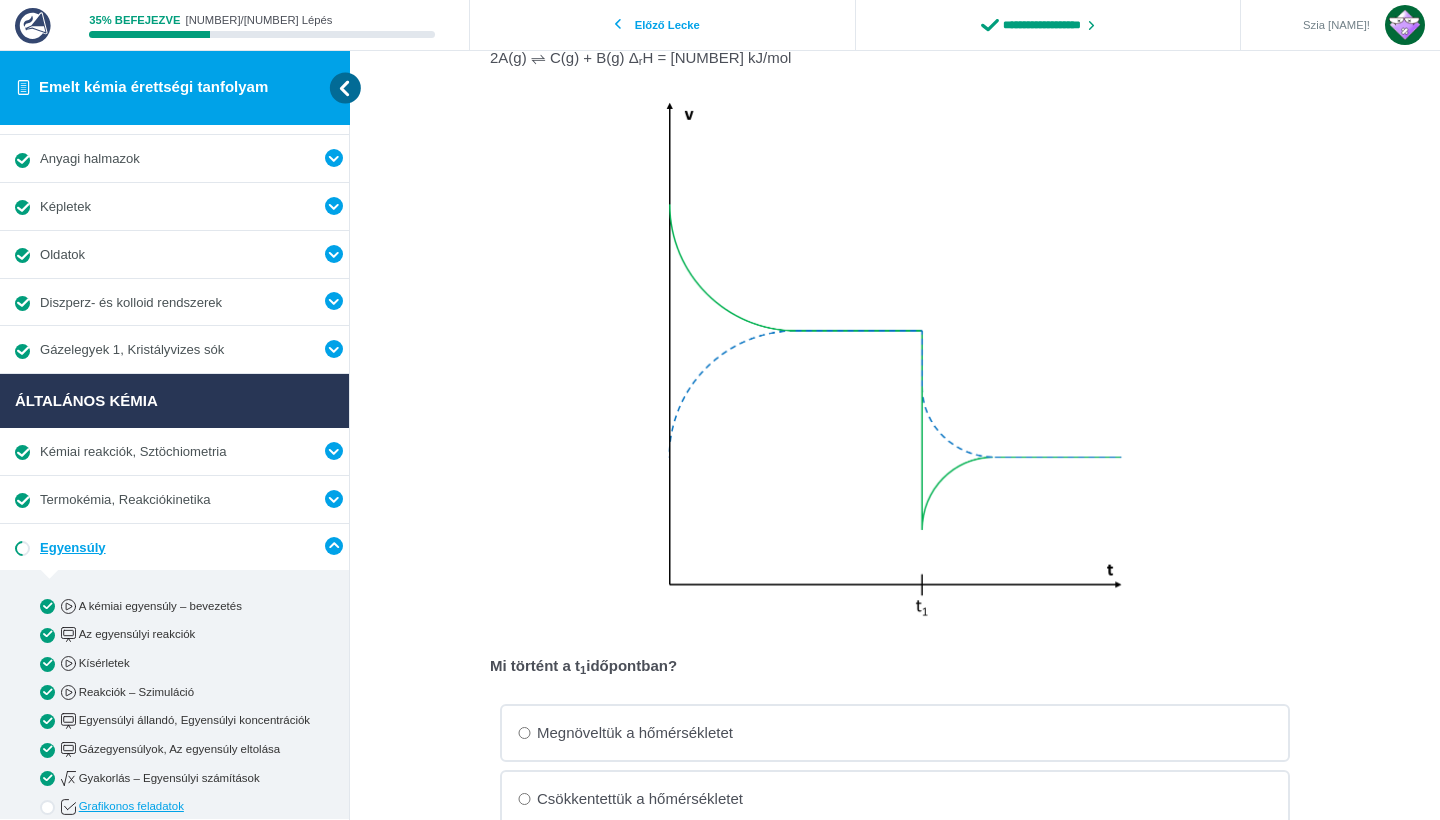 scroll, scrollTop: 186, scrollLeft: 0, axis: vertical 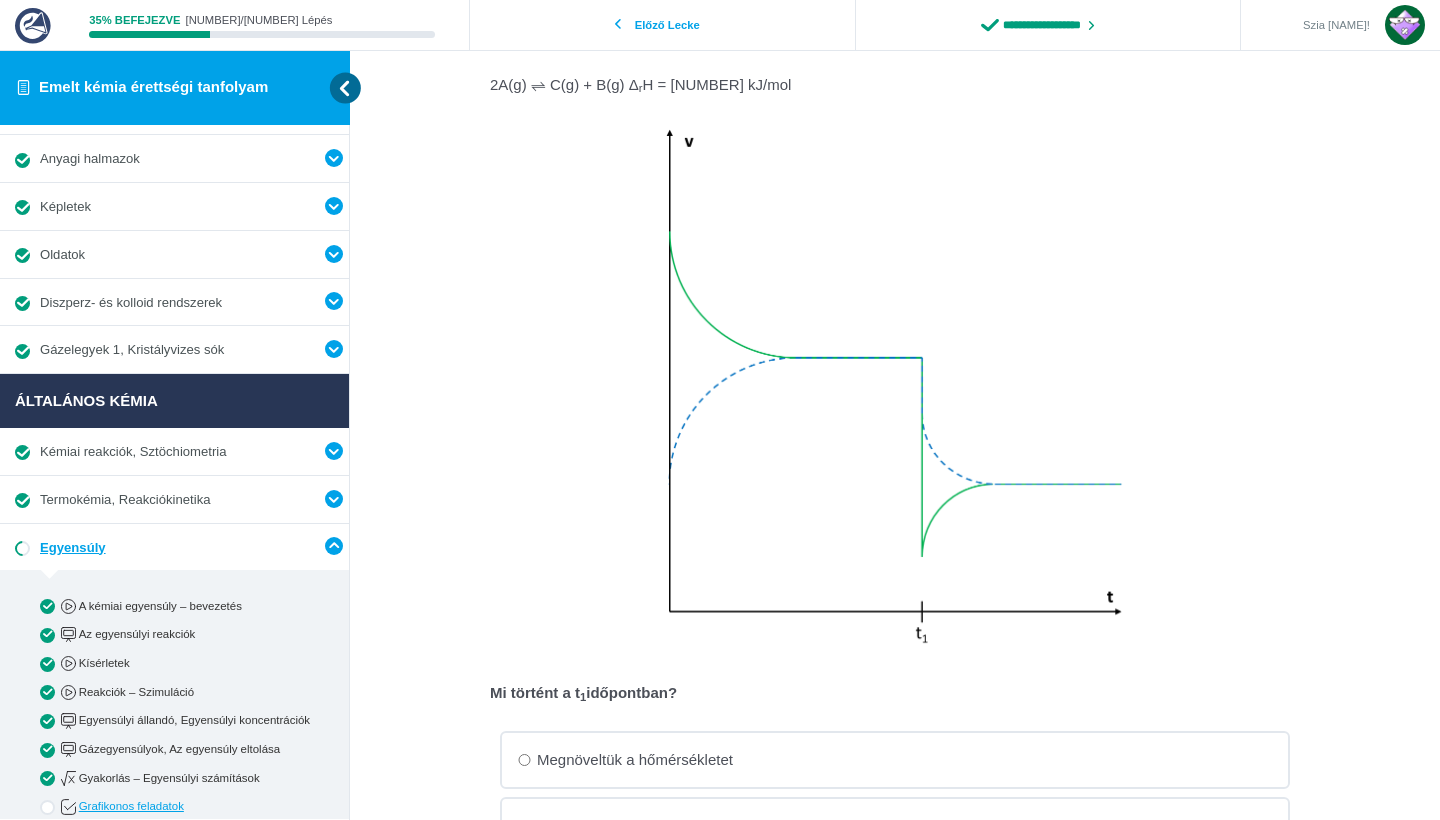 click at bounding box center (0, 0) 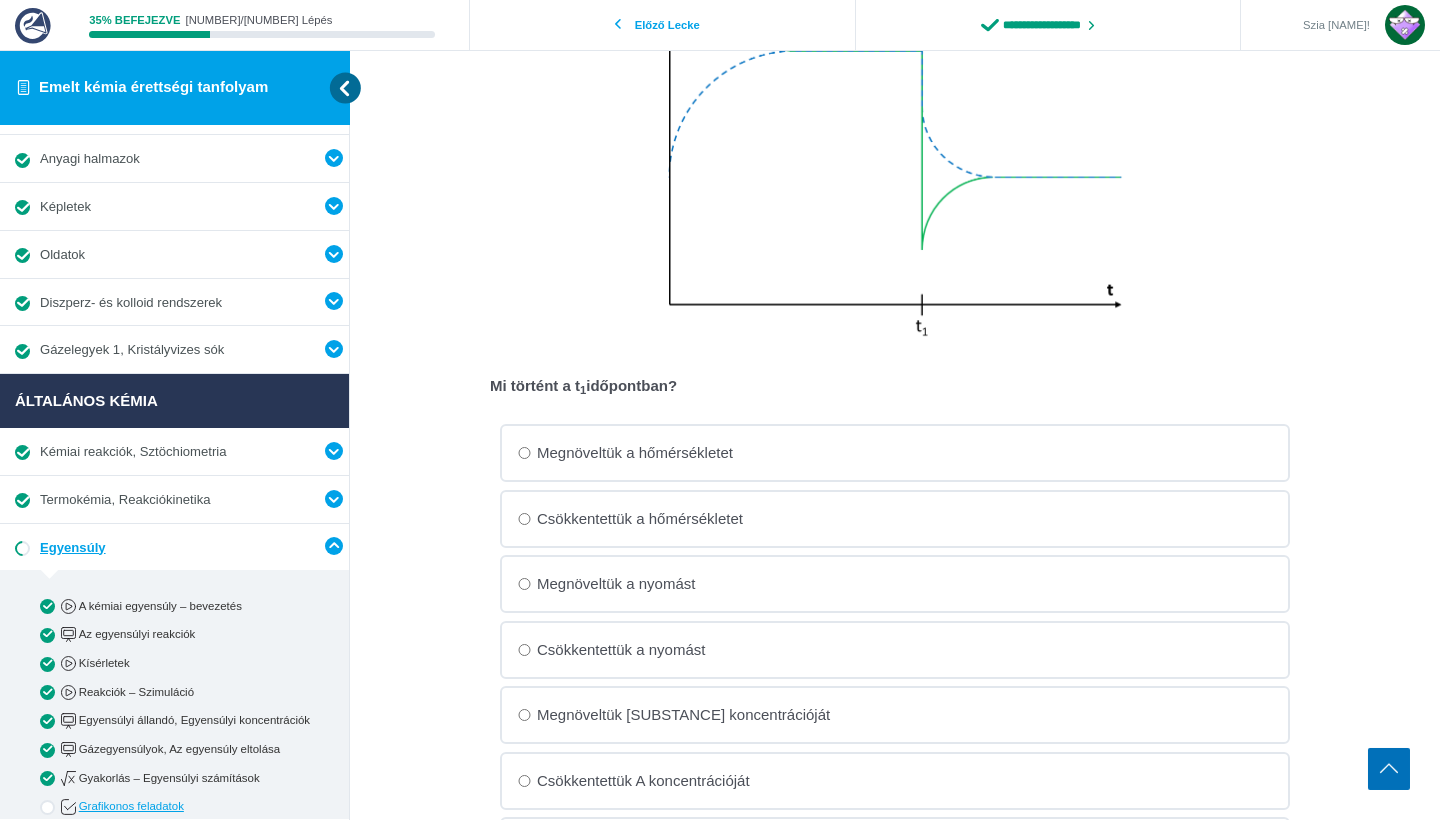 scroll, scrollTop: 574, scrollLeft: 0, axis: vertical 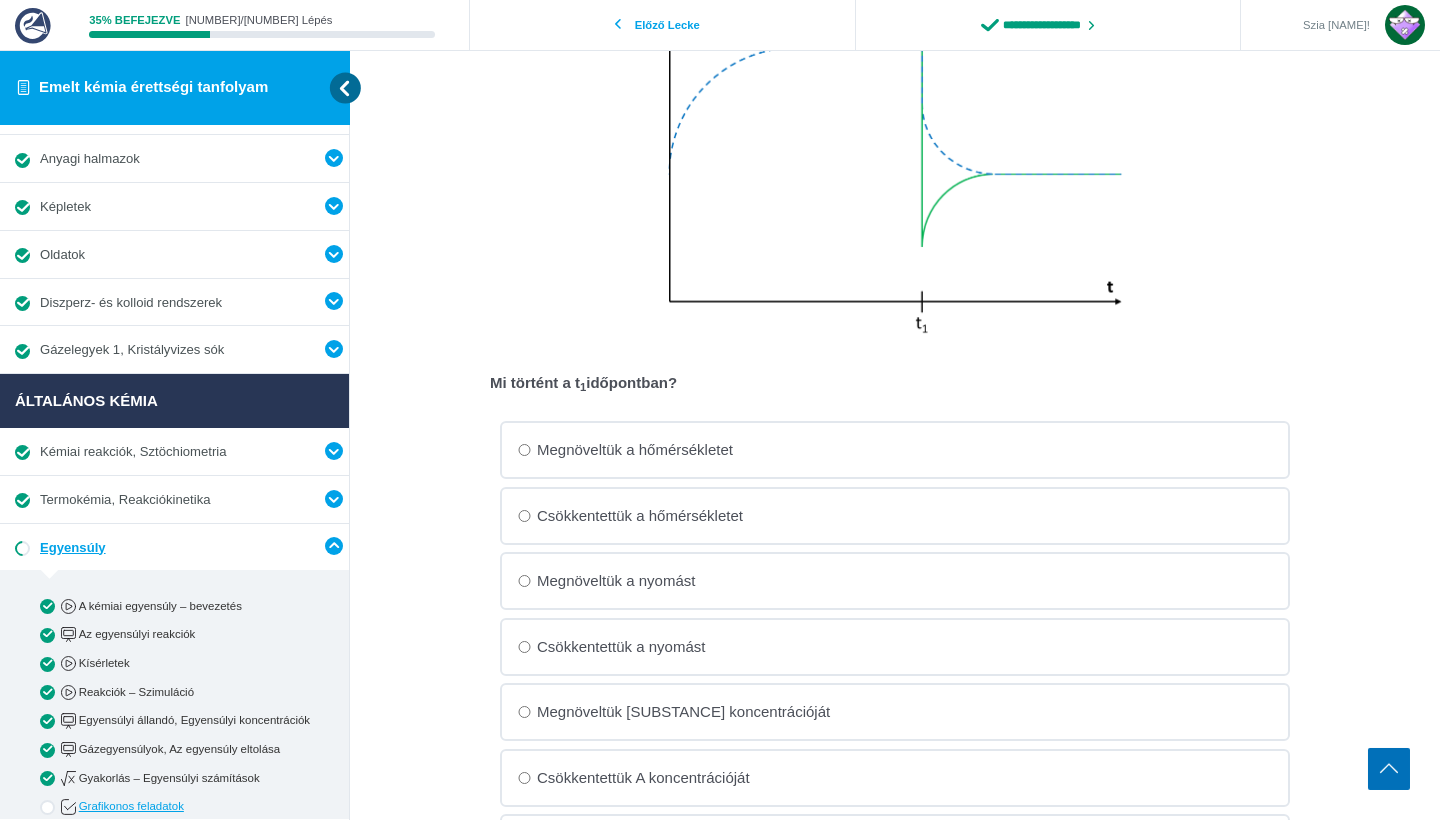 click on "Csökkentettük a hőmérsékletet" at bounding box center [0, 0] 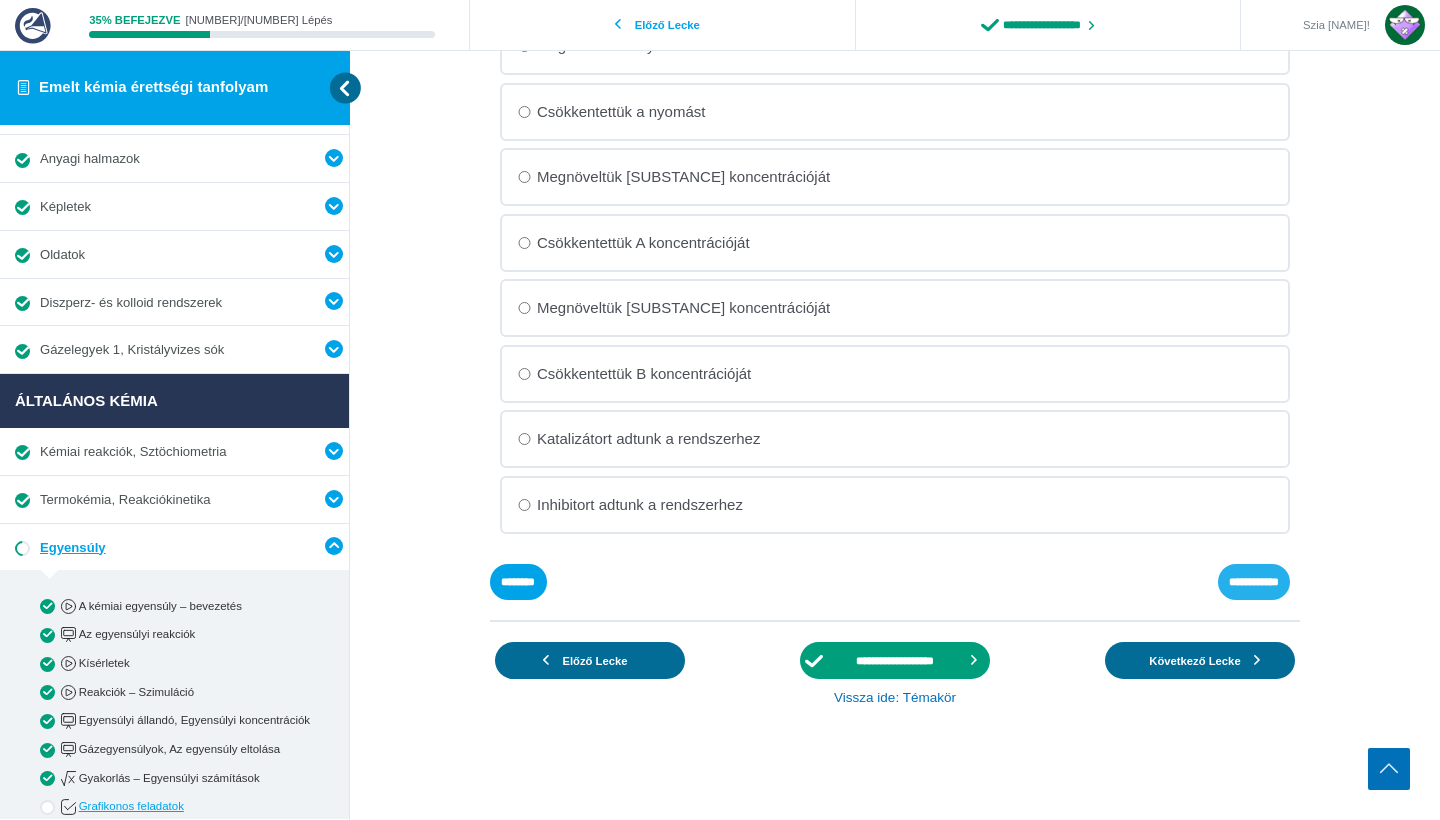 scroll, scrollTop: 1108, scrollLeft: 0, axis: vertical 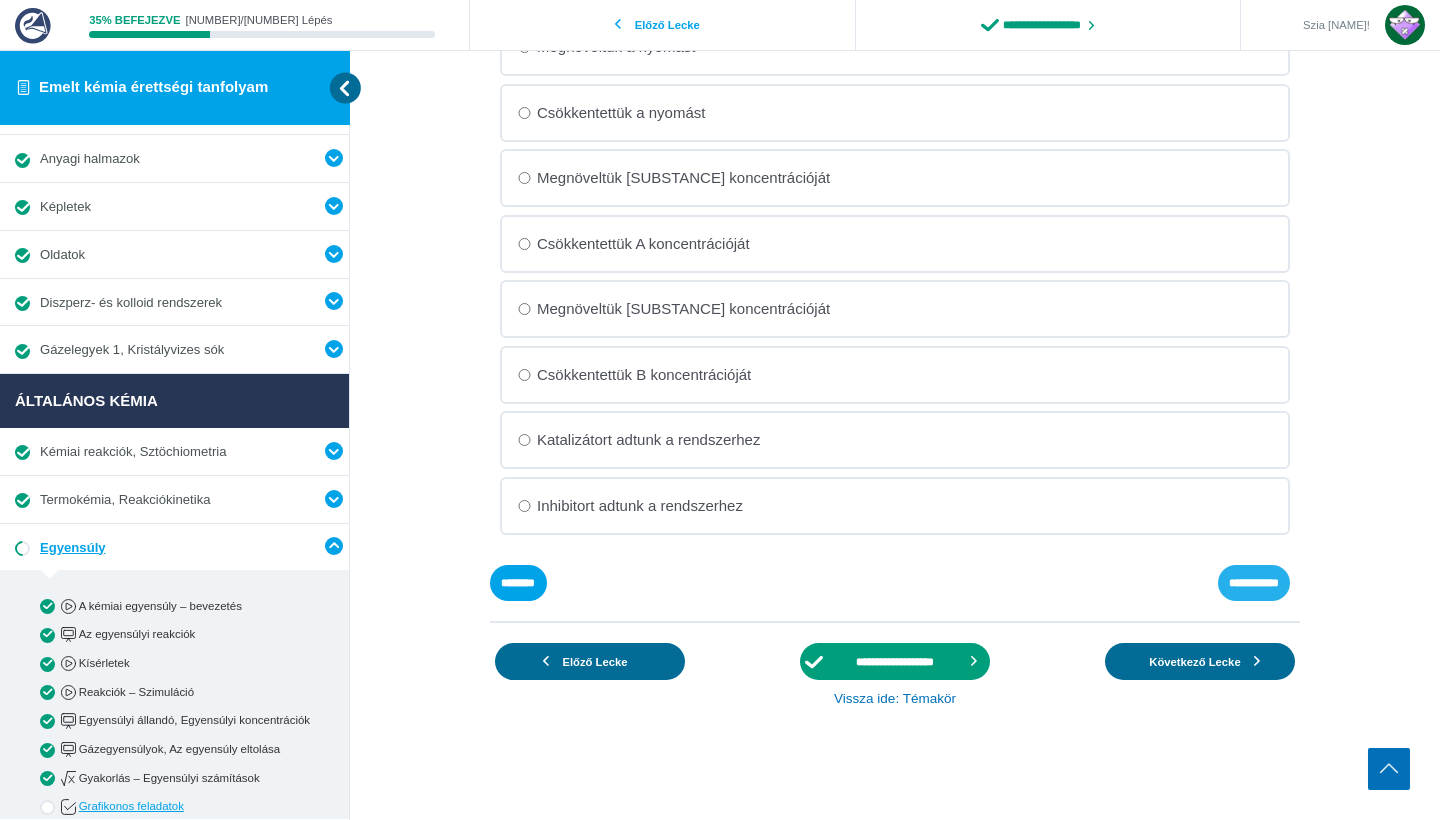 click on "**********" at bounding box center (0, 0) 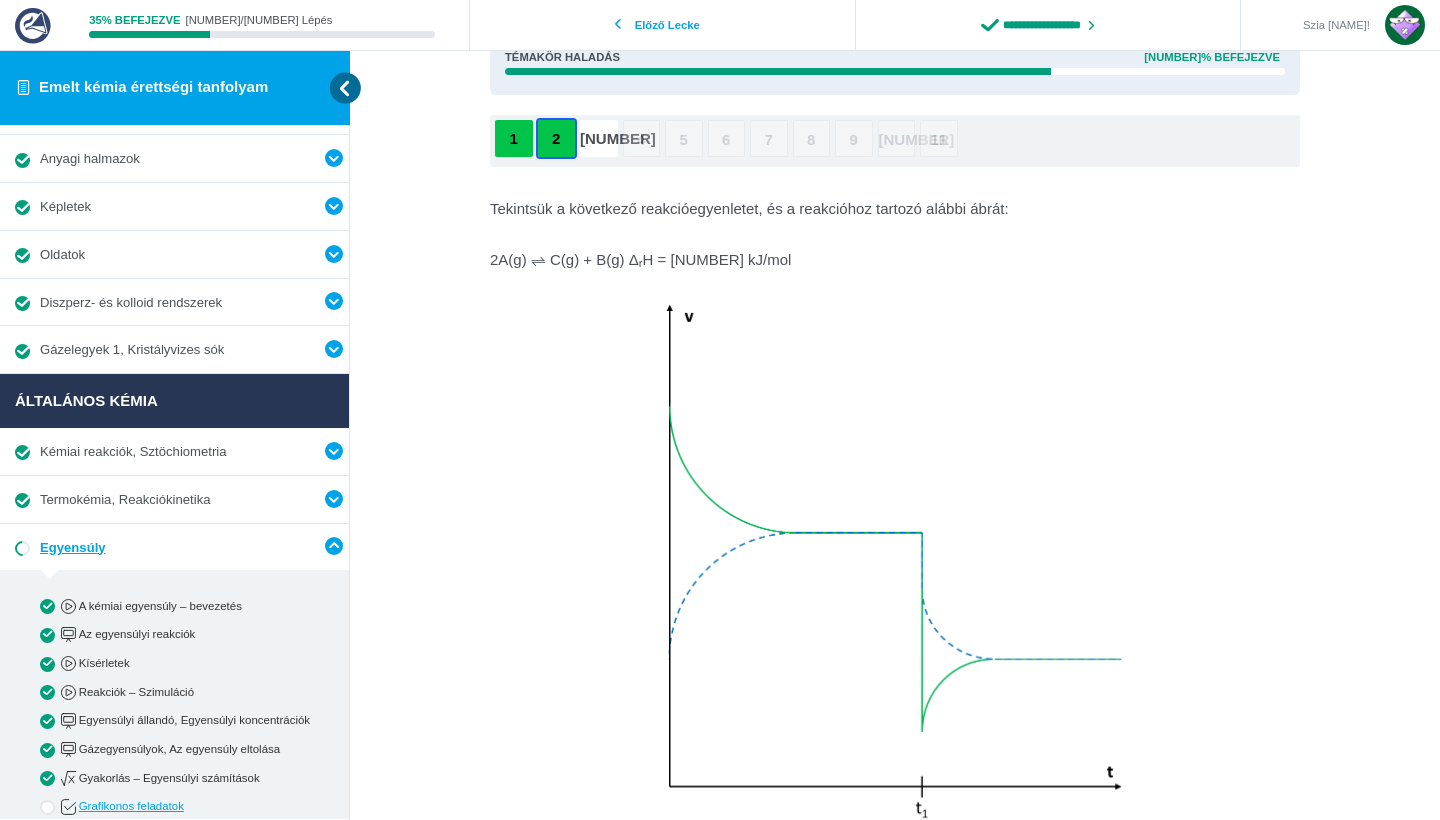 scroll, scrollTop: 85, scrollLeft: 0, axis: vertical 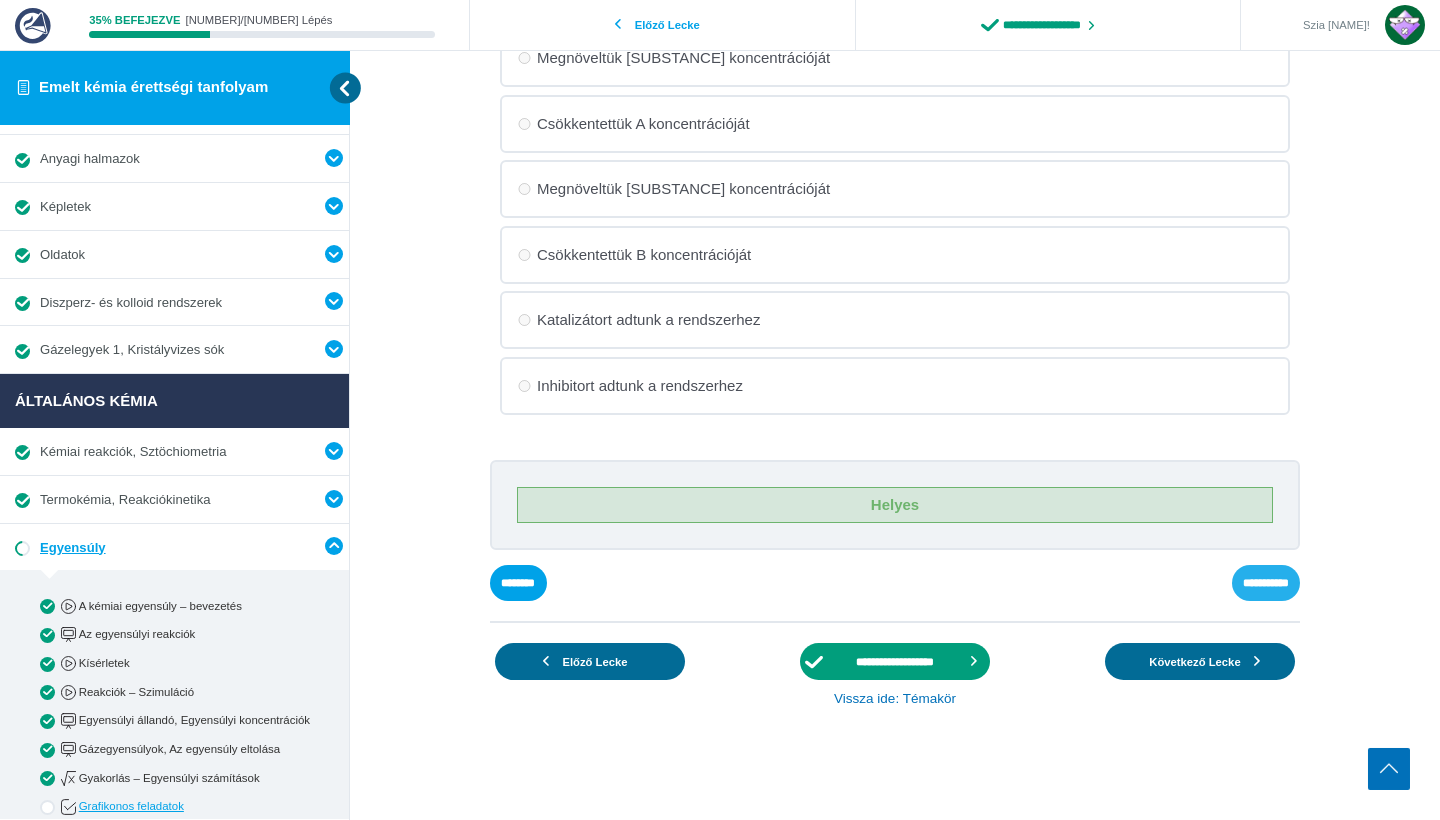 click on "**********" at bounding box center [0, 0] 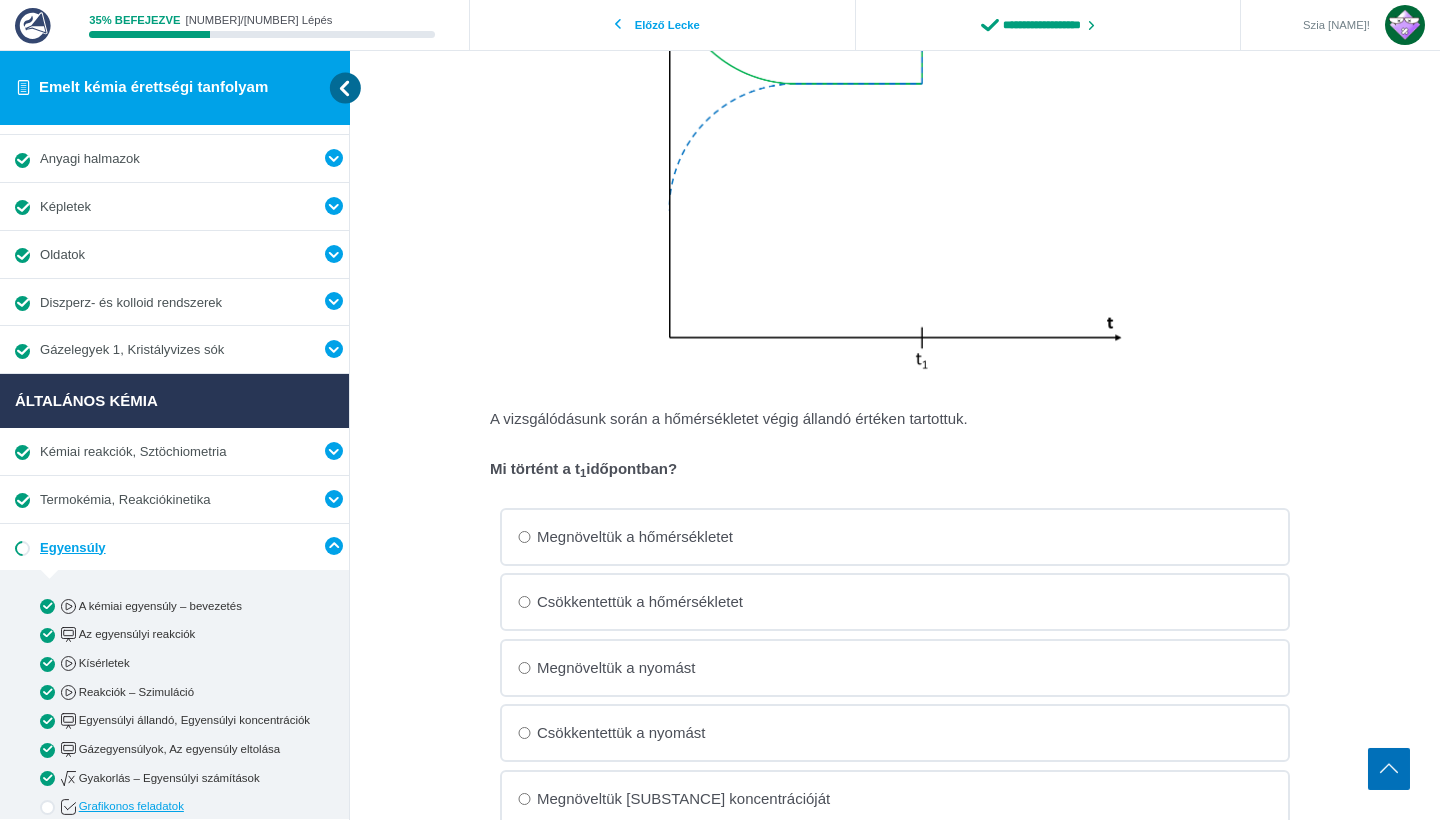 scroll, scrollTop: 675, scrollLeft: 0, axis: vertical 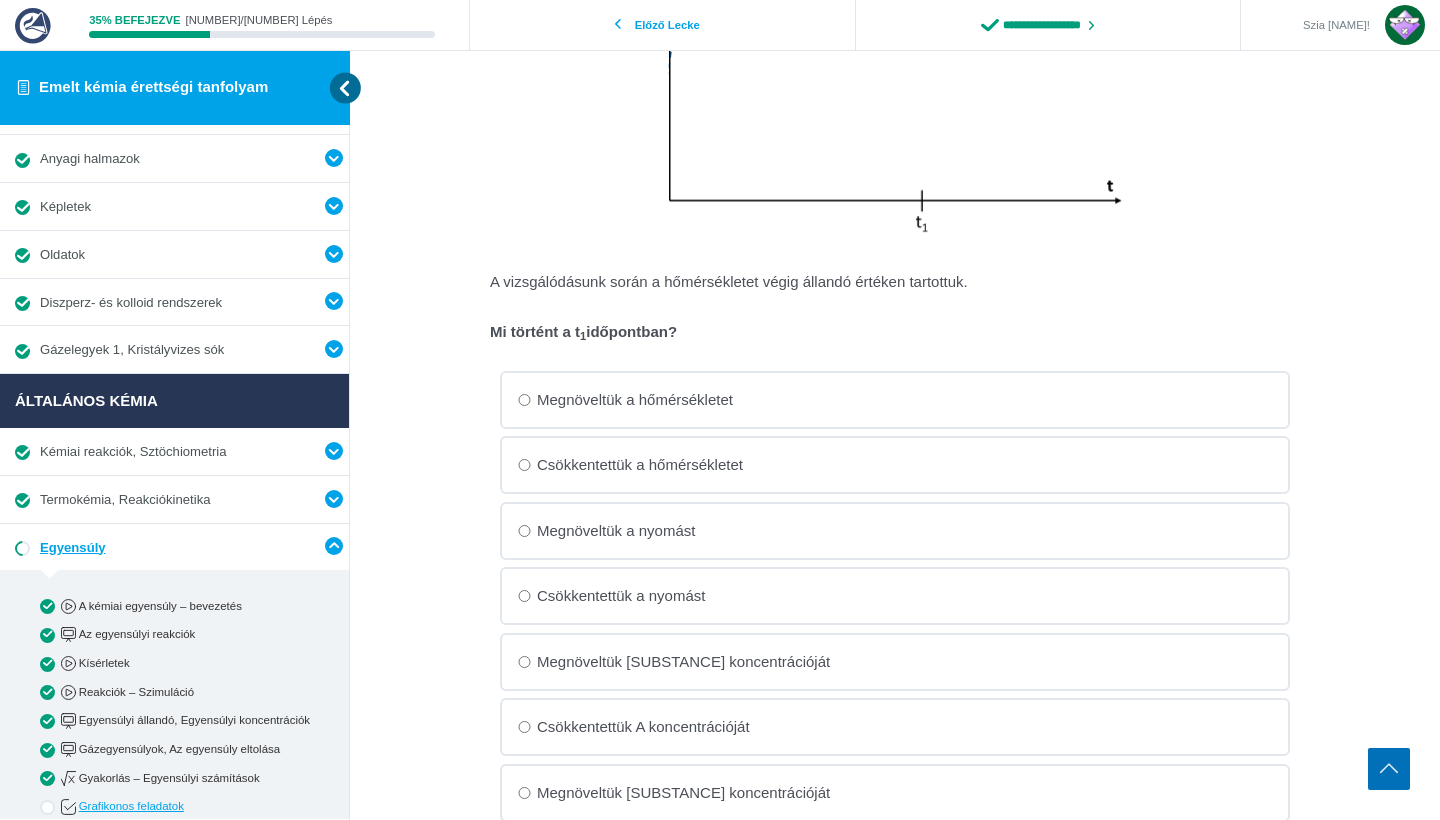 click on "Megnöveltük a hőmérsékletet" at bounding box center [0, 0] 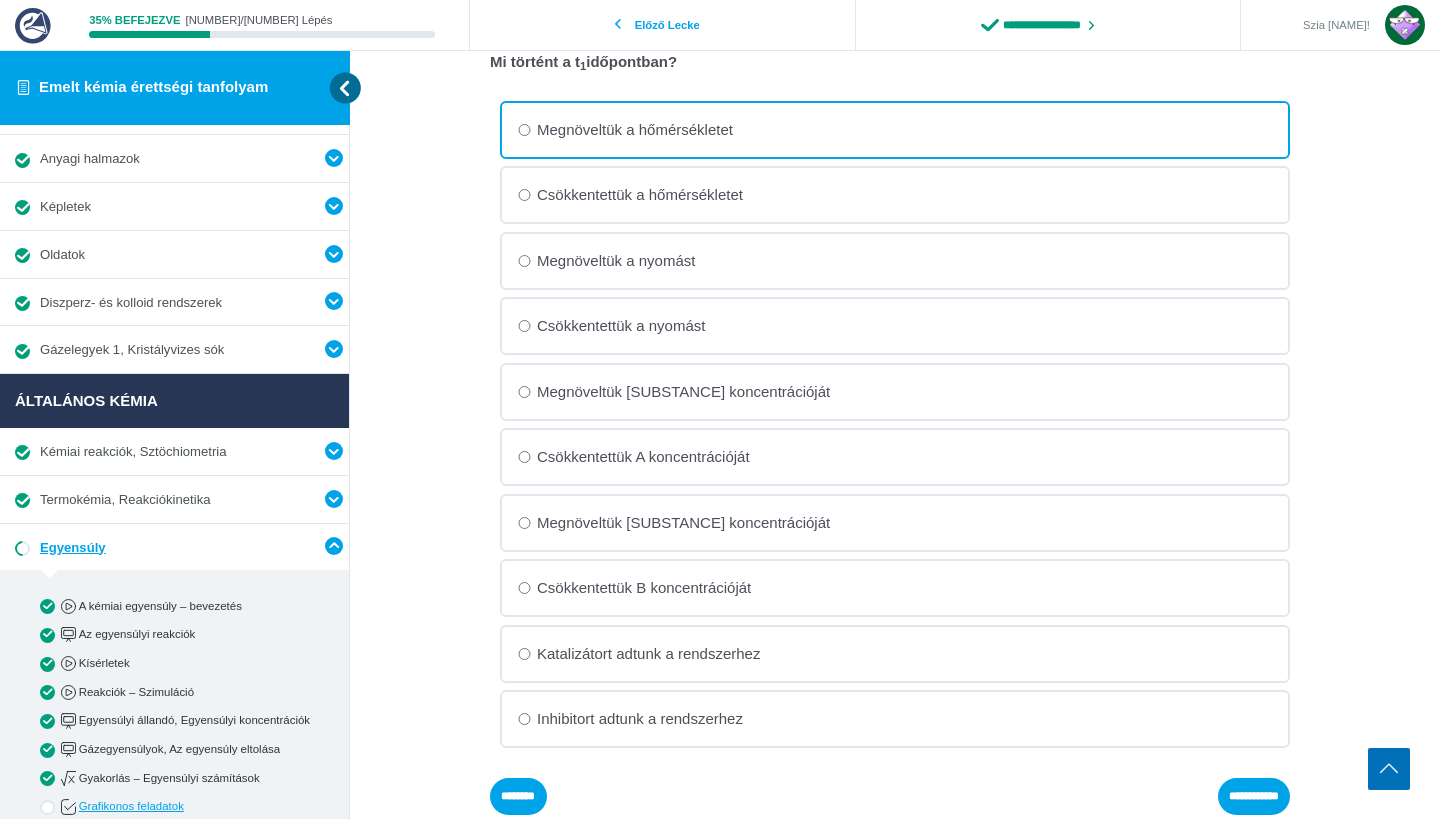 scroll, scrollTop: 944, scrollLeft: 0, axis: vertical 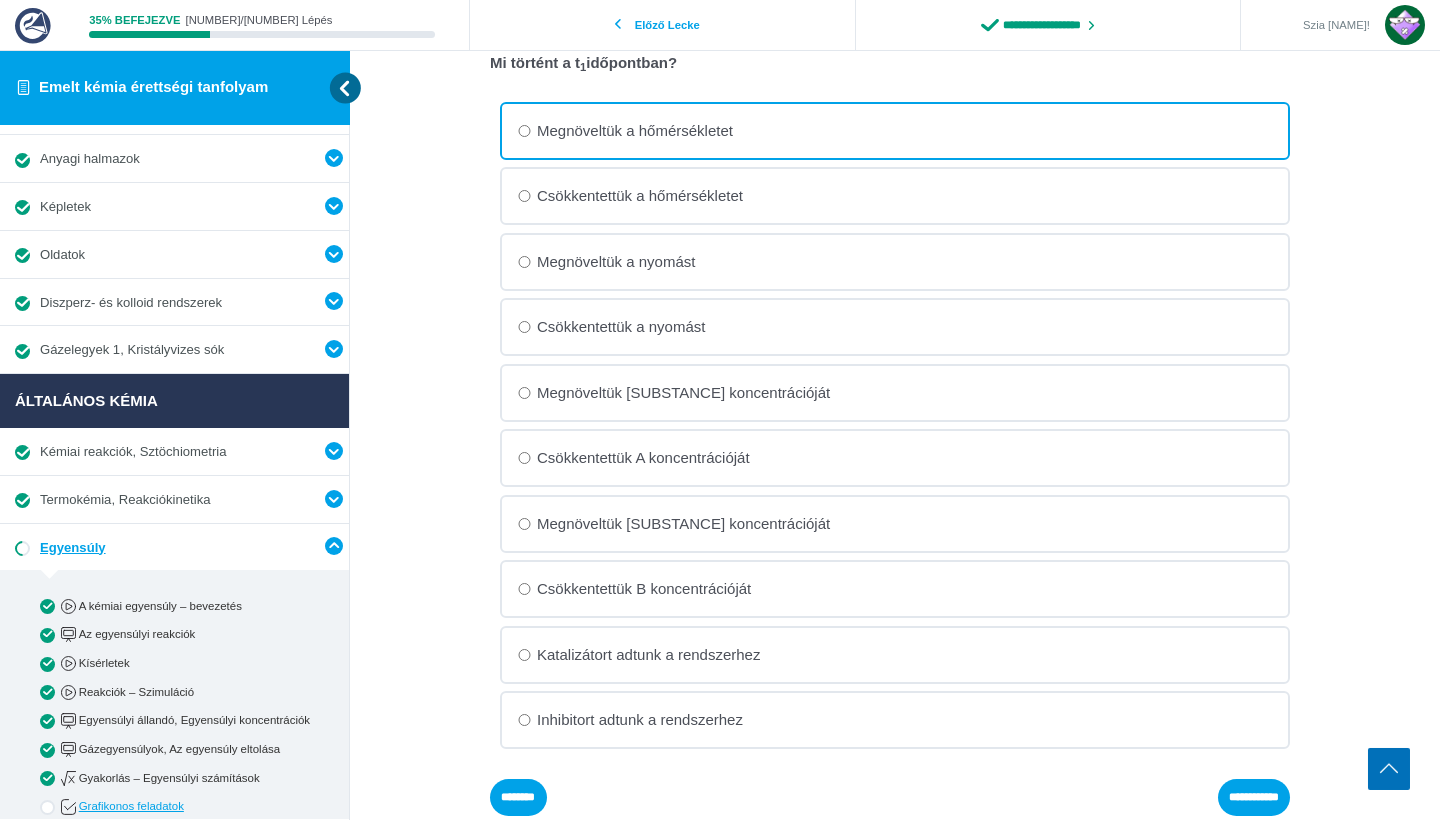 click on "Megnöveltük a nyomást" at bounding box center (0, 0) 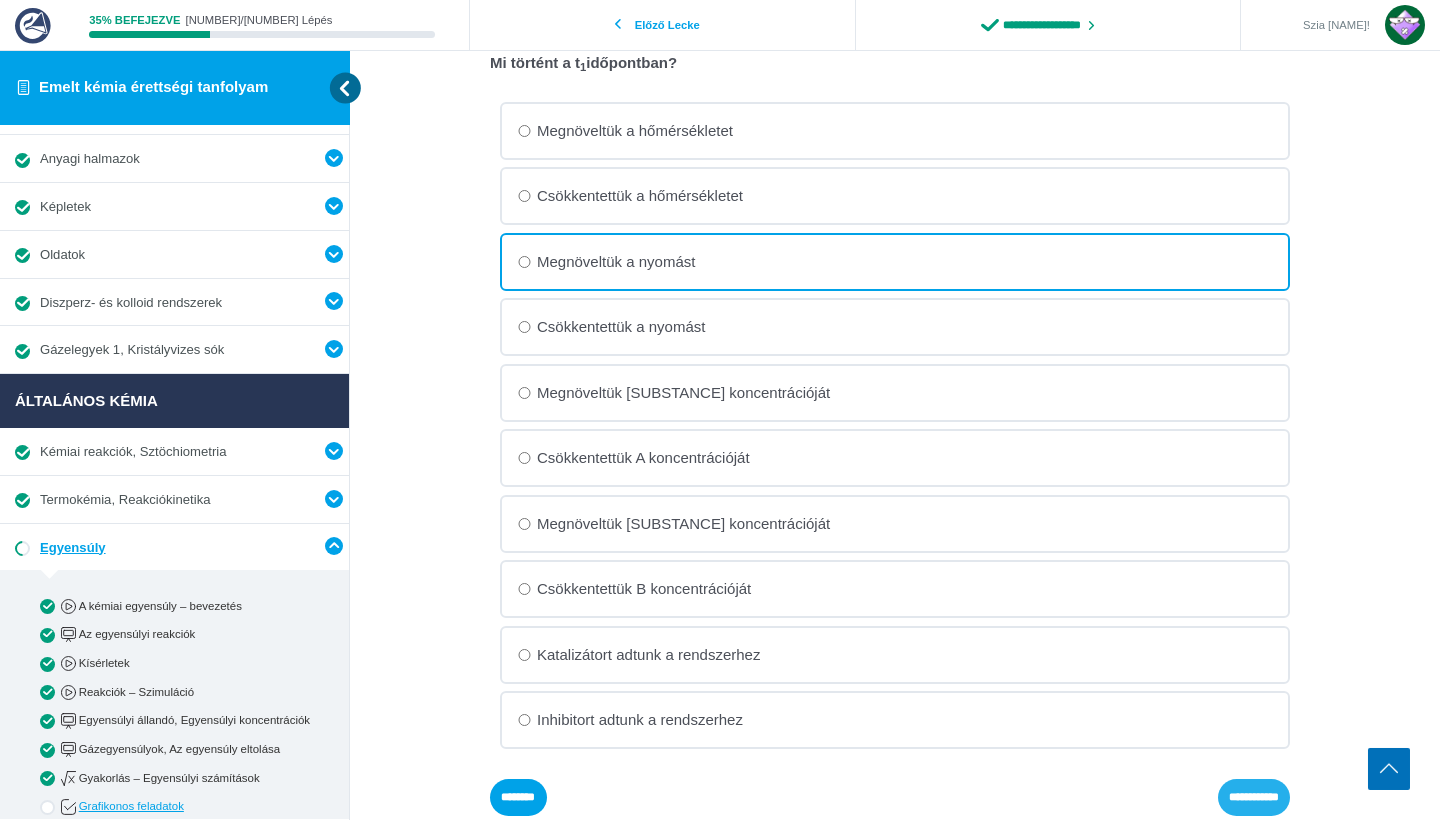 click on "**********" at bounding box center [0, 0] 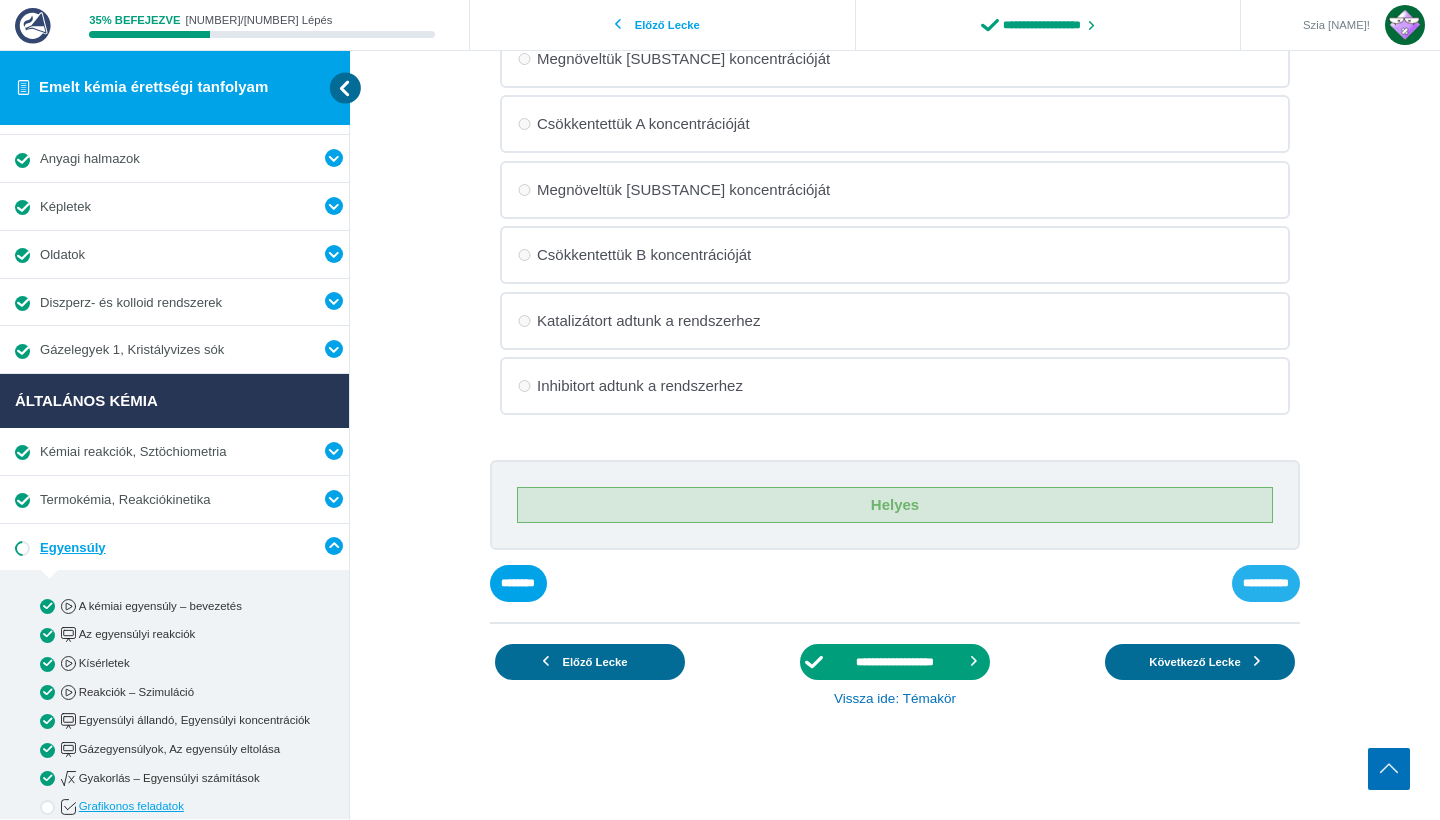 click on "**********" at bounding box center [0, 0] 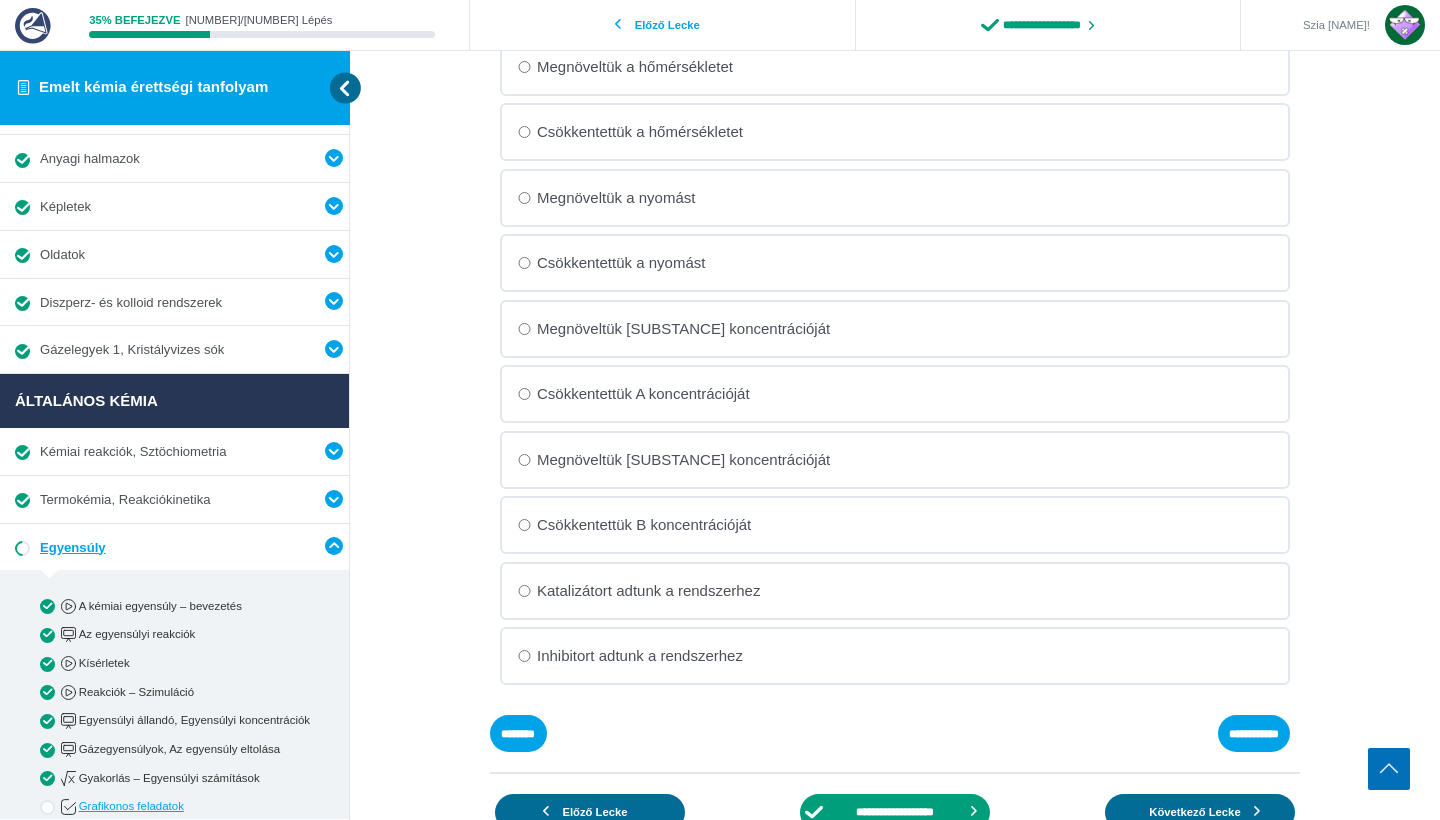 scroll, scrollTop: 961, scrollLeft: 0, axis: vertical 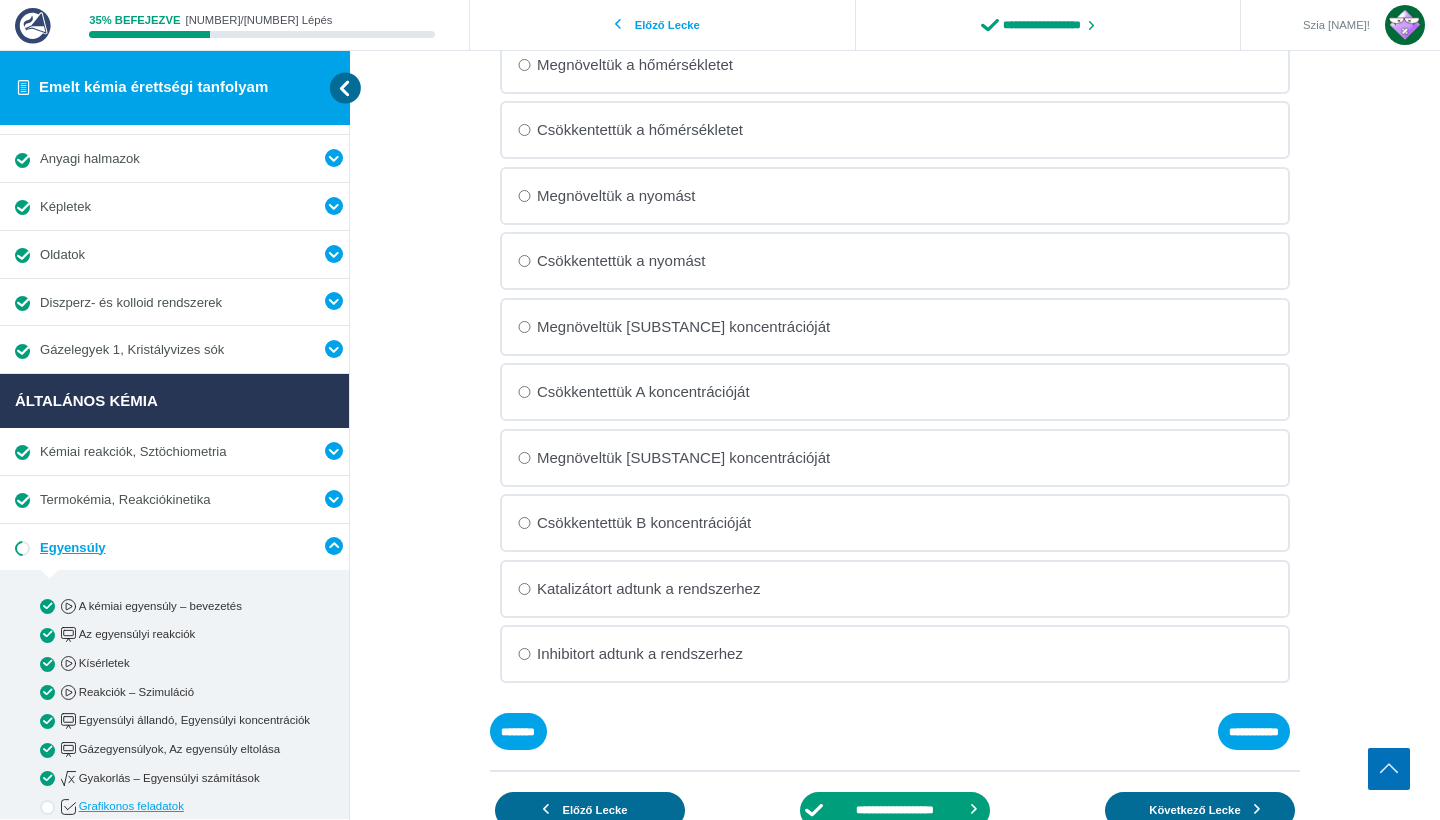 click on "Katalizátort adtunk a rendszerhez" at bounding box center (0, 0) 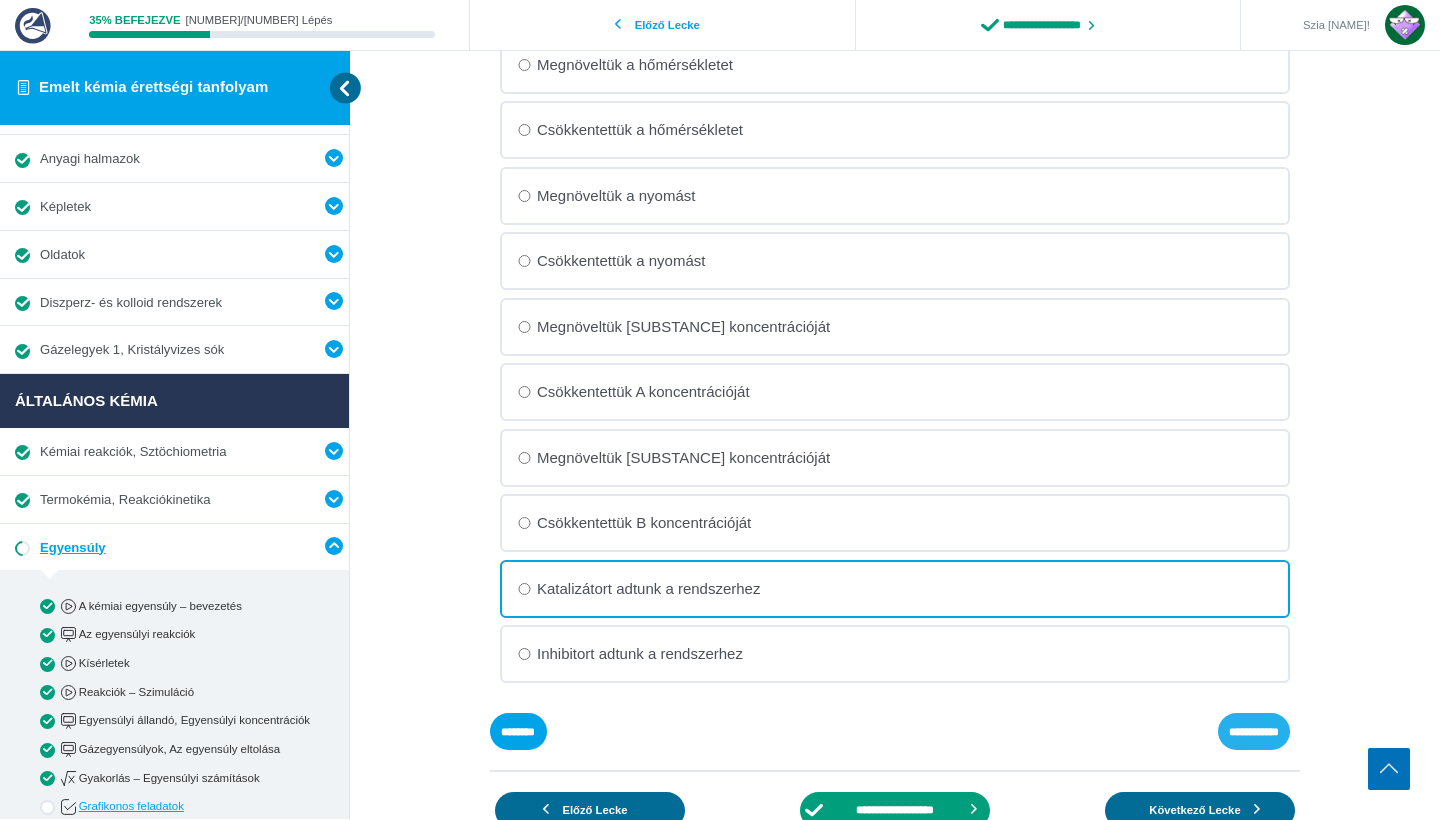 click on "**********" at bounding box center [0, 0] 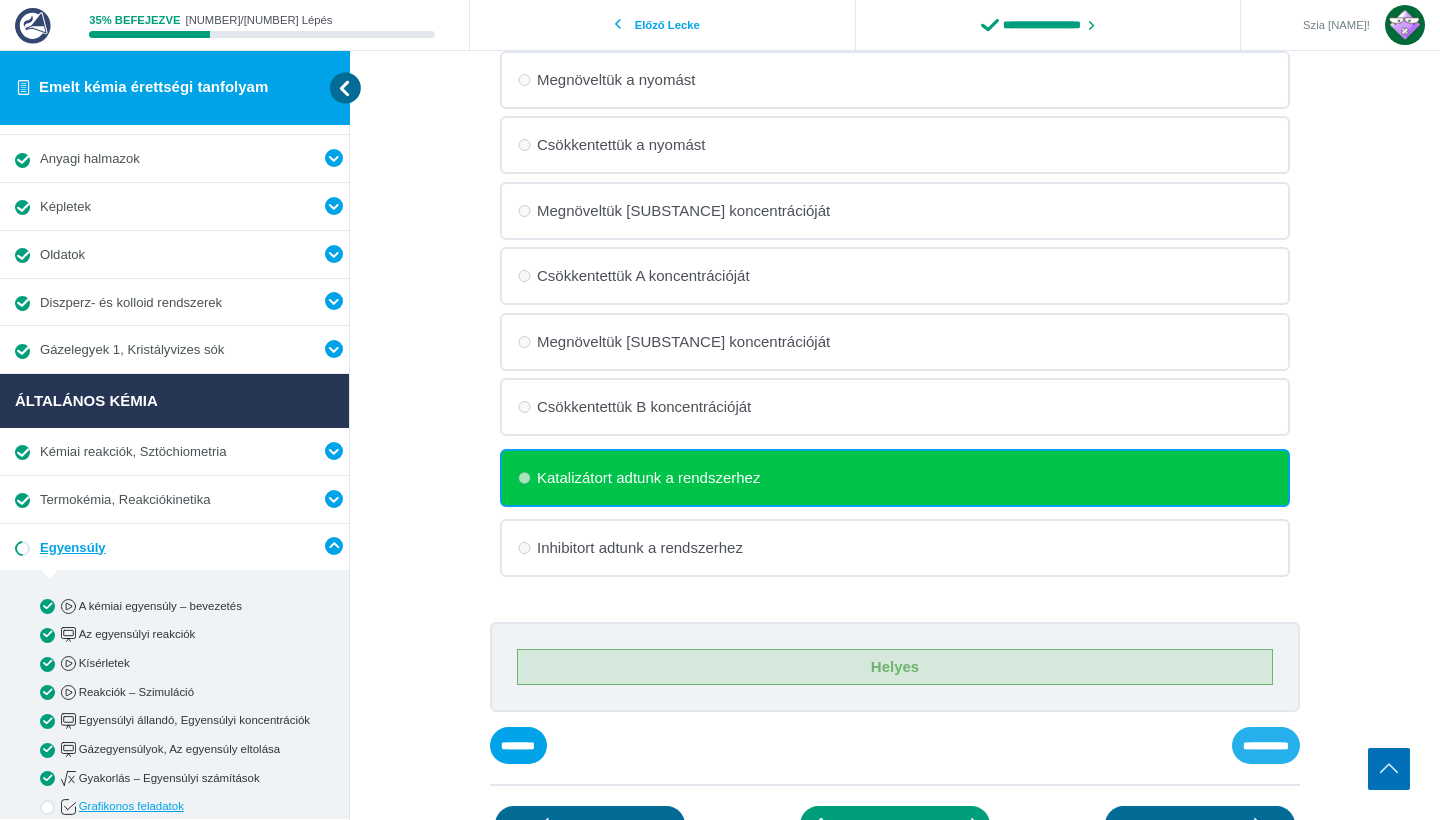 click on "**********" at bounding box center (0, 0) 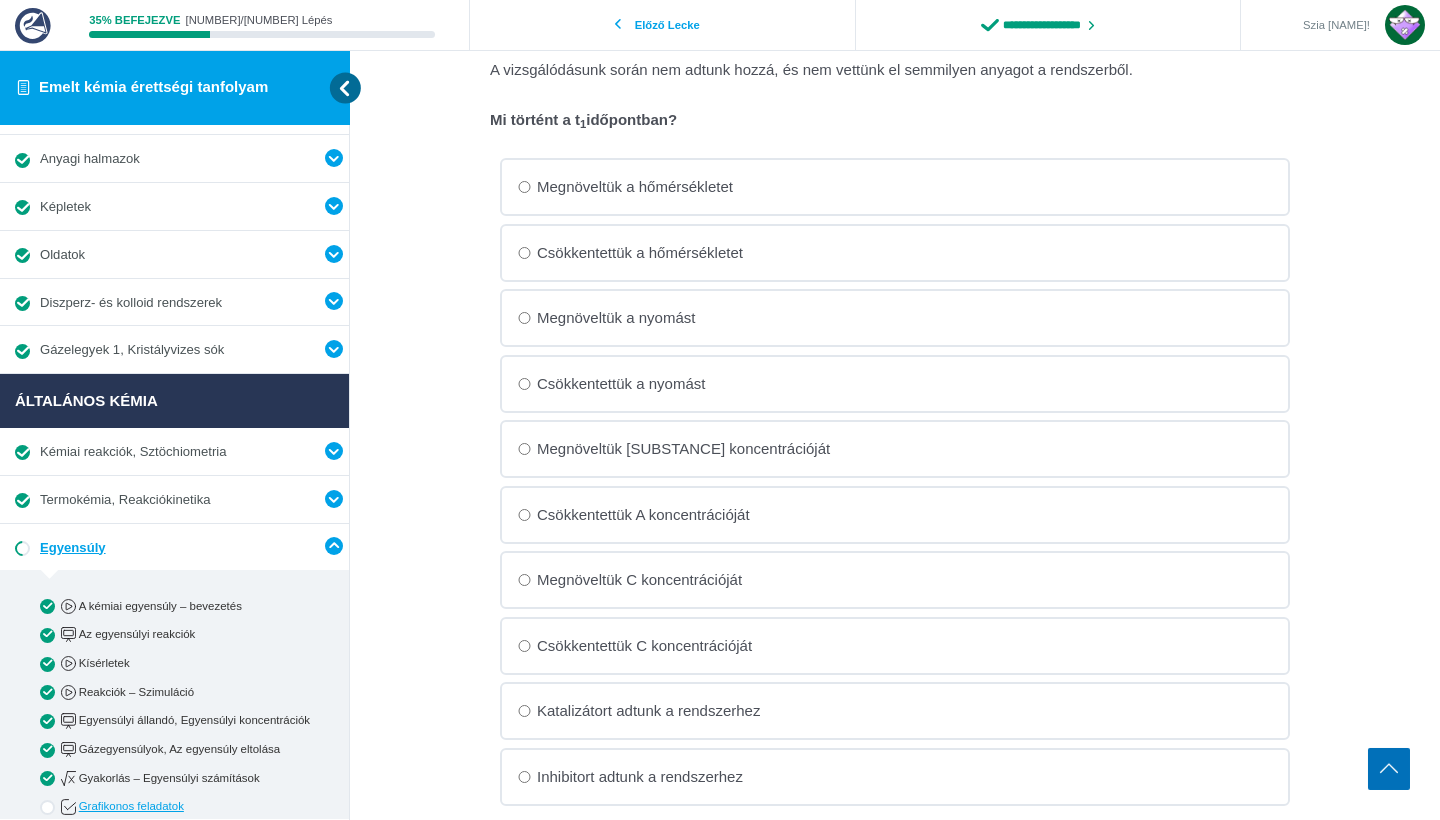 scroll, scrollTop: 895, scrollLeft: 0, axis: vertical 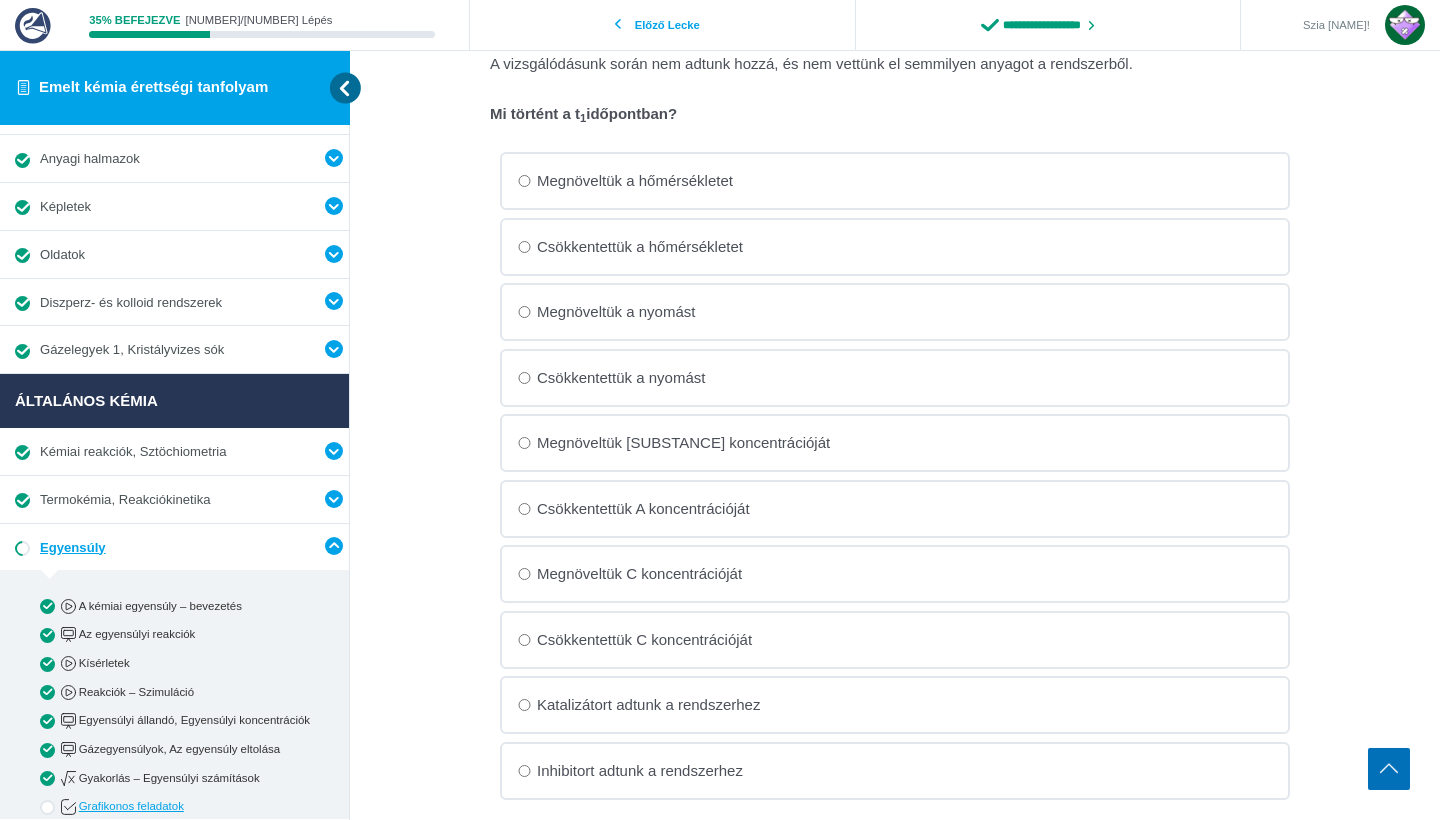 click on "Csökkentettük a nyomást" at bounding box center [0, 0] 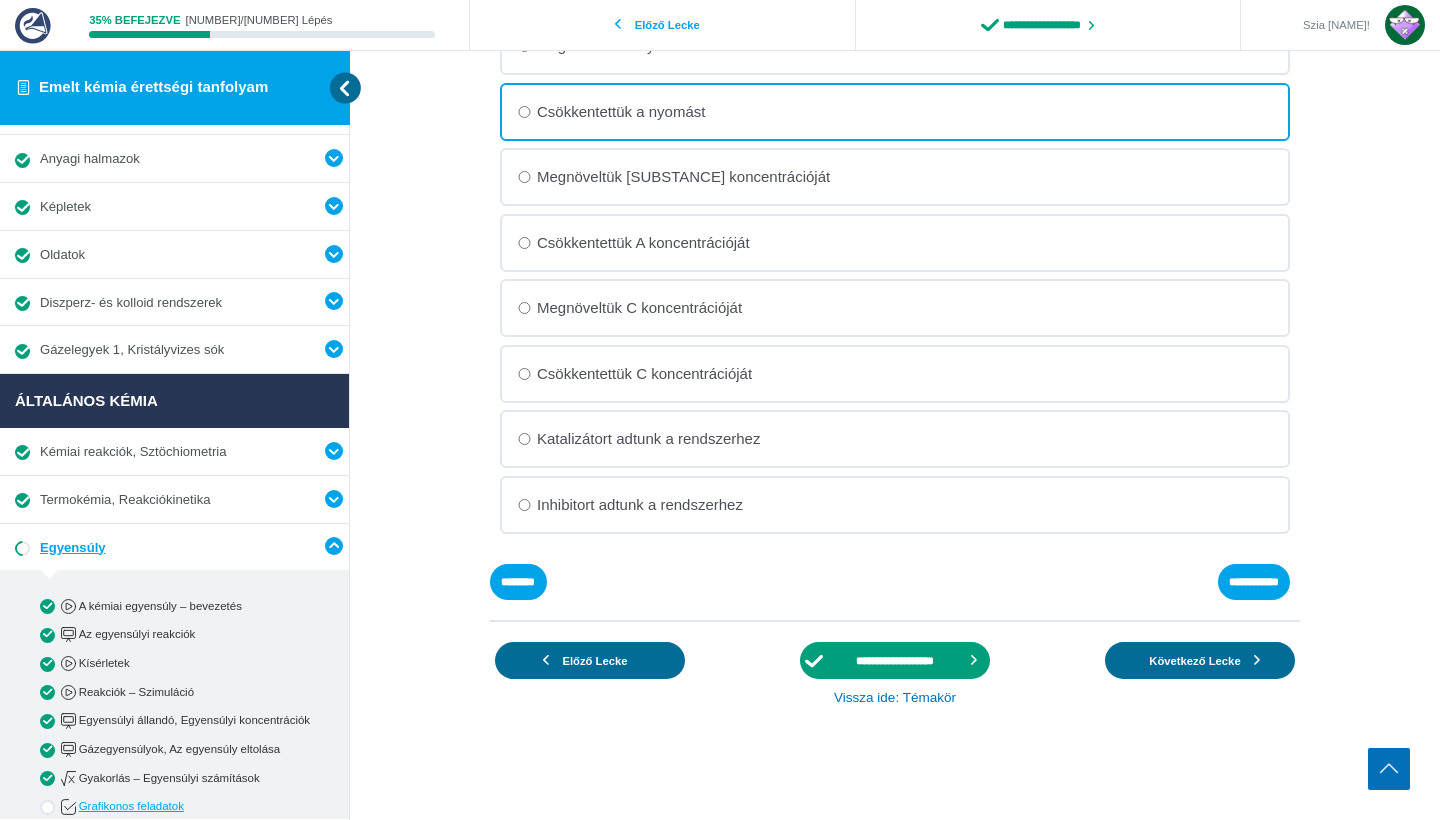 scroll, scrollTop: 1160, scrollLeft: 0, axis: vertical 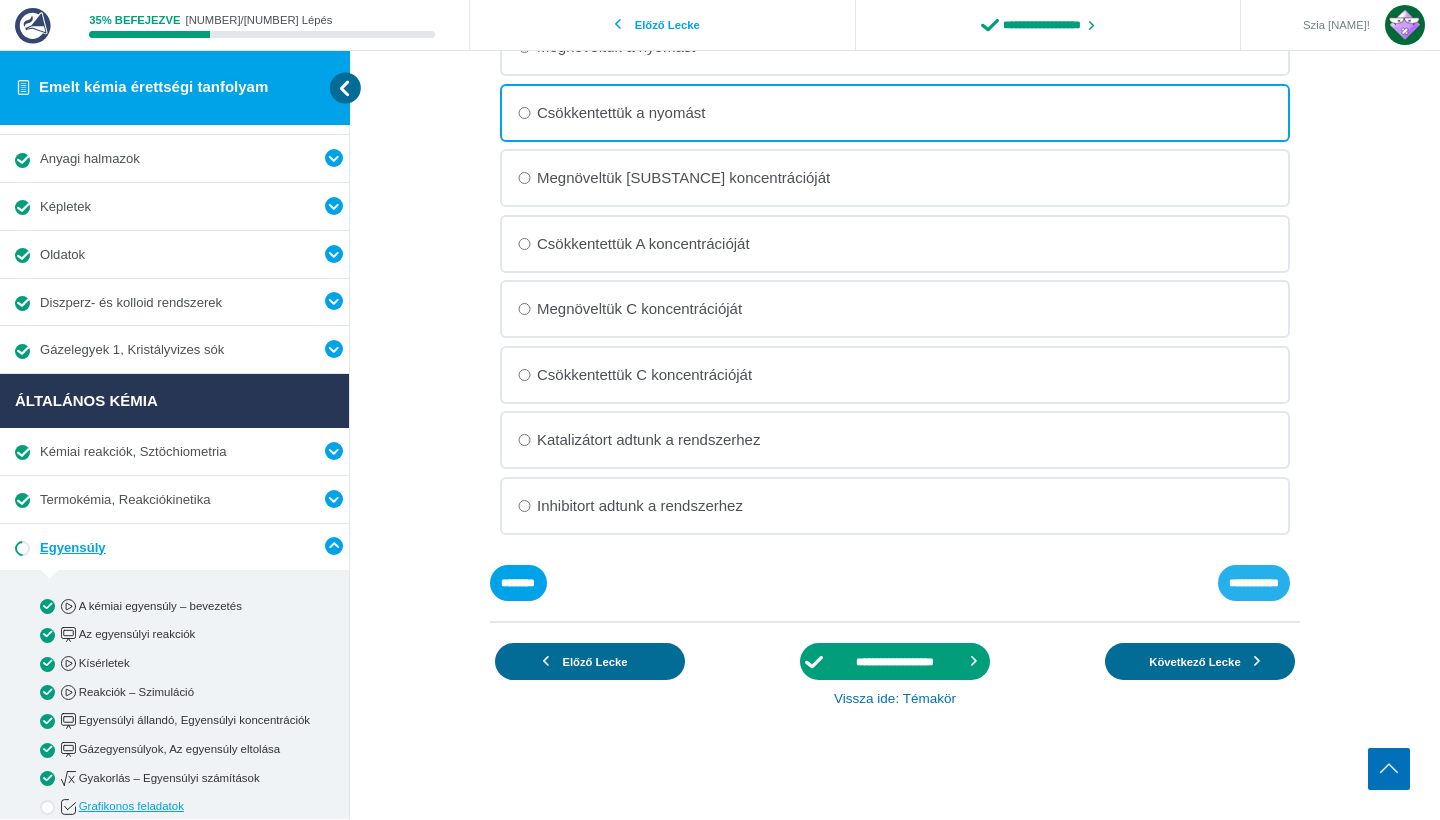 click on "**********" at bounding box center (0, 0) 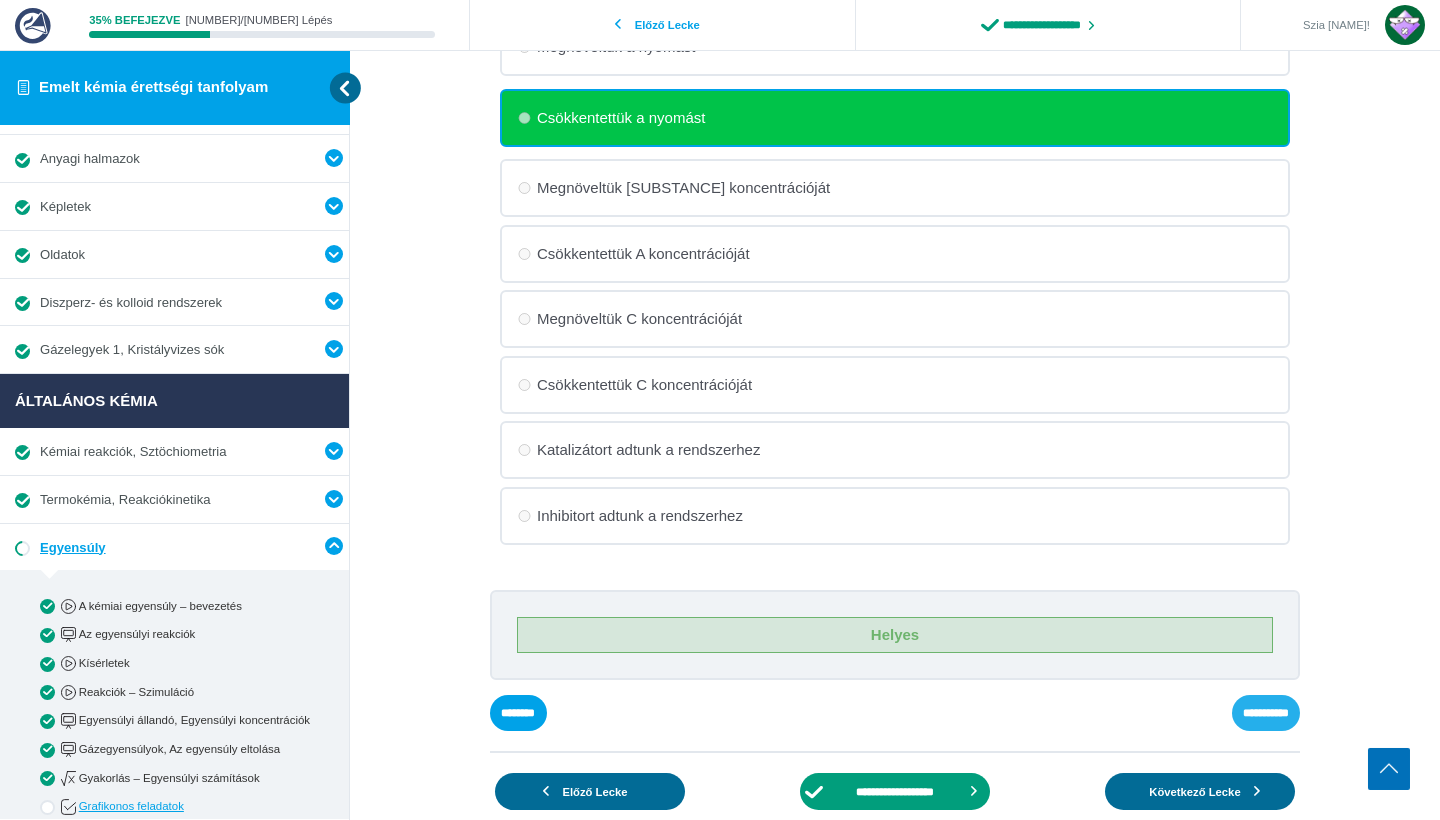 click on "**********" at bounding box center (0, 0) 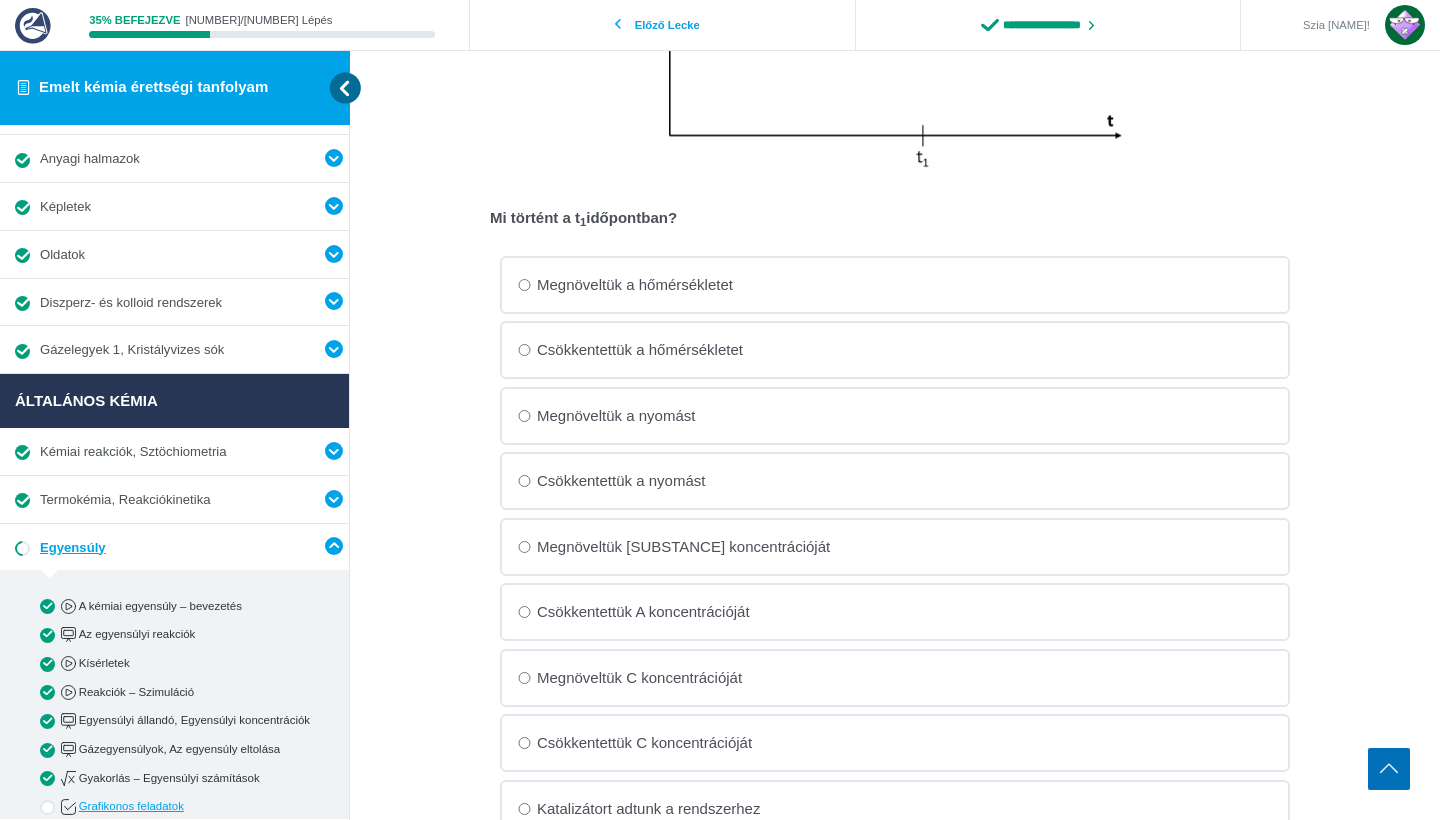 scroll, scrollTop: 819, scrollLeft: 0, axis: vertical 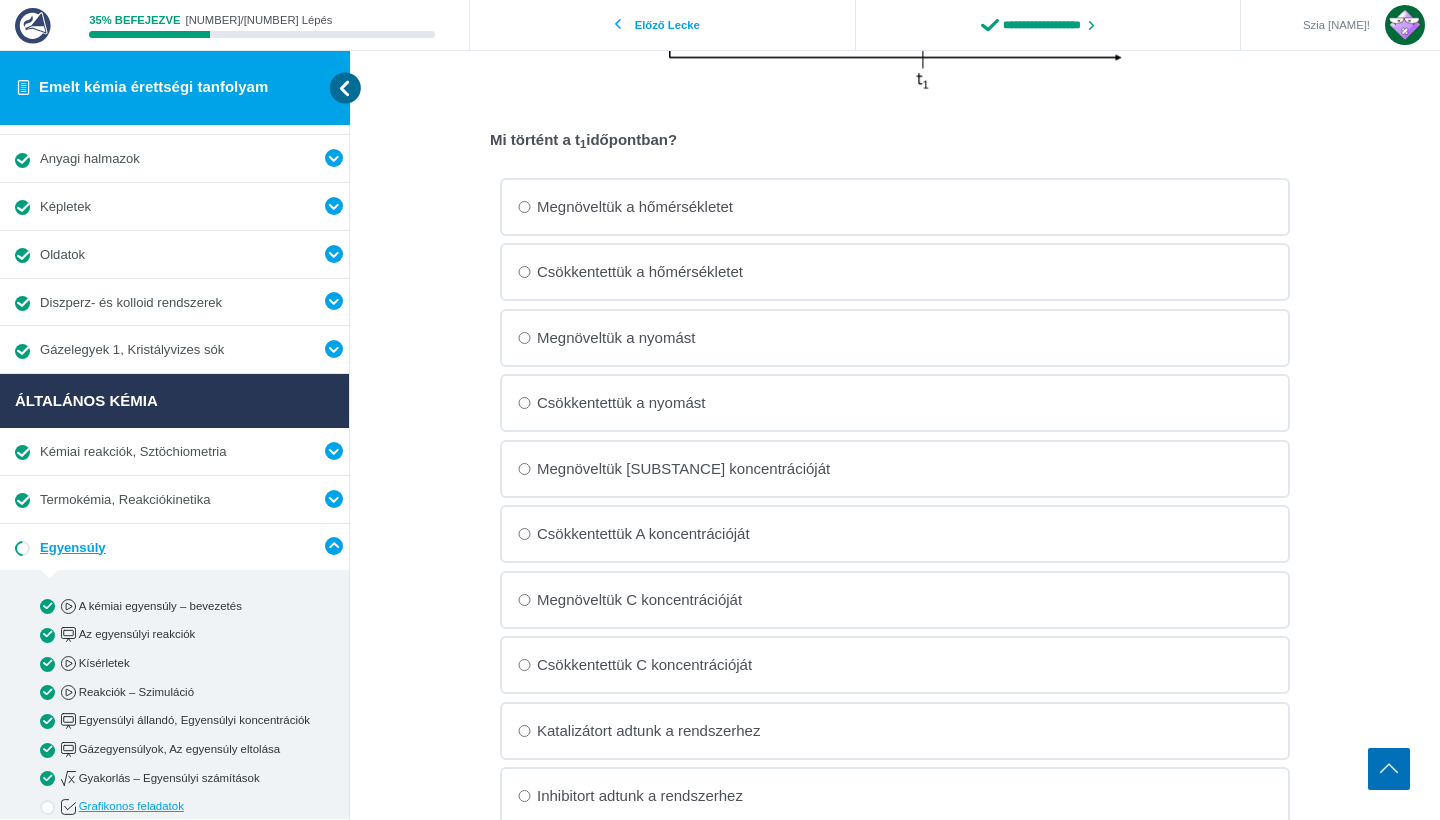 click on "Csökkentettük a hőmérsékletet" at bounding box center (0, 0) 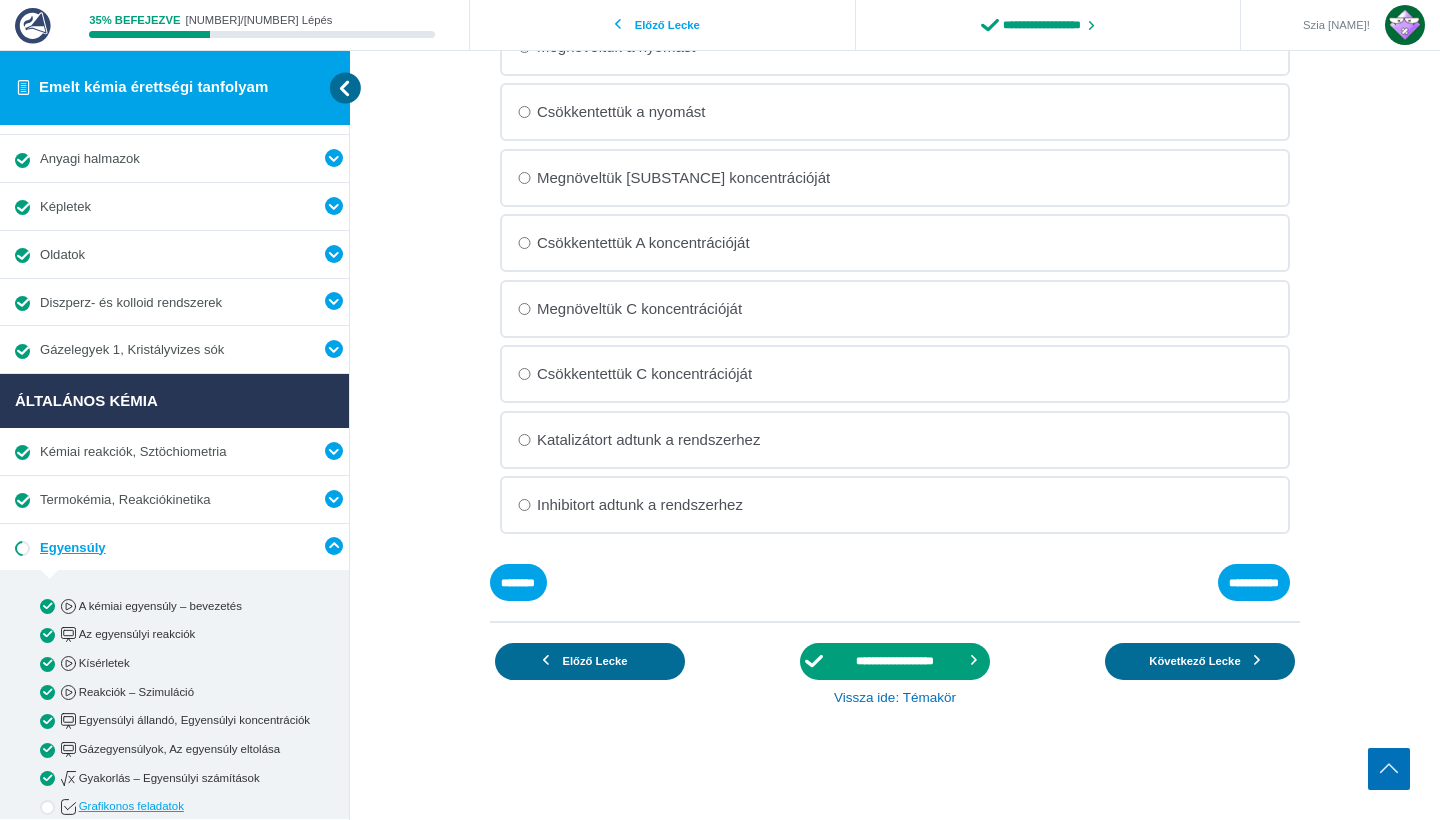 scroll, scrollTop: 1110, scrollLeft: 0, axis: vertical 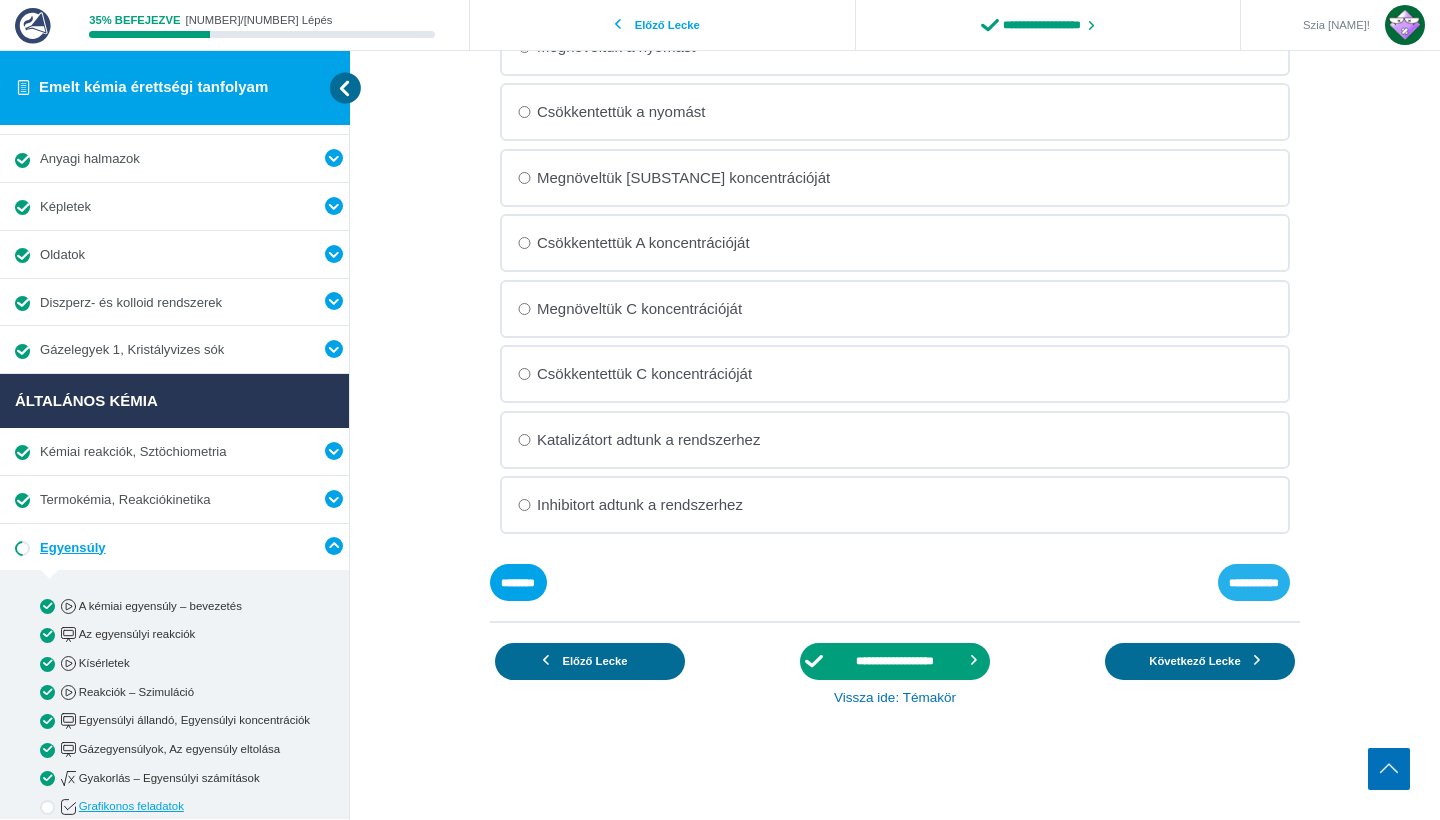 click on "**********" at bounding box center [0, 0] 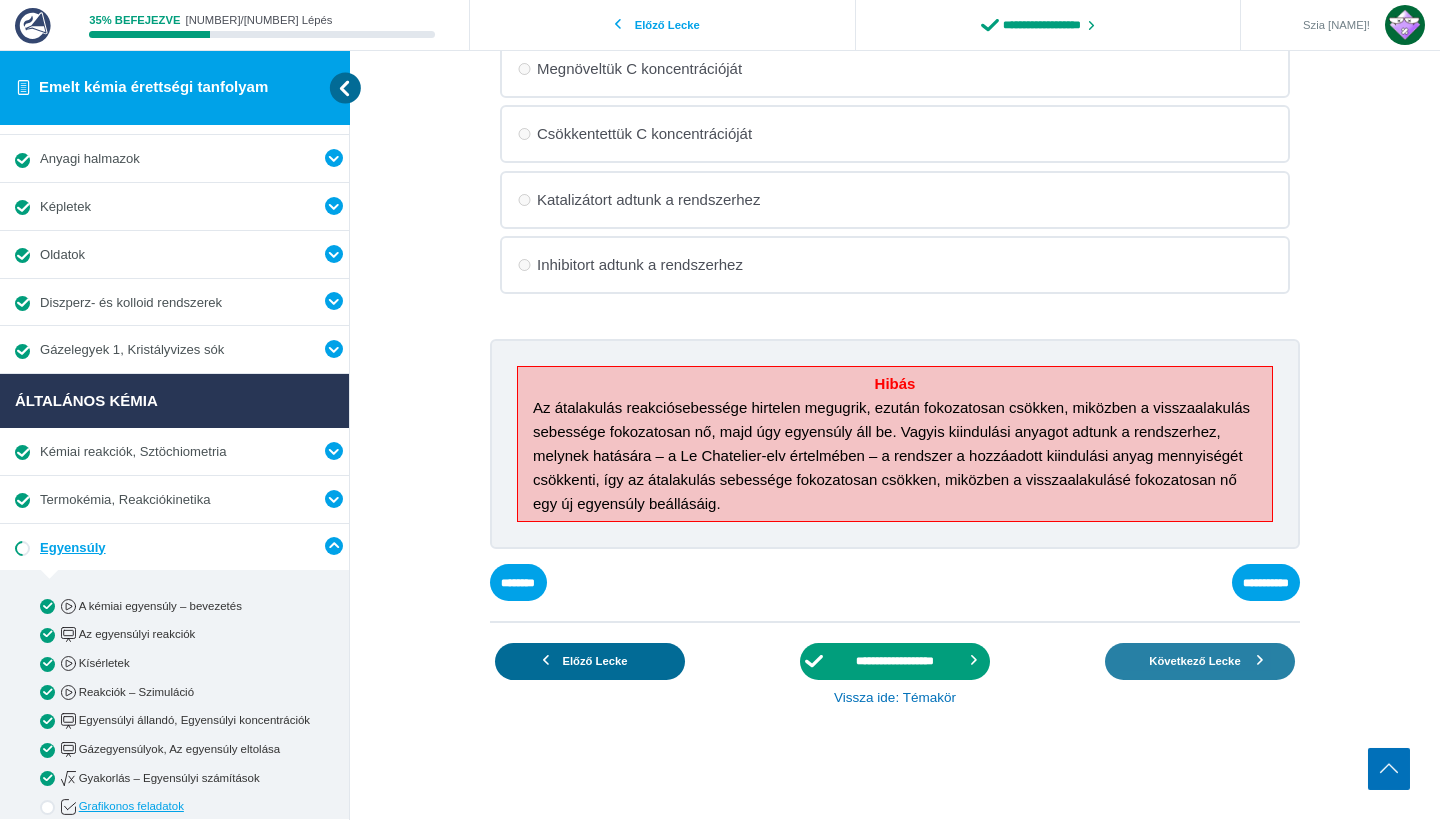 scroll, scrollTop: 1362, scrollLeft: 0, axis: vertical 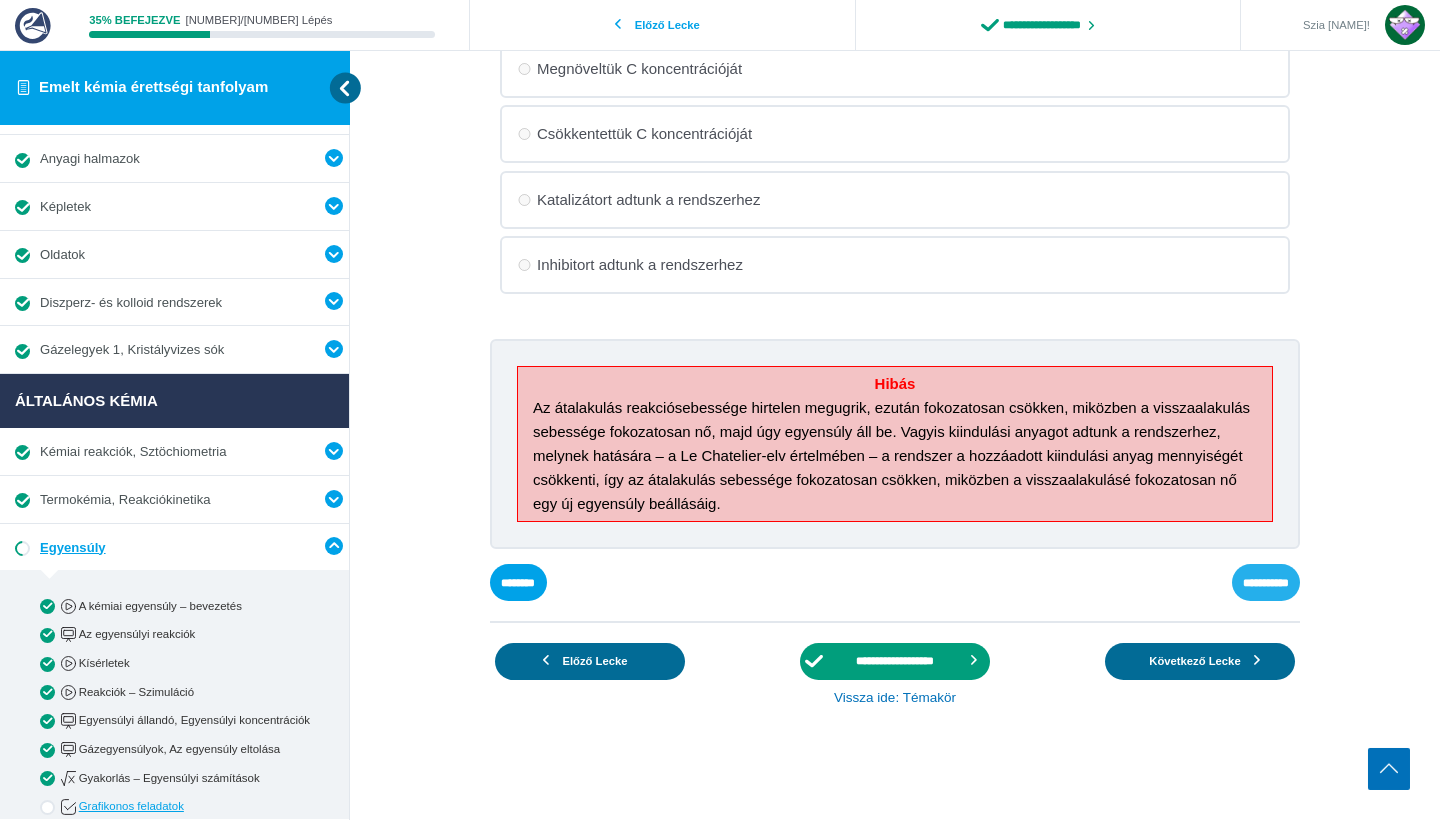 click on "**********" at bounding box center [0, 0] 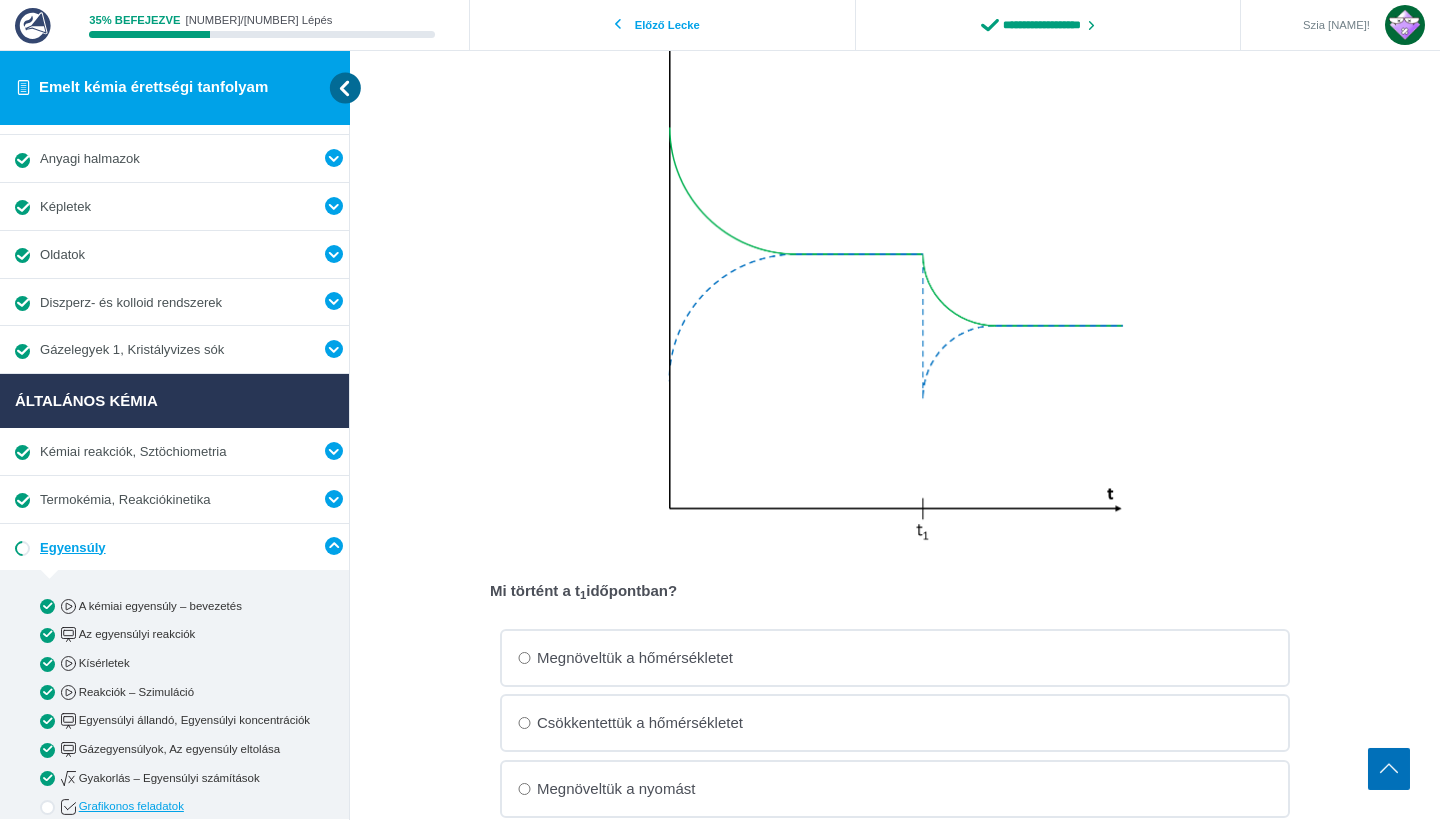 scroll, scrollTop: 338, scrollLeft: 0, axis: vertical 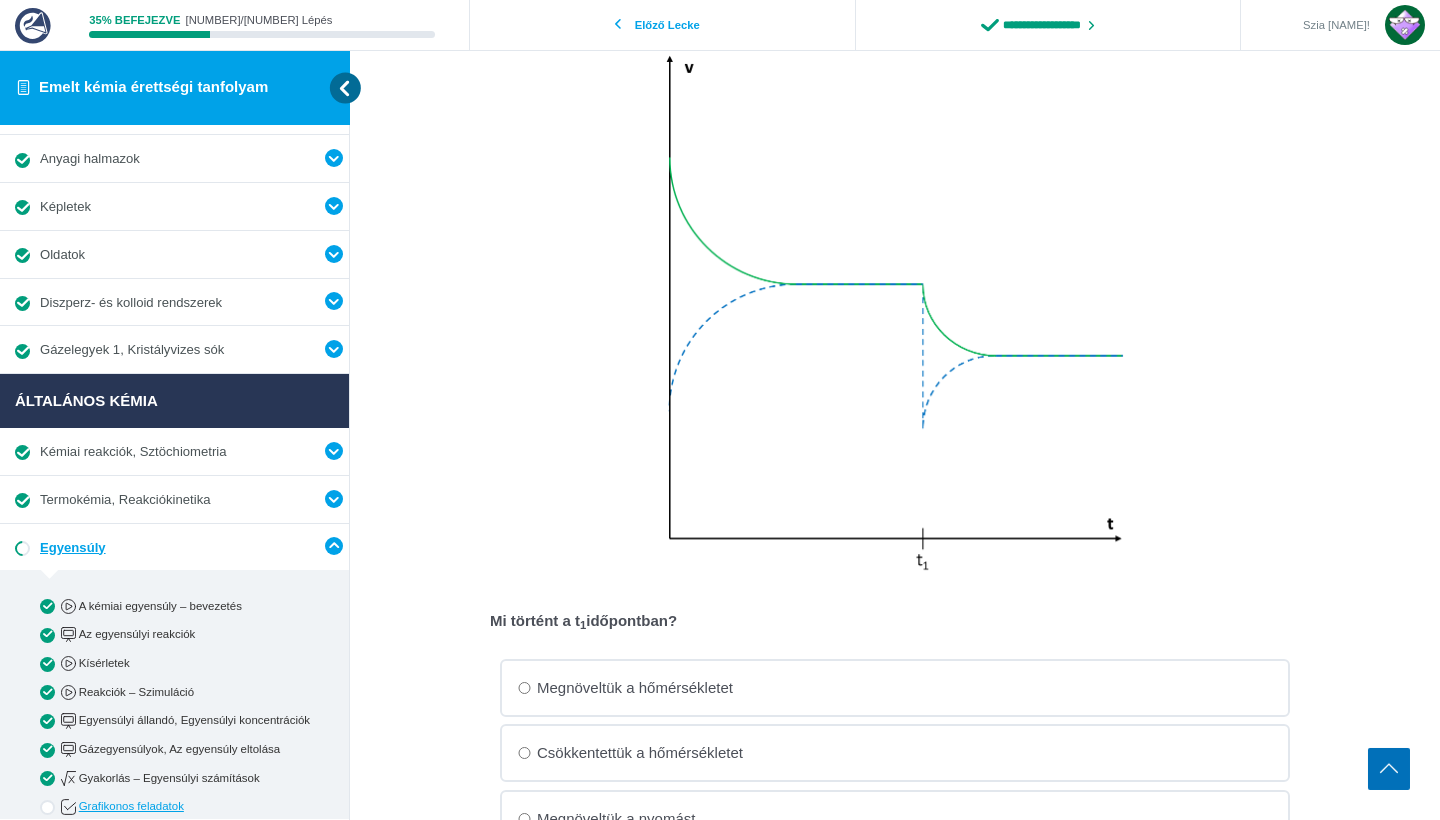 click at bounding box center (895, 316) 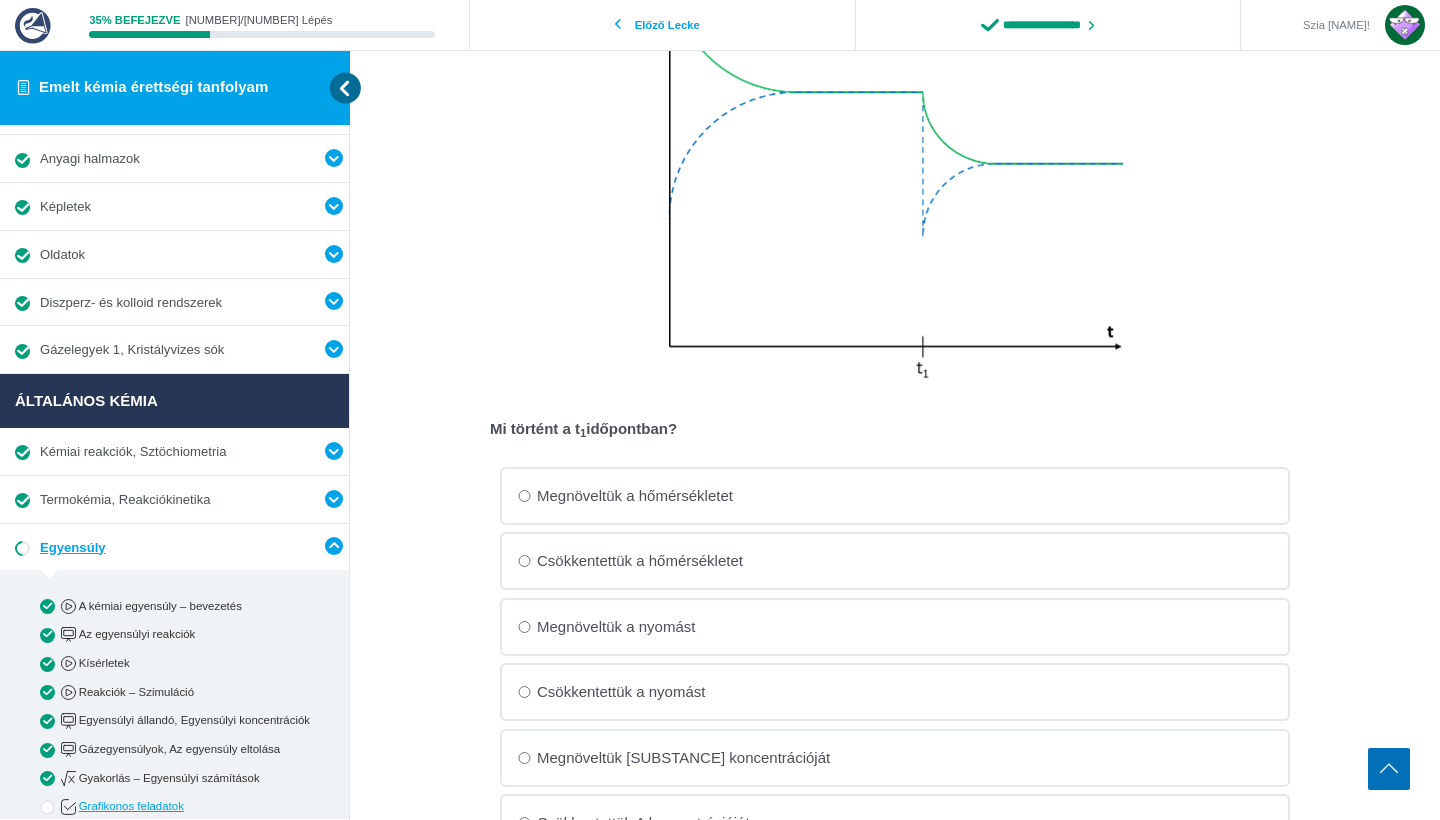scroll, scrollTop: 532, scrollLeft: 0, axis: vertical 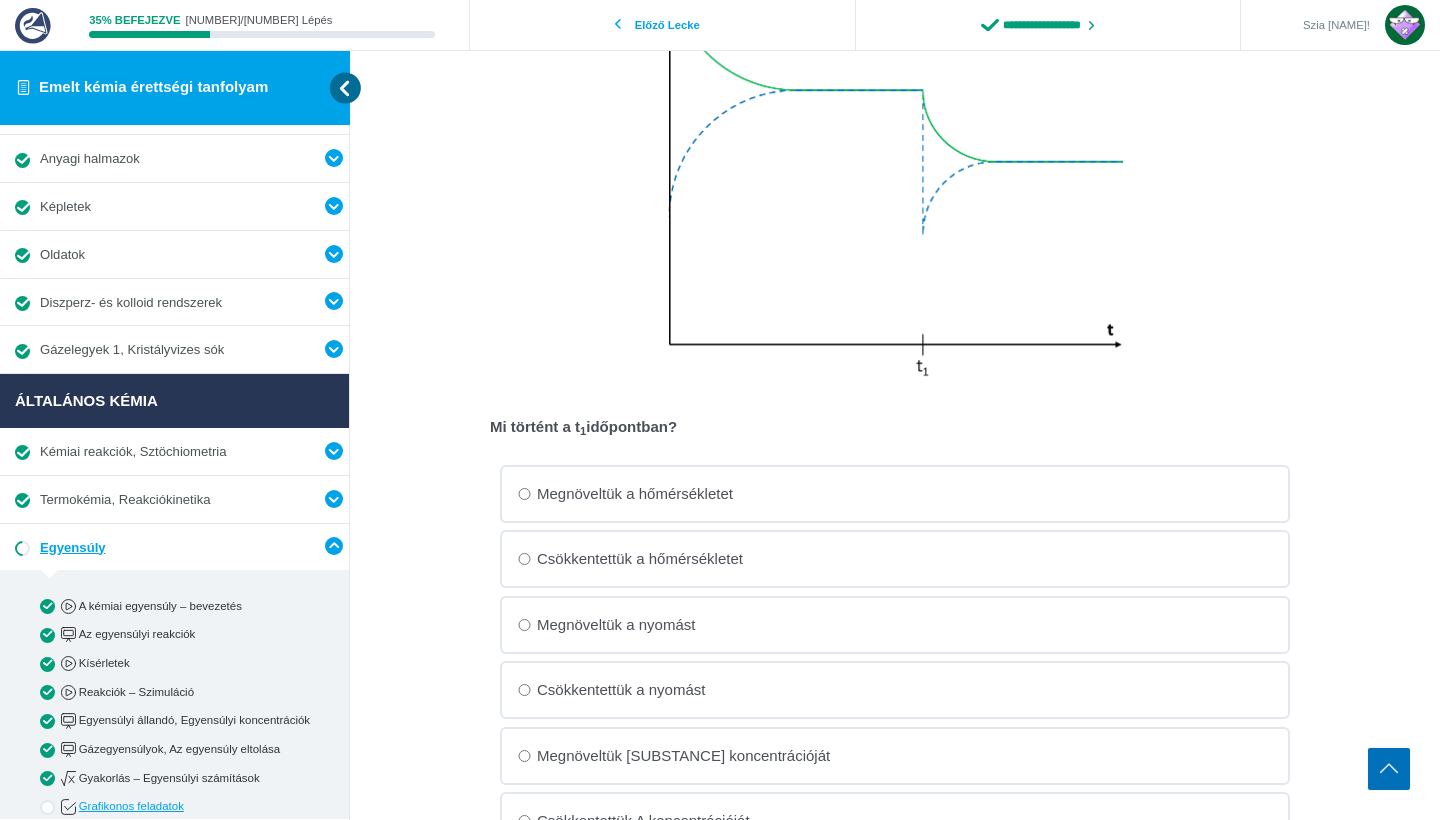click on "Megnöveltük a nyomást" at bounding box center (0, 0) 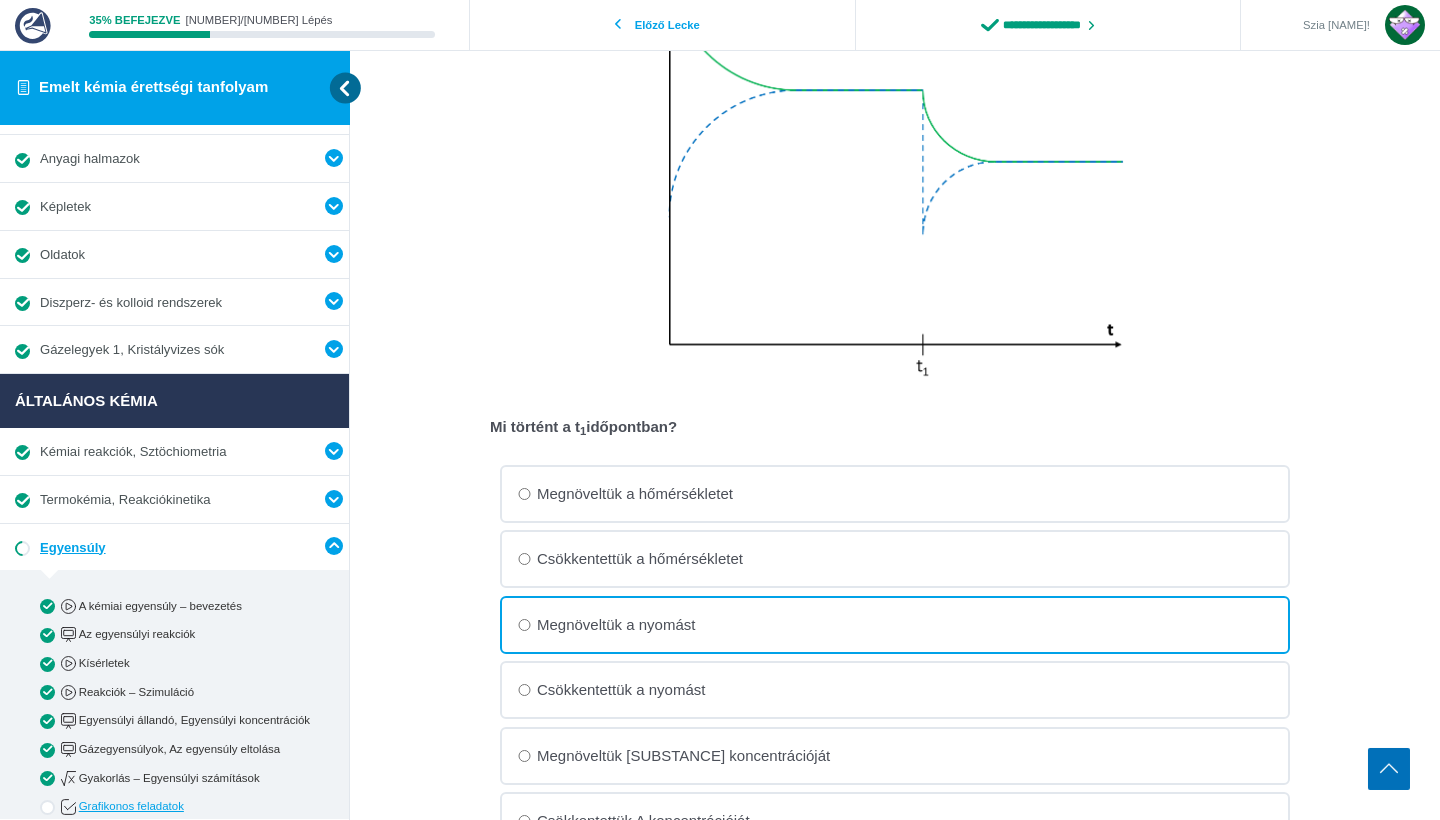click on "Csökkentettük a nyomást" at bounding box center (0, 0) 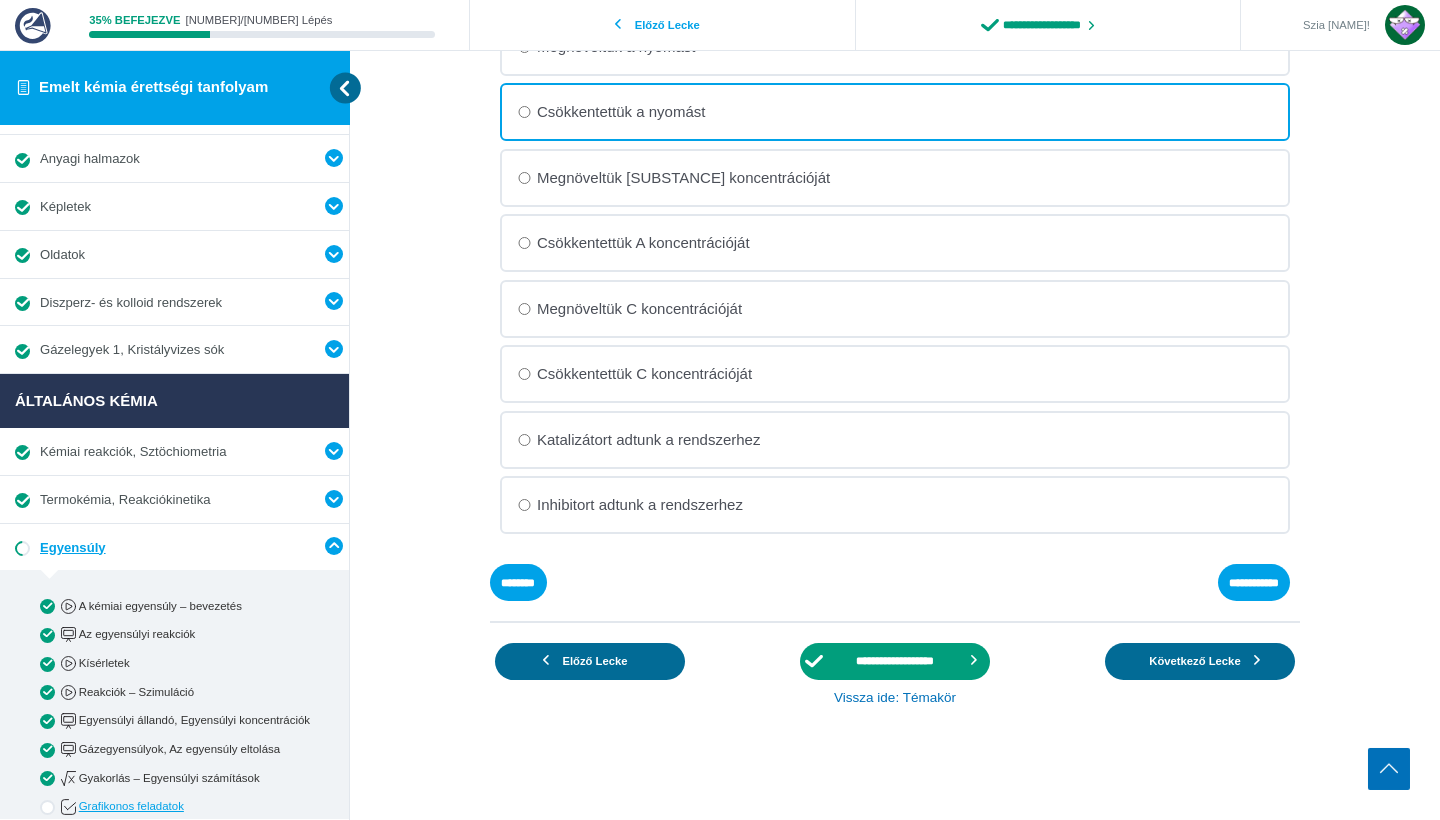 scroll, scrollTop: 1110, scrollLeft: 0, axis: vertical 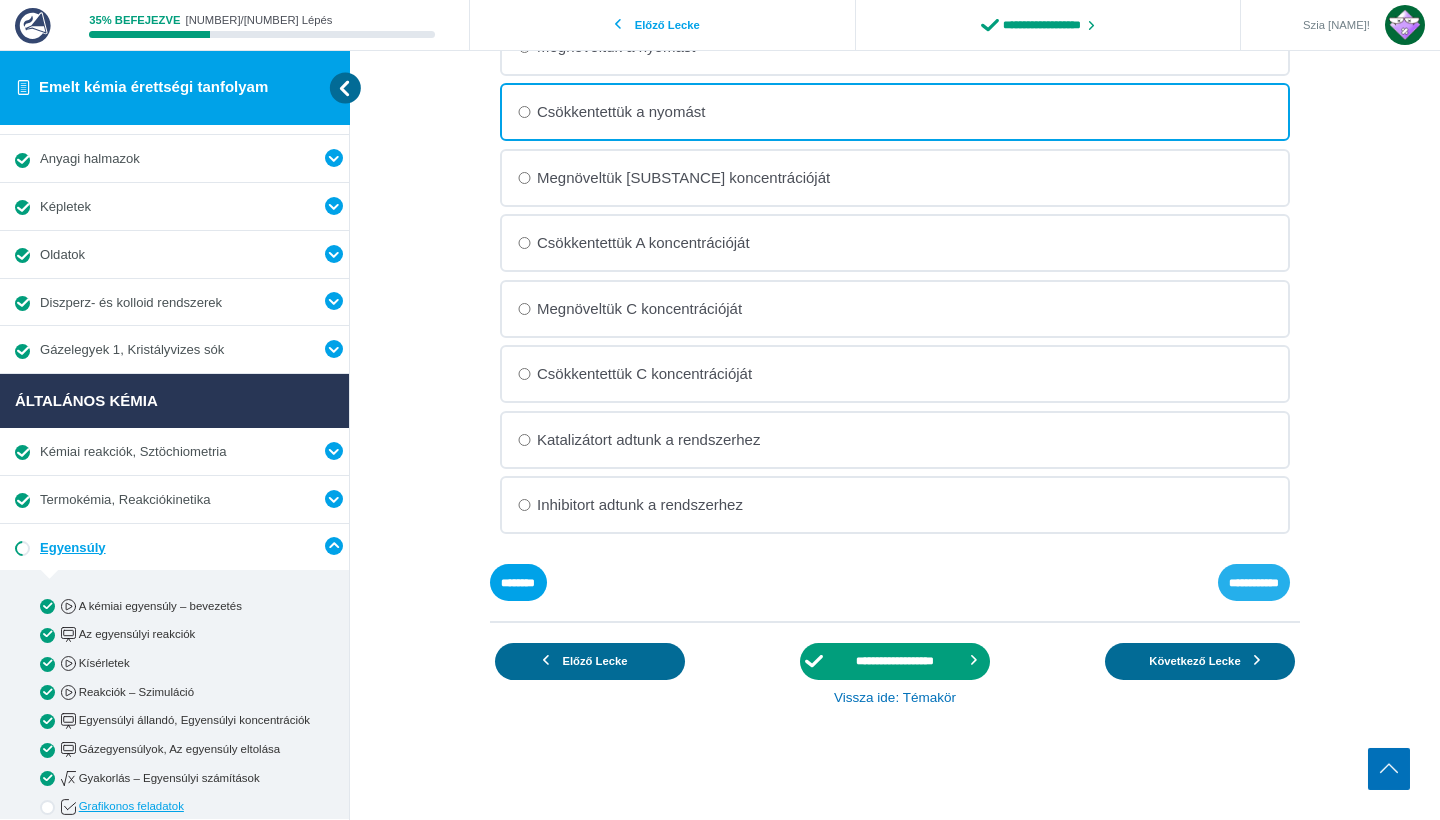 click on "**********" at bounding box center [0, 0] 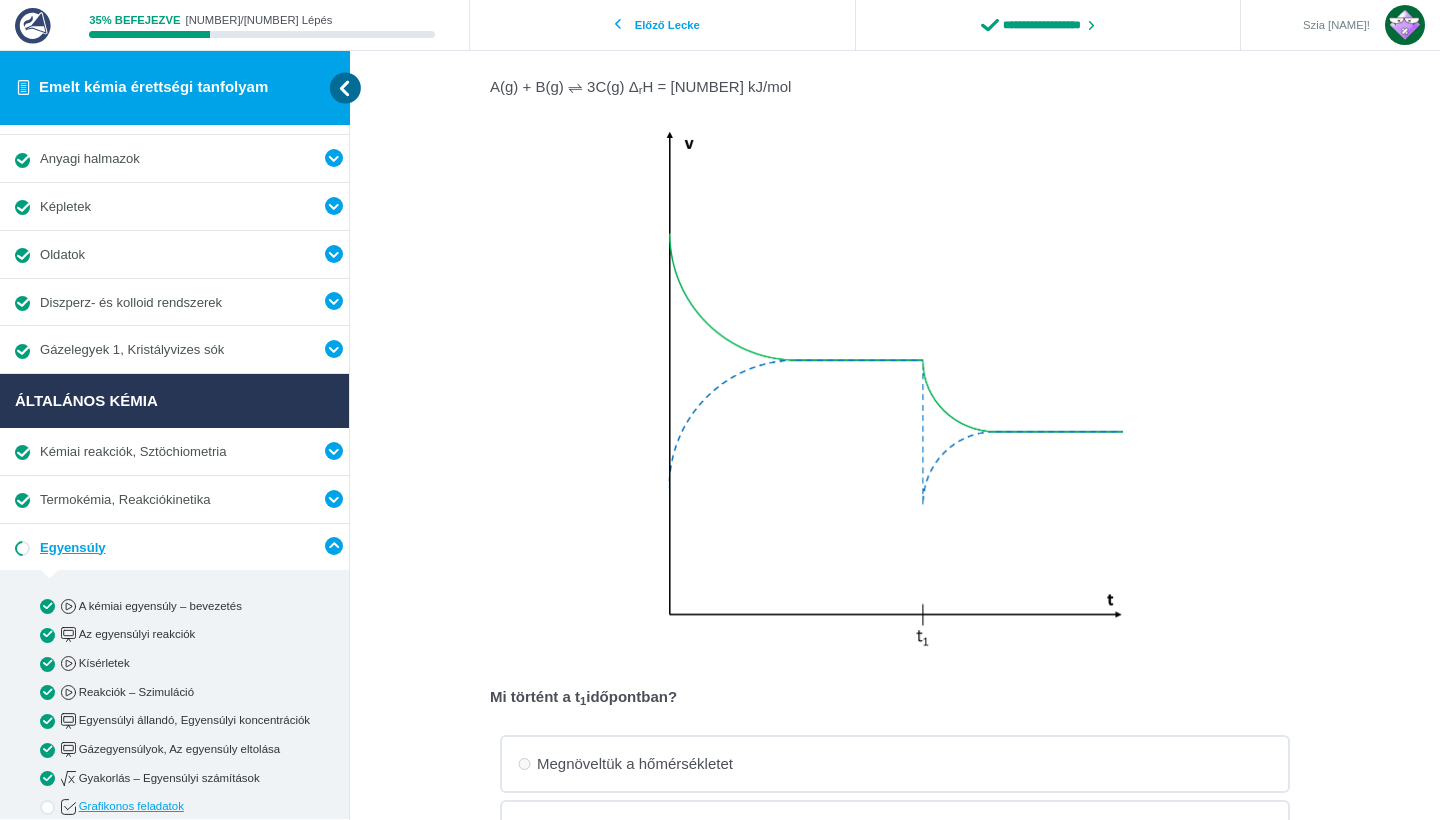 scroll, scrollTop: 200, scrollLeft: 0, axis: vertical 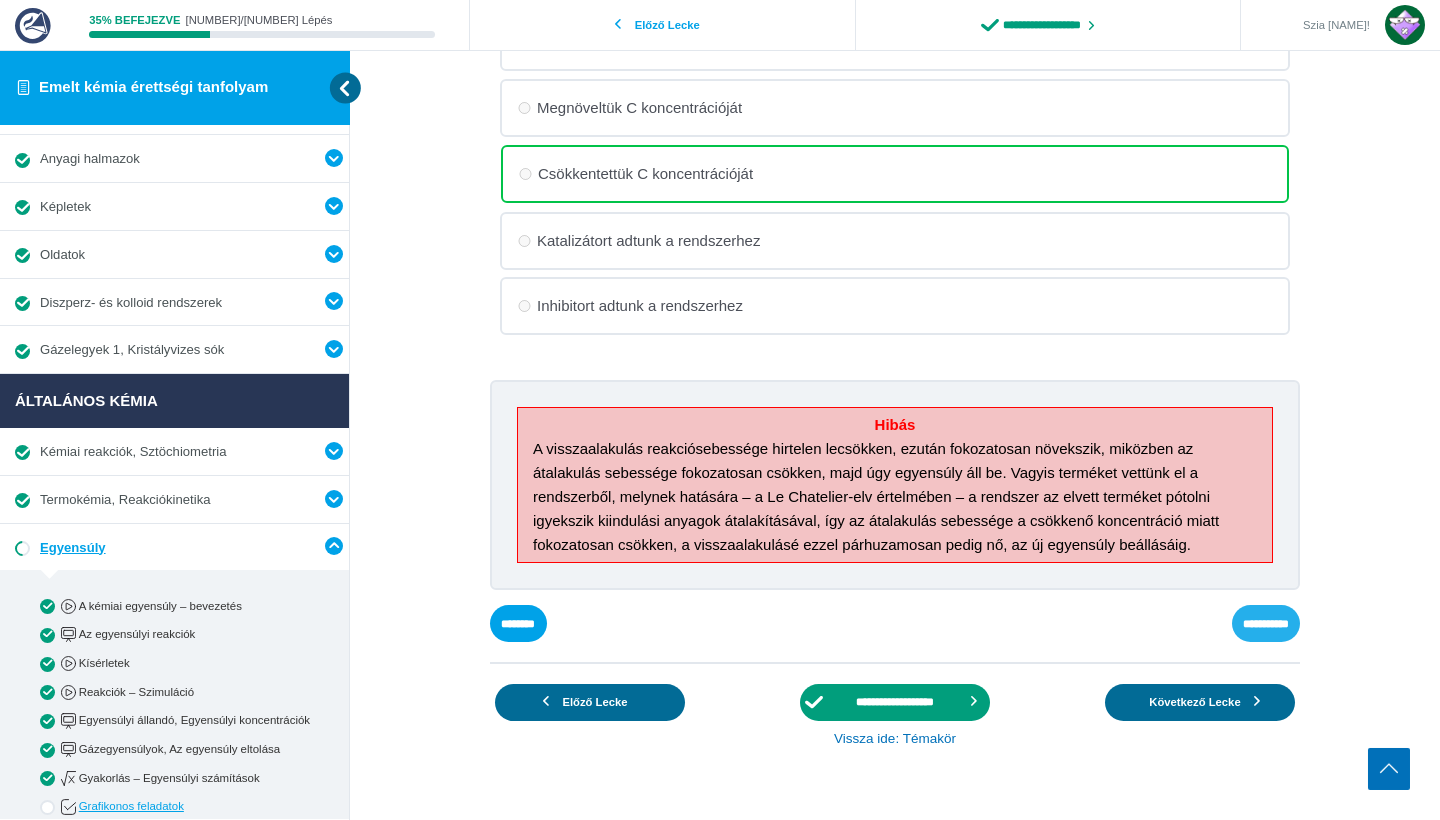 click on "**********" at bounding box center (0, 0) 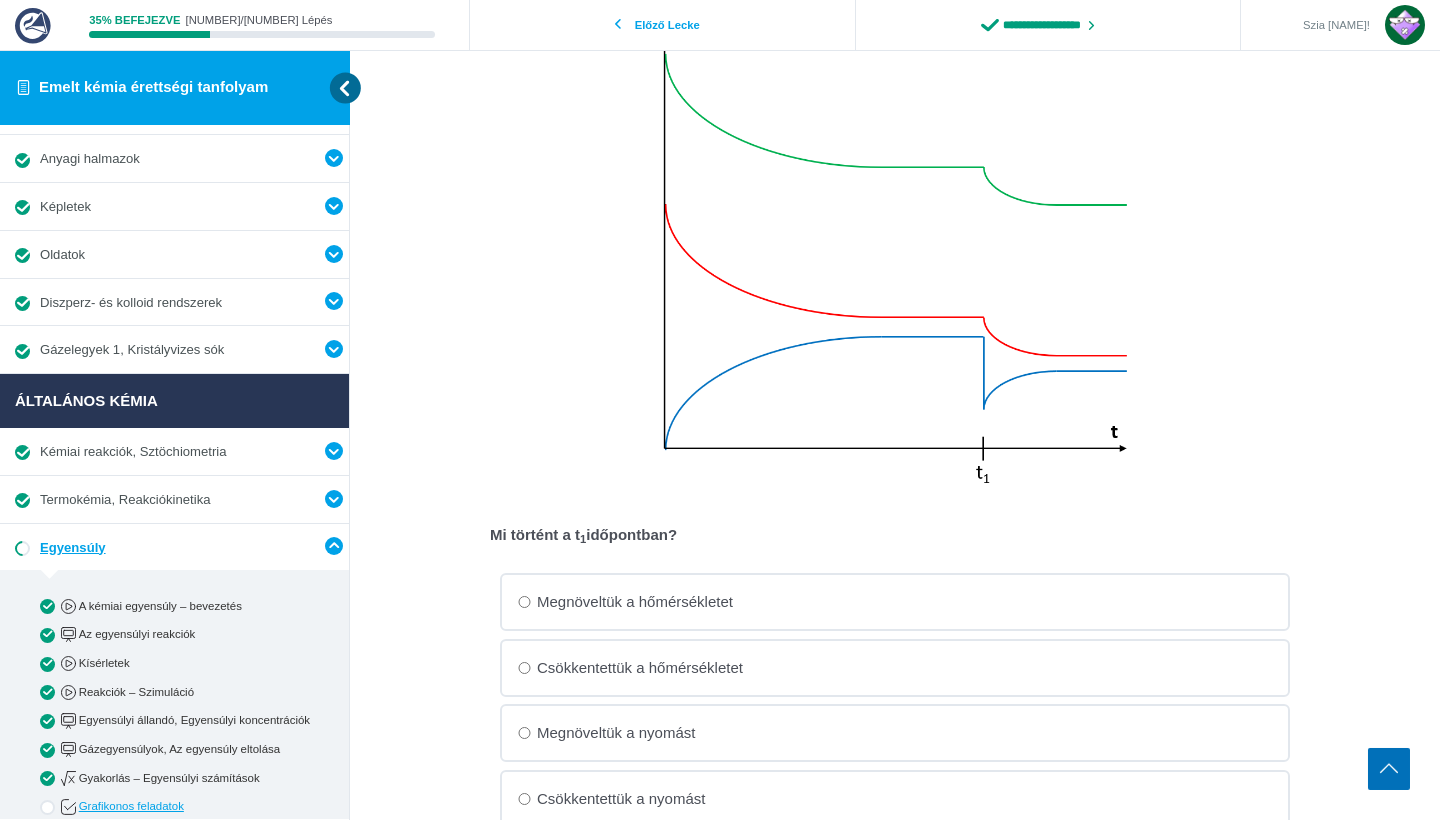 scroll, scrollTop: 404, scrollLeft: 0, axis: vertical 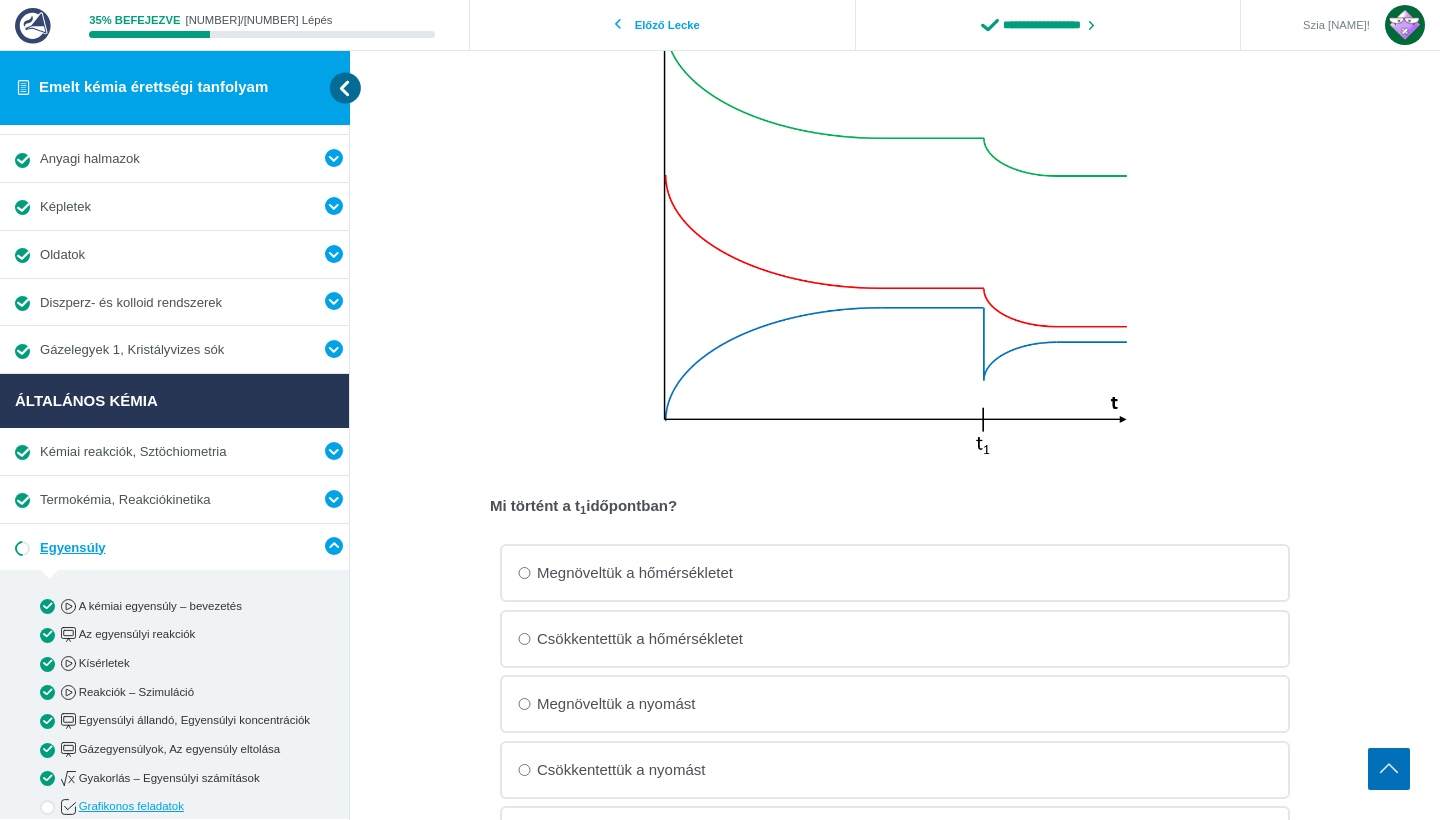click on "Megnöveltük a hőmérsékletet" at bounding box center [0, 0] 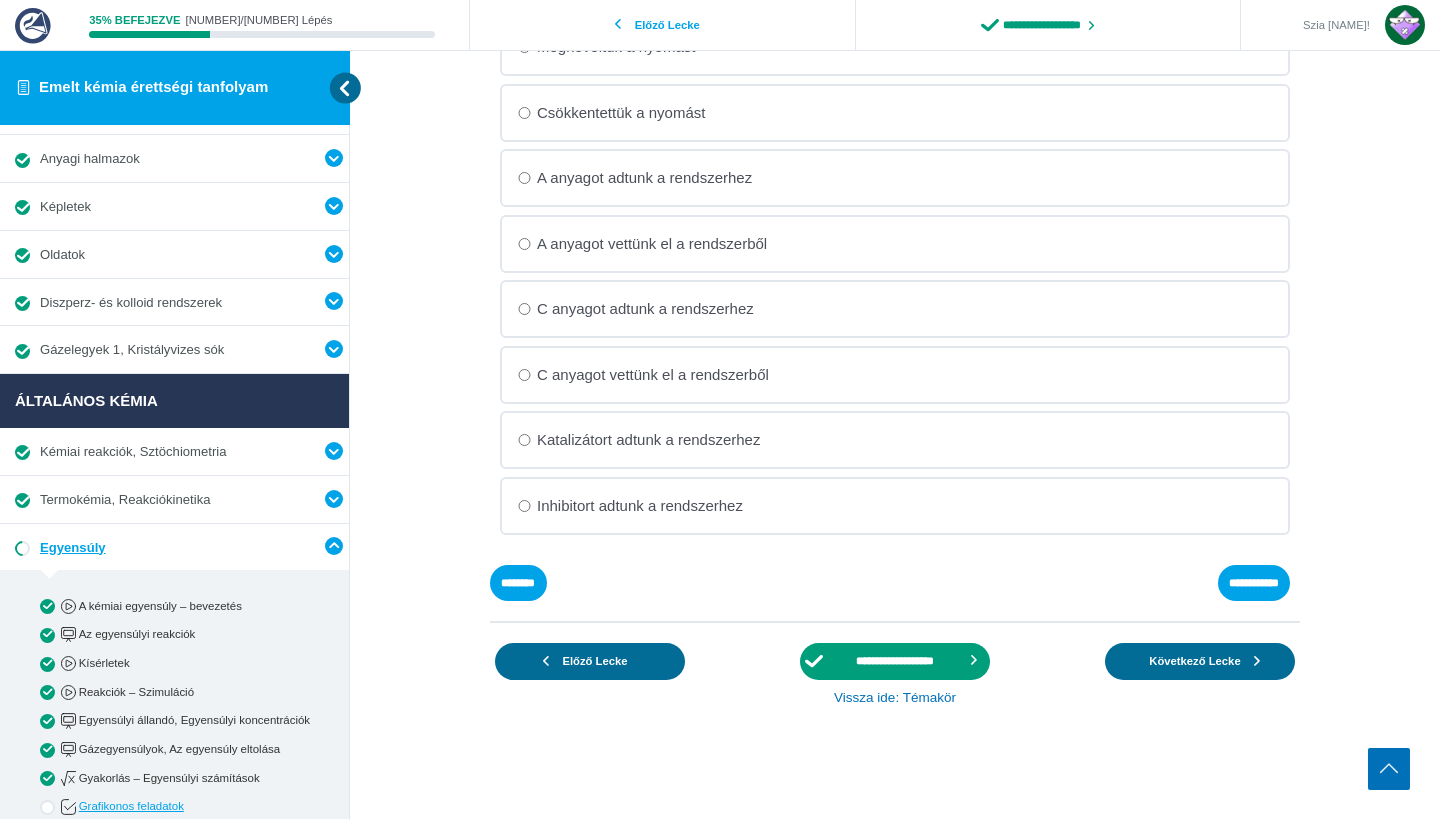 scroll, scrollTop: 1061, scrollLeft: 0, axis: vertical 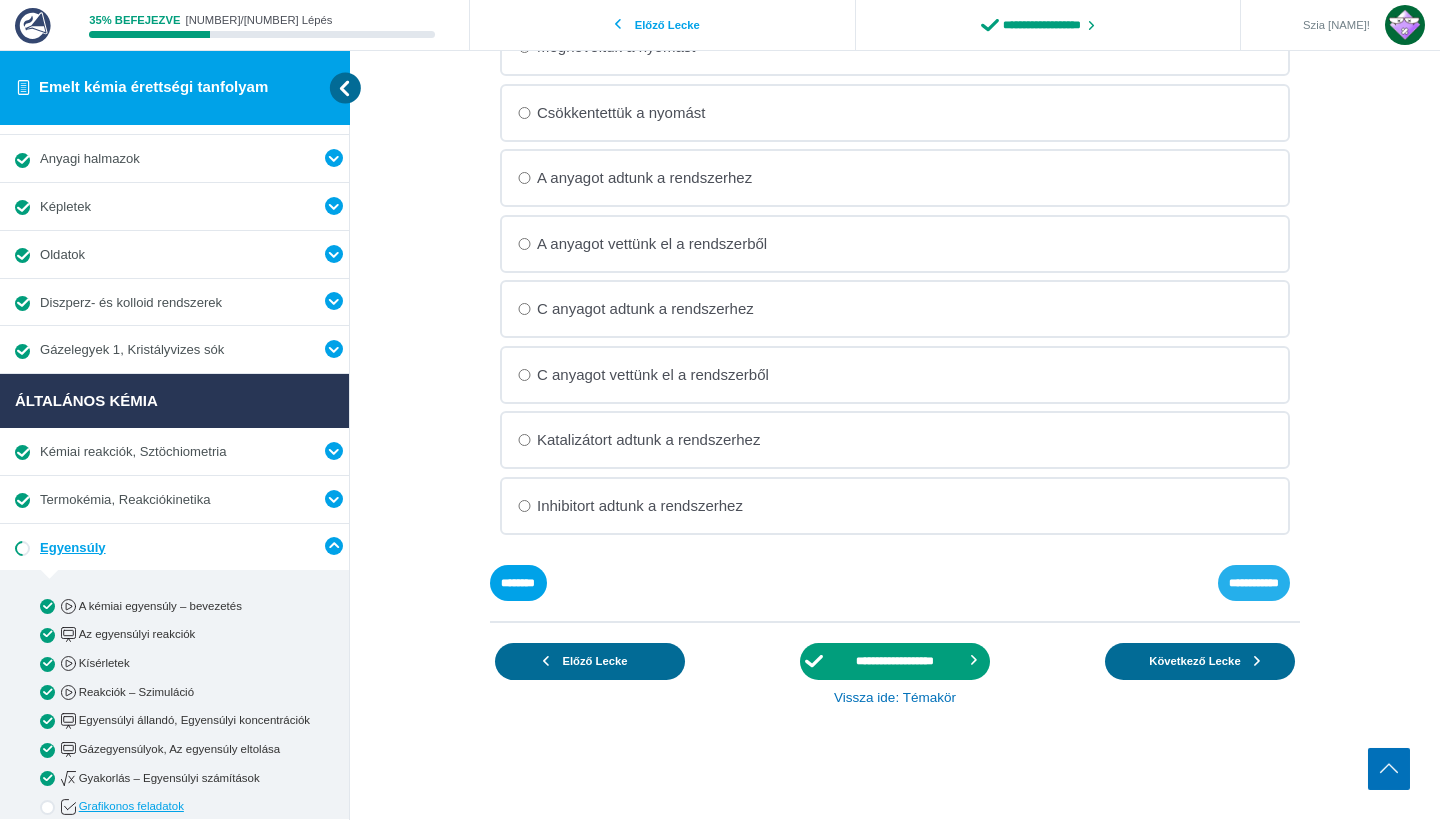 click on "**********" at bounding box center (0, 0) 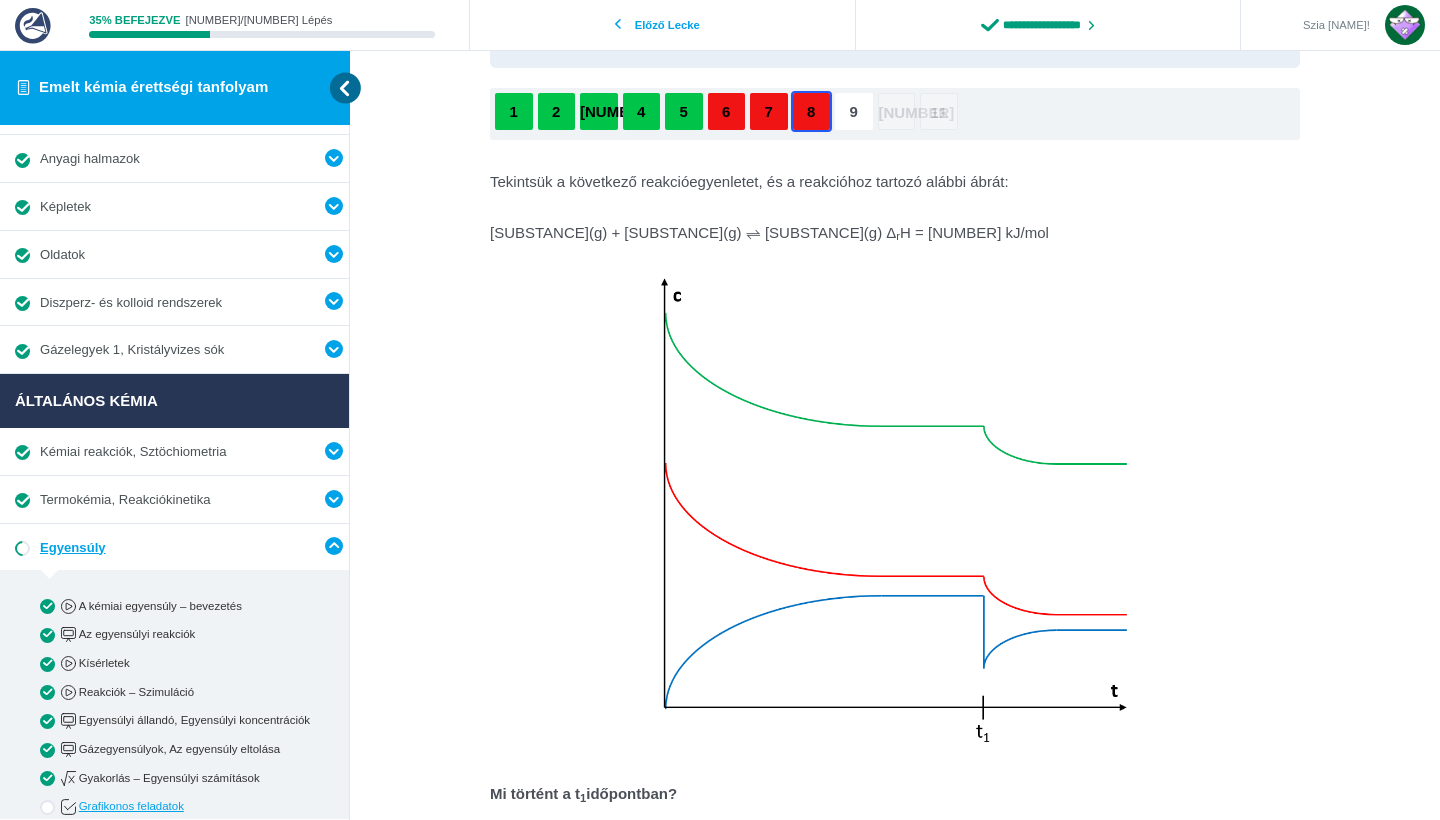 scroll, scrollTop: 117, scrollLeft: 0, axis: vertical 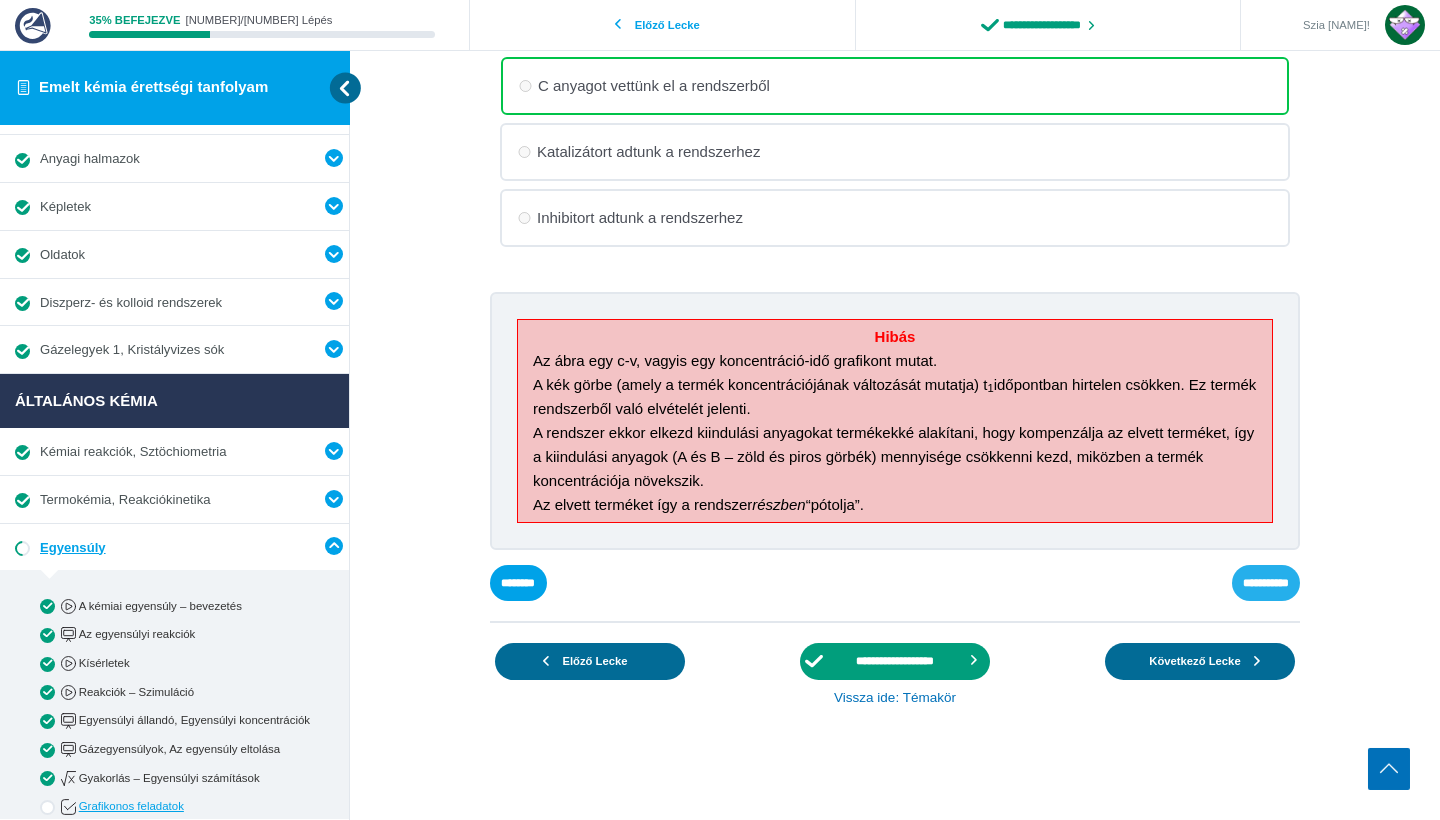 click on "**********" at bounding box center (0, 0) 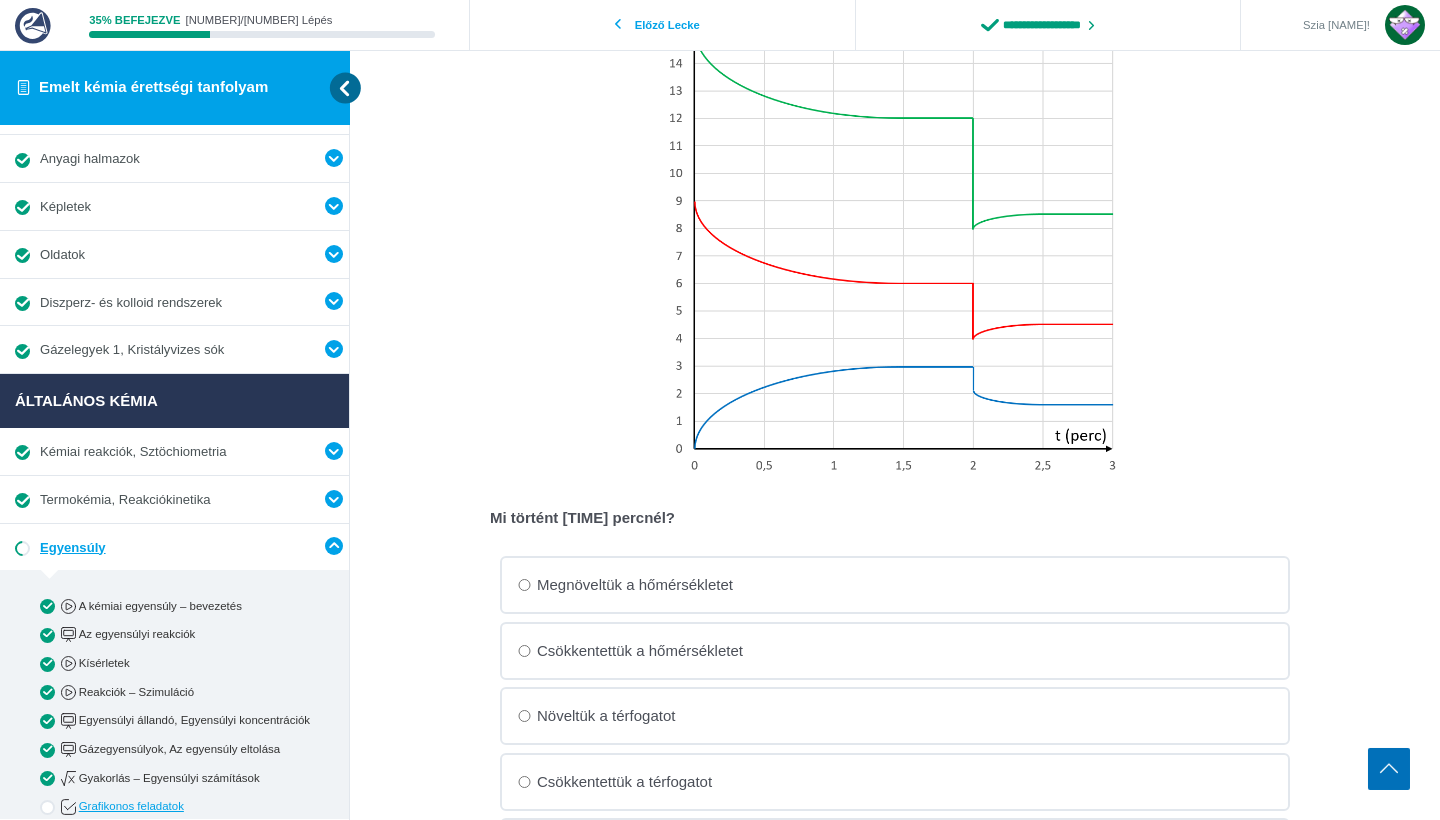 scroll, scrollTop: 460, scrollLeft: 0, axis: vertical 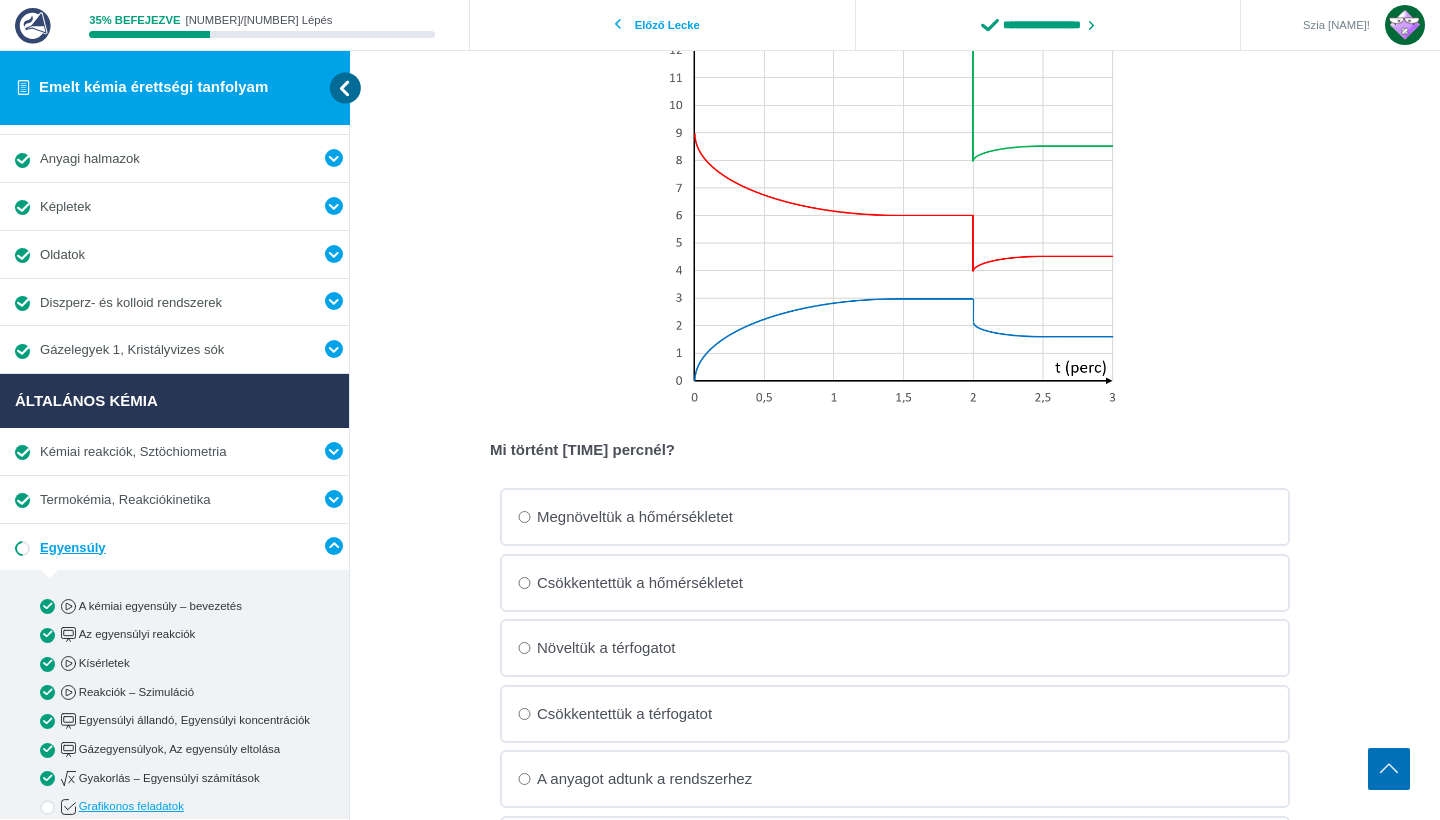 click on "Csökkentettük a térfogatot" at bounding box center [0, 0] 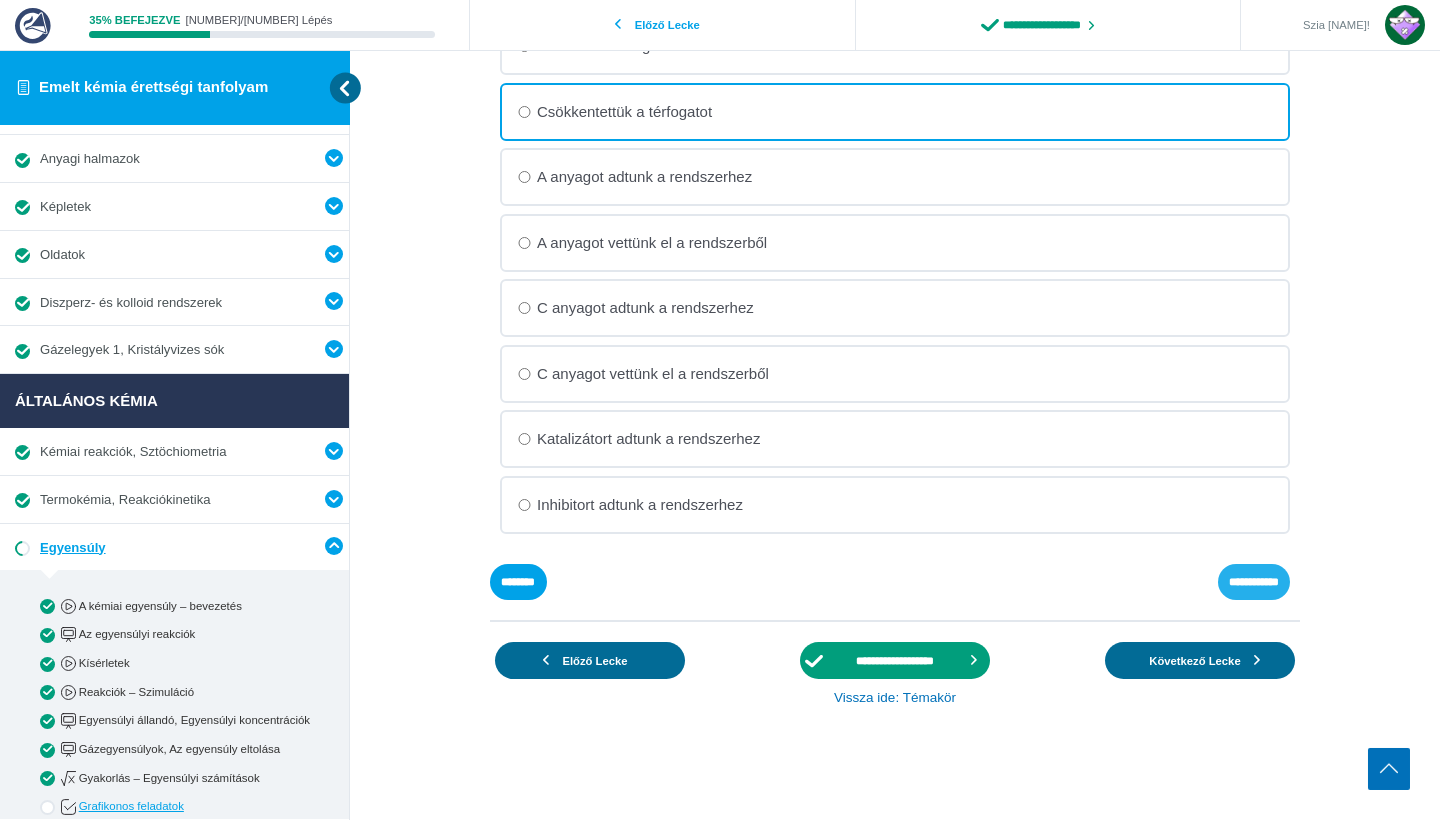 scroll, scrollTop: 1061, scrollLeft: 0, axis: vertical 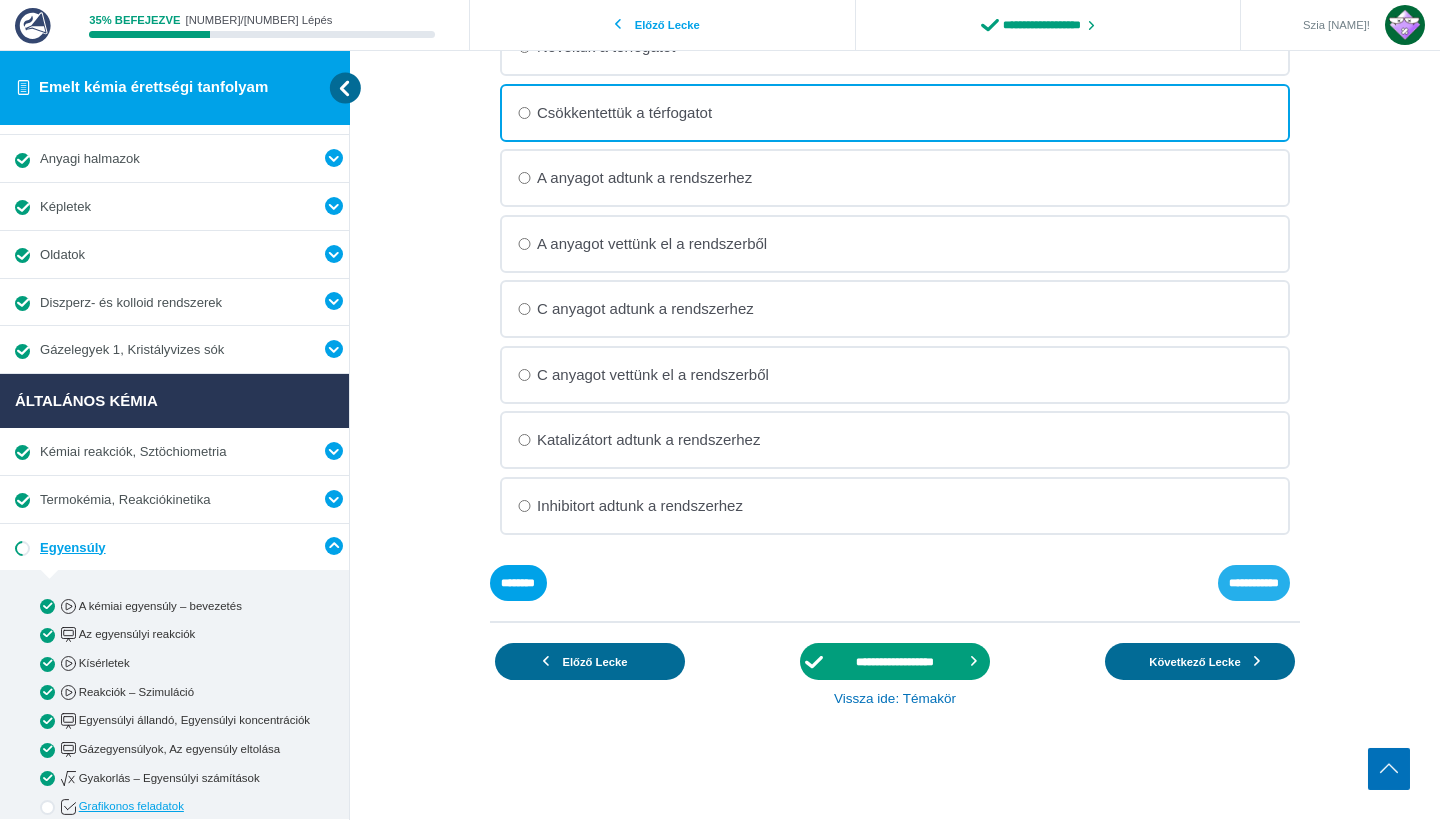 click on "**********" at bounding box center (0, 0) 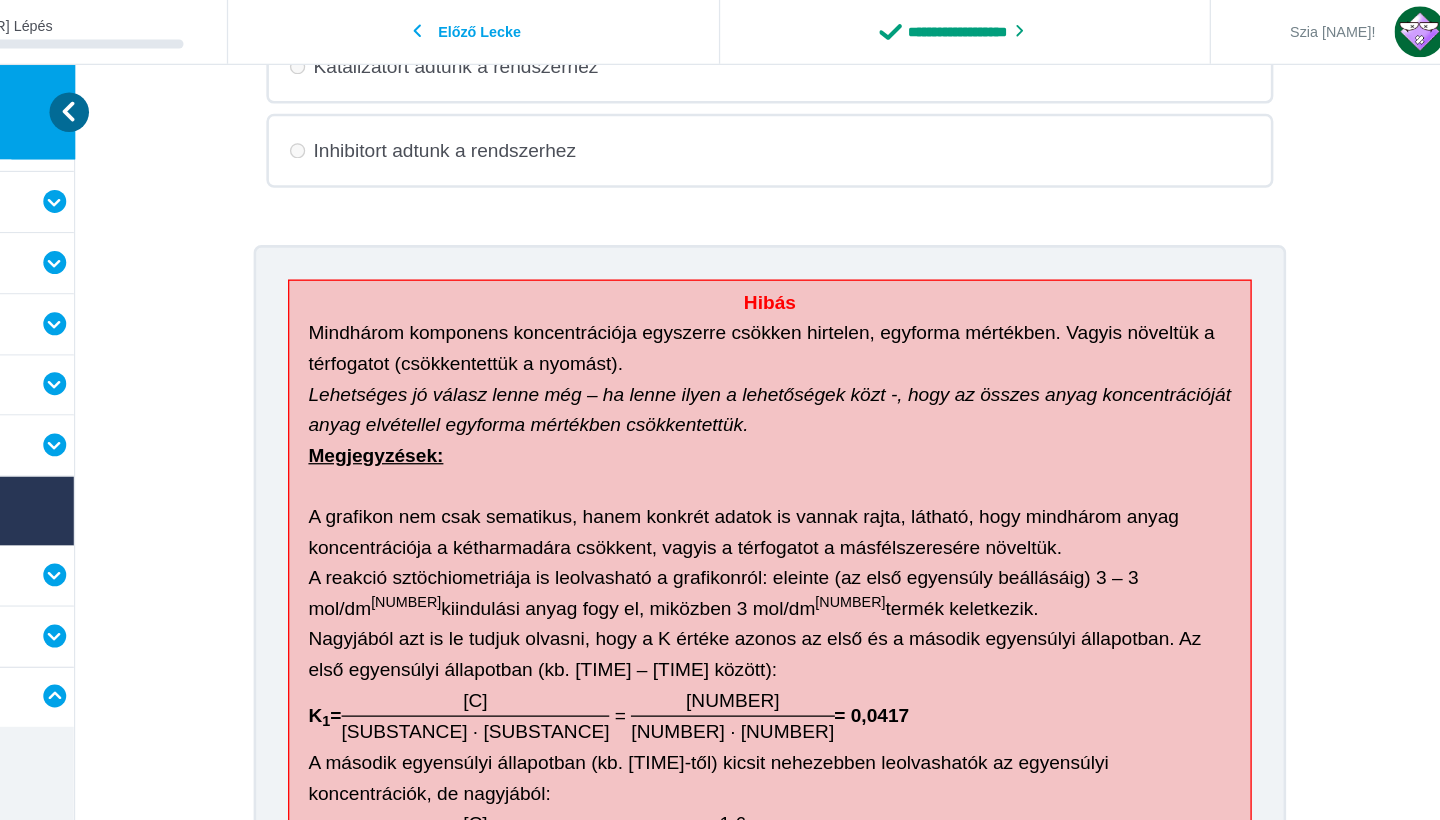scroll, scrollTop: 1460, scrollLeft: 0, axis: vertical 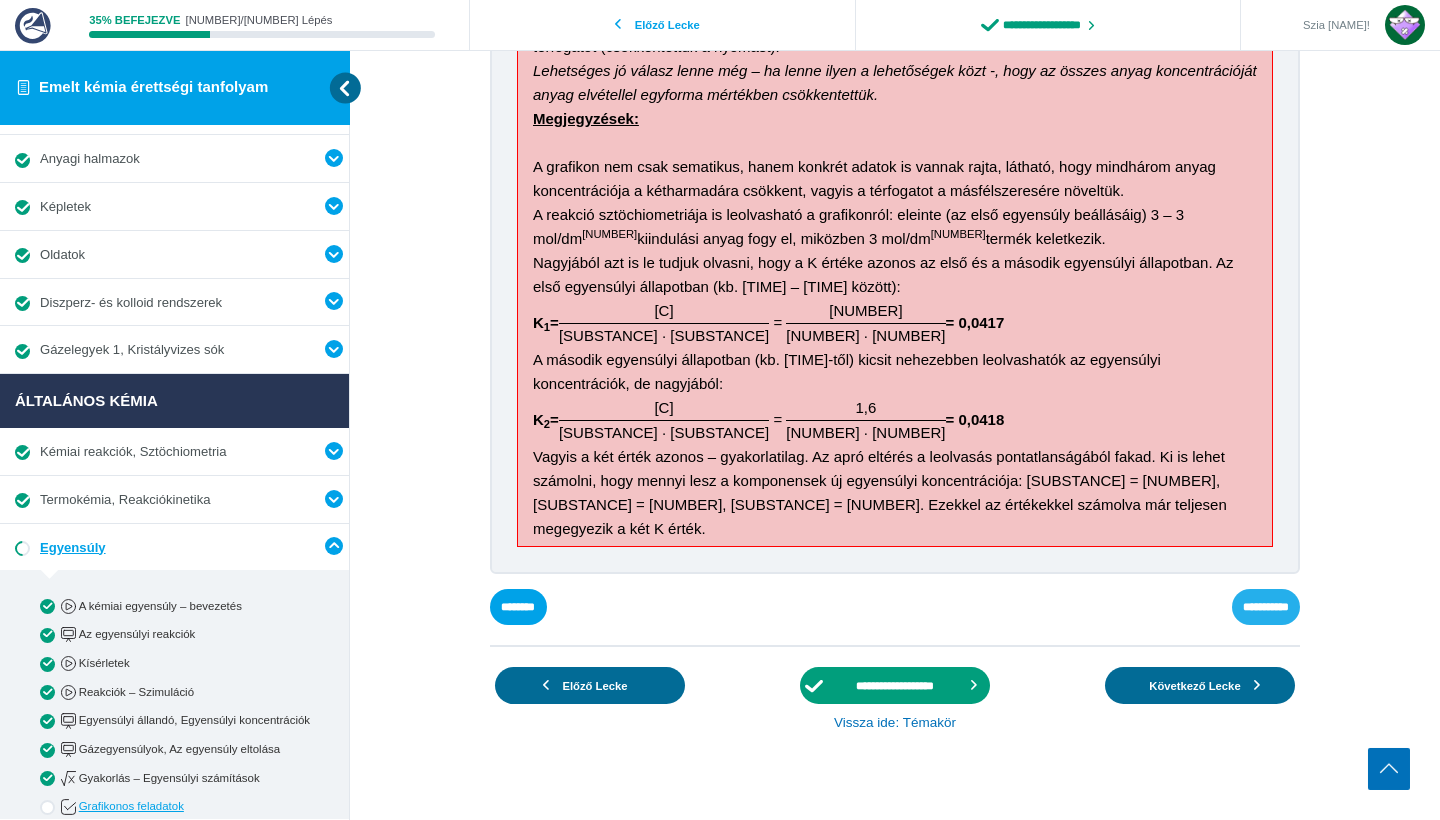 click on "**********" at bounding box center [0, 0] 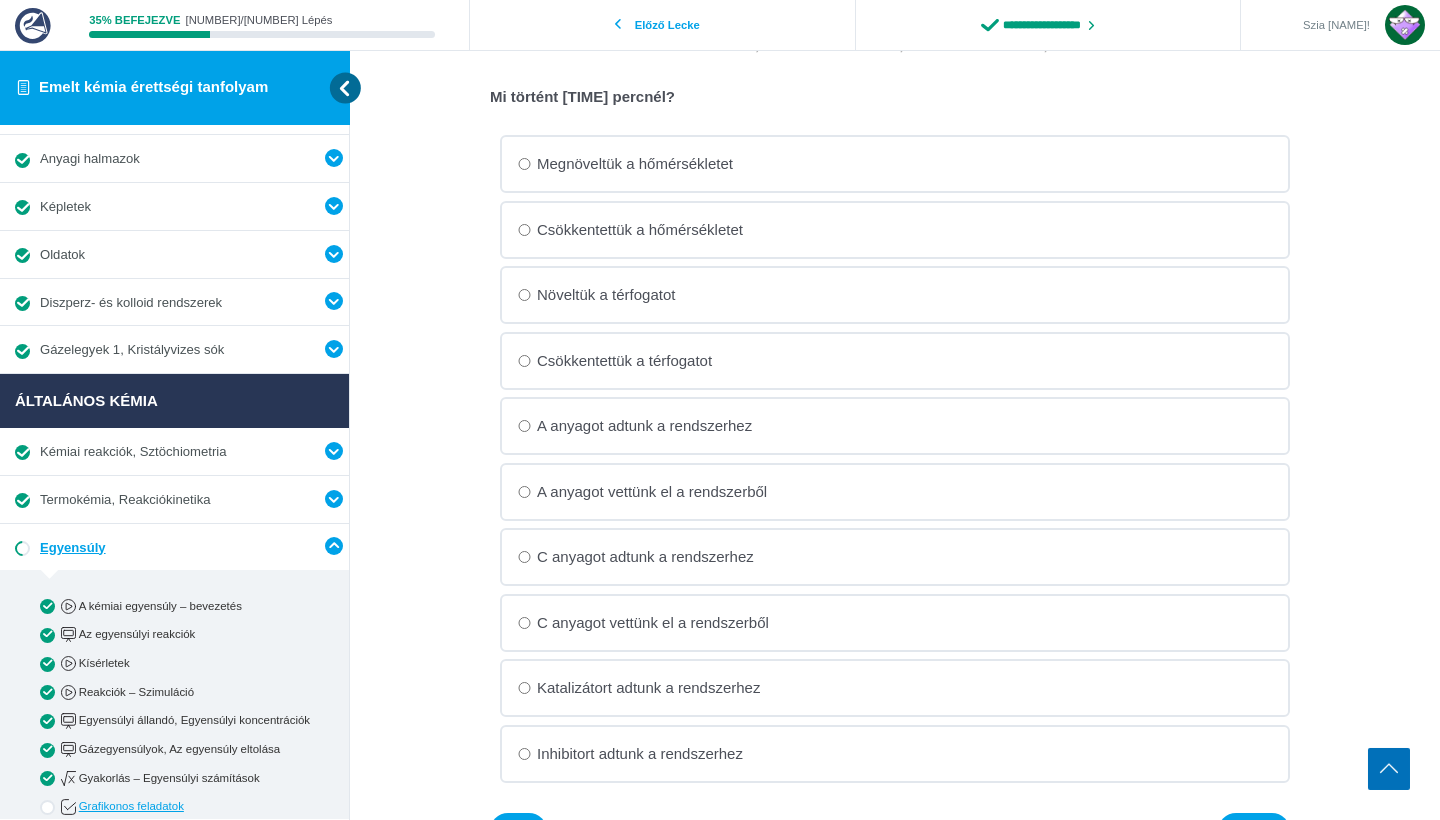 scroll, scrollTop: 707, scrollLeft: 0, axis: vertical 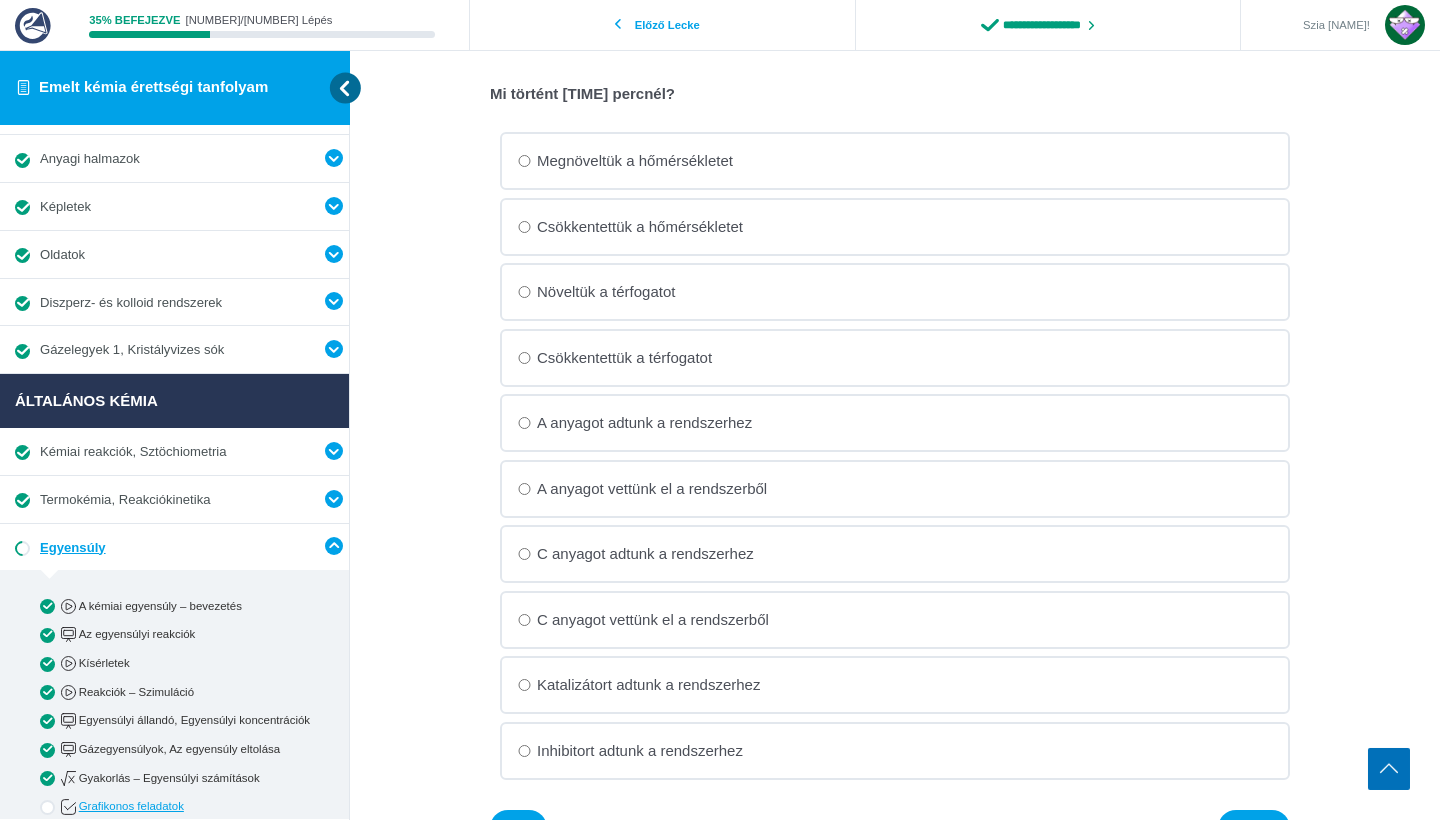click on "C anyagot vettünk el a rendszerből" at bounding box center [0, 0] 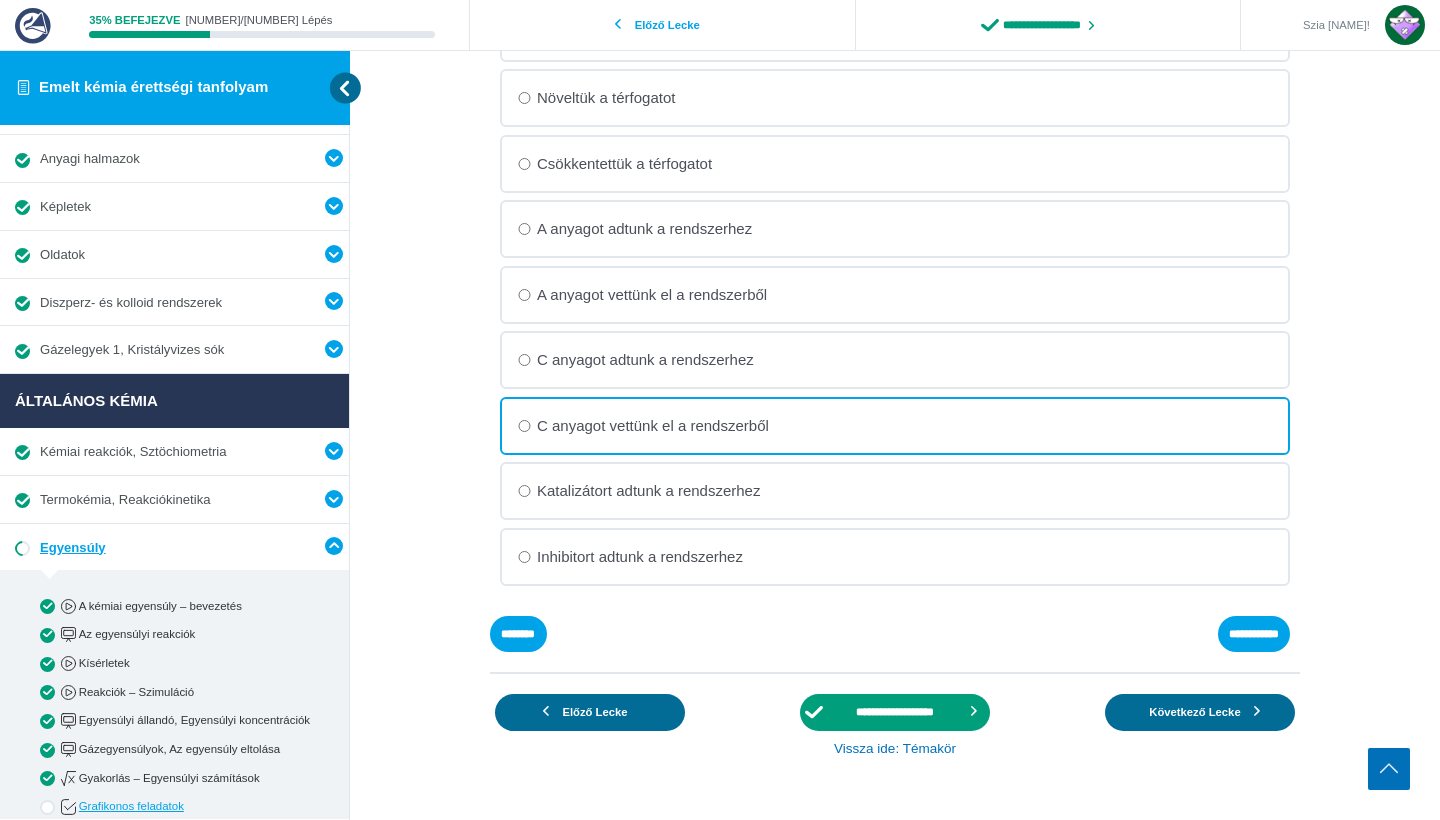 scroll, scrollTop: 903, scrollLeft: 0, axis: vertical 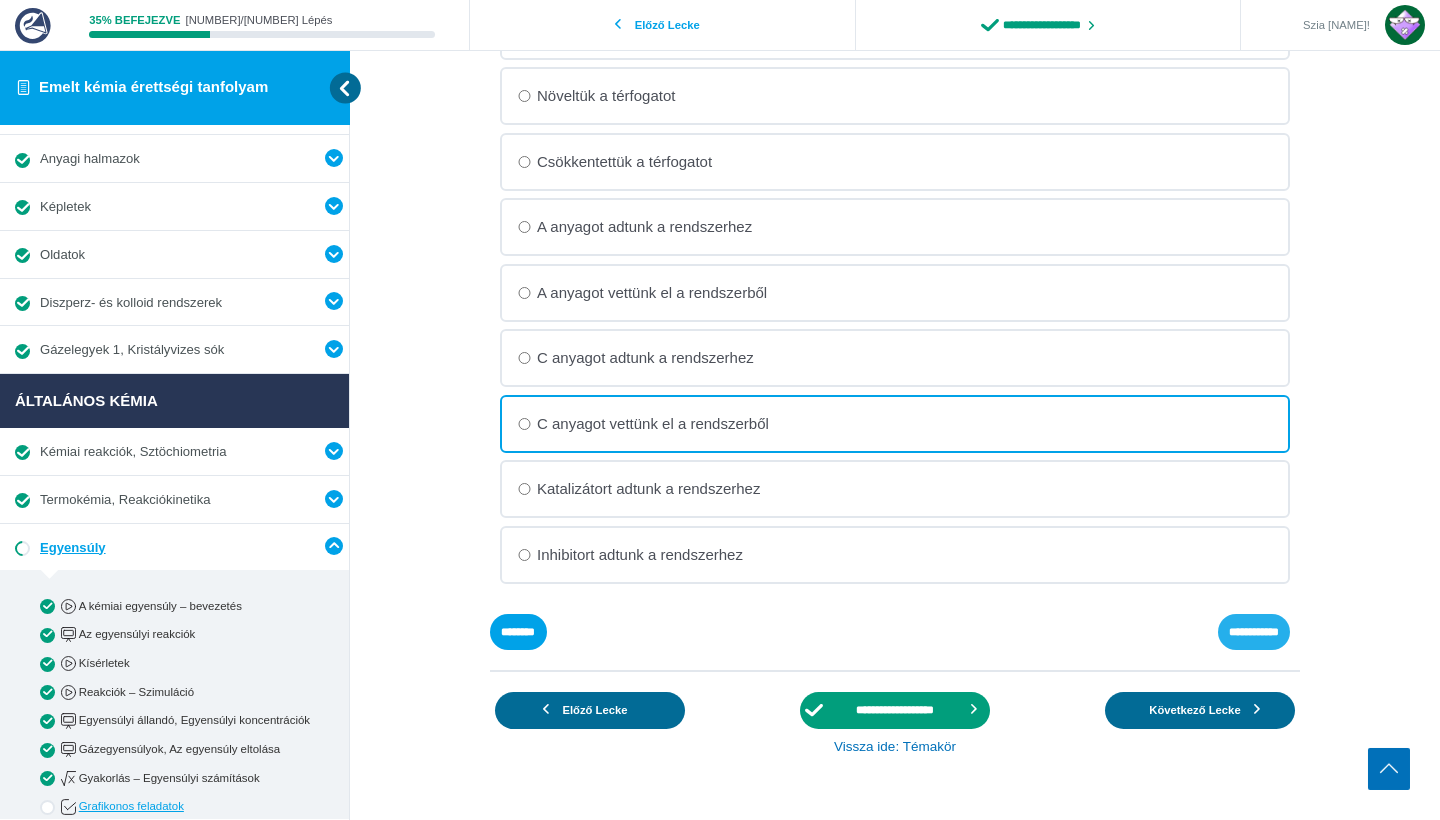 click on "**********" at bounding box center (0, 0) 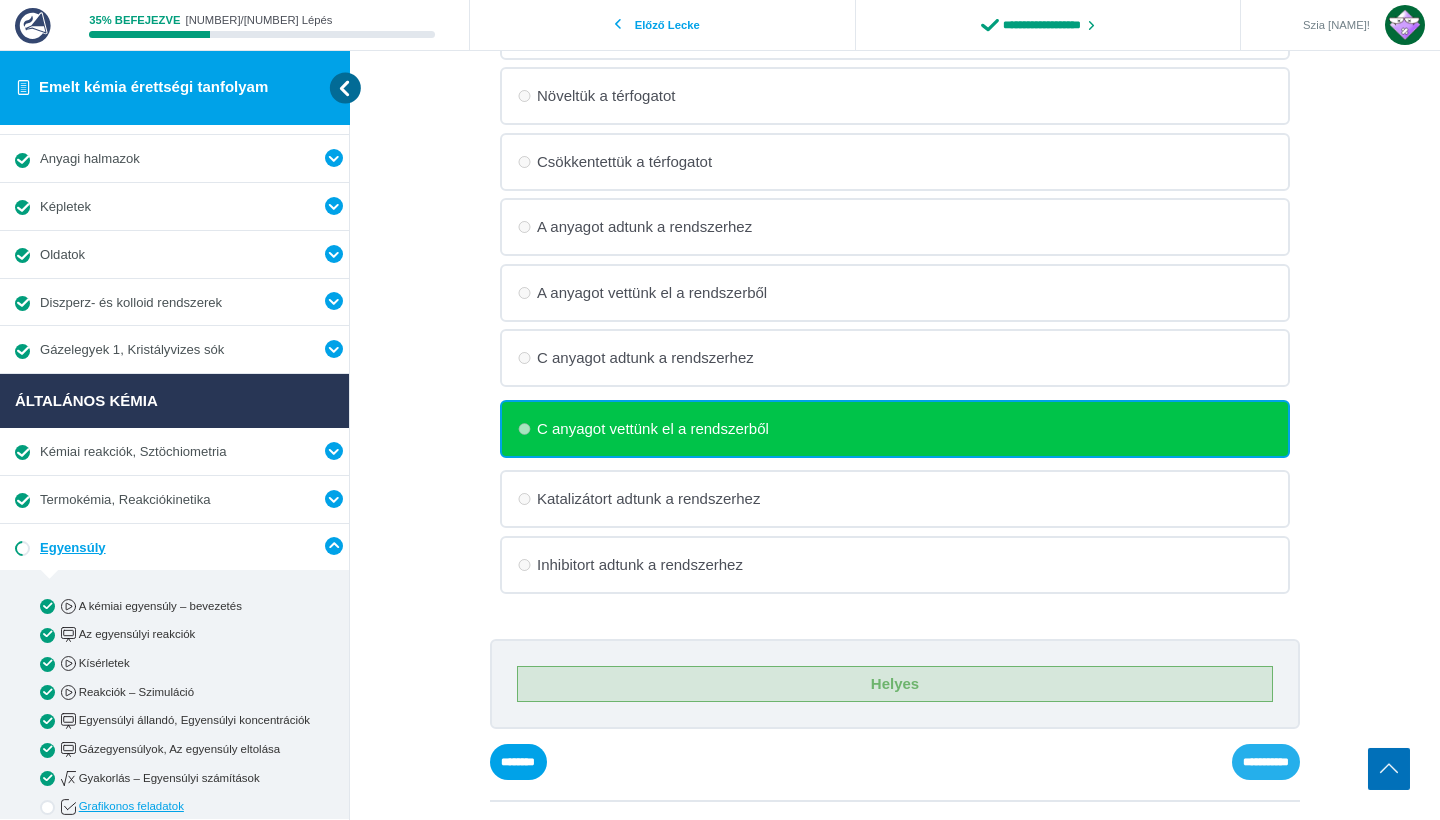 click on "**********" at bounding box center (0, 0) 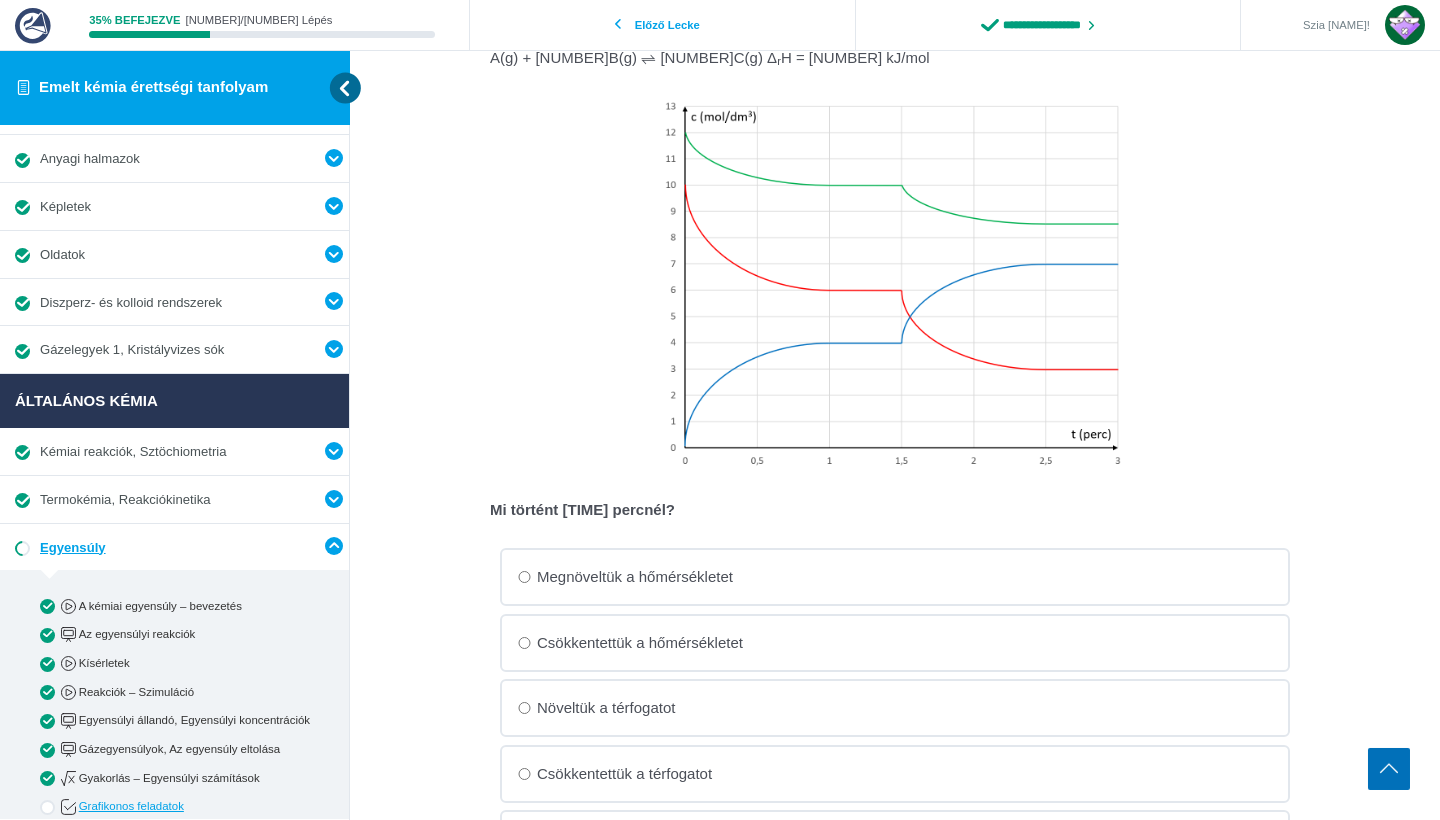 scroll, scrollTop: 186, scrollLeft: 0, axis: vertical 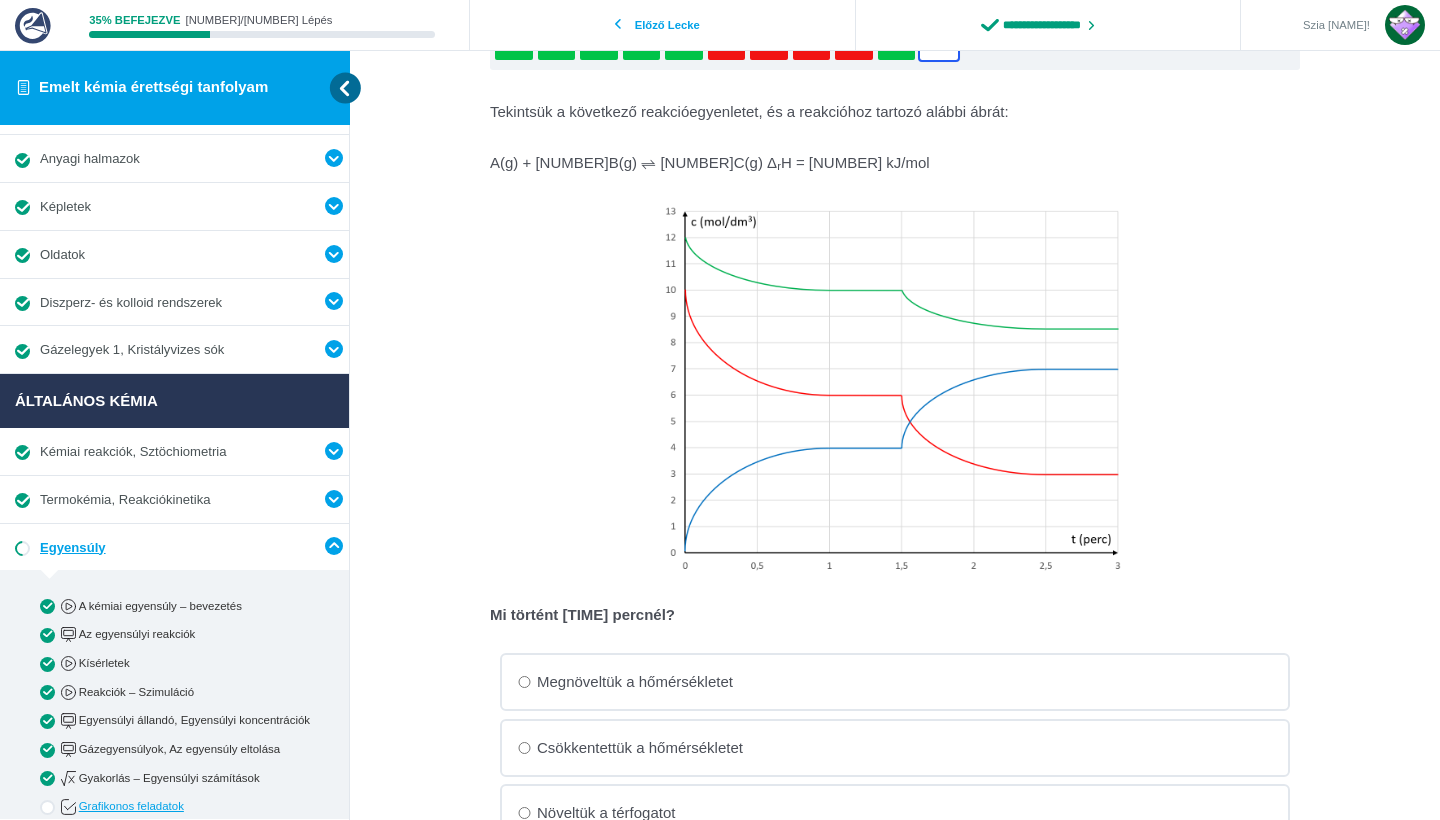 click on "Csökkentettük a hőmérsékletet" at bounding box center (0, 0) 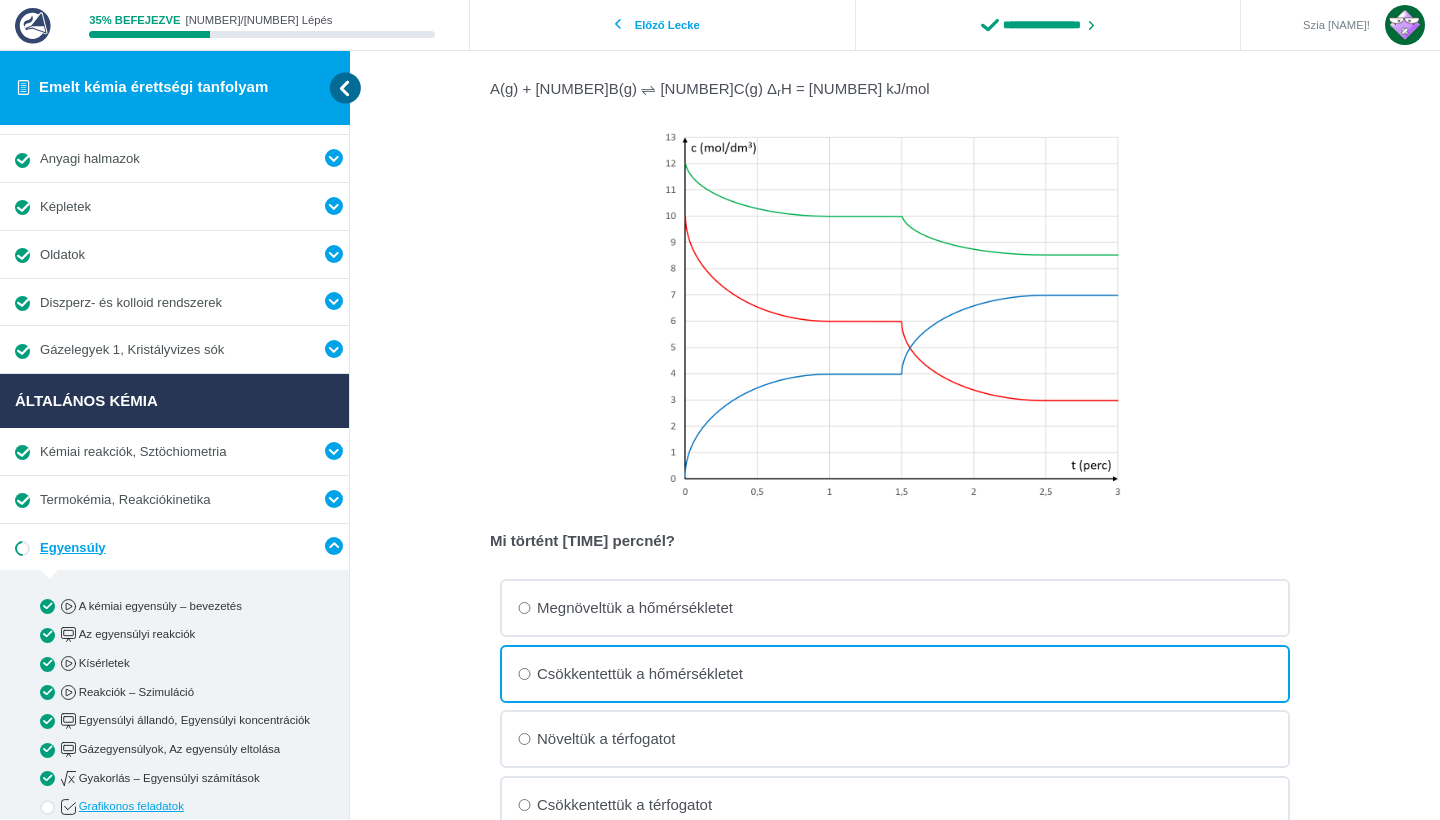 scroll, scrollTop: 271, scrollLeft: 0, axis: vertical 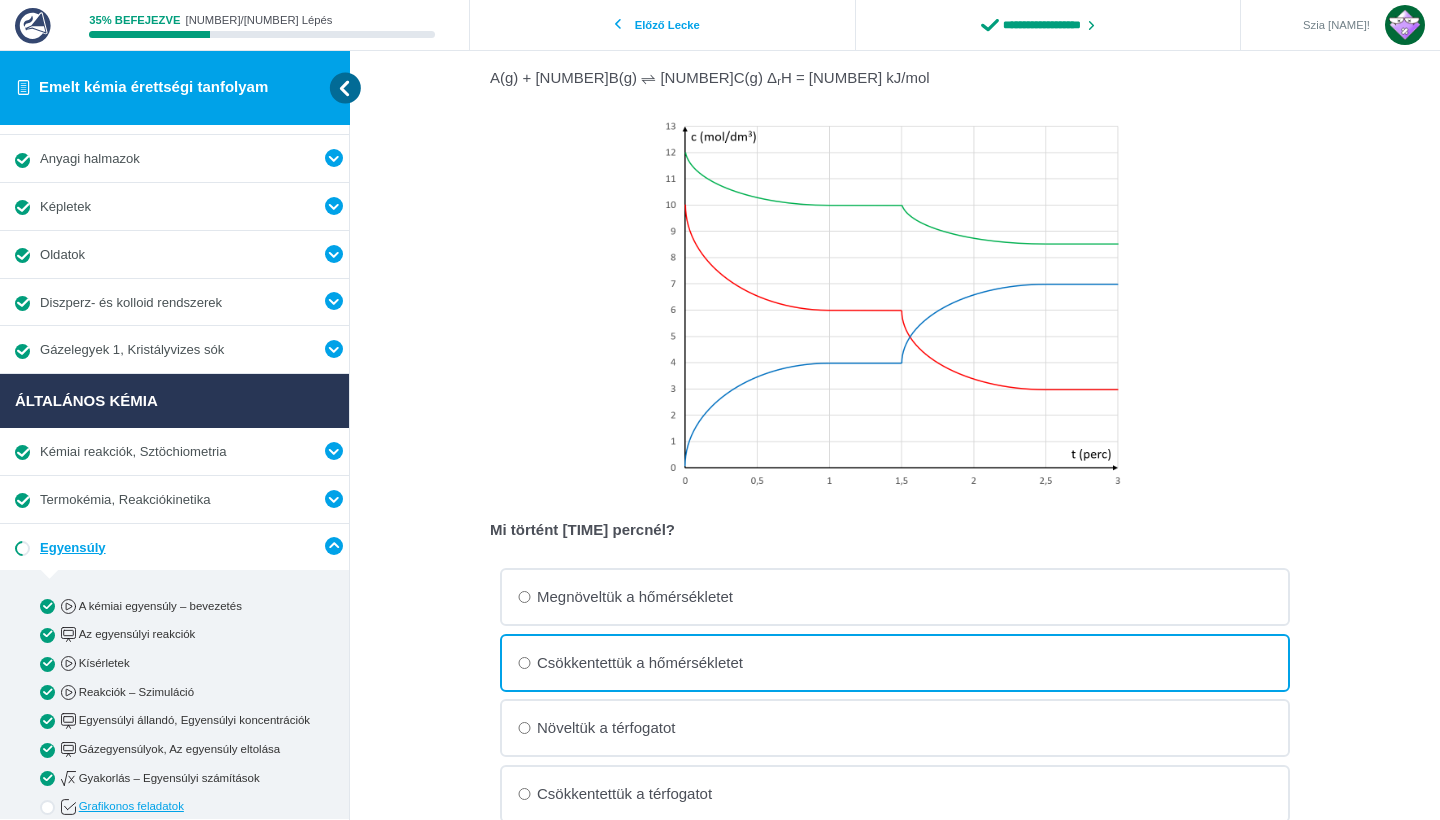 click on "Megnöveltük a hőmérsékletet" at bounding box center [0, 0] 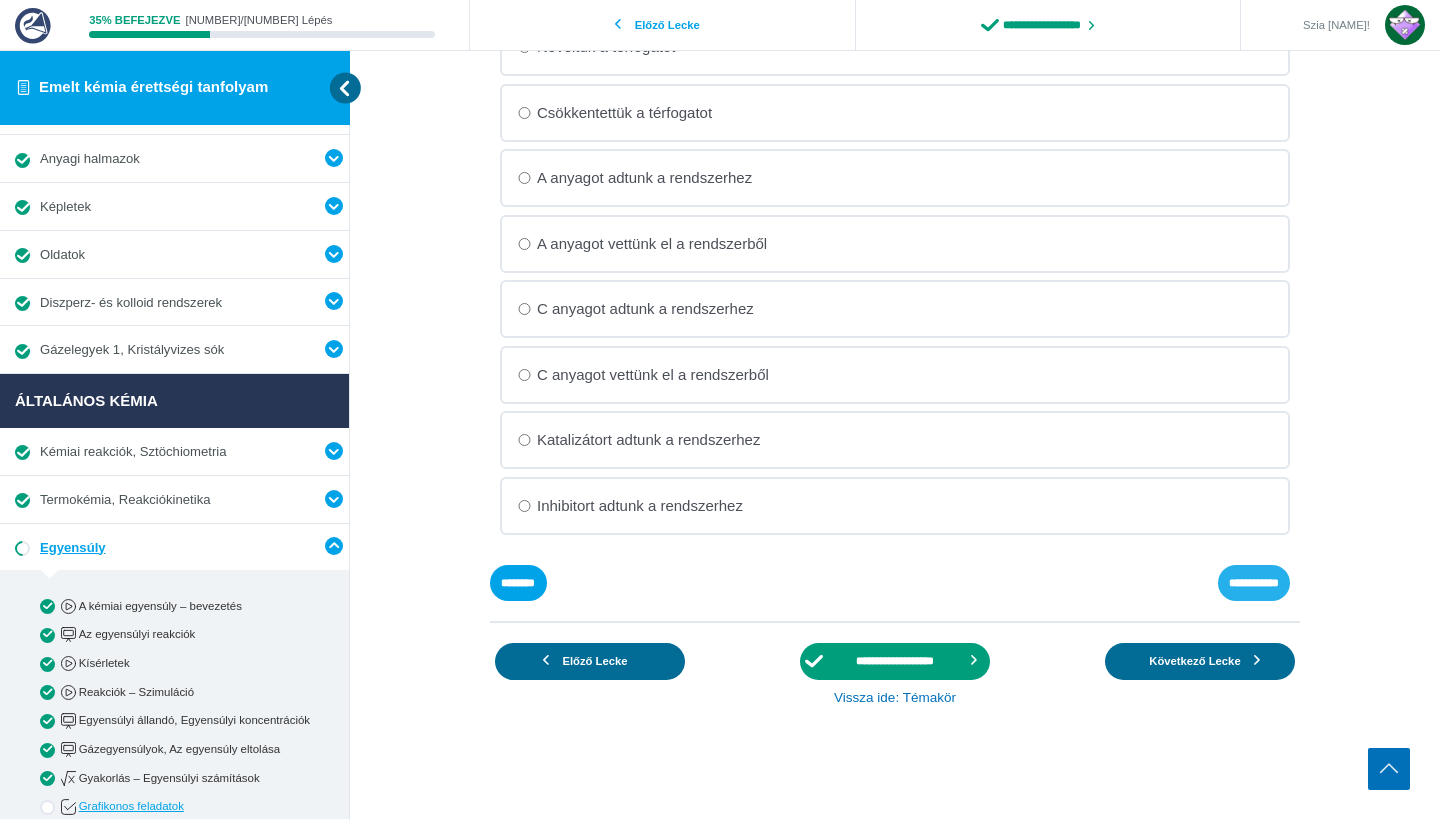 scroll, scrollTop: 952, scrollLeft: 0, axis: vertical 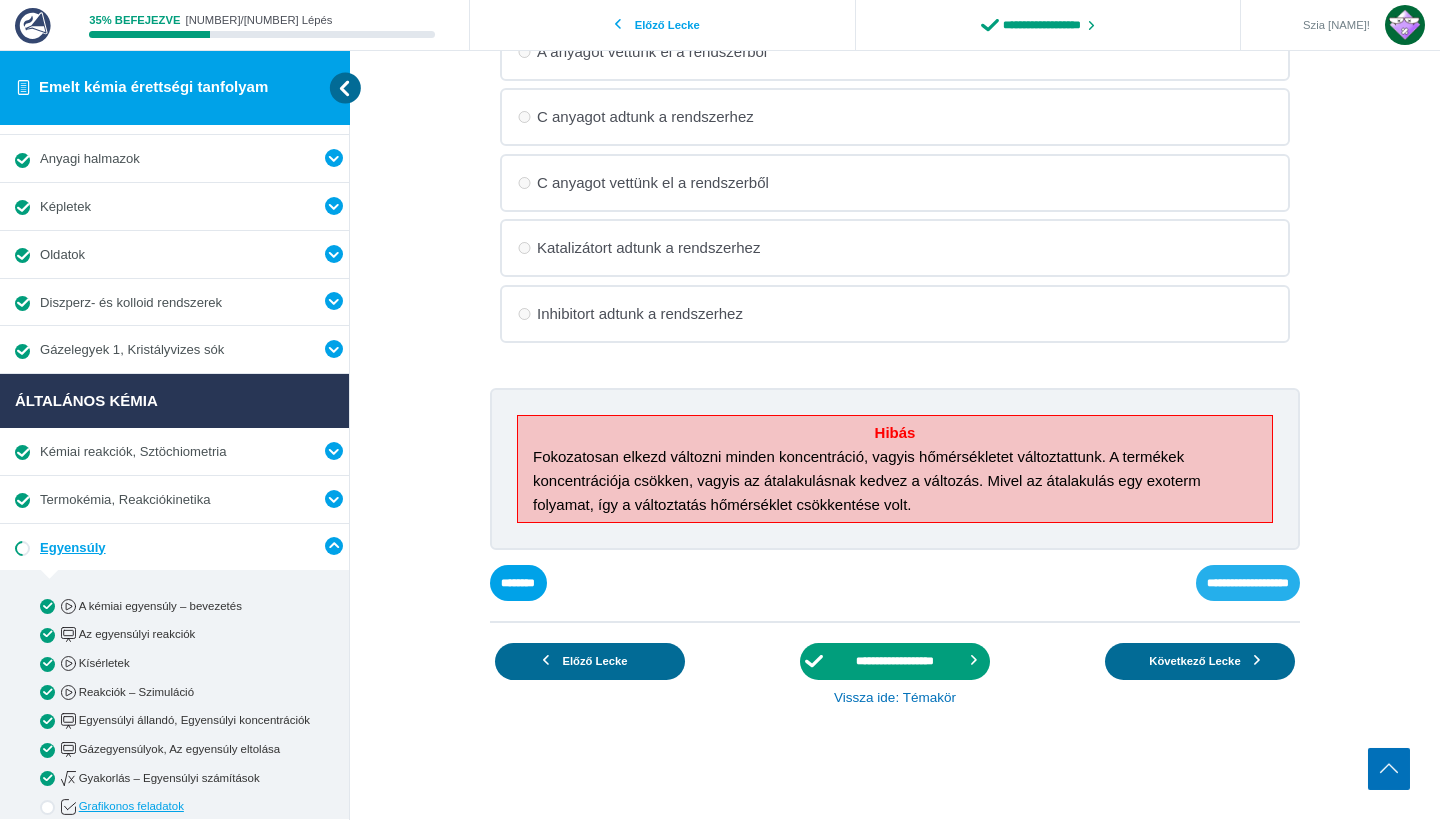 click on "**********" at bounding box center (0, 0) 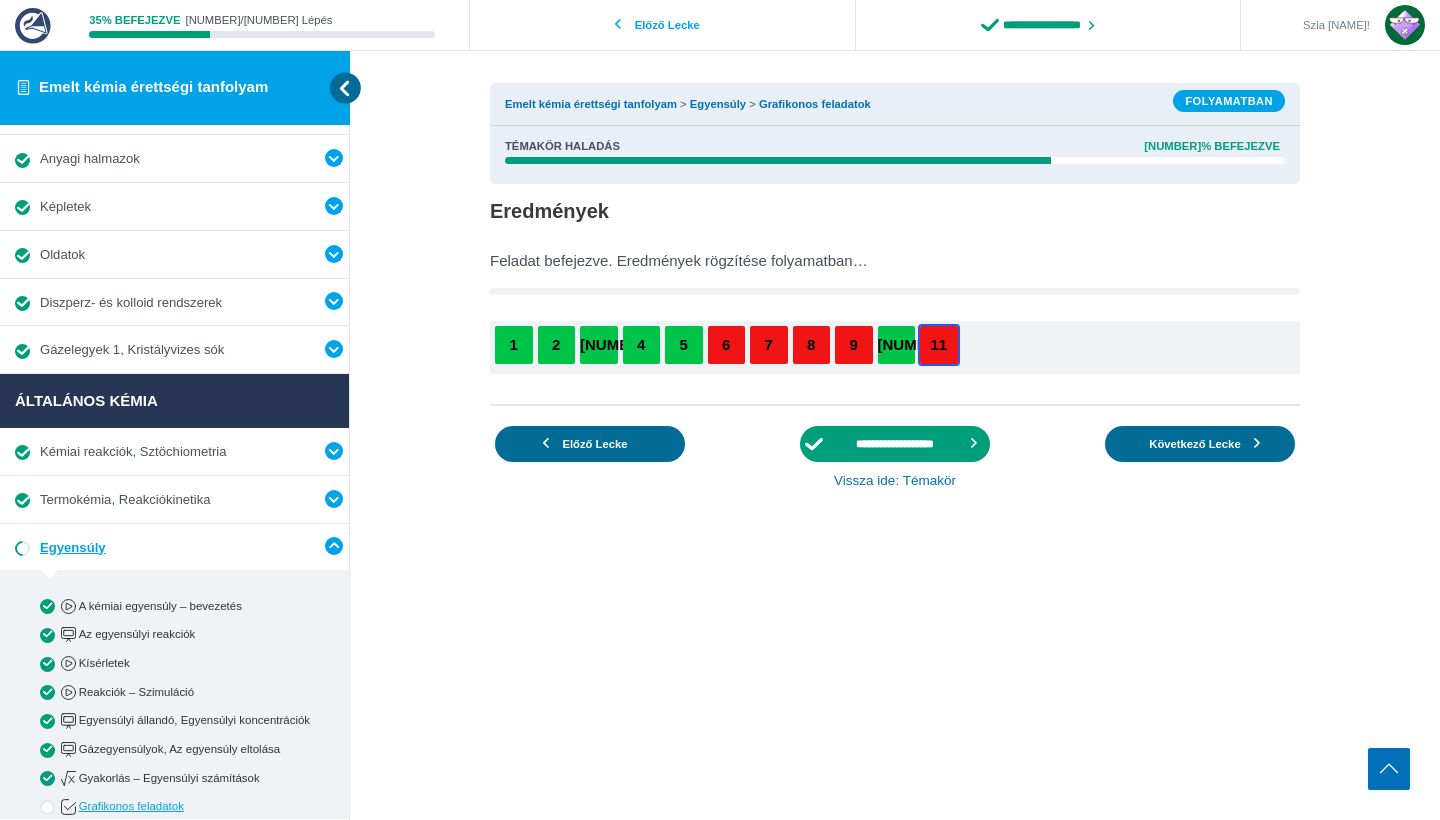 scroll, scrollTop: 0, scrollLeft: 0, axis: both 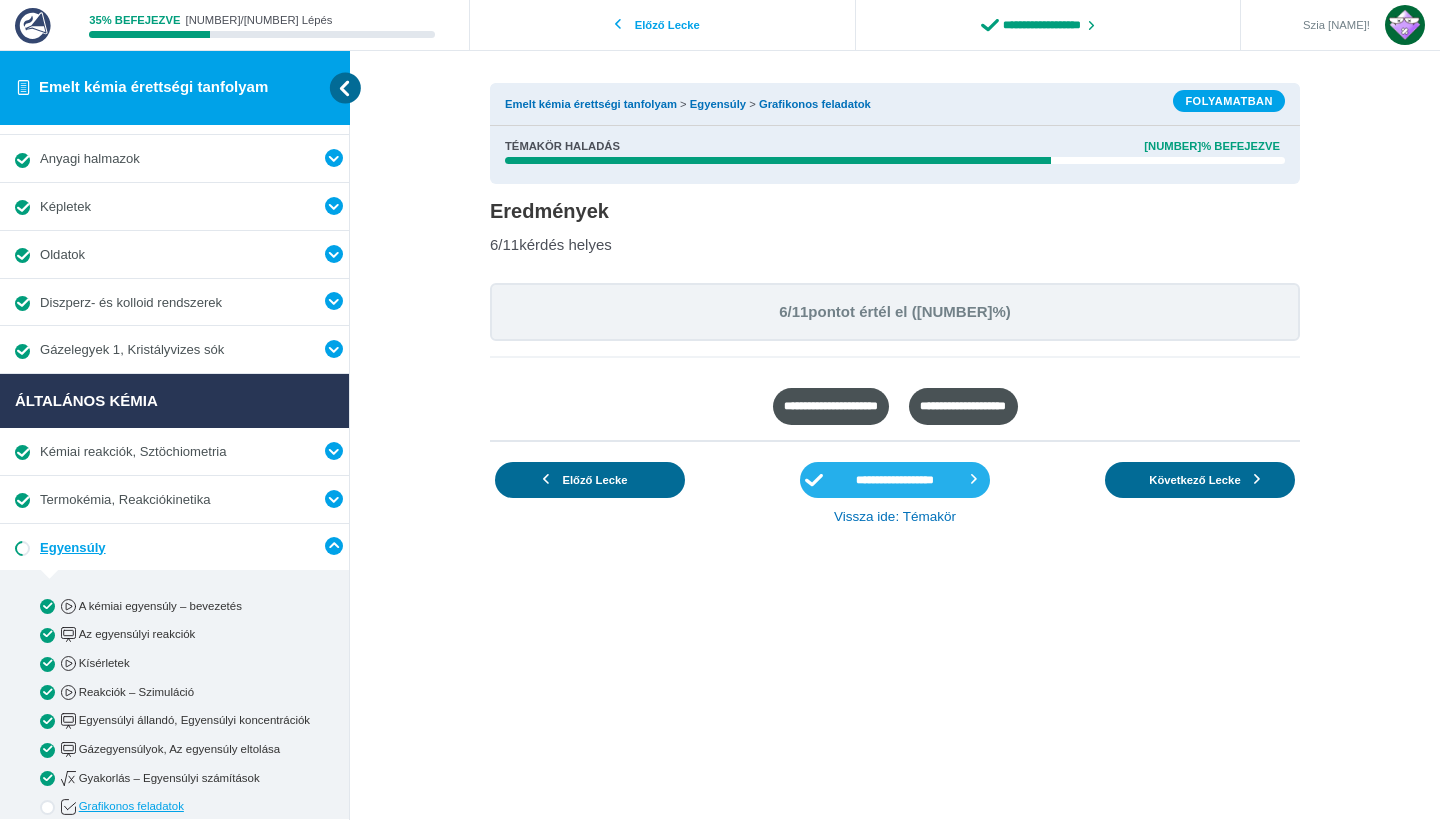 click on "**********" at bounding box center (895, 480) 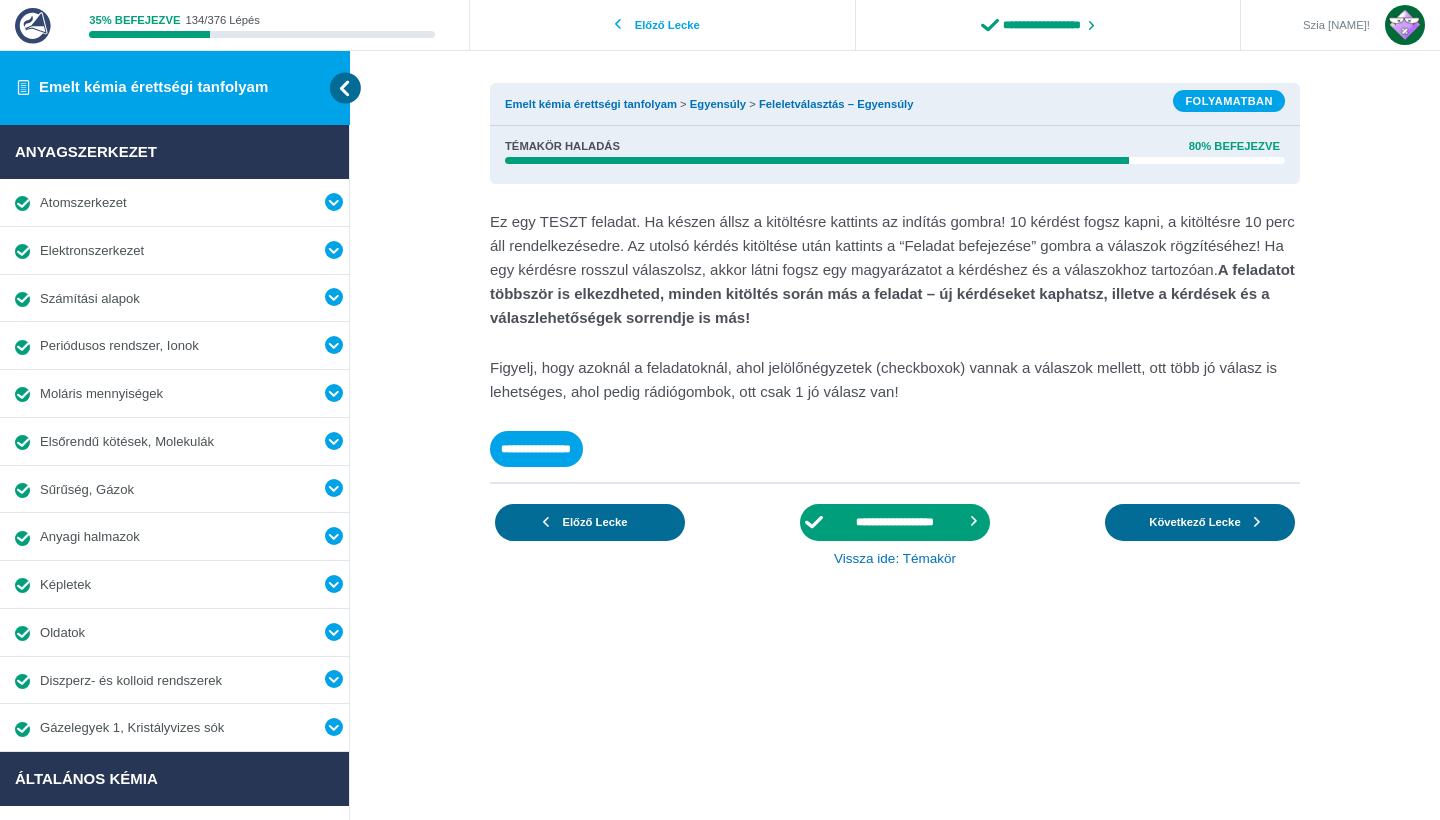 scroll, scrollTop: 0, scrollLeft: 0, axis: both 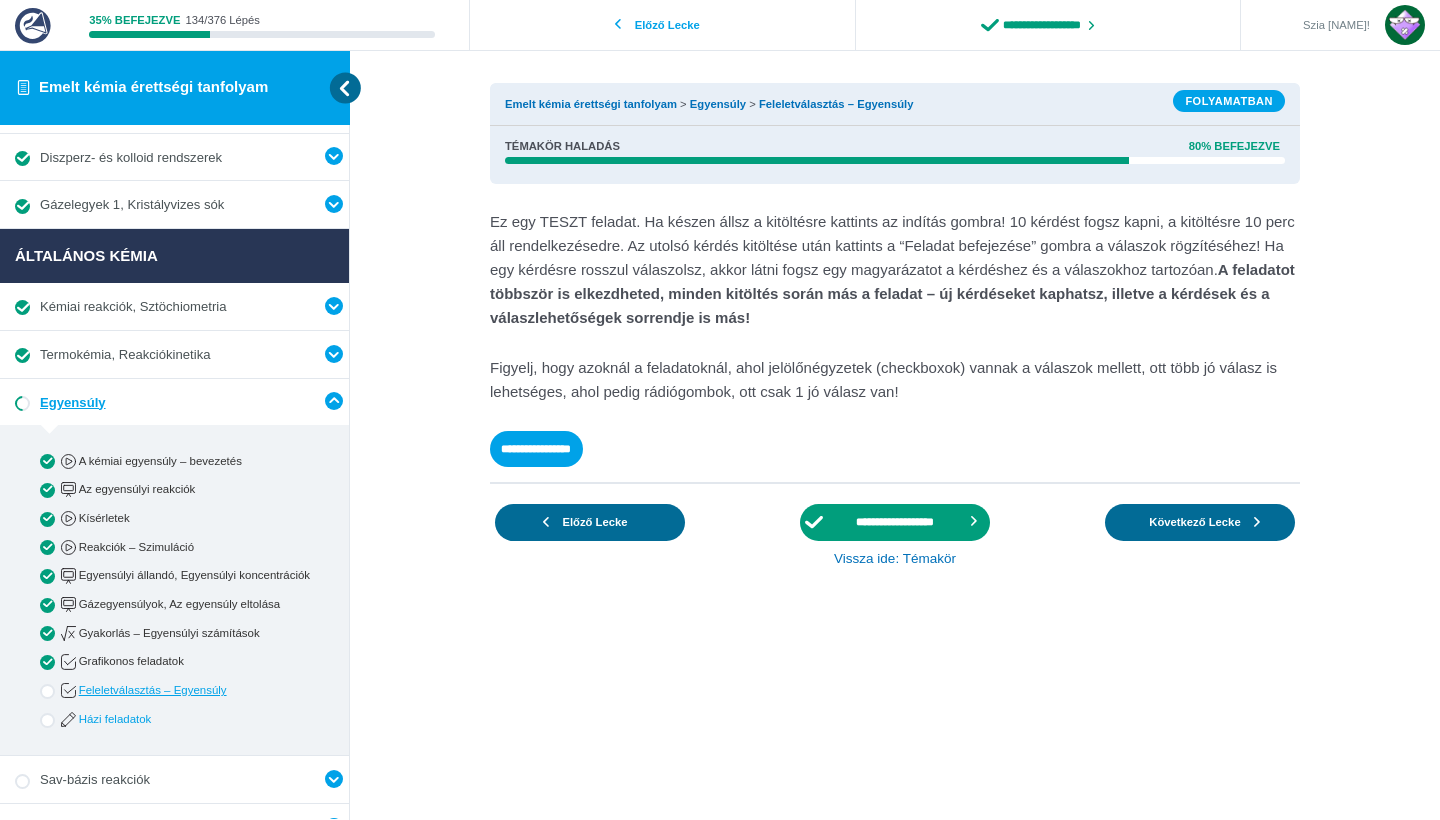 click on "Házi feladatok" at bounding box center (191, 719) 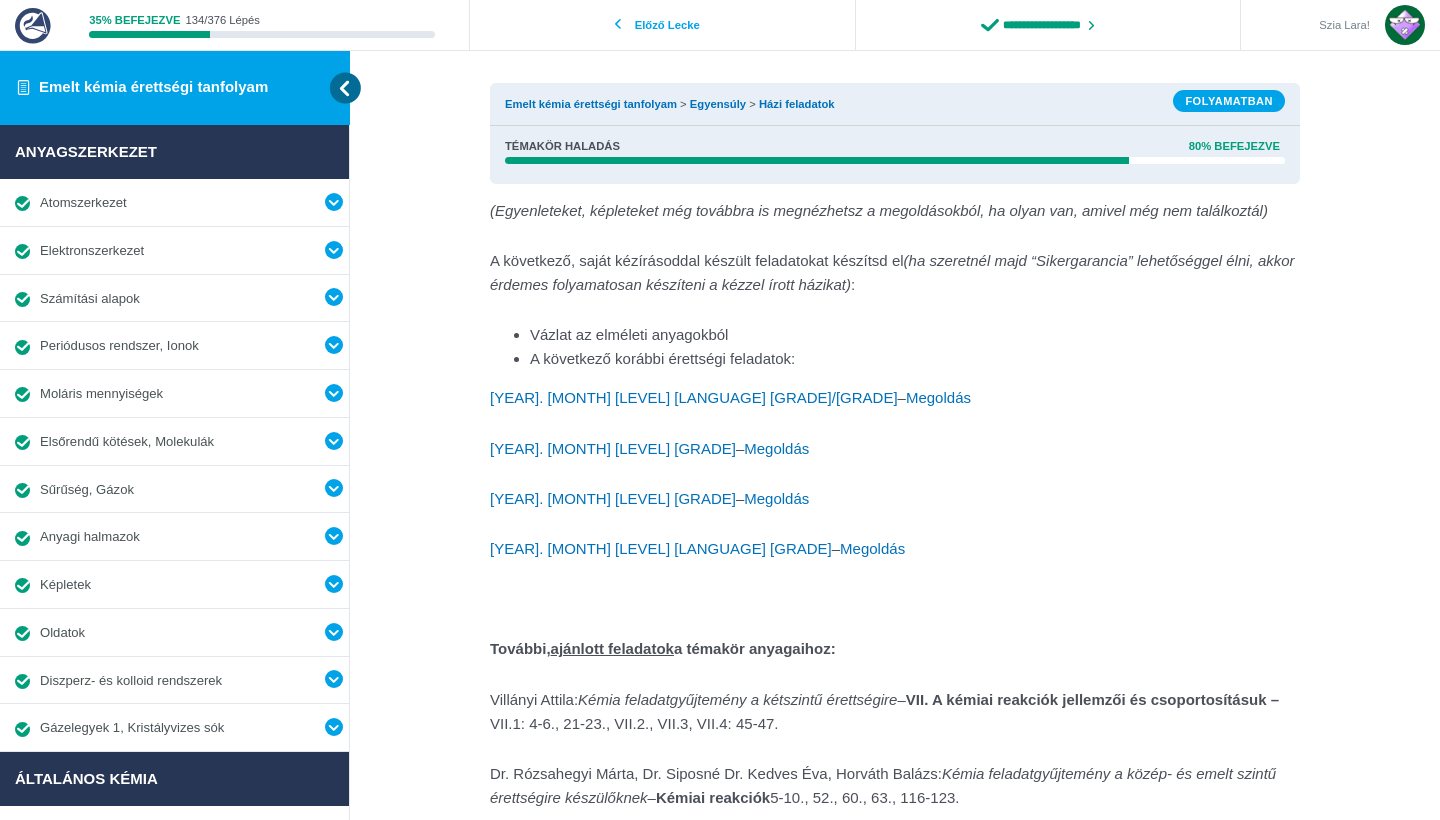 scroll, scrollTop: 0, scrollLeft: 0, axis: both 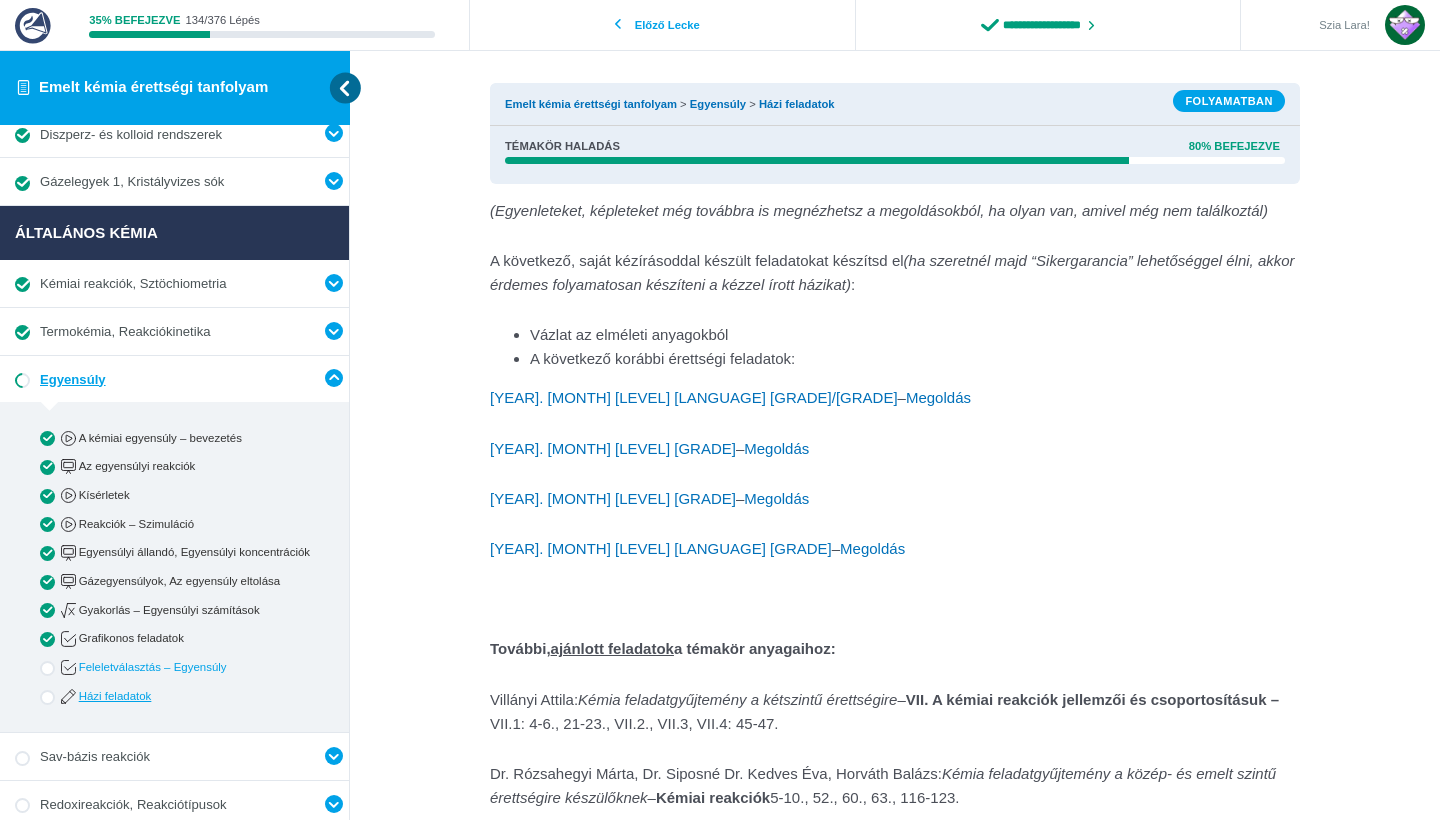click on "Feleletválasztás – Egyensúly" at bounding box center [191, 667] 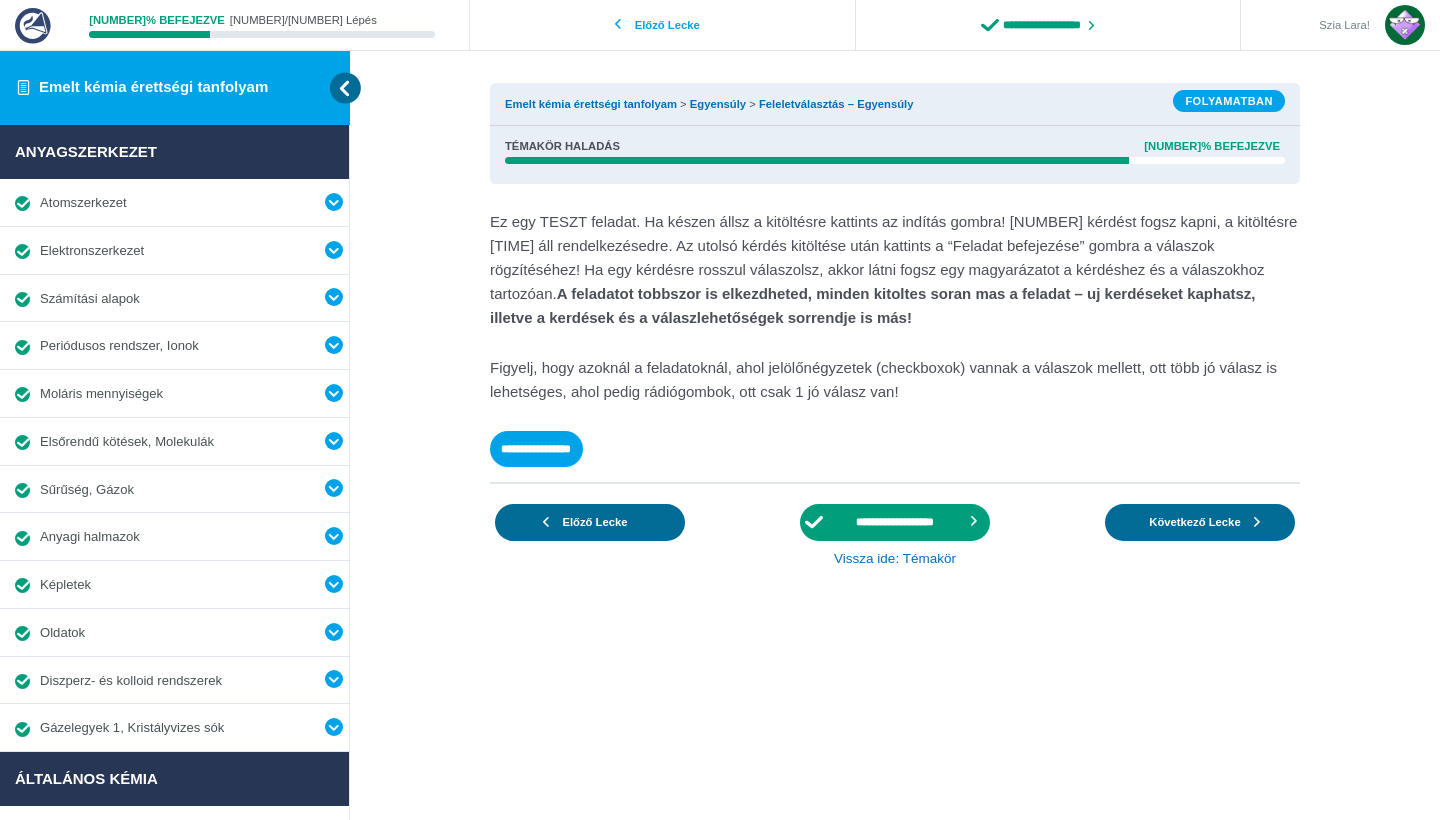 scroll, scrollTop: 0, scrollLeft: 0, axis: both 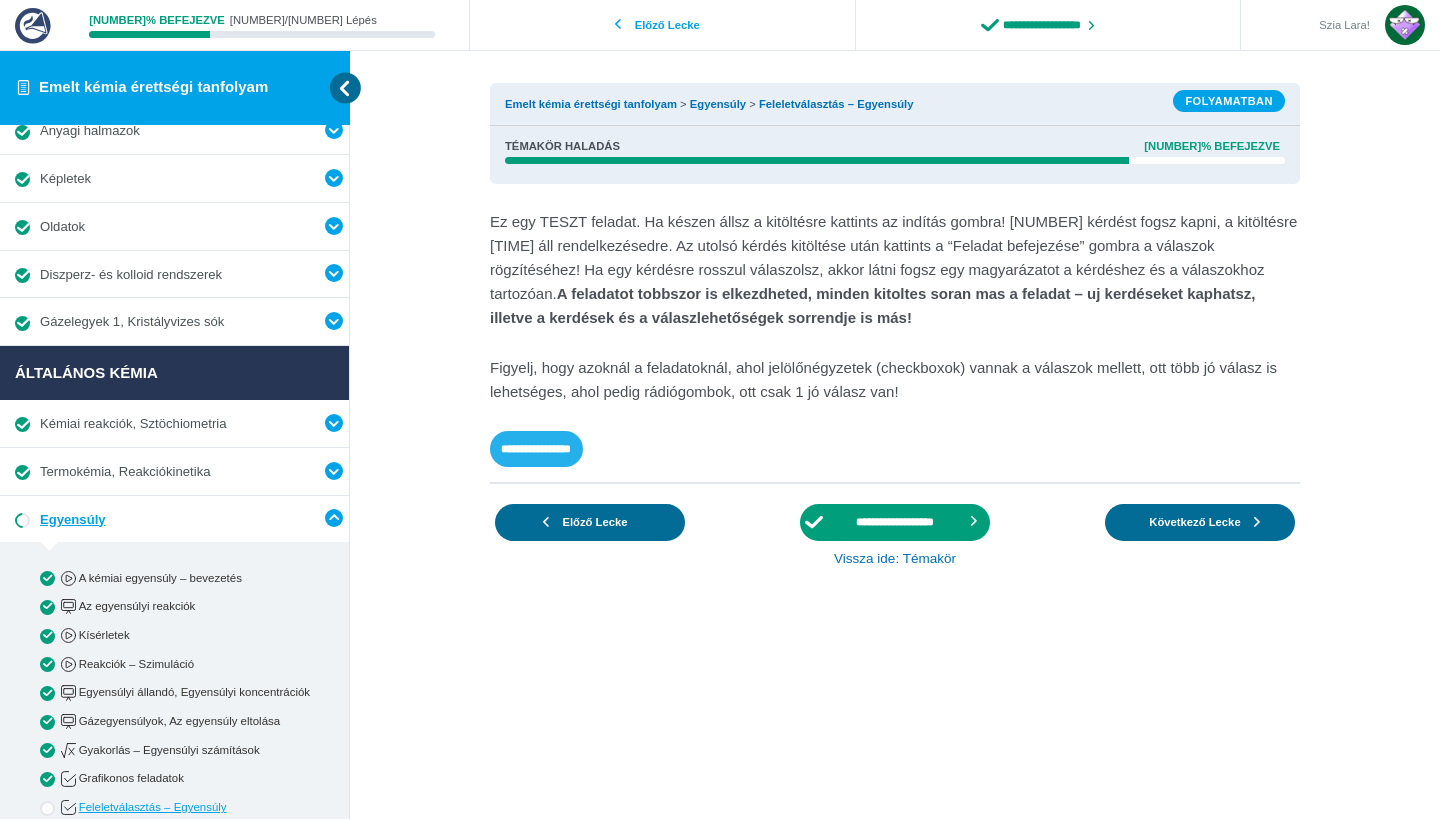 click on "**********" at bounding box center [536, 449] 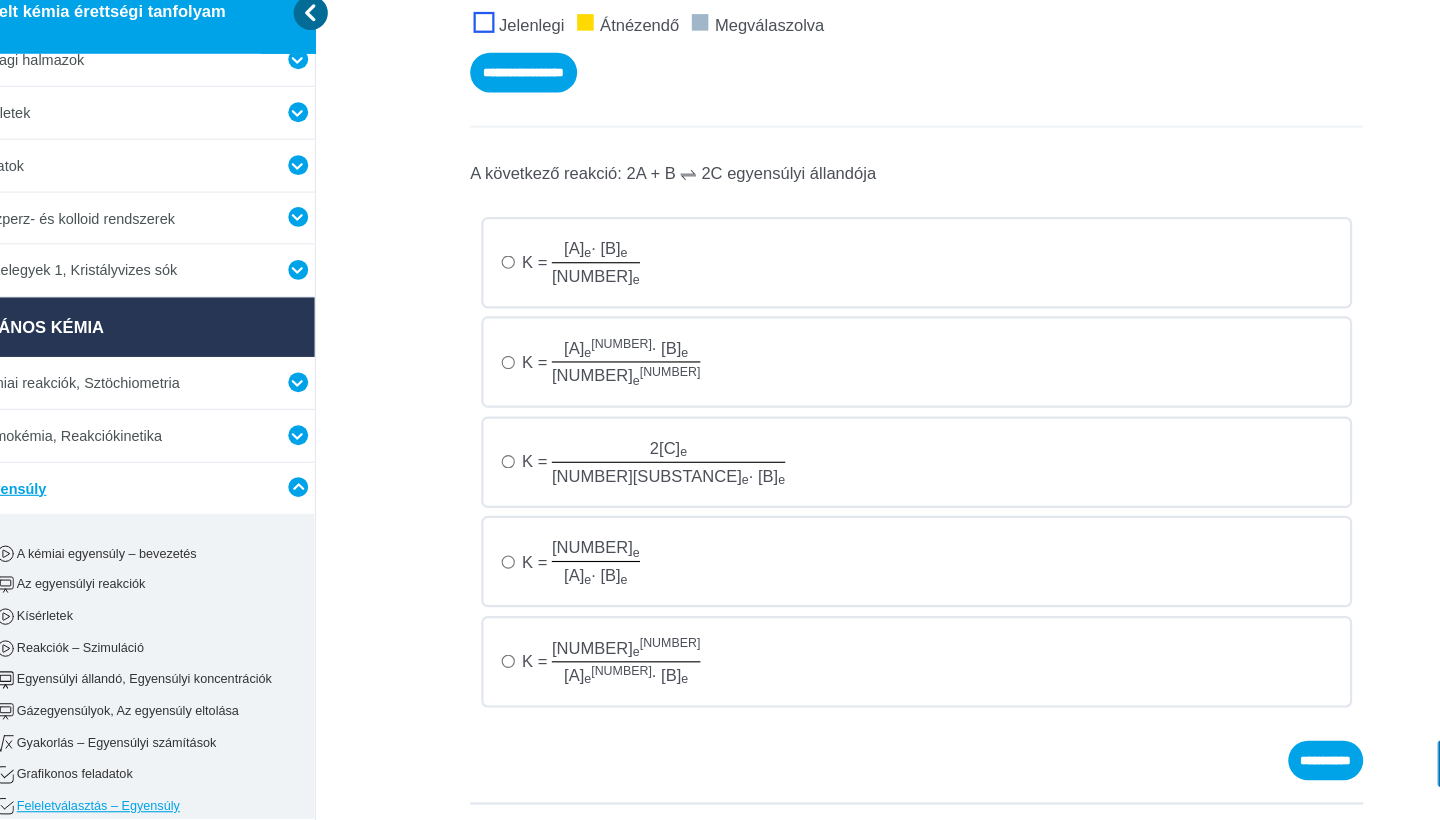scroll, scrollTop: 374, scrollLeft: 0, axis: vertical 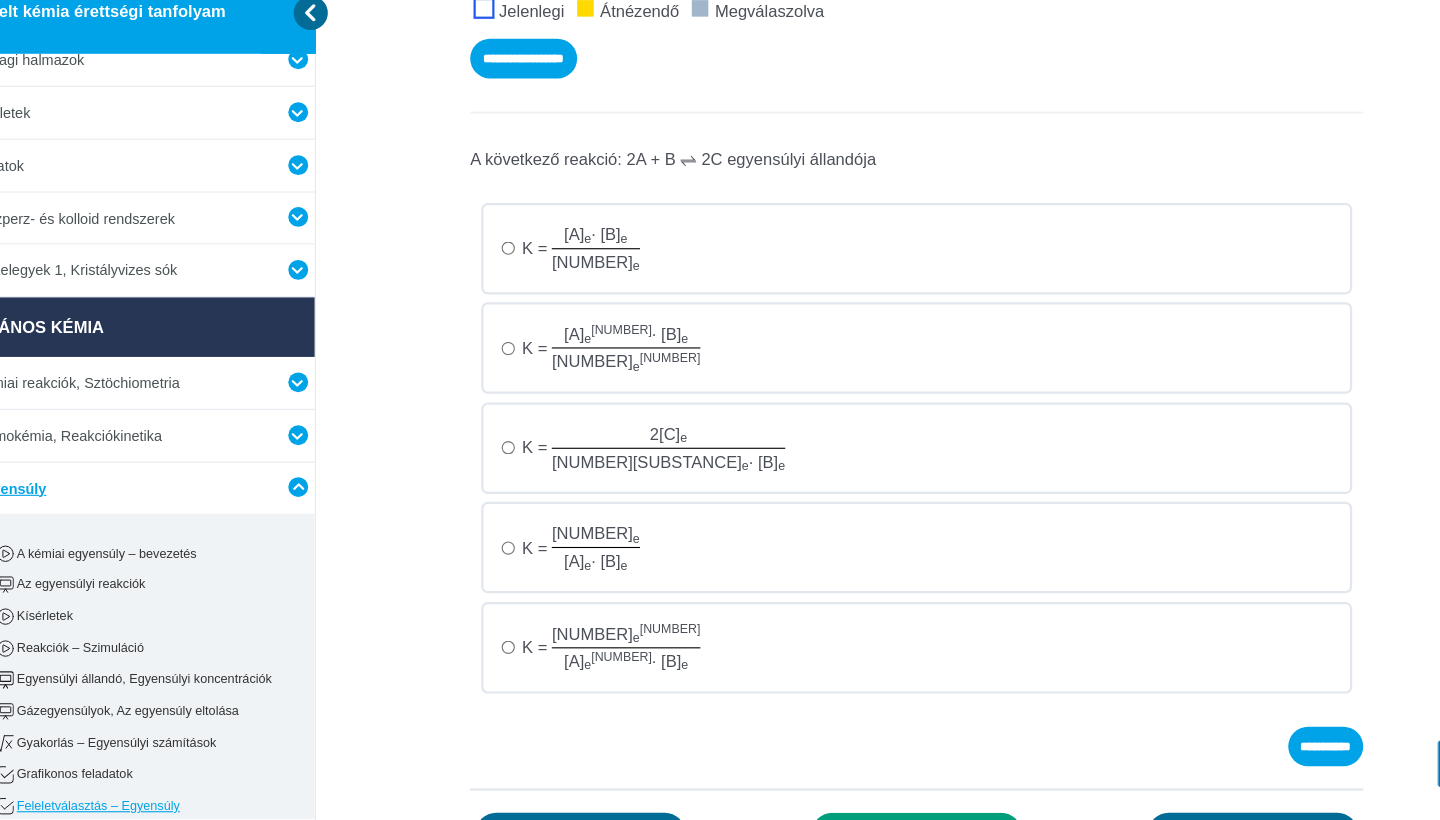 click on "K =   [C] e 2 [A] e 2  · [B] e" at bounding box center [895, 301] 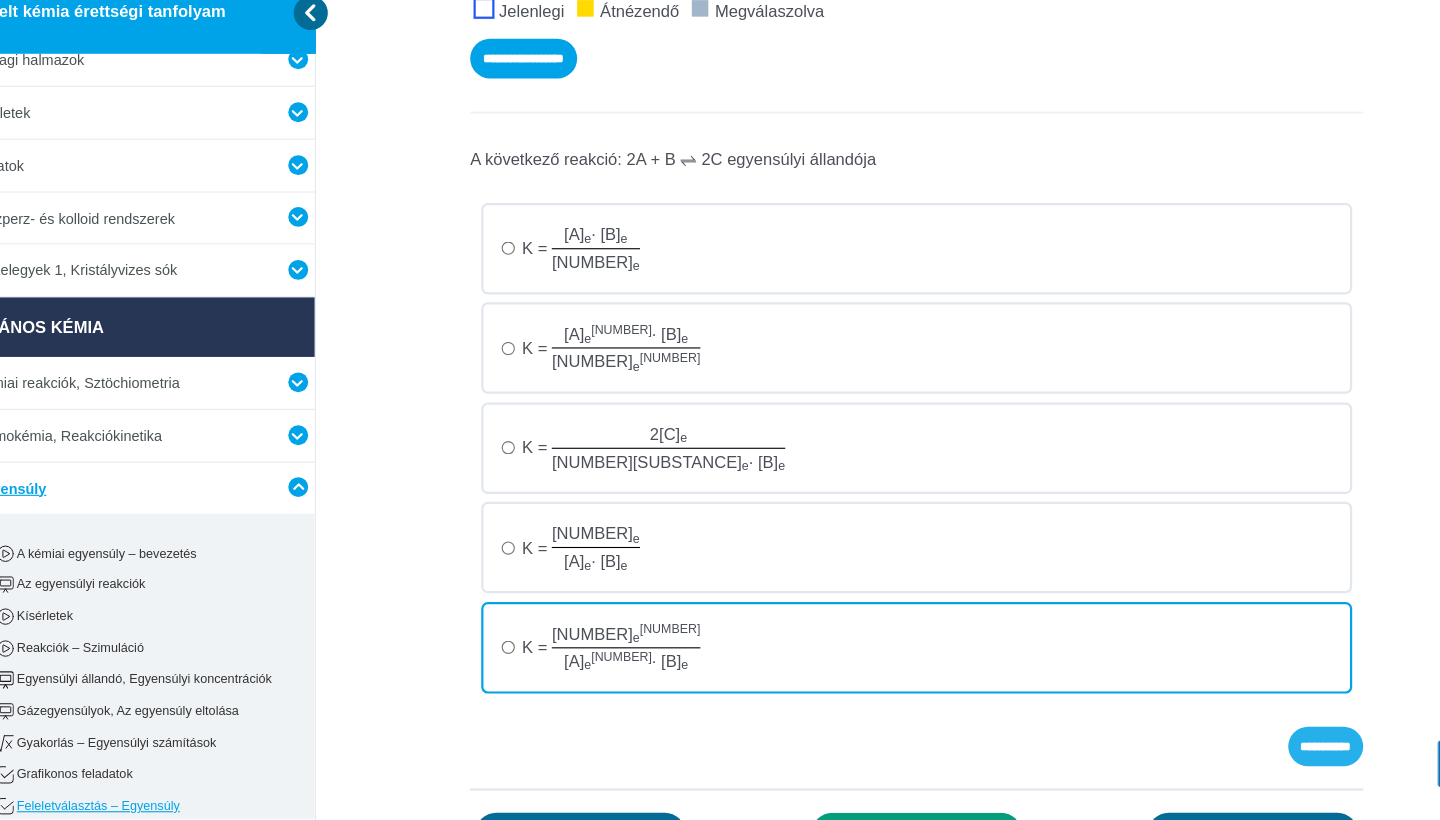 click on "**********" at bounding box center (1266, 753) 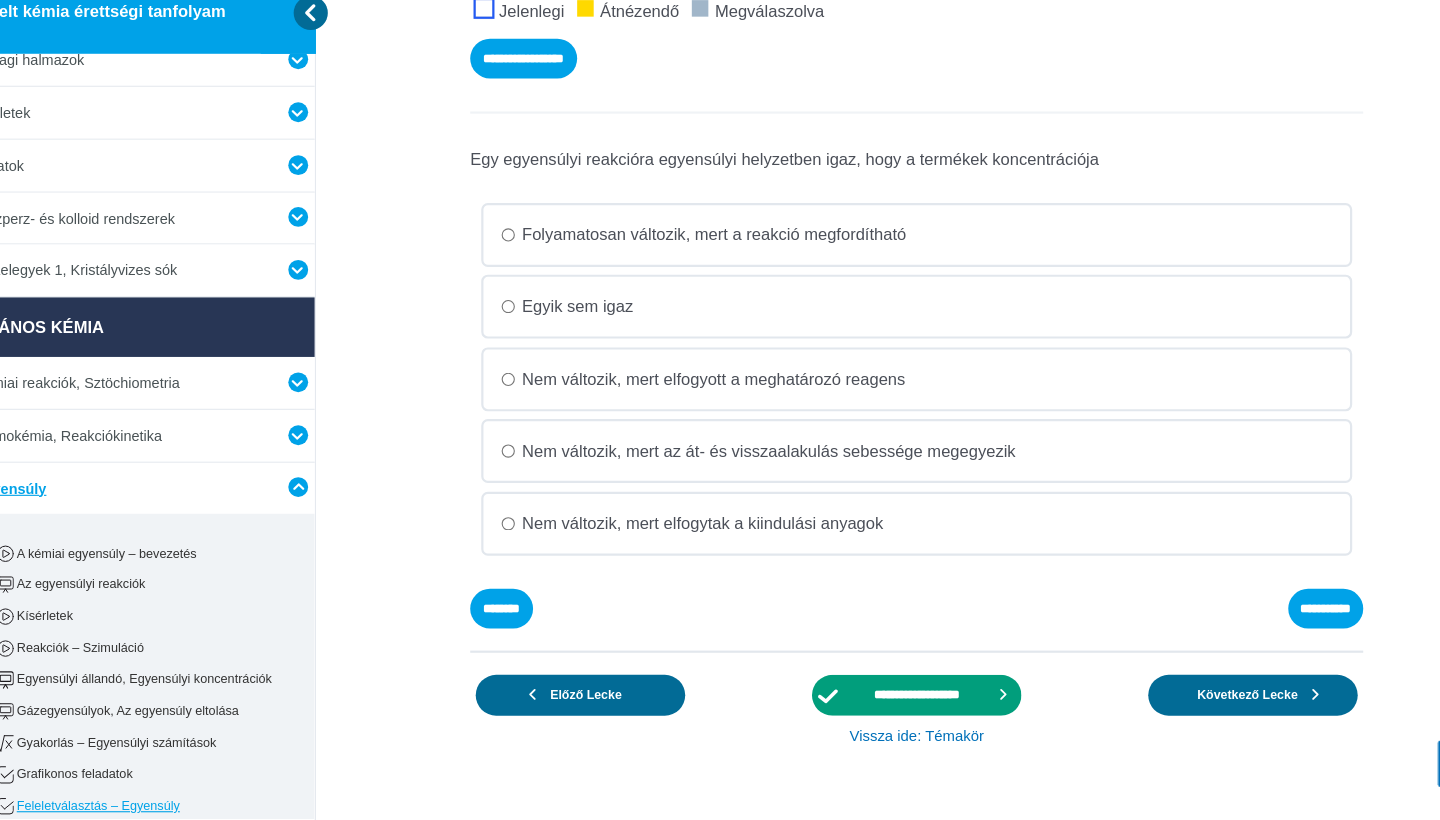 click on "Folyamatosan változik, mert a reakció megfordítható" at bounding box center [0, 0] 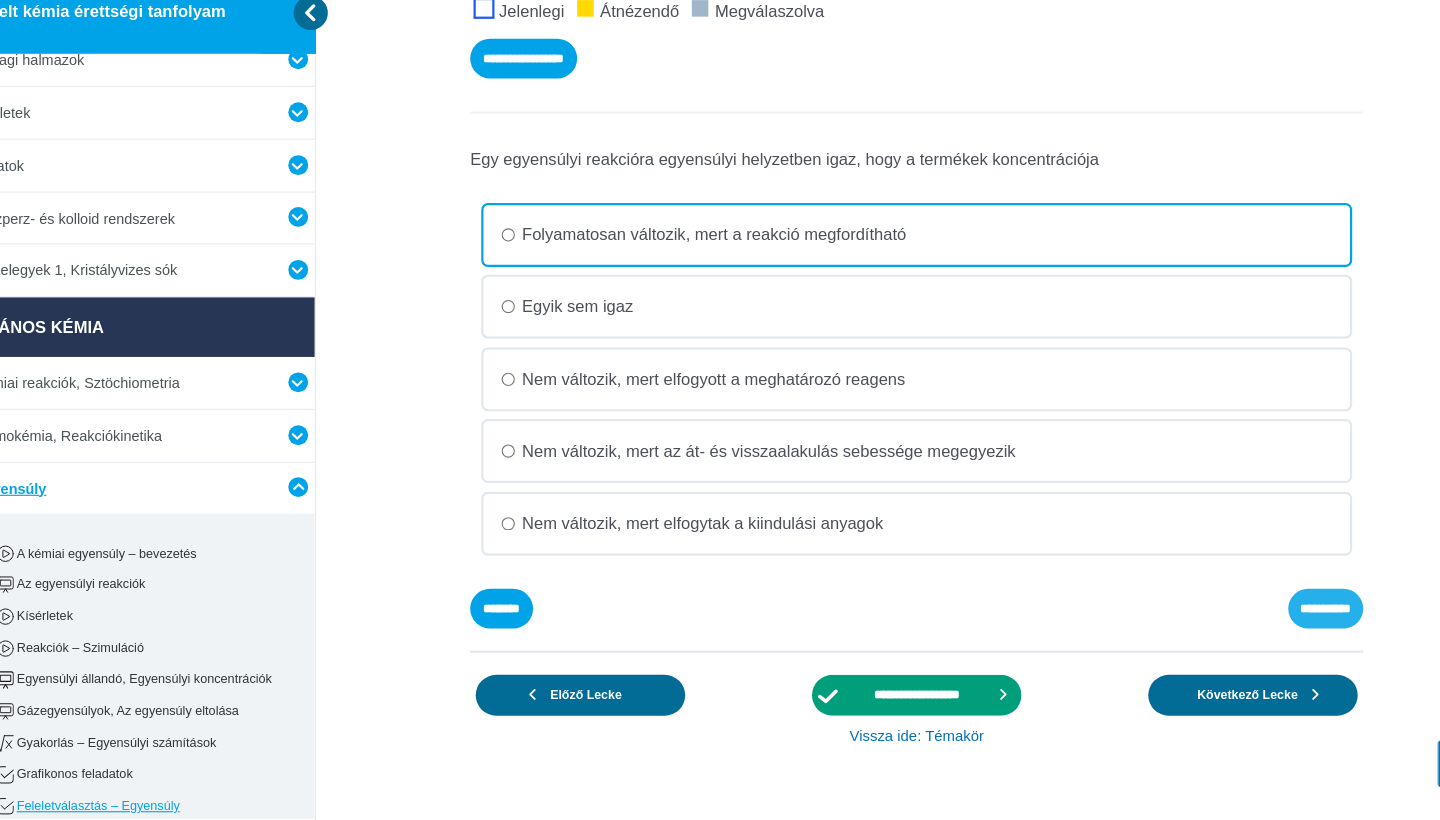 click on "**********" at bounding box center [0, 0] 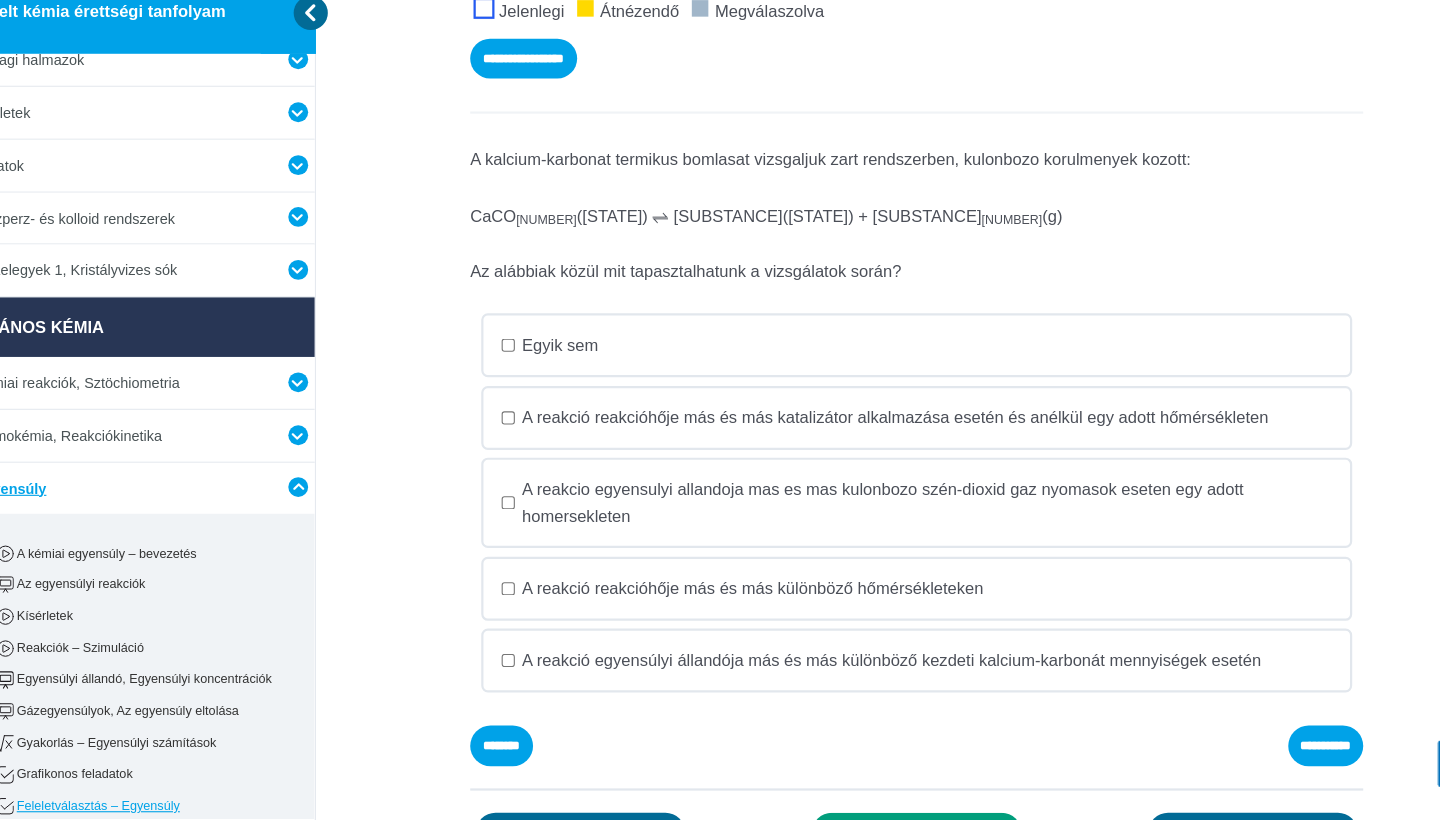 click on "A reakció egyensúlyi állandója más és más különböző kezdeti kalcium-karbonát mennyiségek esetén" at bounding box center (0, 0) 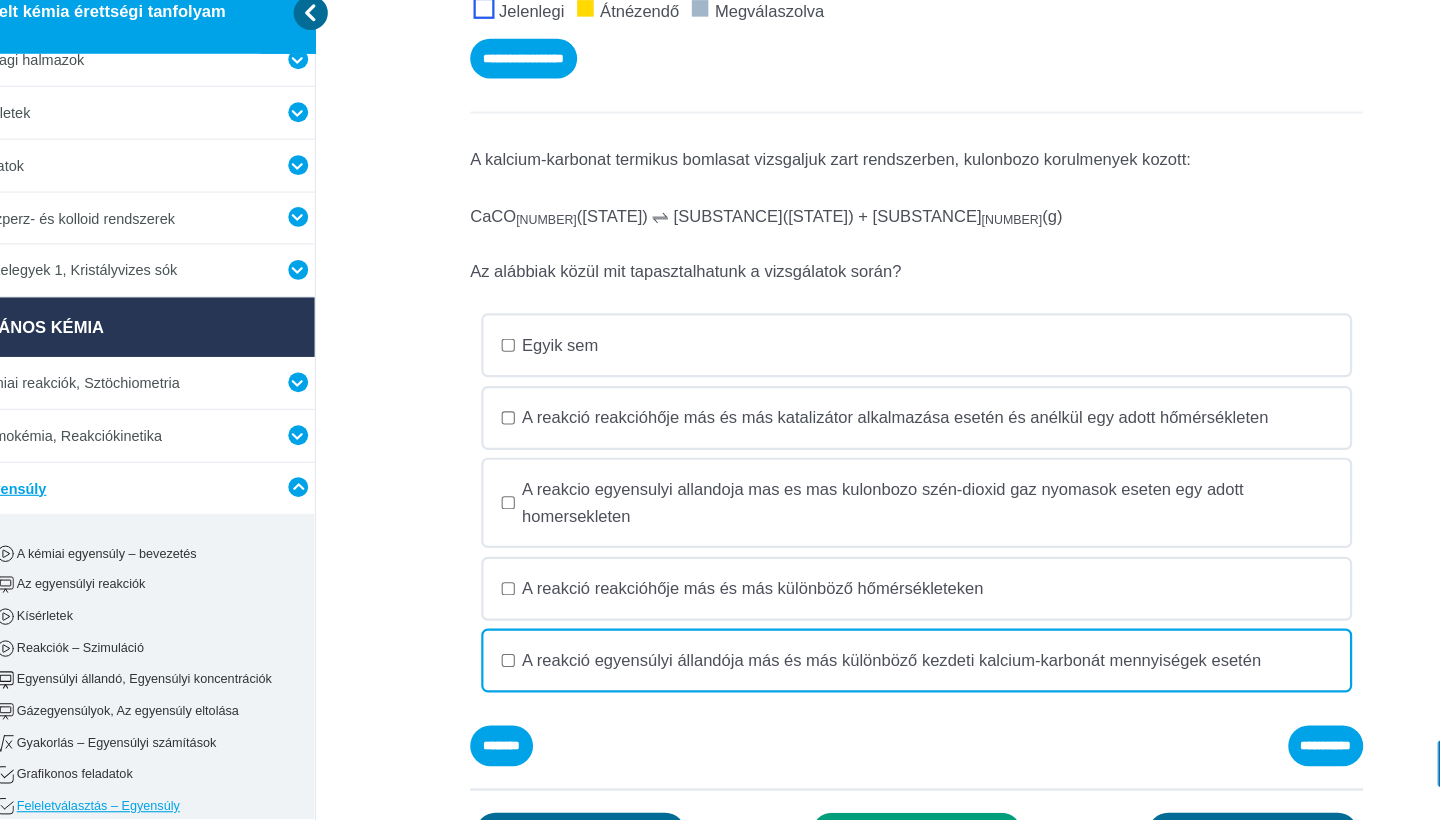 click on "A reakció egyensúlyi állandója más és más különböző szén-dioxid gáz nyomások esetén egy adott hőmérsékleten" at bounding box center (0, 0) 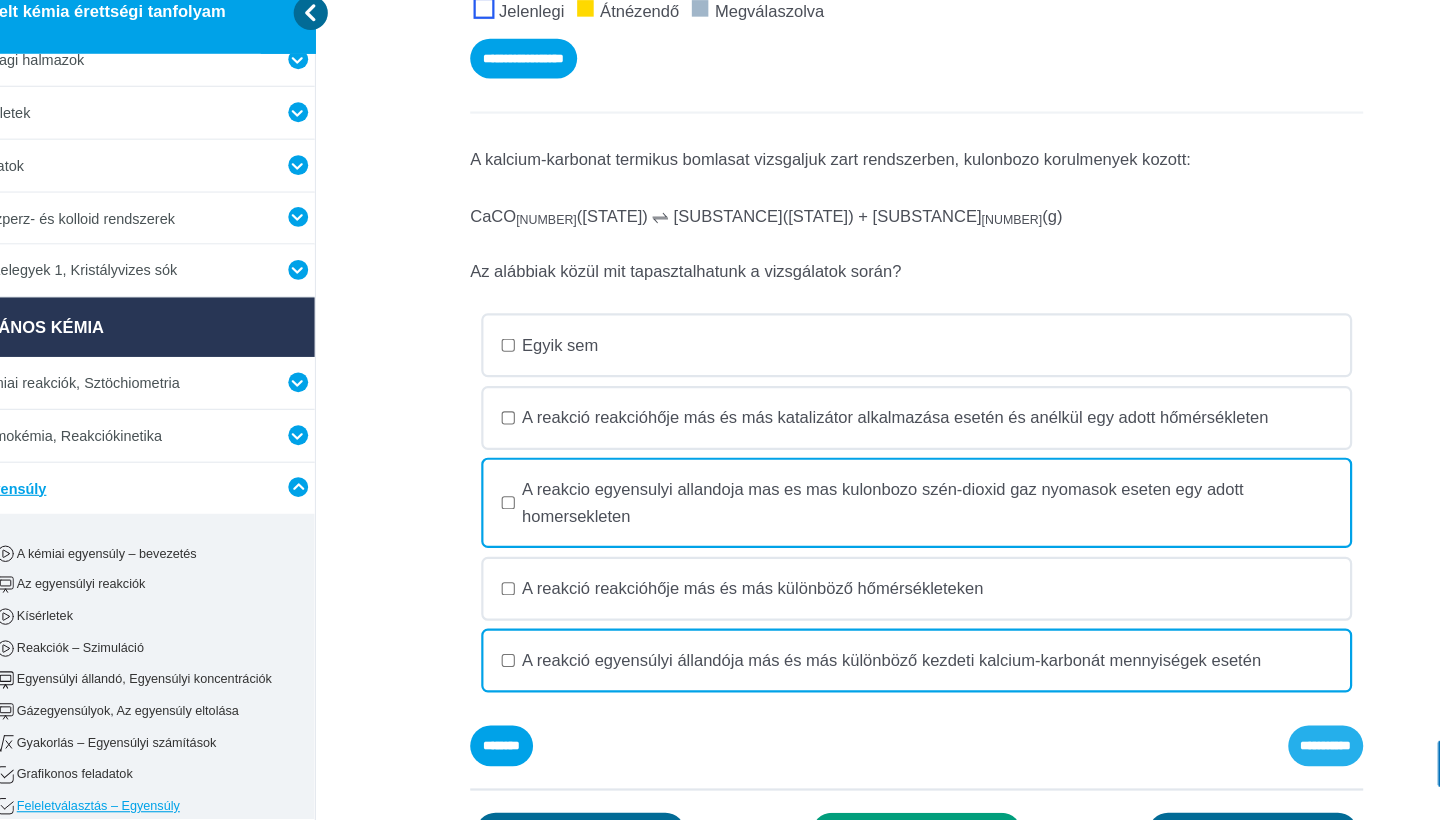 click on "**********" at bounding box center (0, 0) 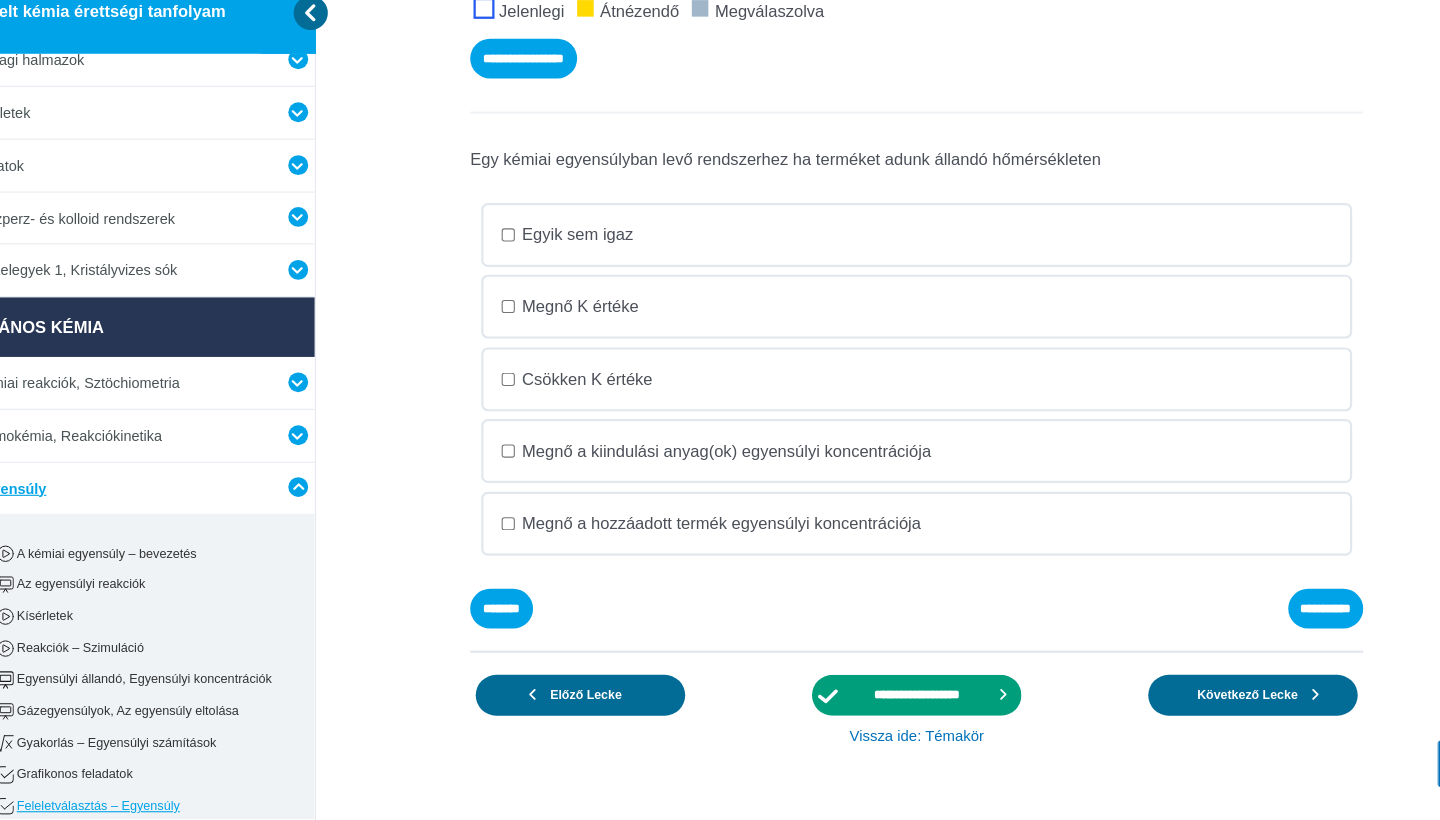 click on "Megnő a kiindulási anyag(ok) egyensúlyi koncentrációja" at bounding box center (0, 0) 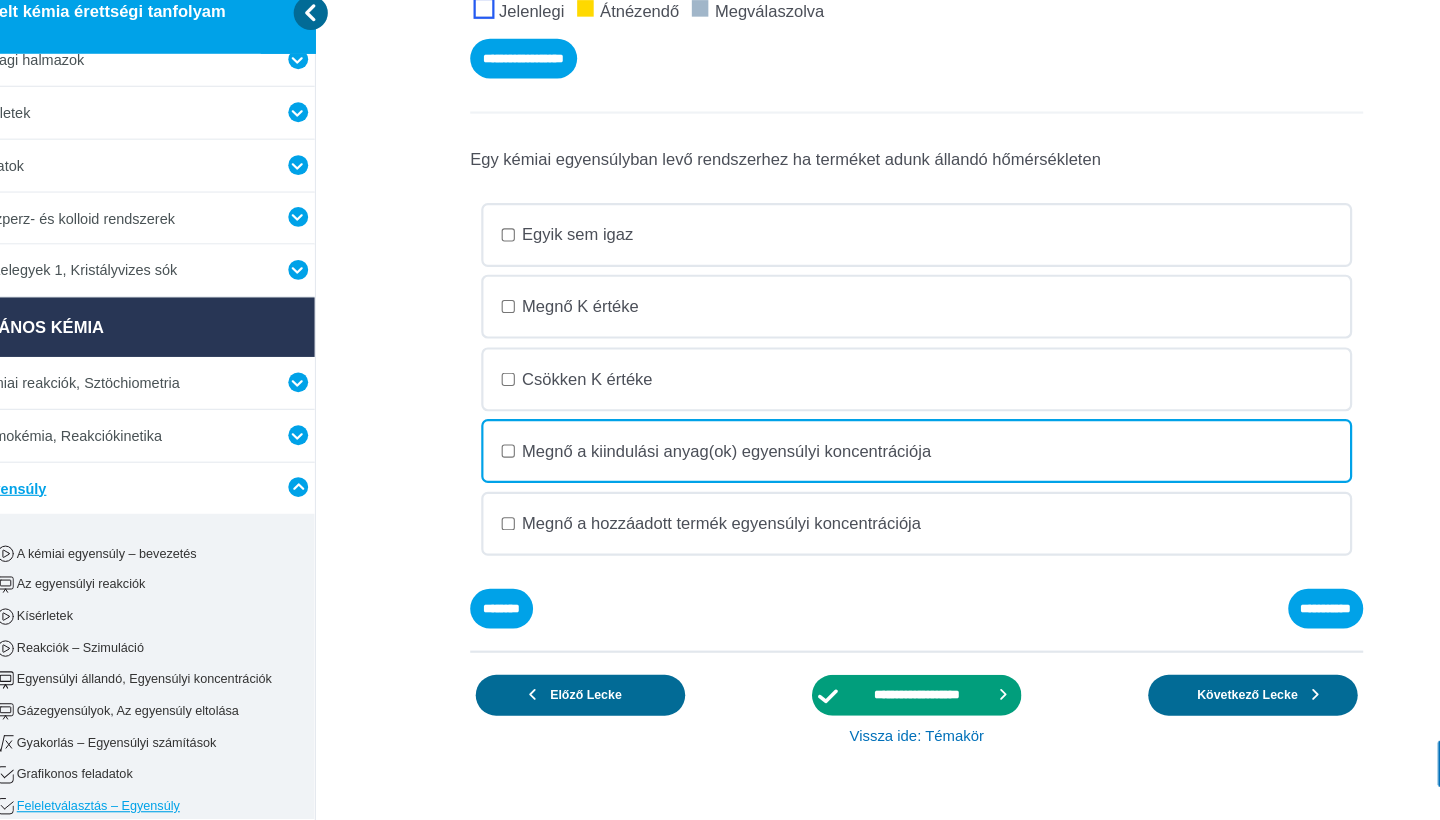 click on "Megnő K értéke" at bounding box center (0, 0) 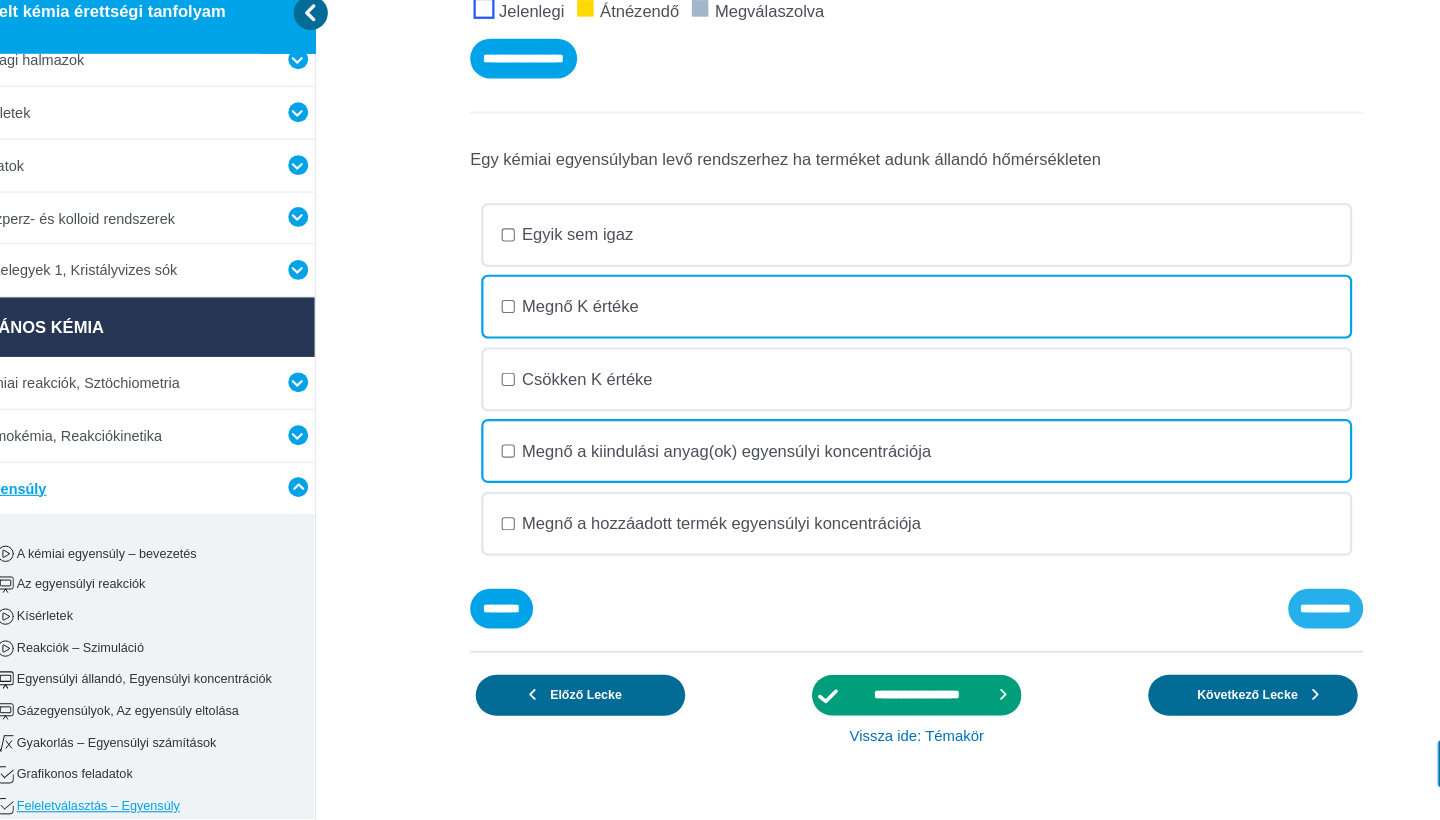 click on "**********" at bounding box center [0, 0] 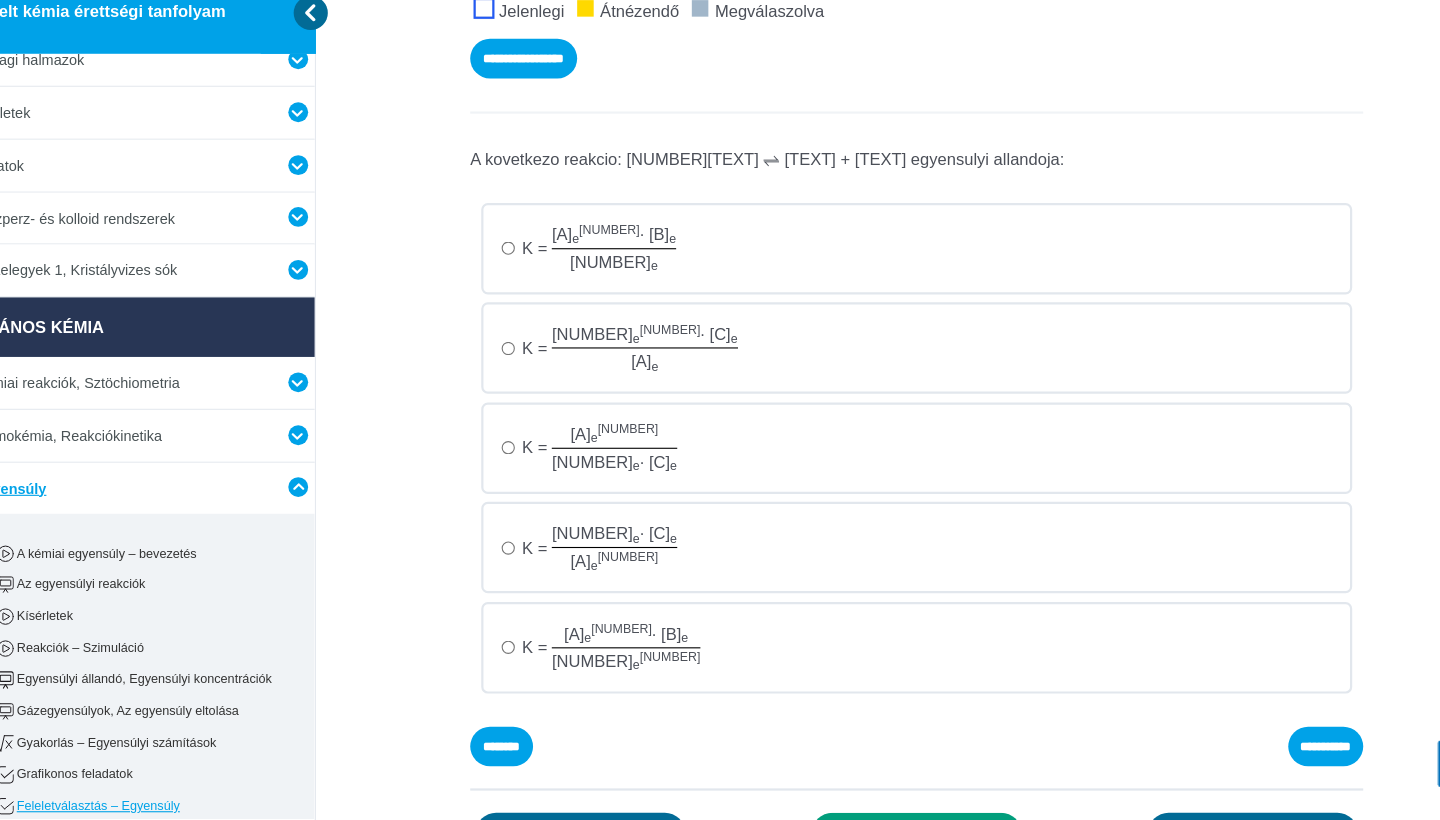 click on "2" at bounding box center [0, 0] 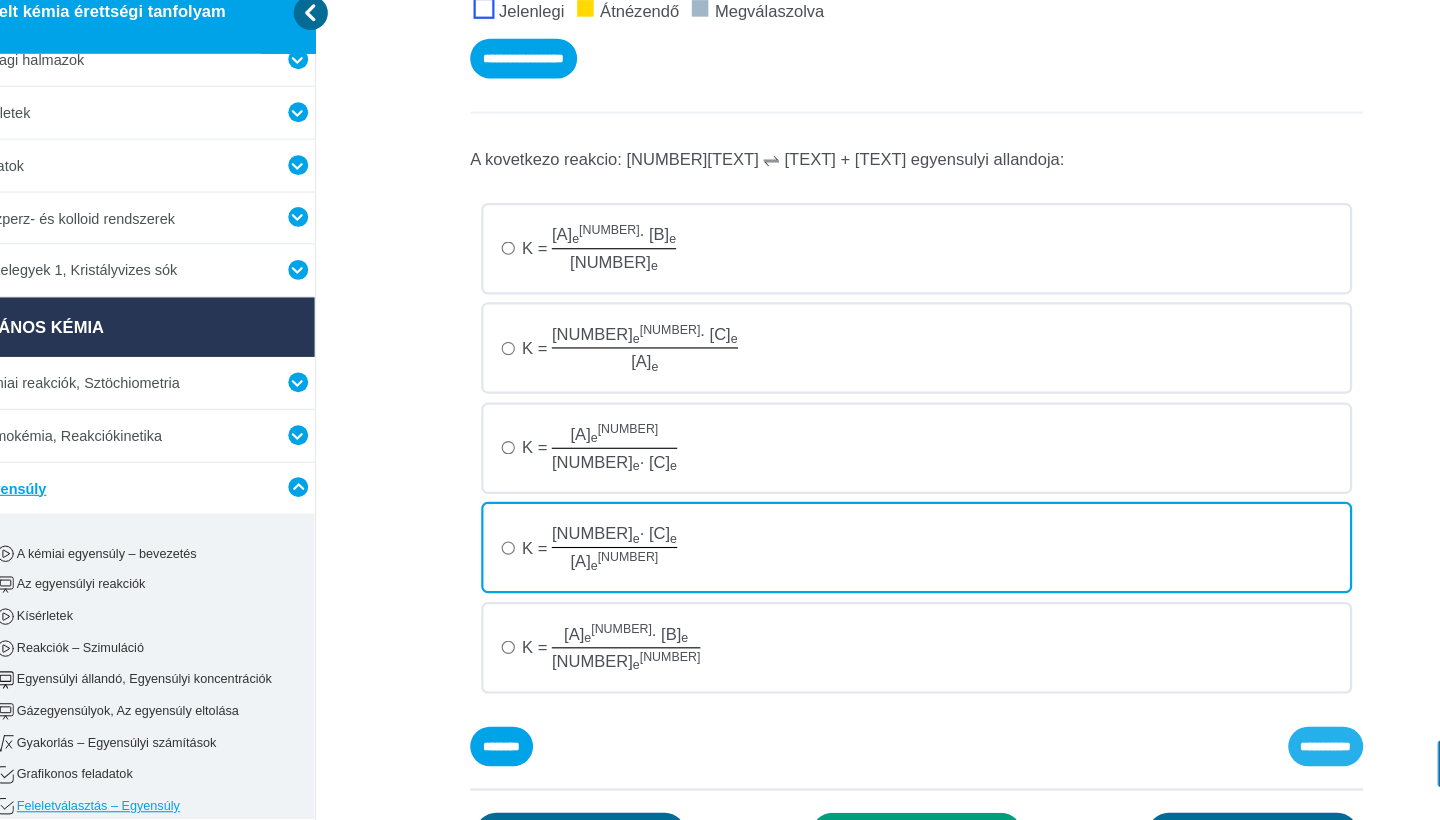 click on "**********" at bounding box center (0, 0) 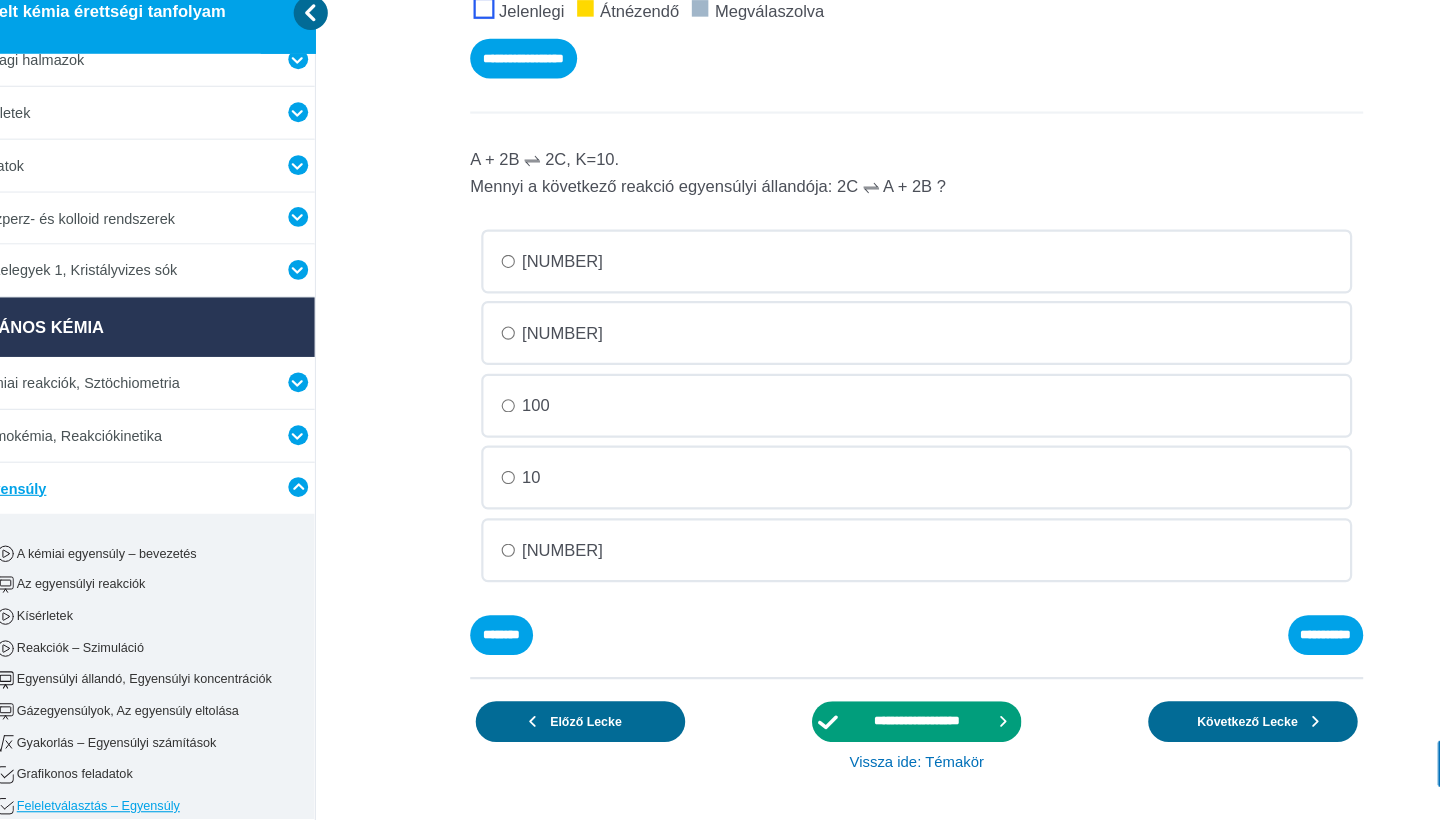 click on "0,1" at bounding box center (0, 0) 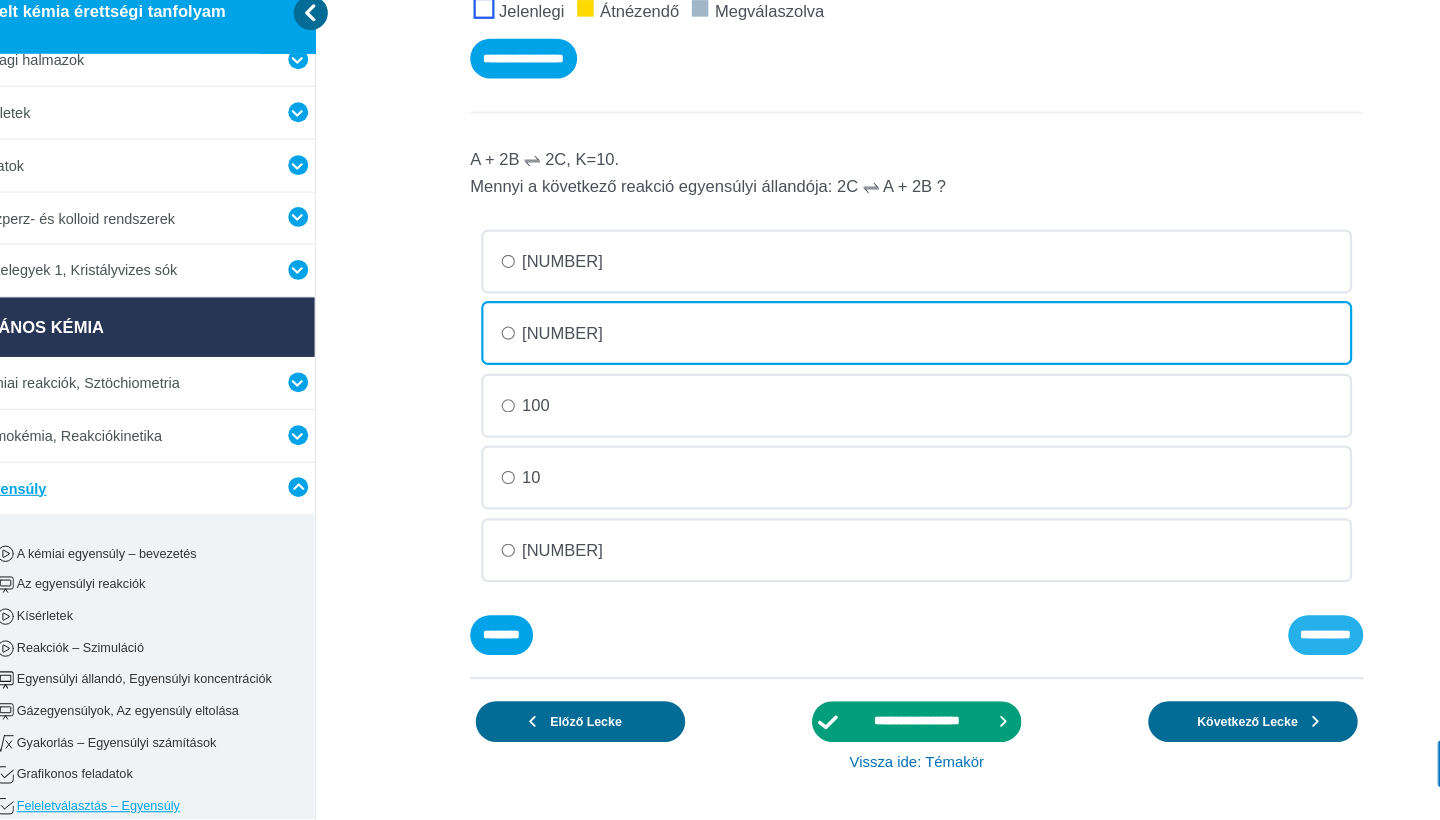click on "**********" at bounding box center (0, 0) 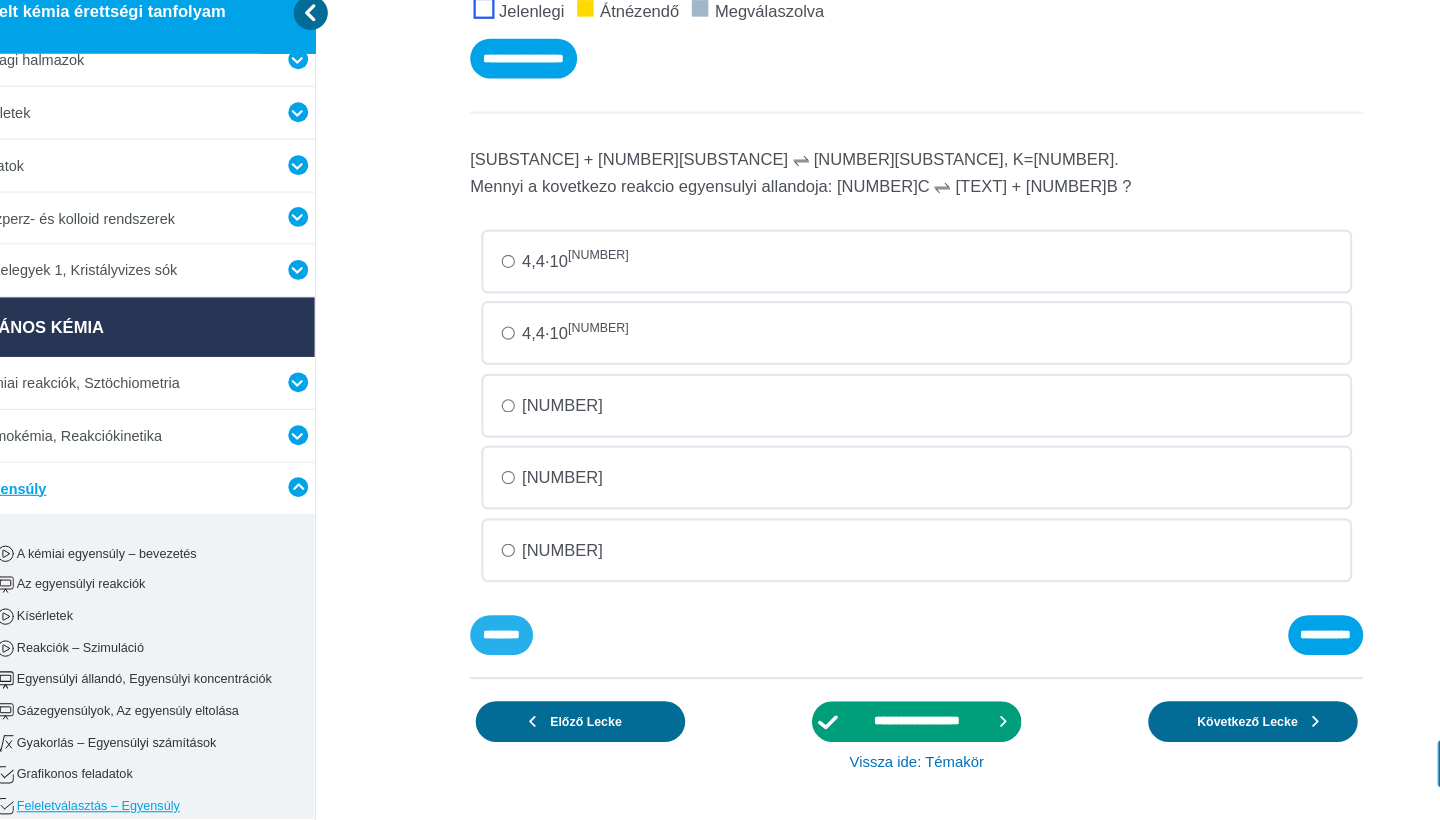 click on "********" at bounding box center (0, 0) 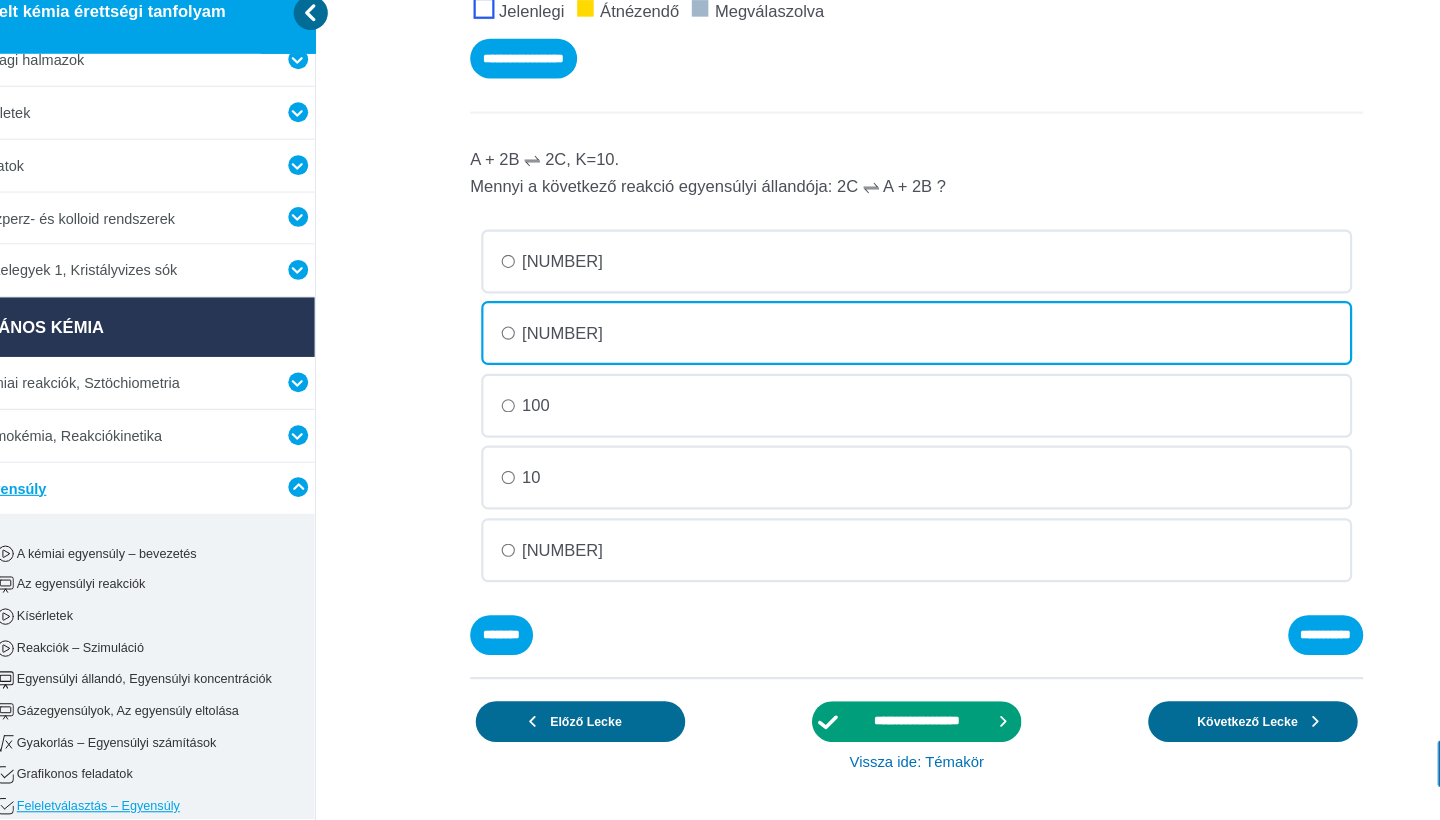 click on "********" at bounding box center (0, 0) 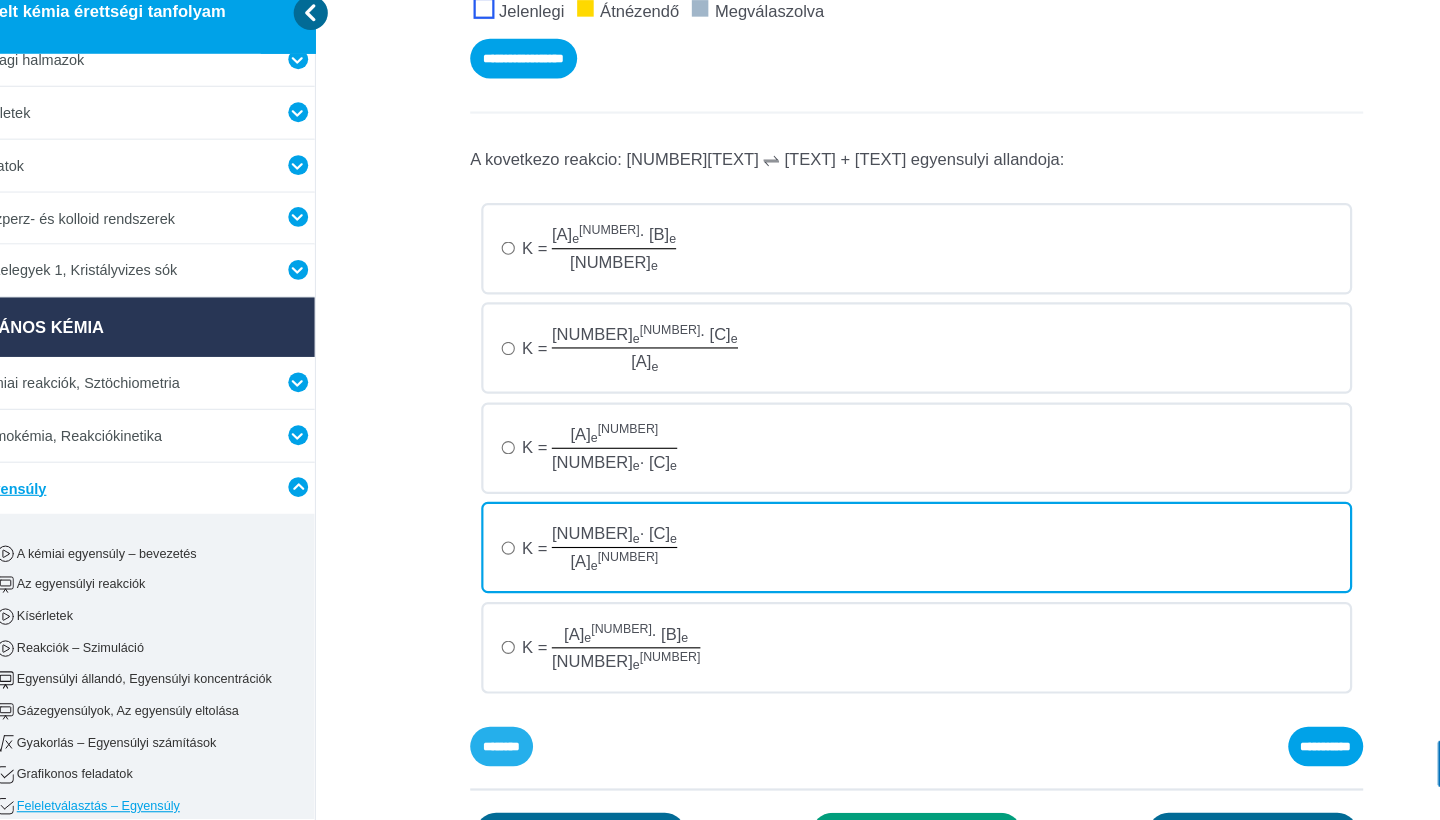 click on "********" at bounding box center (0, 0) 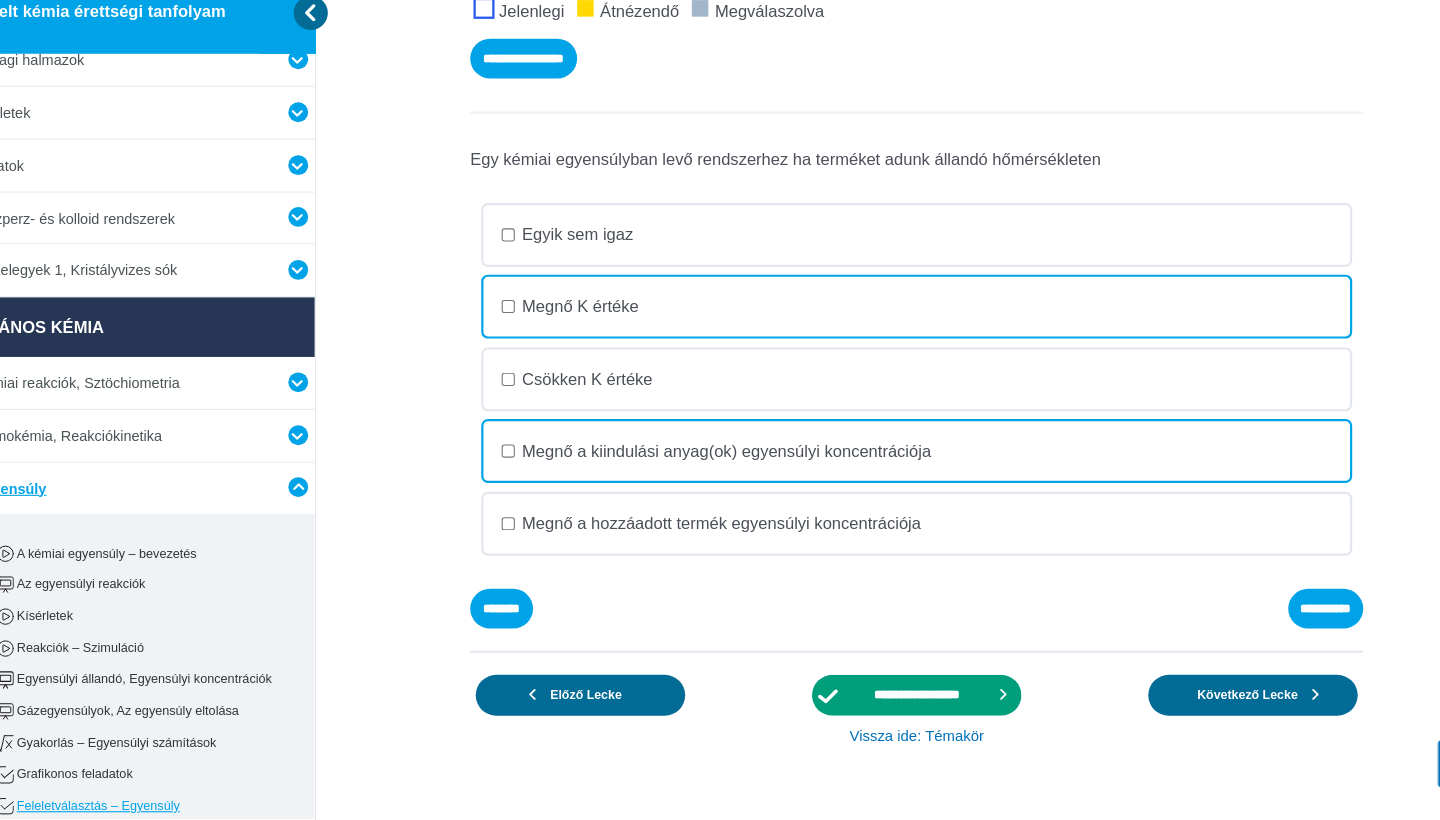 click on "********" at bounding box center (0, 0) 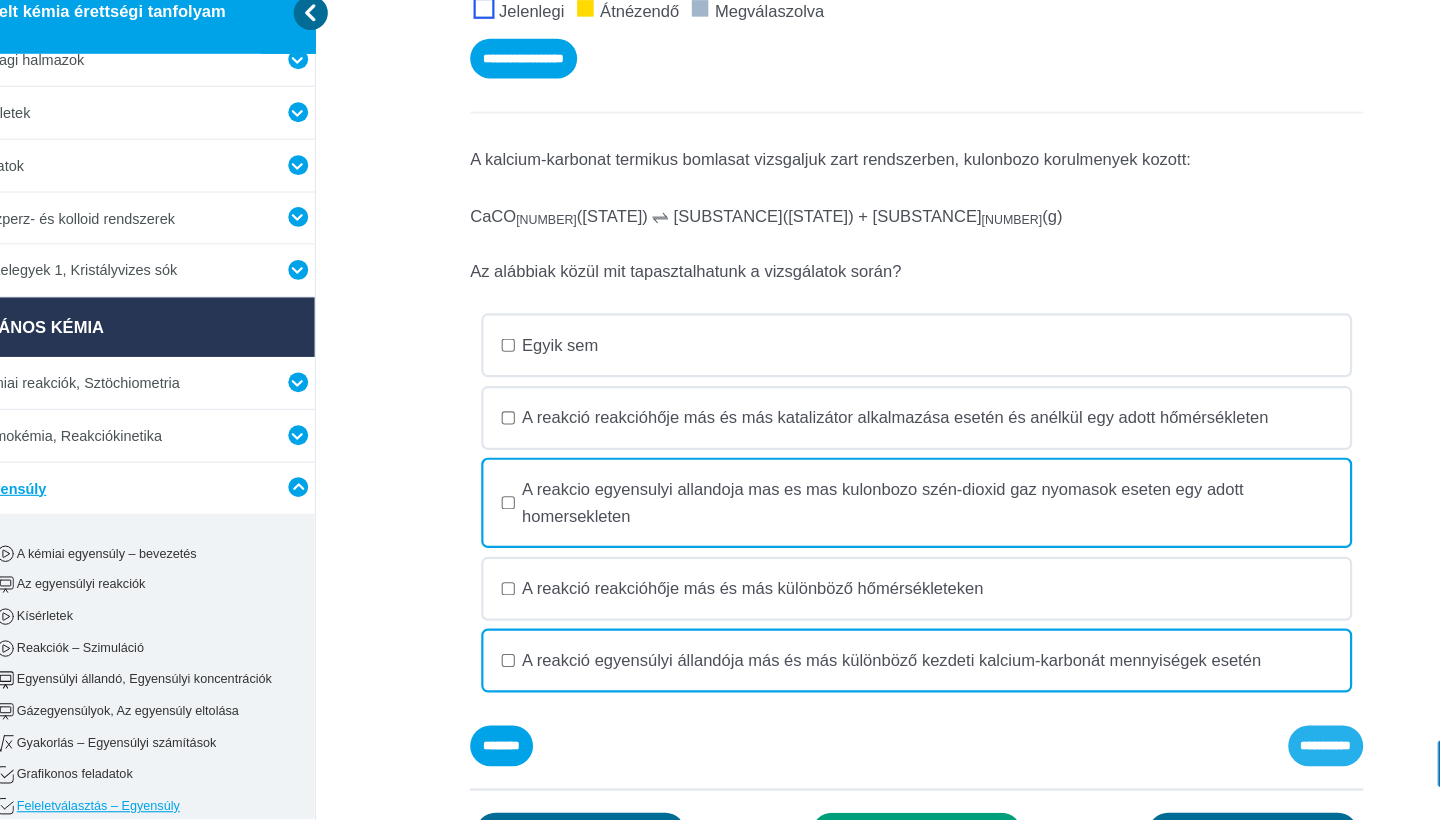 click on "**********" at bounding box center (0, 0) 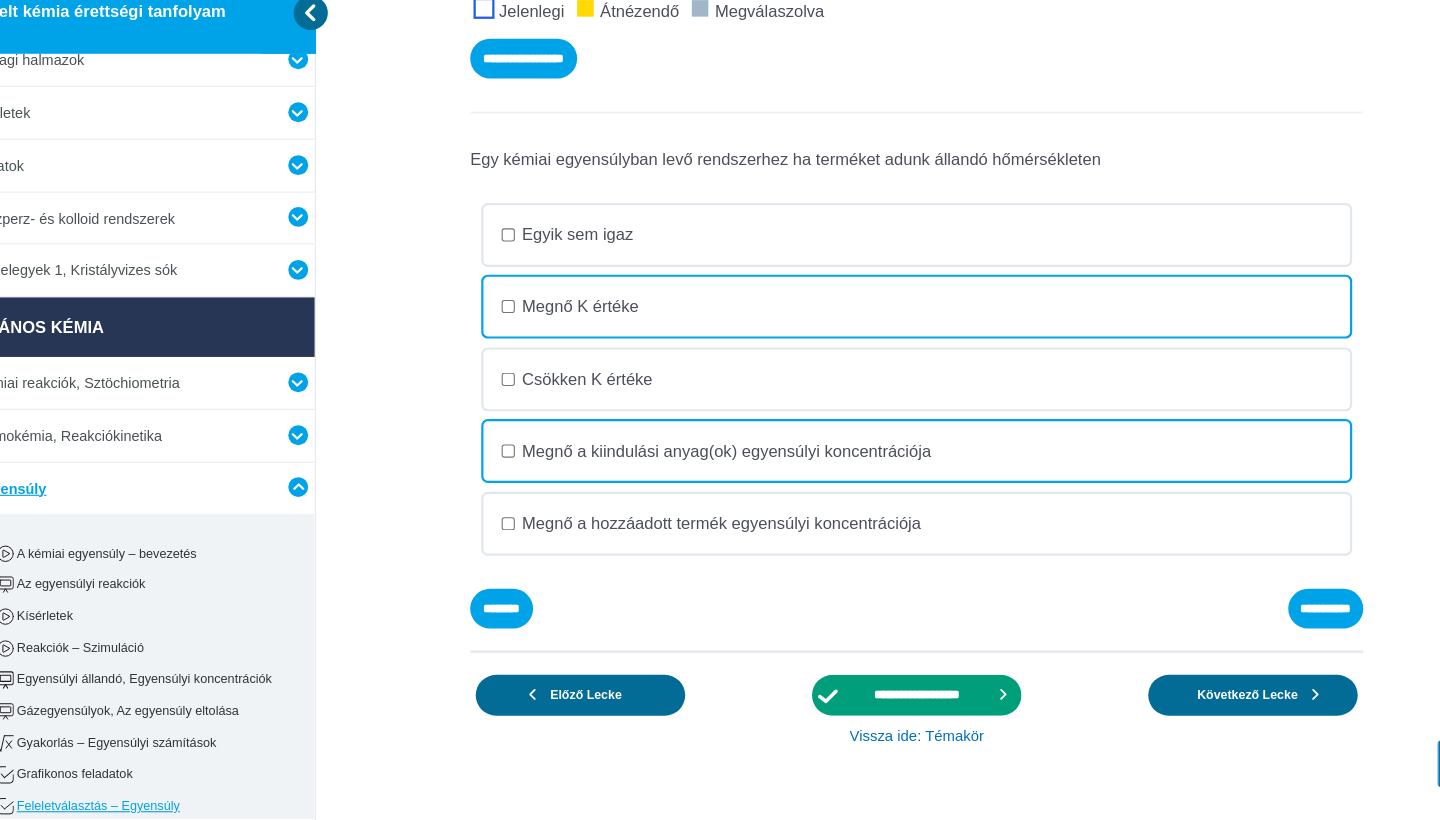 click on "Következő Lecke" at bounding box center (1200, 721) 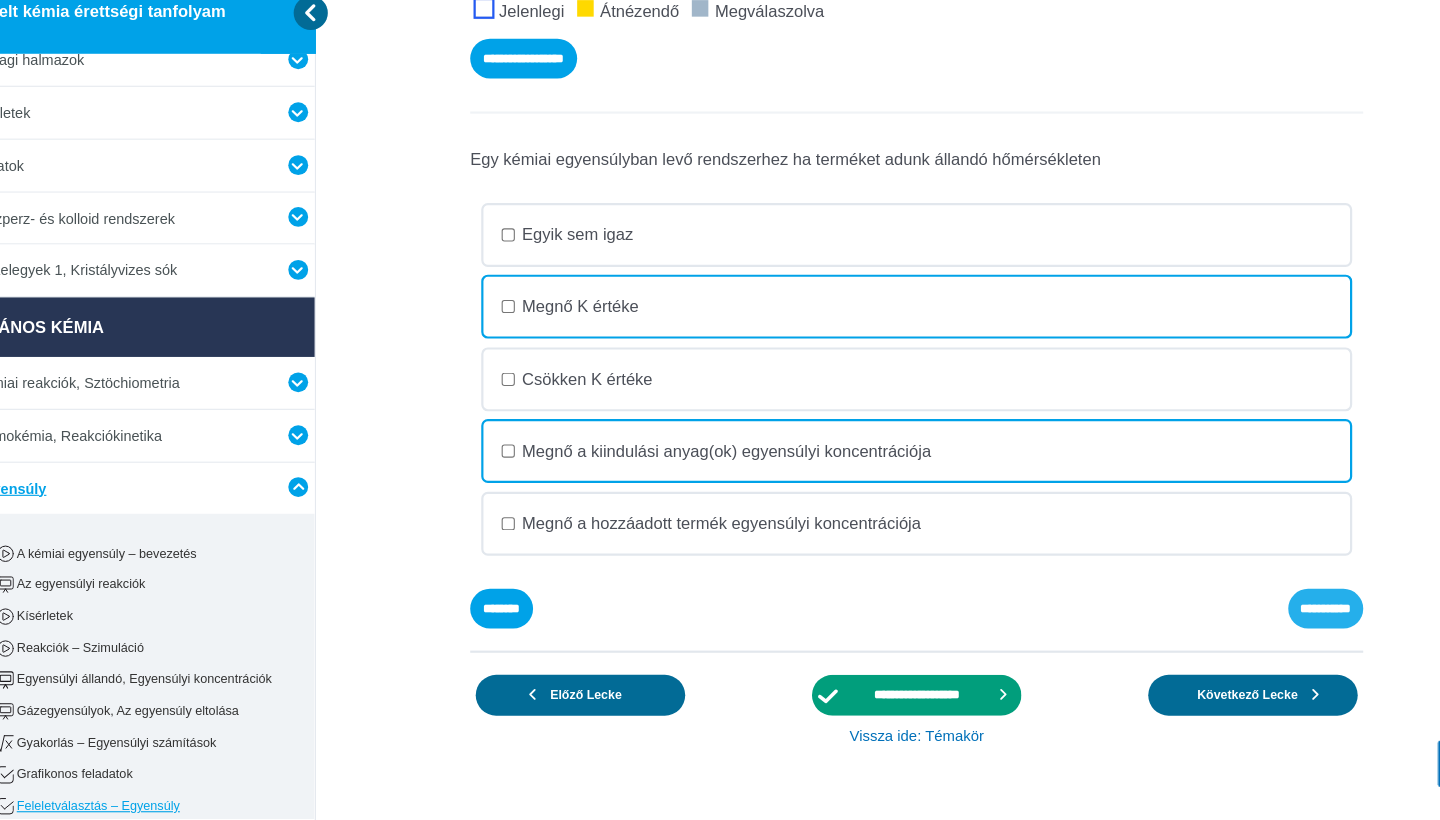 click on "**********" at bounding box center (0, 0) 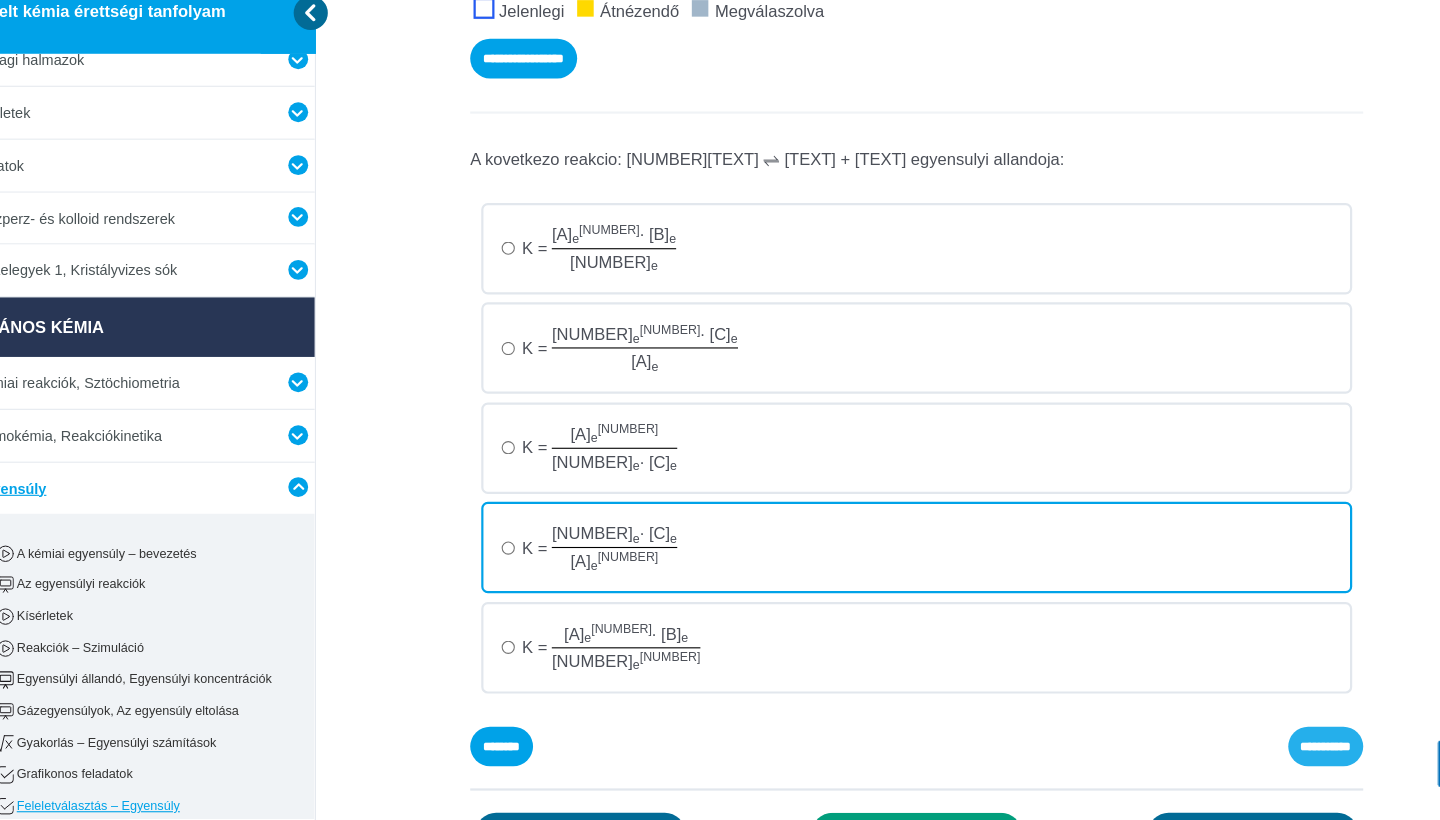 click on "**********" at bounding box center [0, 0] 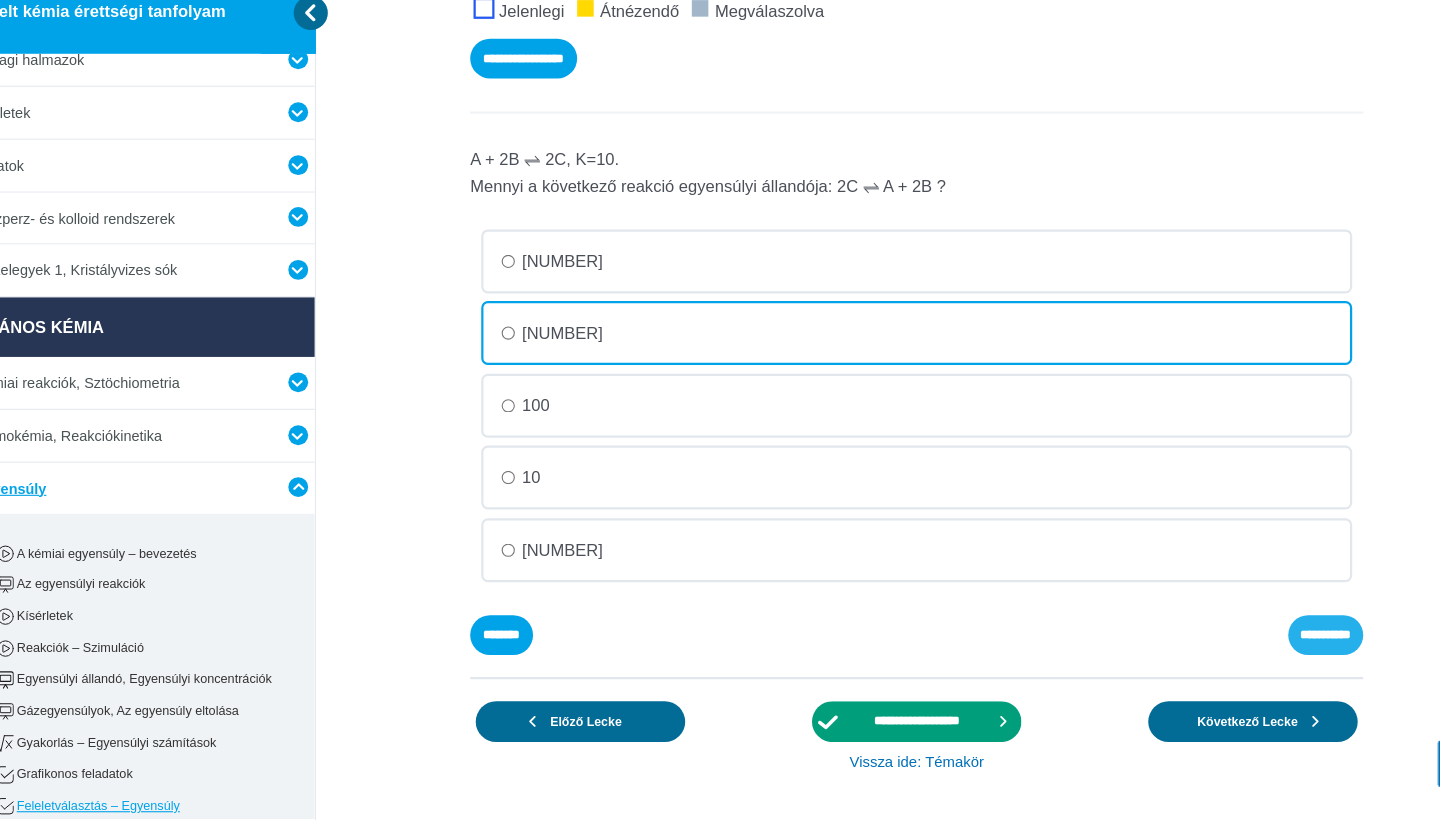 click on "**********" at bounding box center [0, 0] 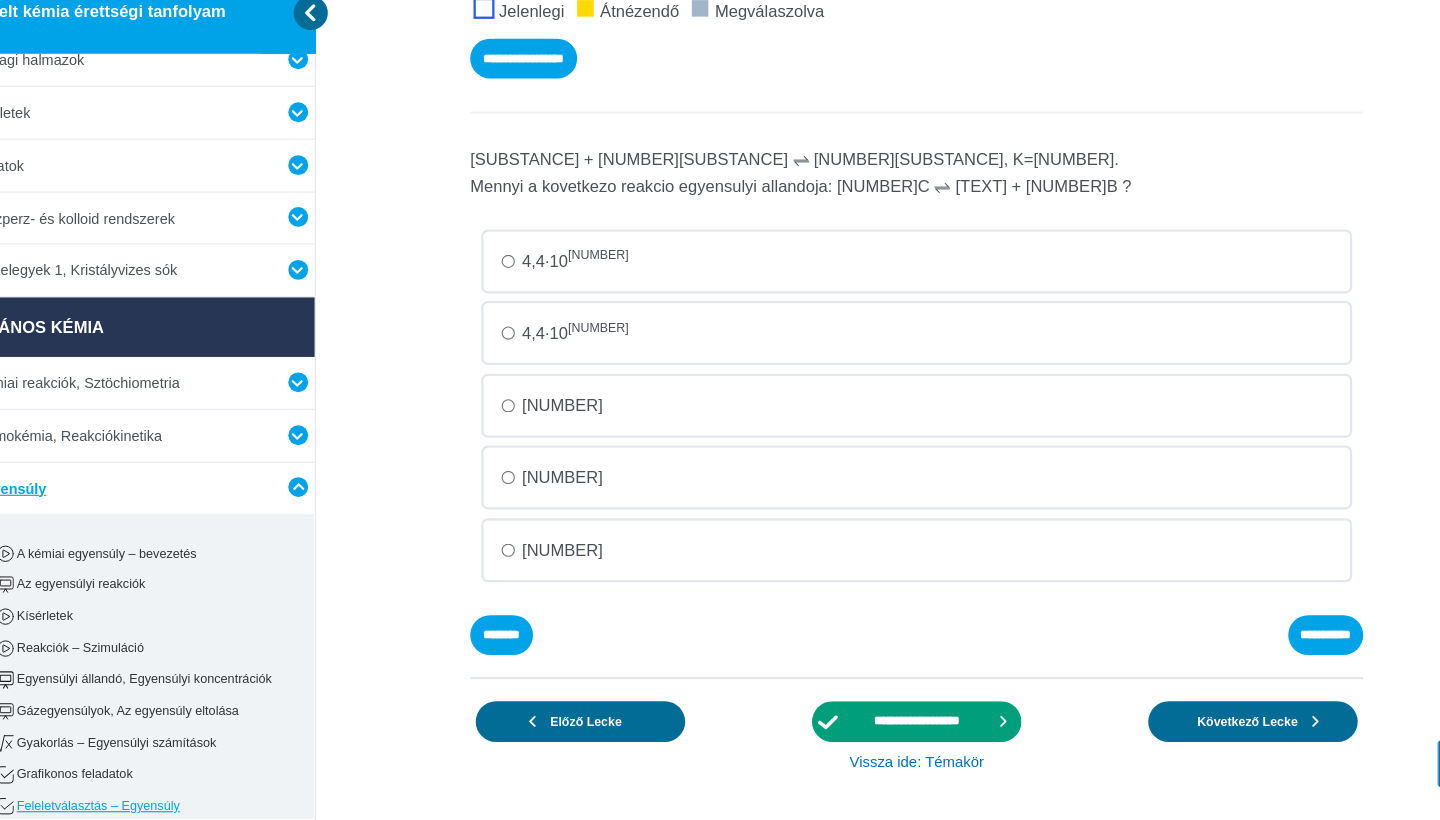 click on "0,225" at bounding box center [0, 0] 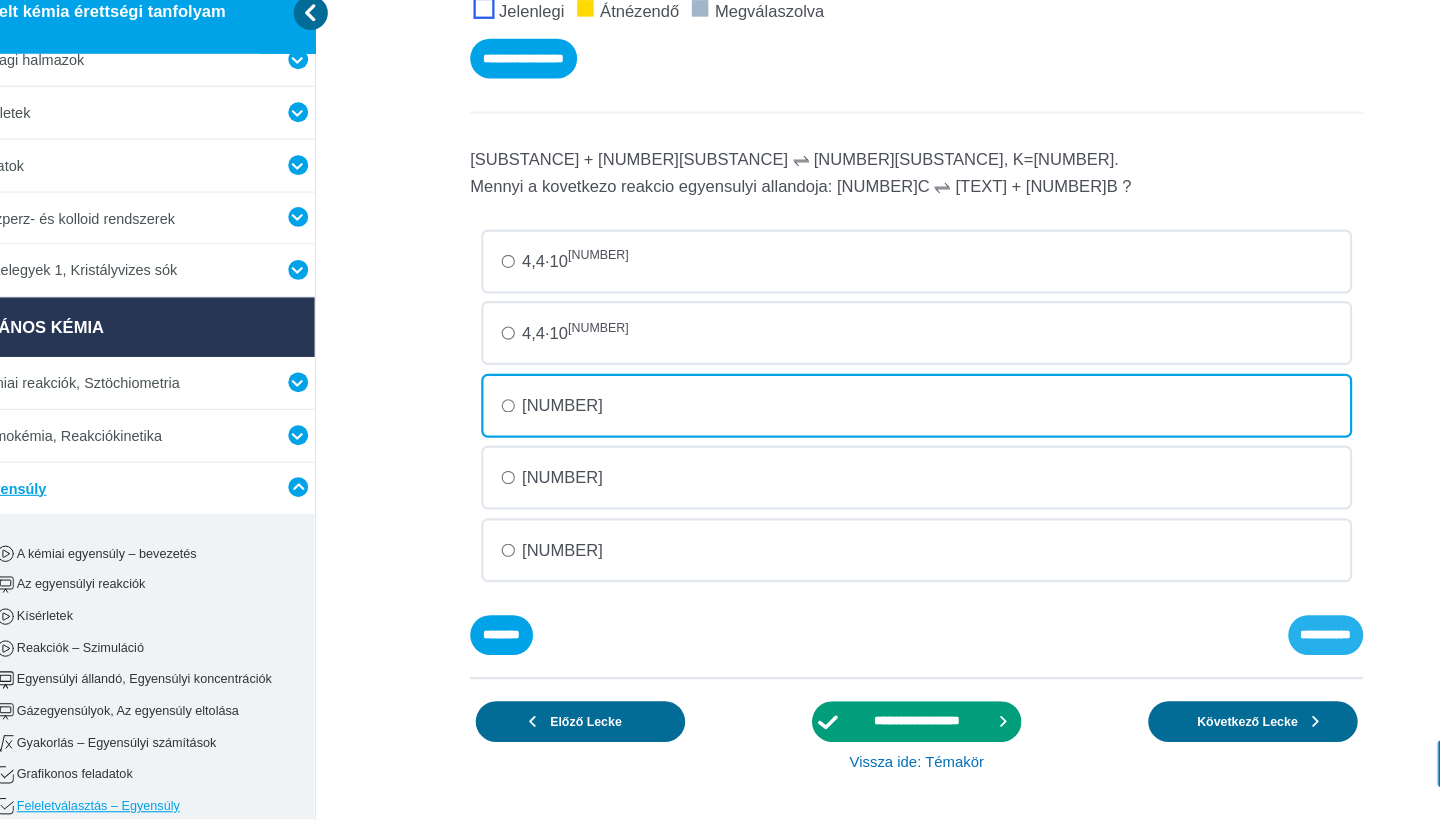 click on "**********" at bounding box center (0, 0) 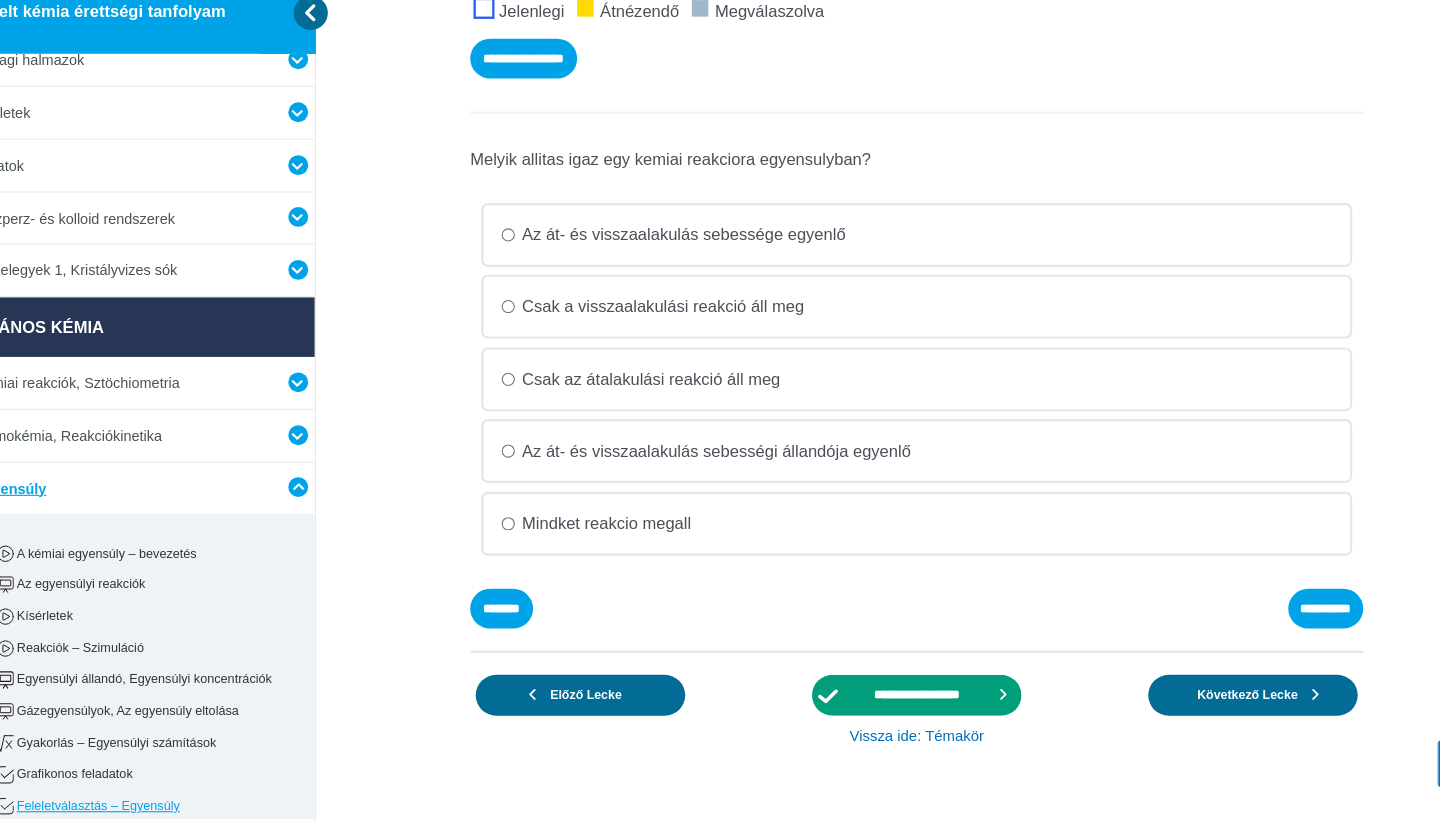 click on "Az át- és visszaalakulás sebességi állandója egyenlő" at bounding box center (0, 0) 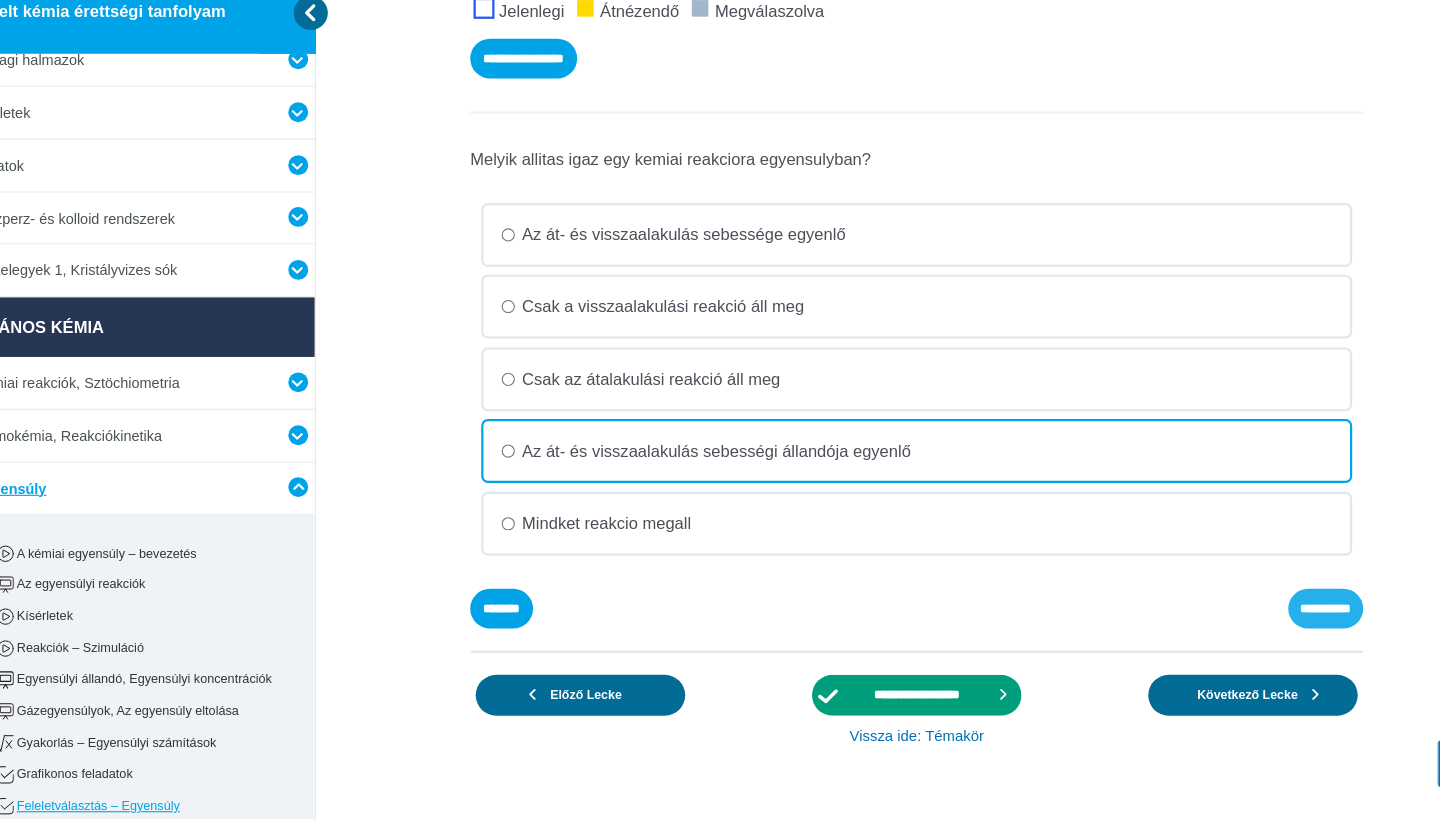 click on "**********" at bounding box center (0, 0) 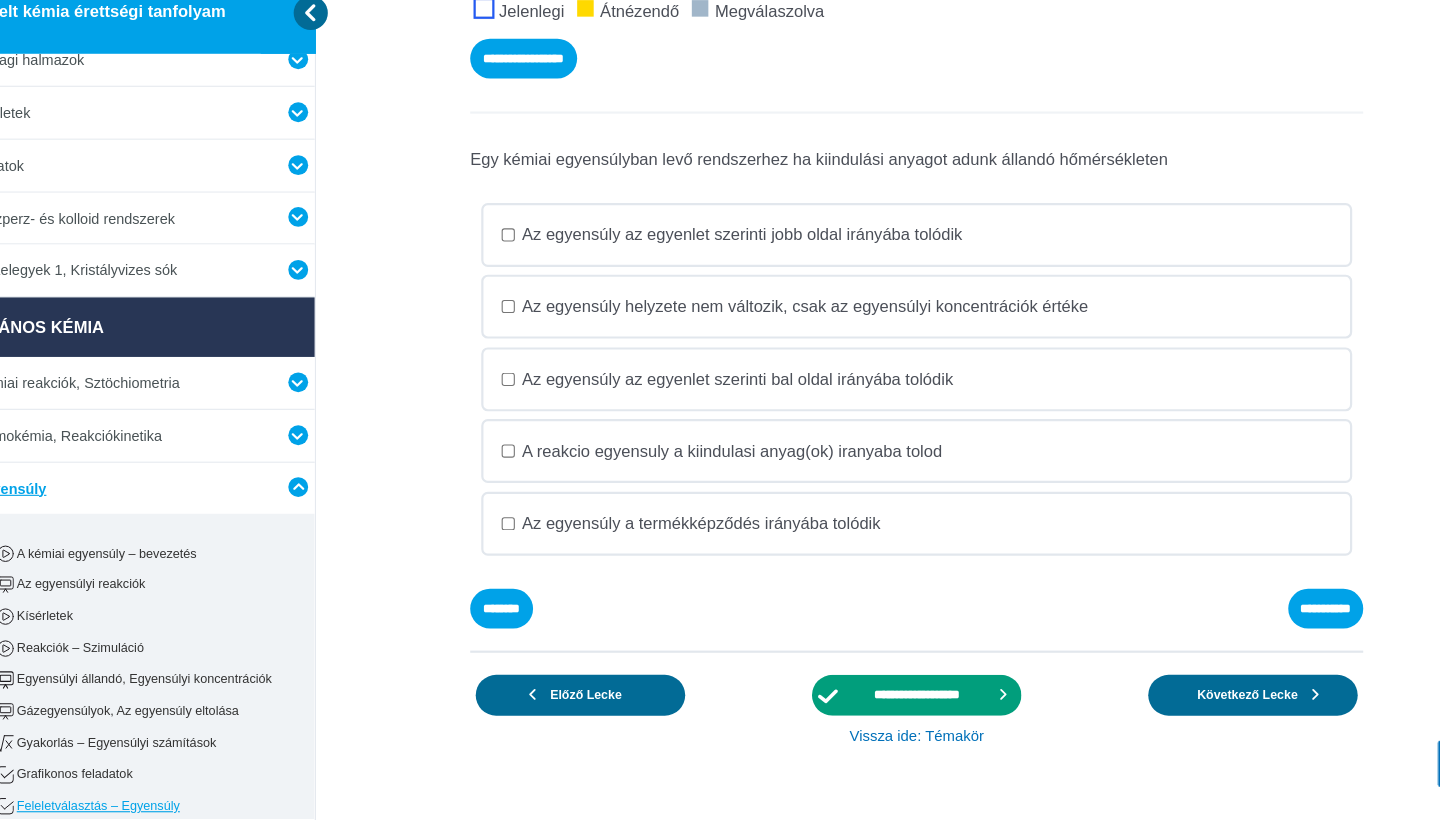 click on "Az egyensúly a termékképződés irányába tolódik" at bounding box center (0, 0) 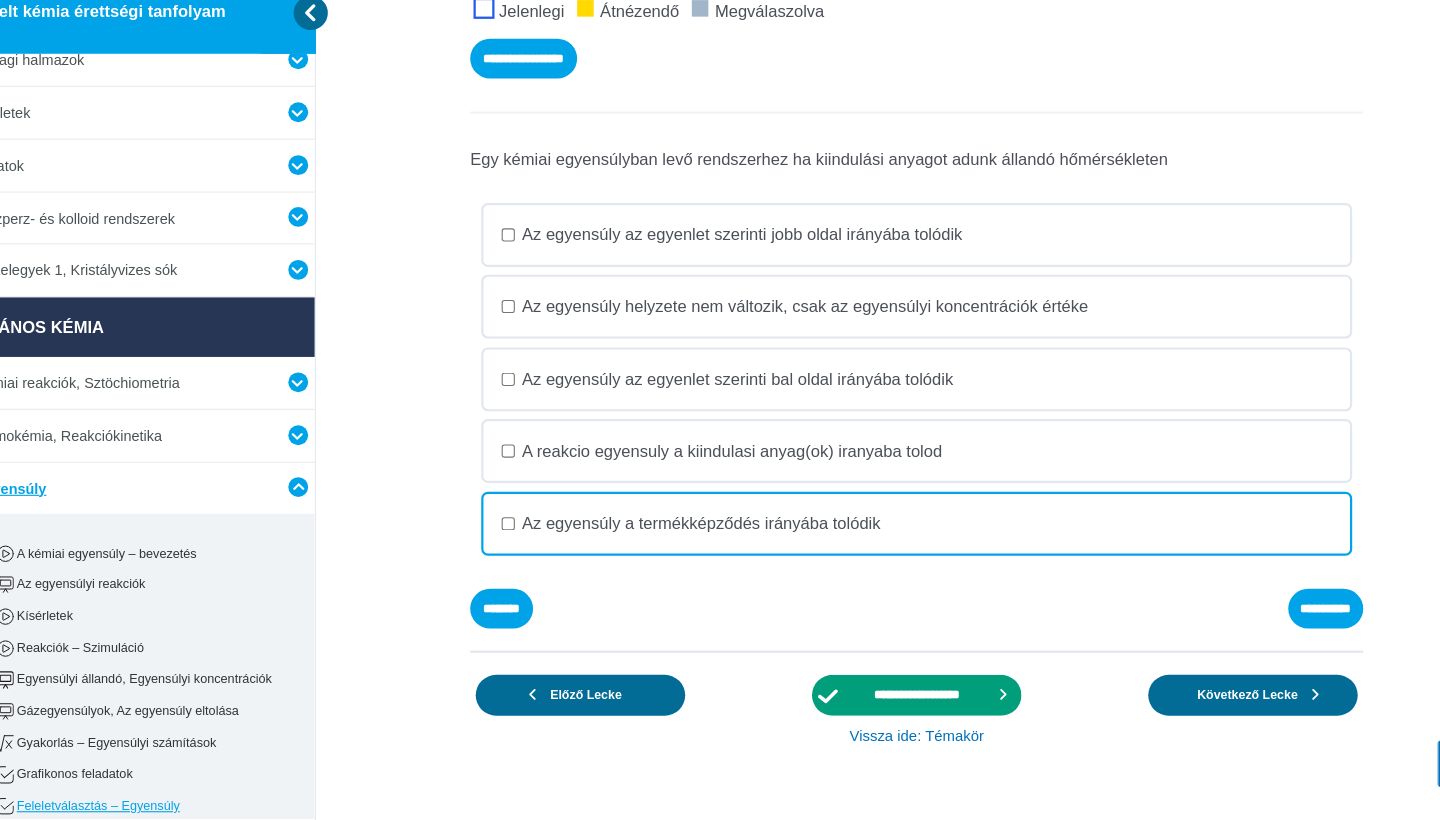 click on "Az egyensúly az egyenlet szerinti jobb oldal irányába tolódik" at bounding box center [0, 0] 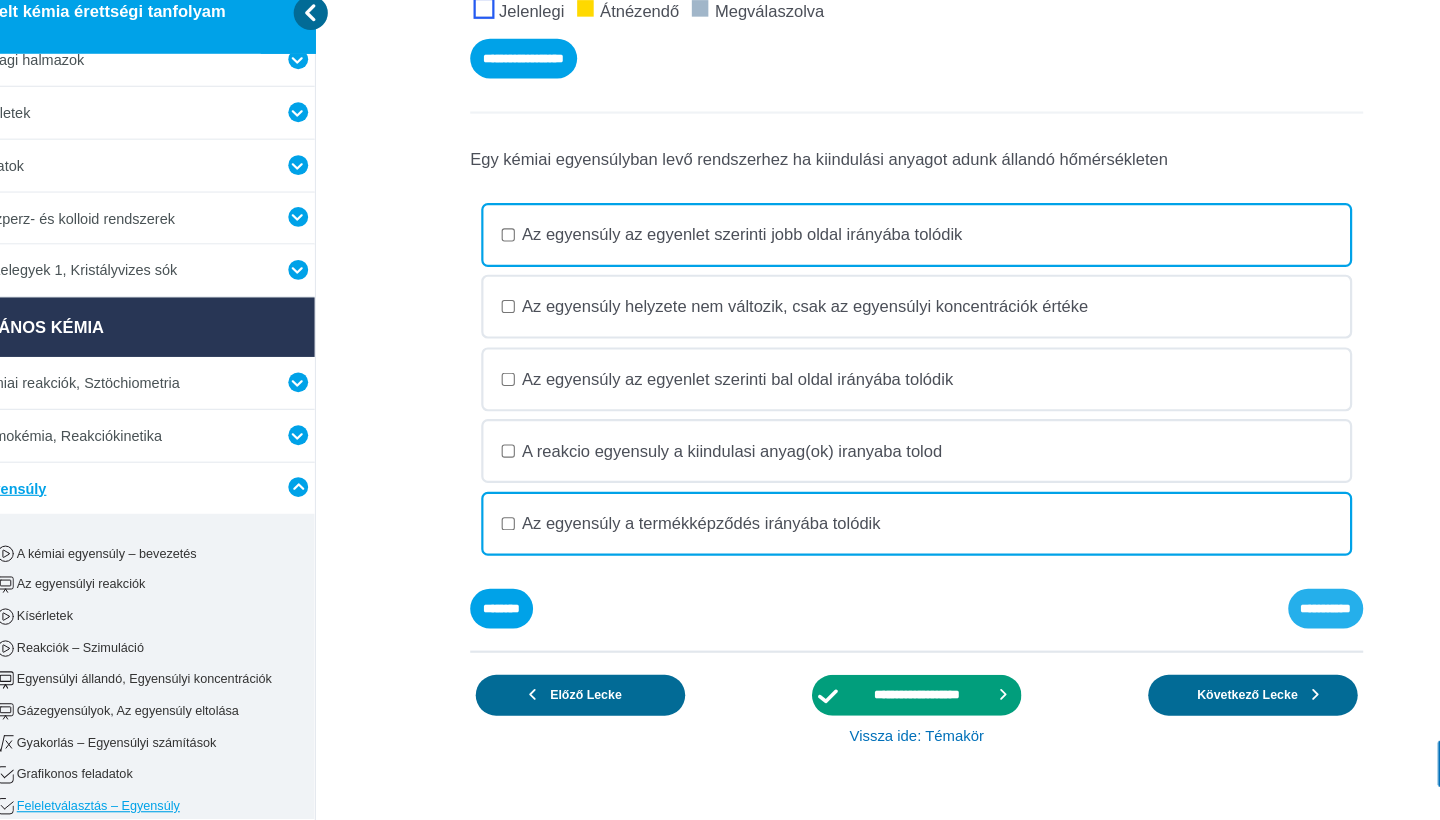 click on "**********" at bounding box center [0, 0] 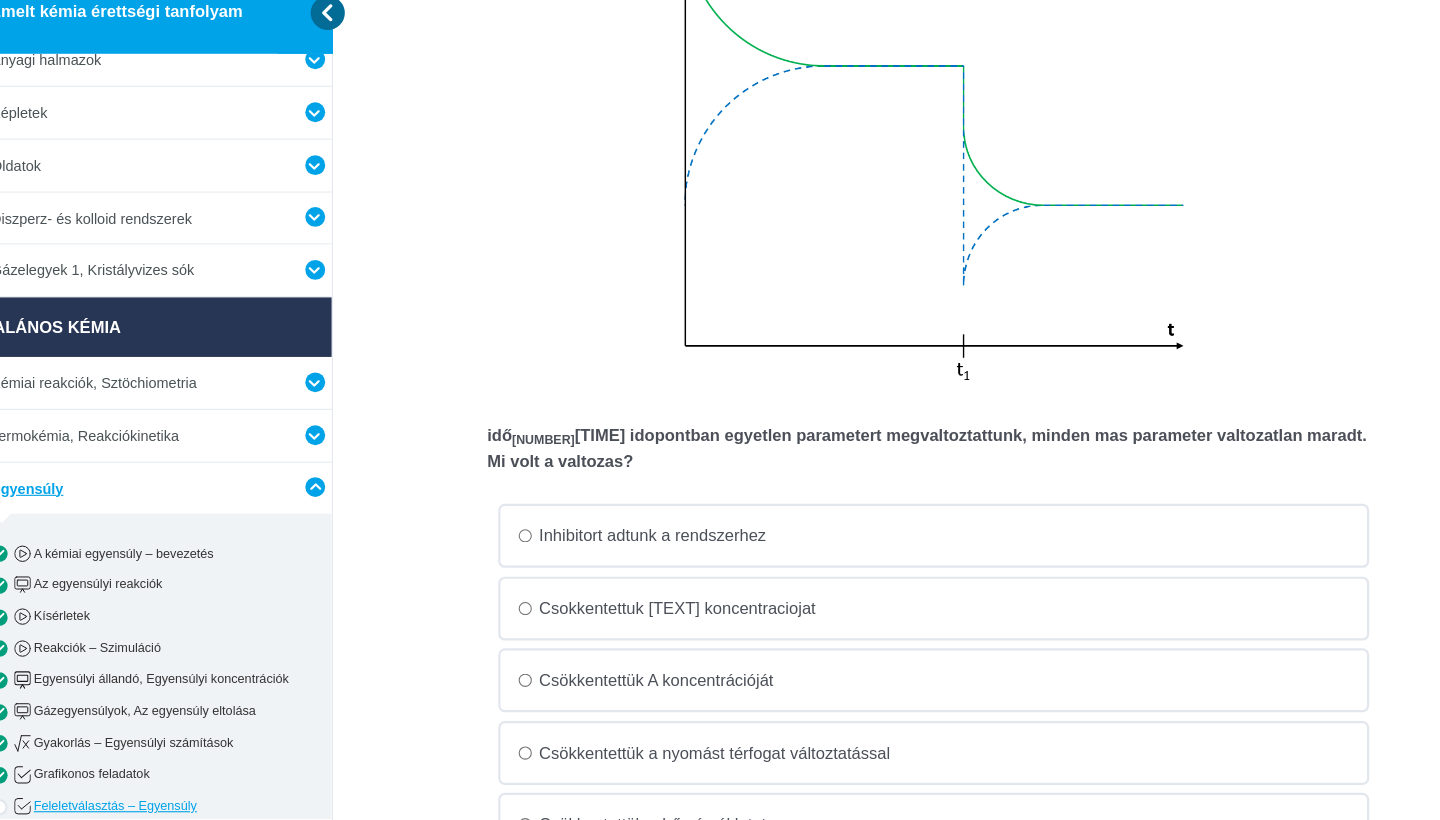 scroll, scrollTop: 967, scrollLeft: 0, axis: vertical 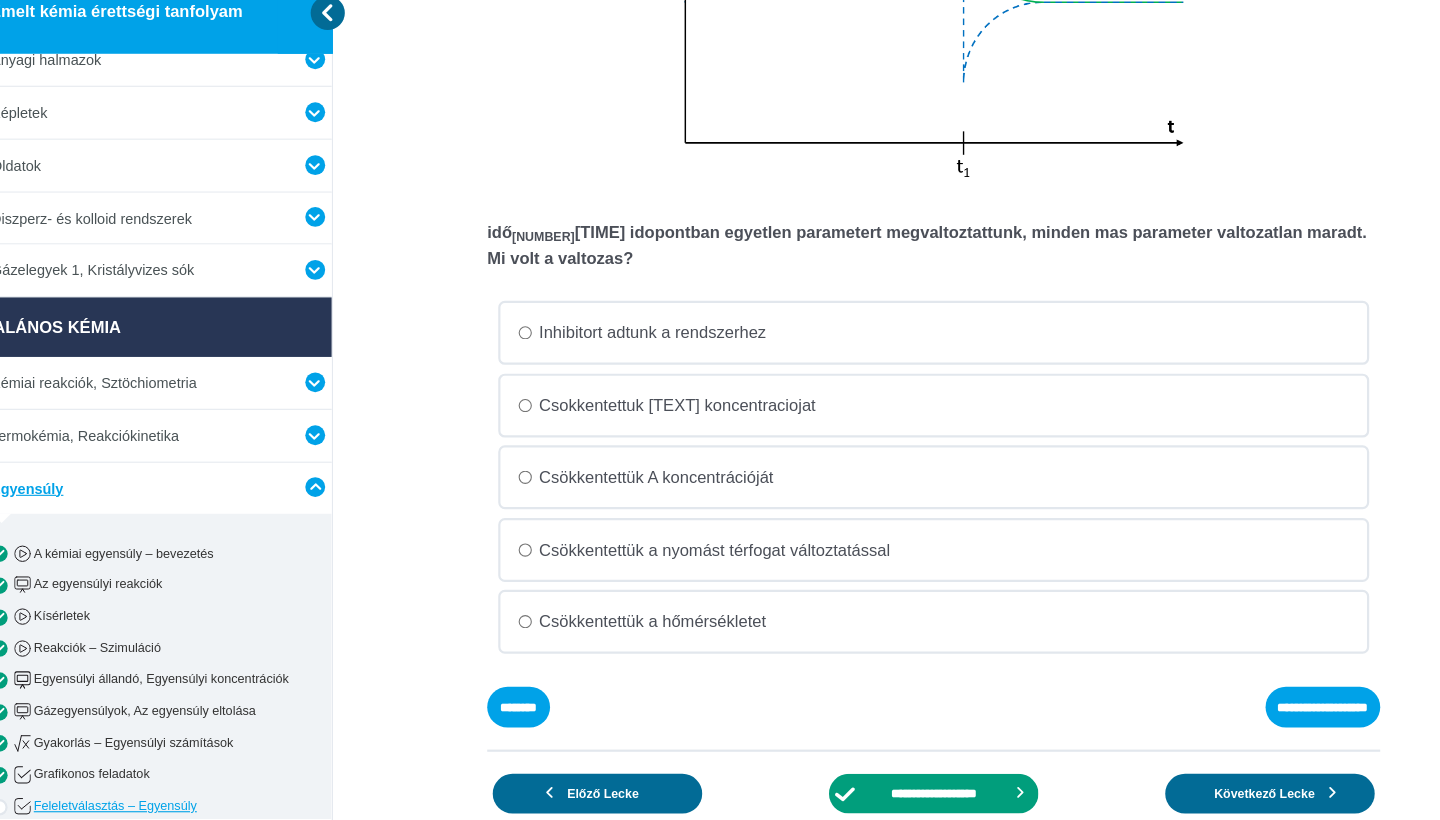 click on "Csökkentettük B koncentrációját" at bounding box center (0, 0) 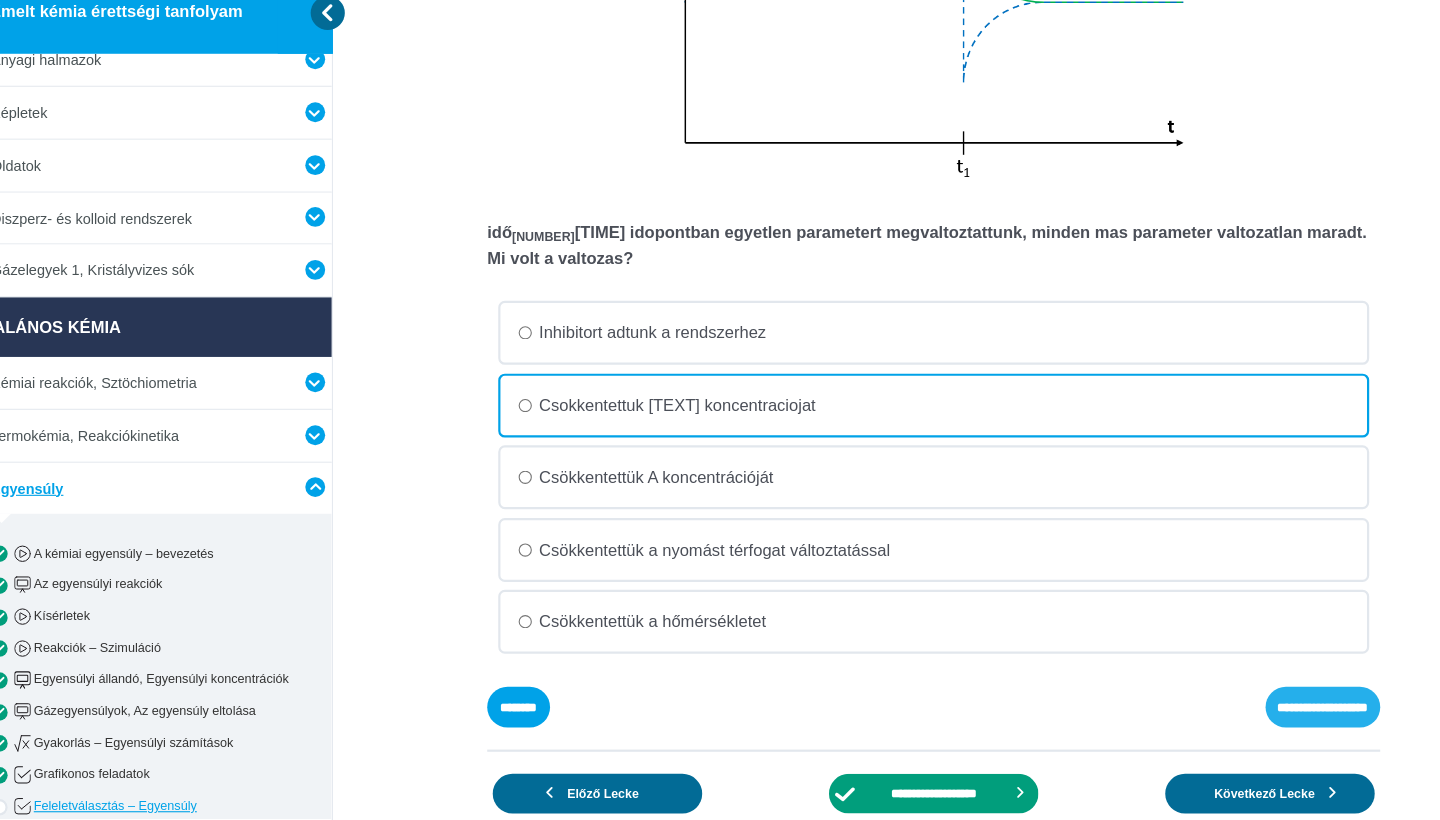 click on "**********" at bounding box center [0, 0] 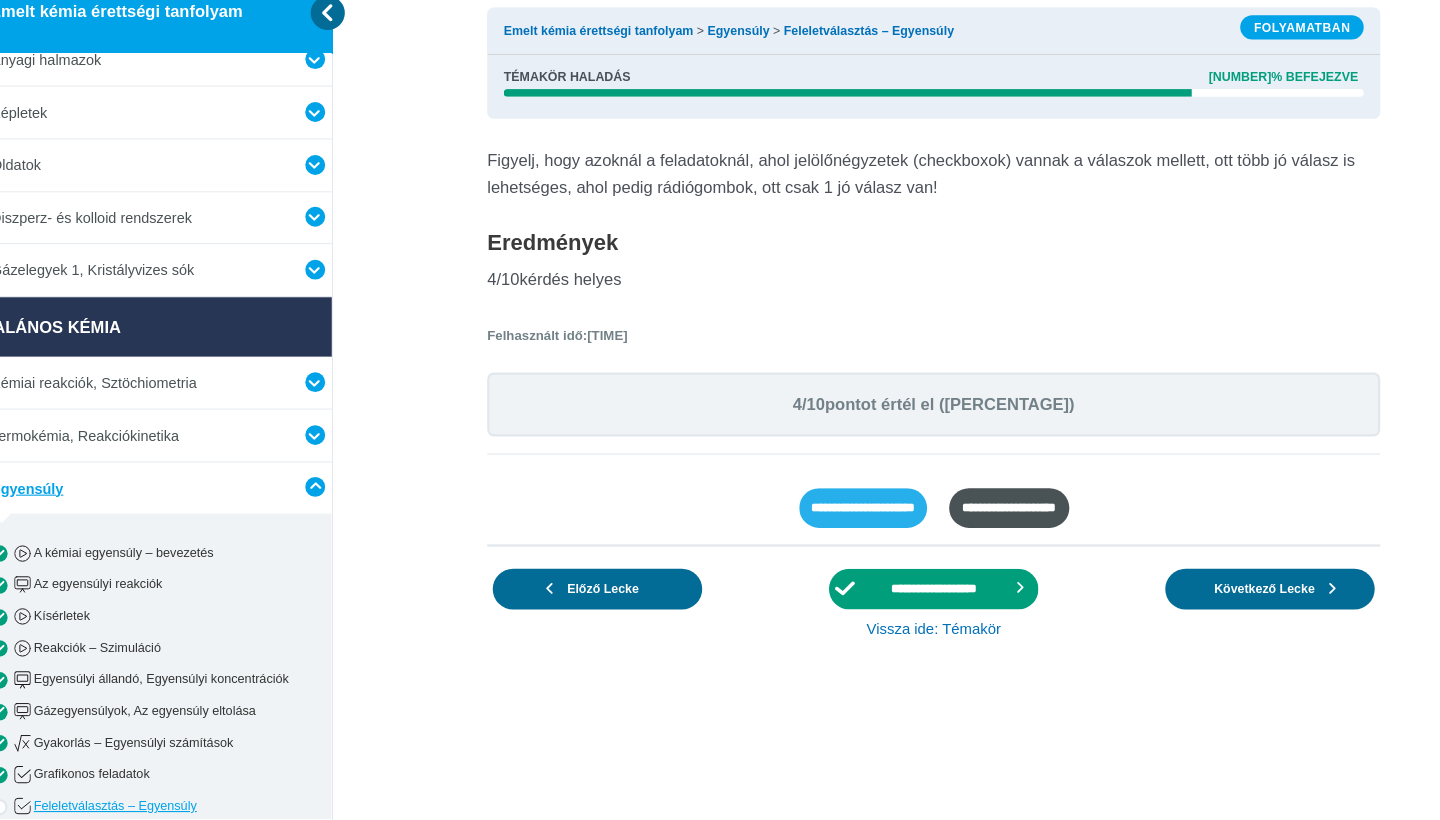 click on "**********" at bounding box center (831, 537) 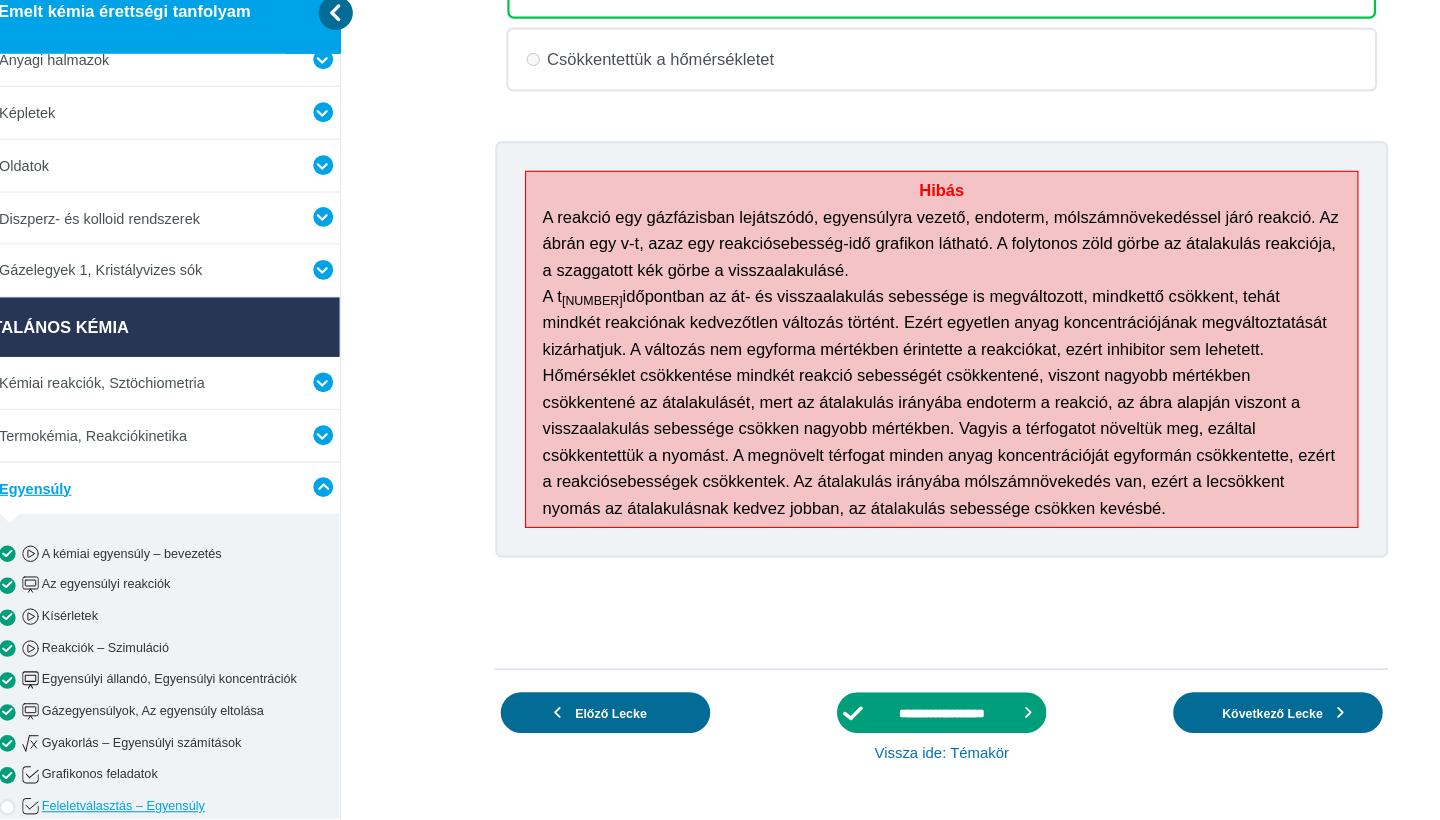 scroll, scrollTop: 8257, scrollLeft: 0, axis: vertical 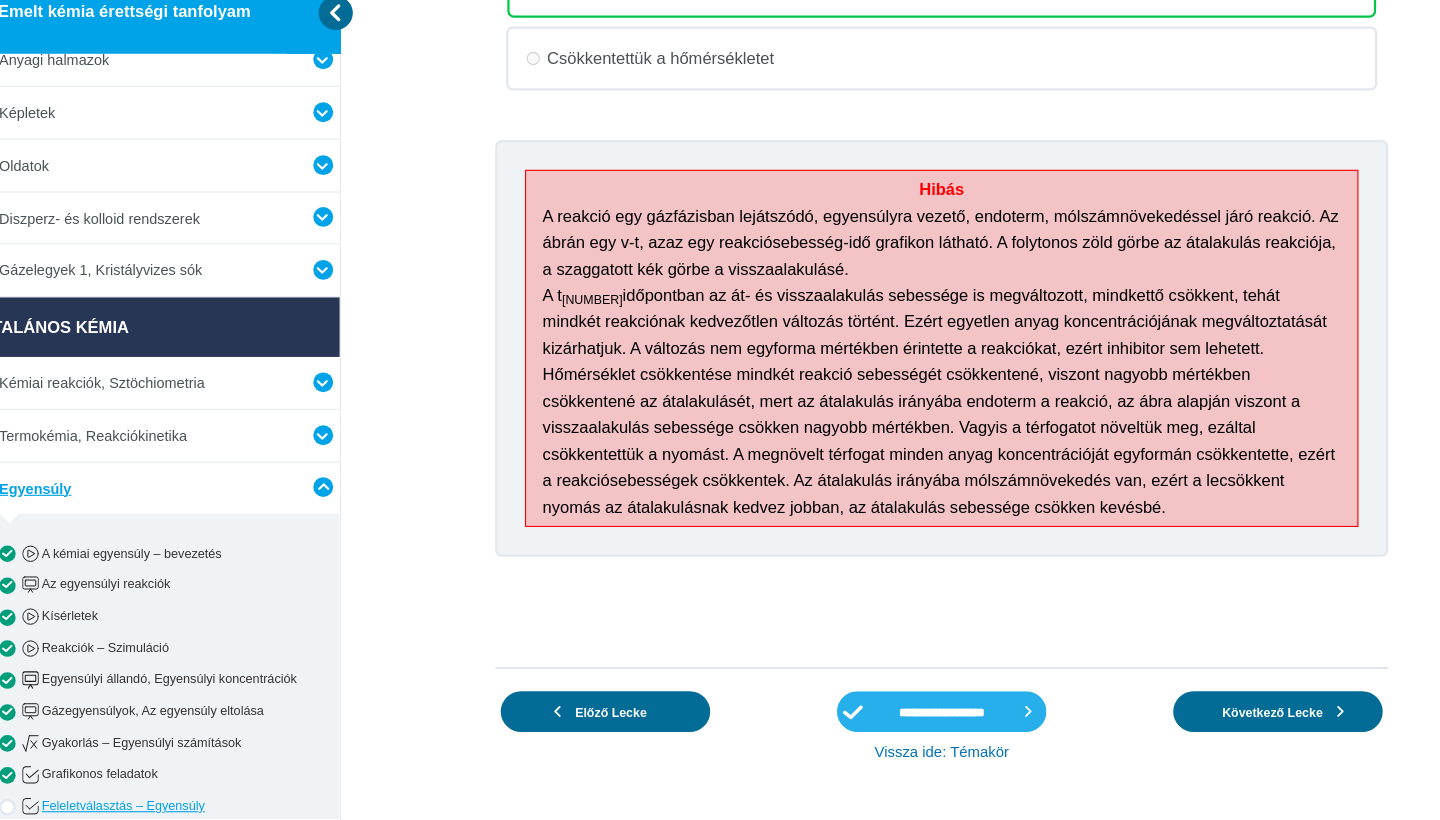 click on "**********" at bounding box center [895, 721] 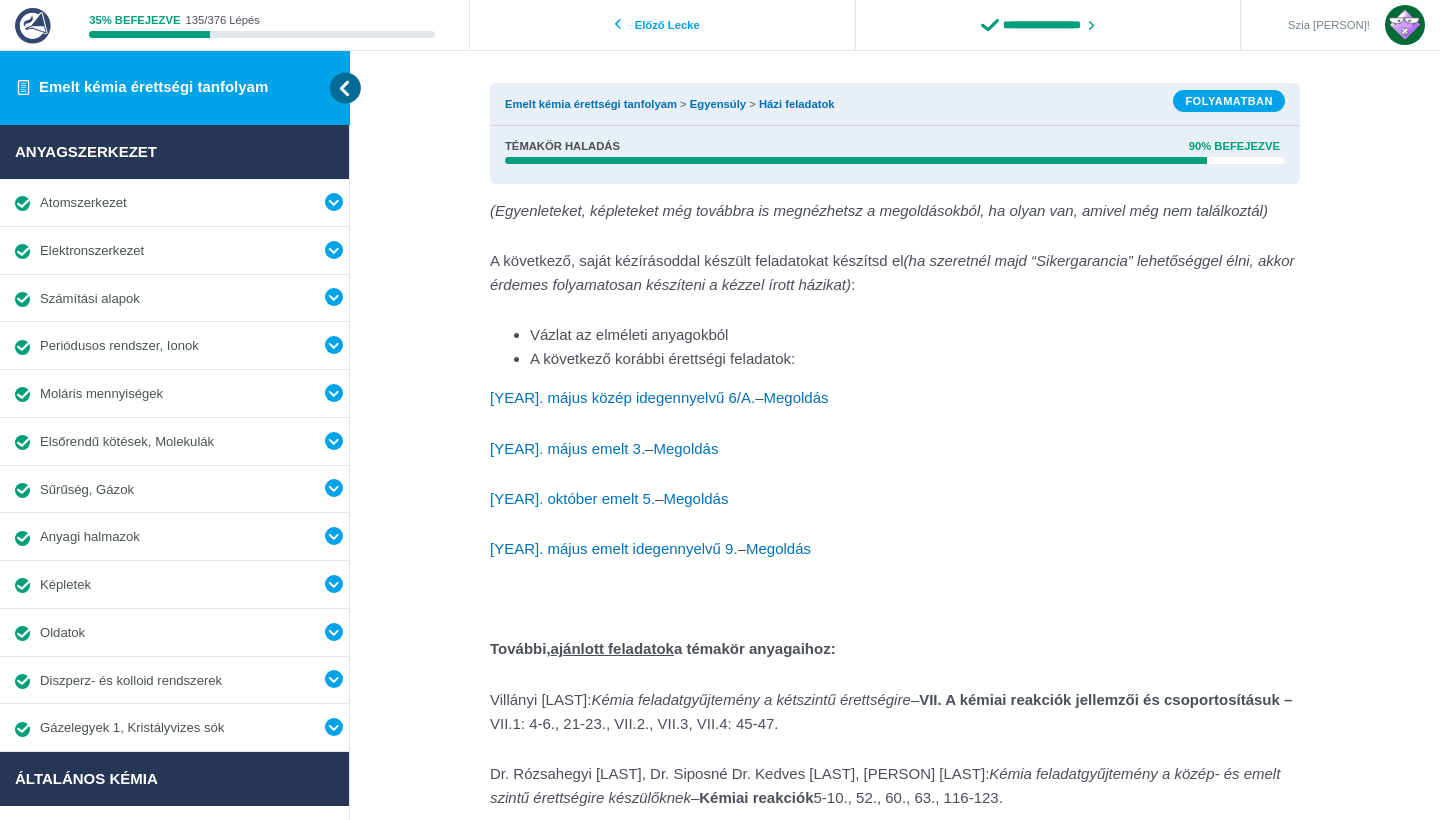 scroll, scrollTop: 0, scrollLeft: 0, axis: both 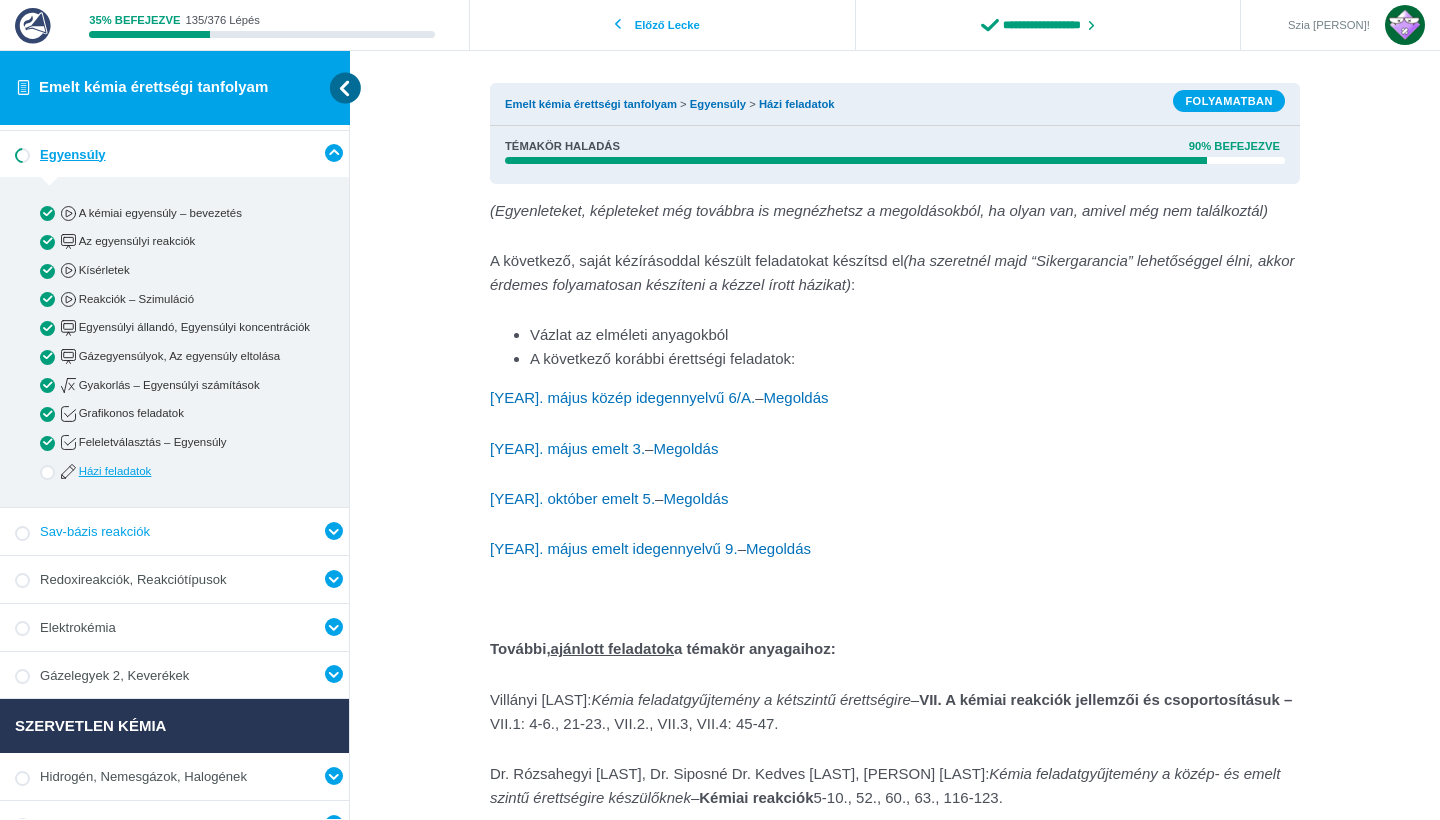 click on "Sav-bázis reakciók" at bounding box center [95, 532] 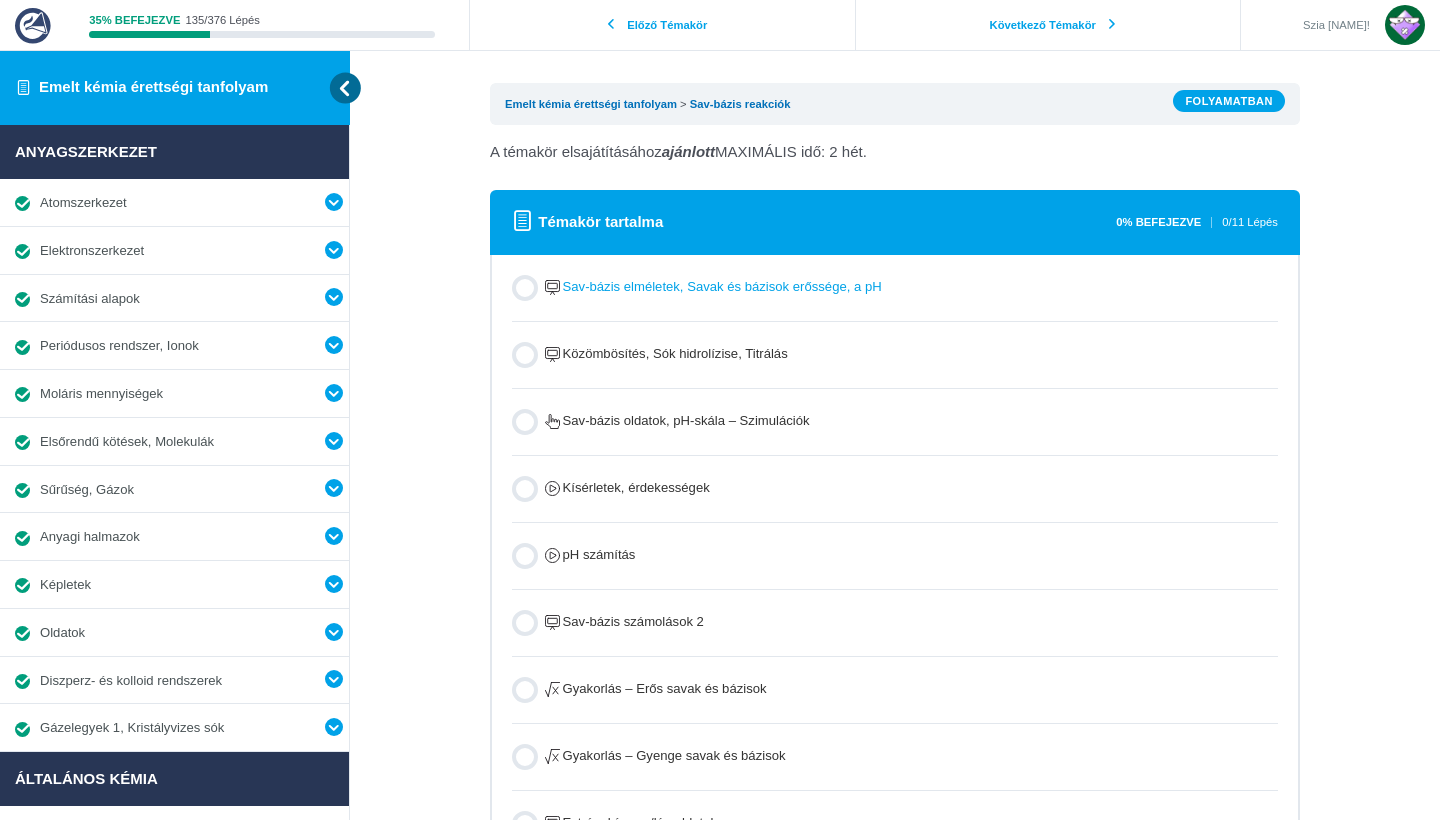 scroll, scrollTop: 0, scrollLeft: 0, axis: both 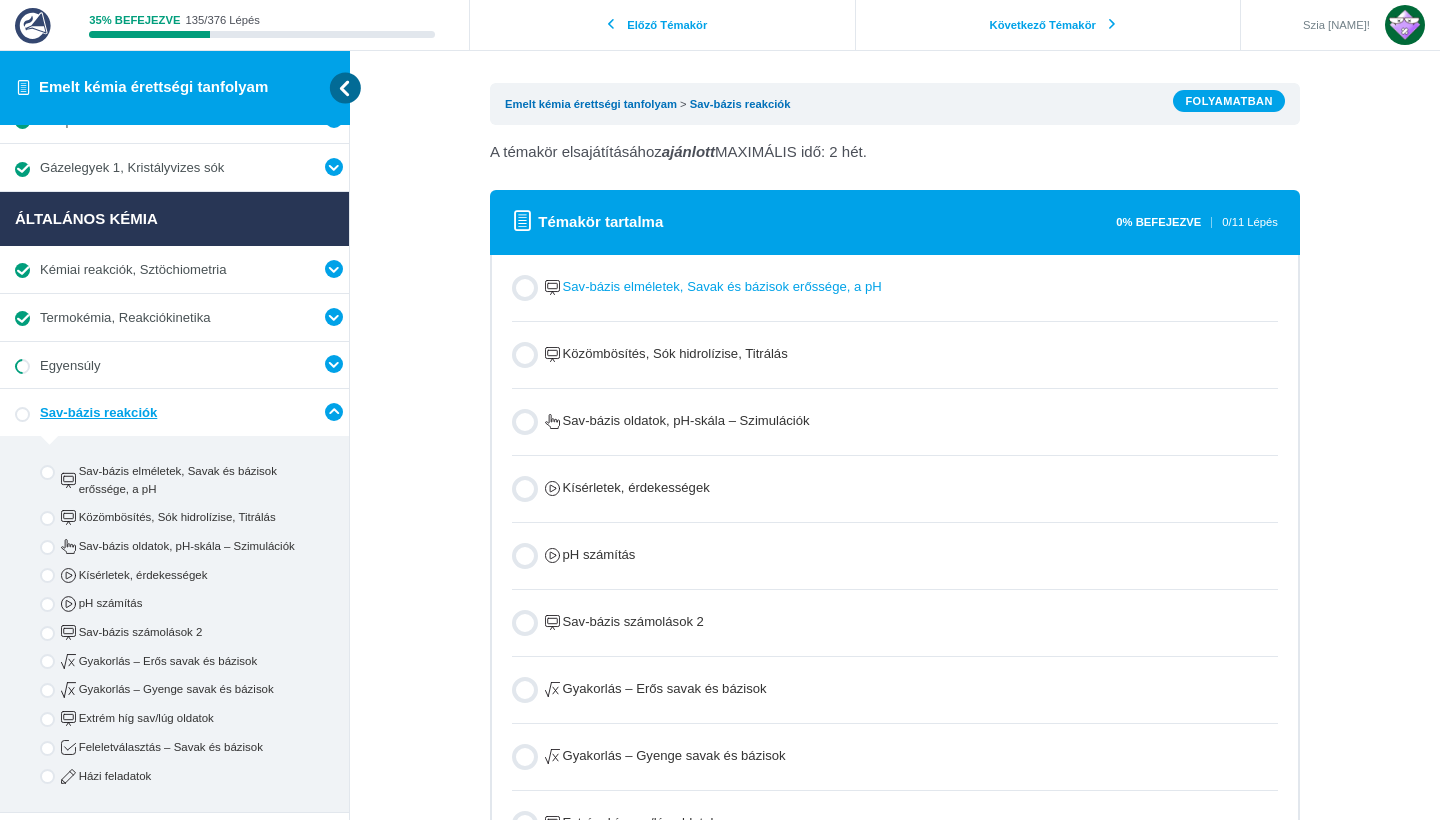 click on "Sav-bázis elméletek, Savak és bázisok erőssége, a pH" at bounding box center [713, 287] 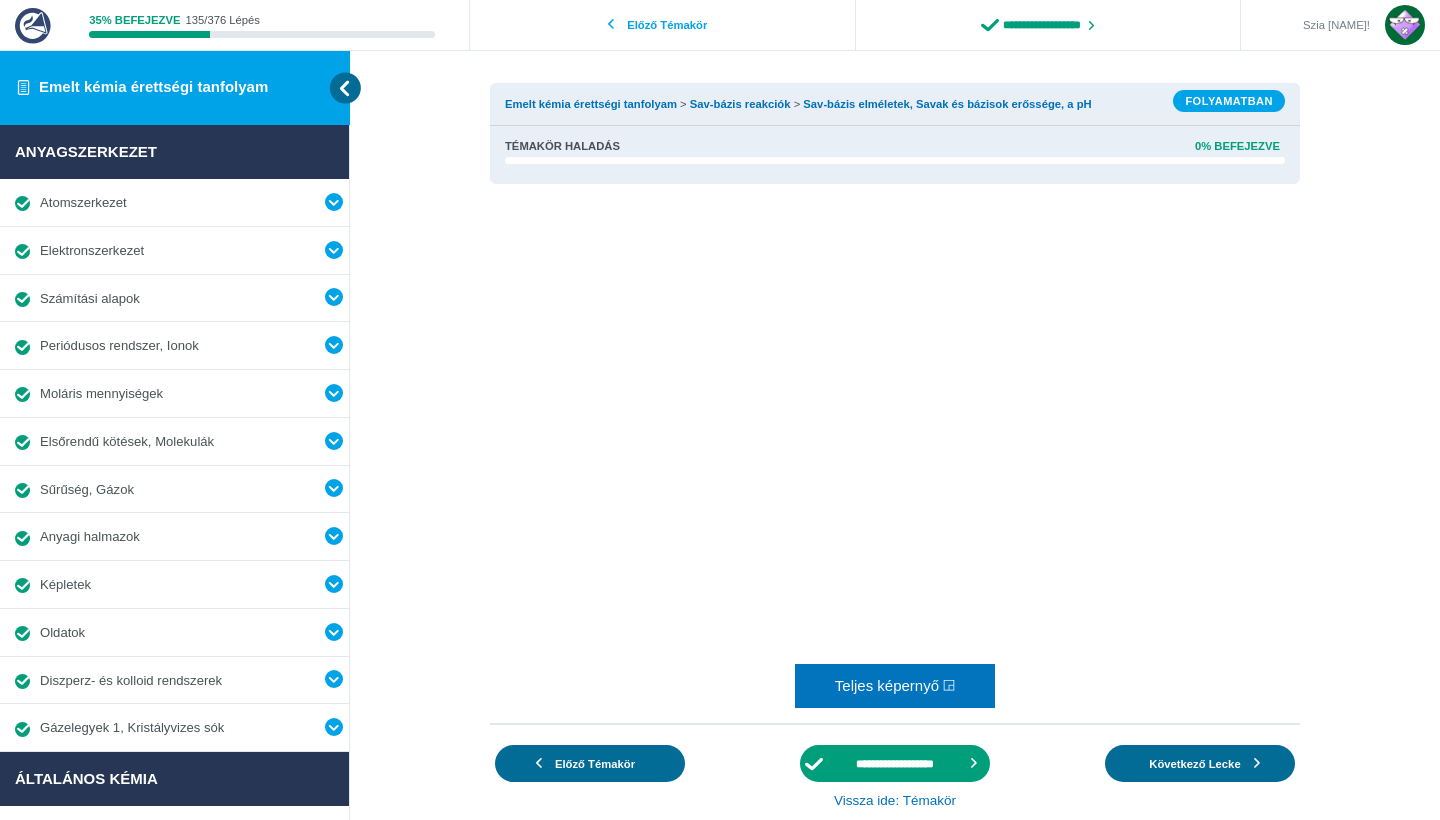 scroll, scrollTop: 0, scrollLeft: 0, axis: both 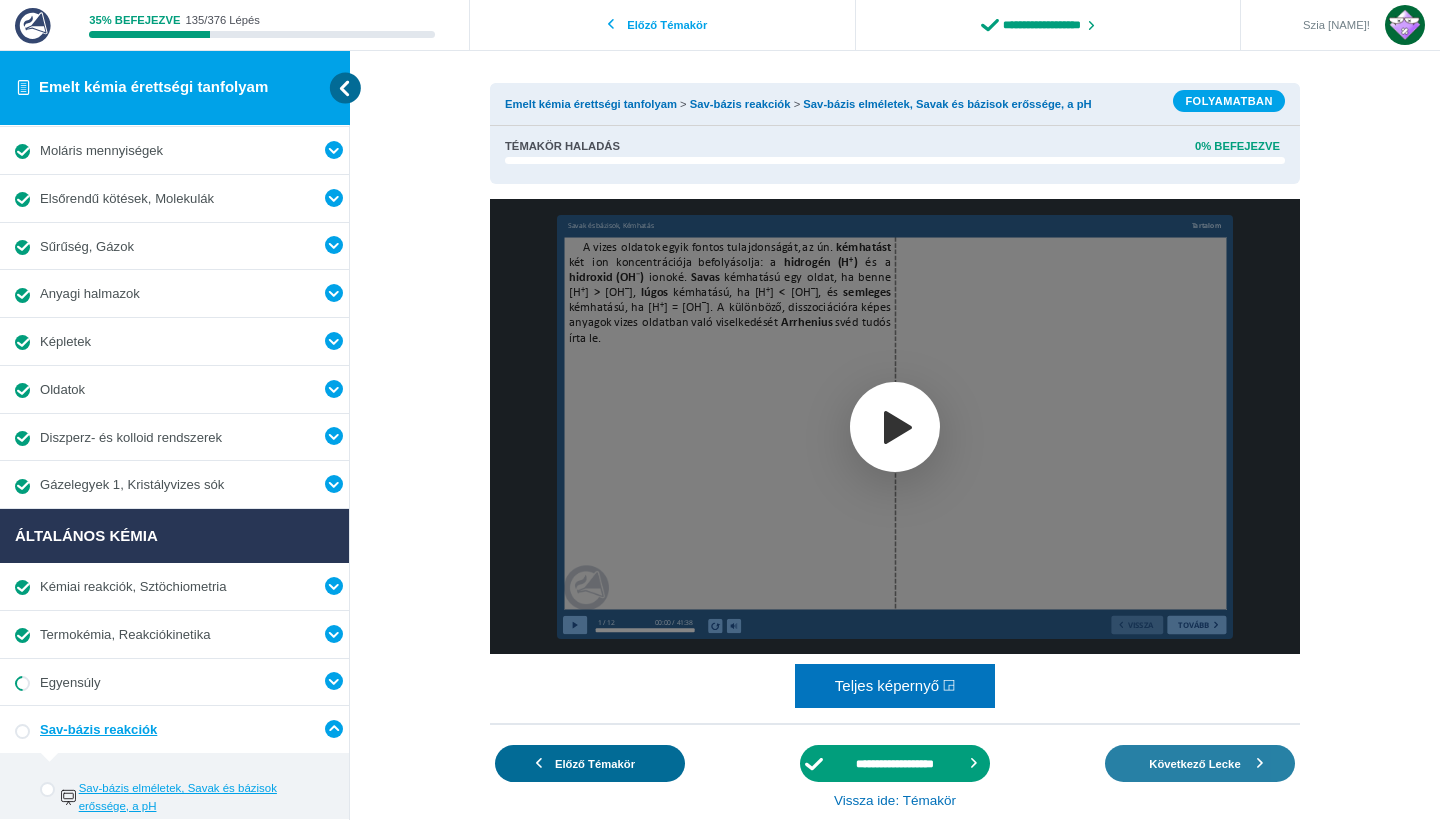 click on "Következő Lecke" at bounding box center [1200, 763] 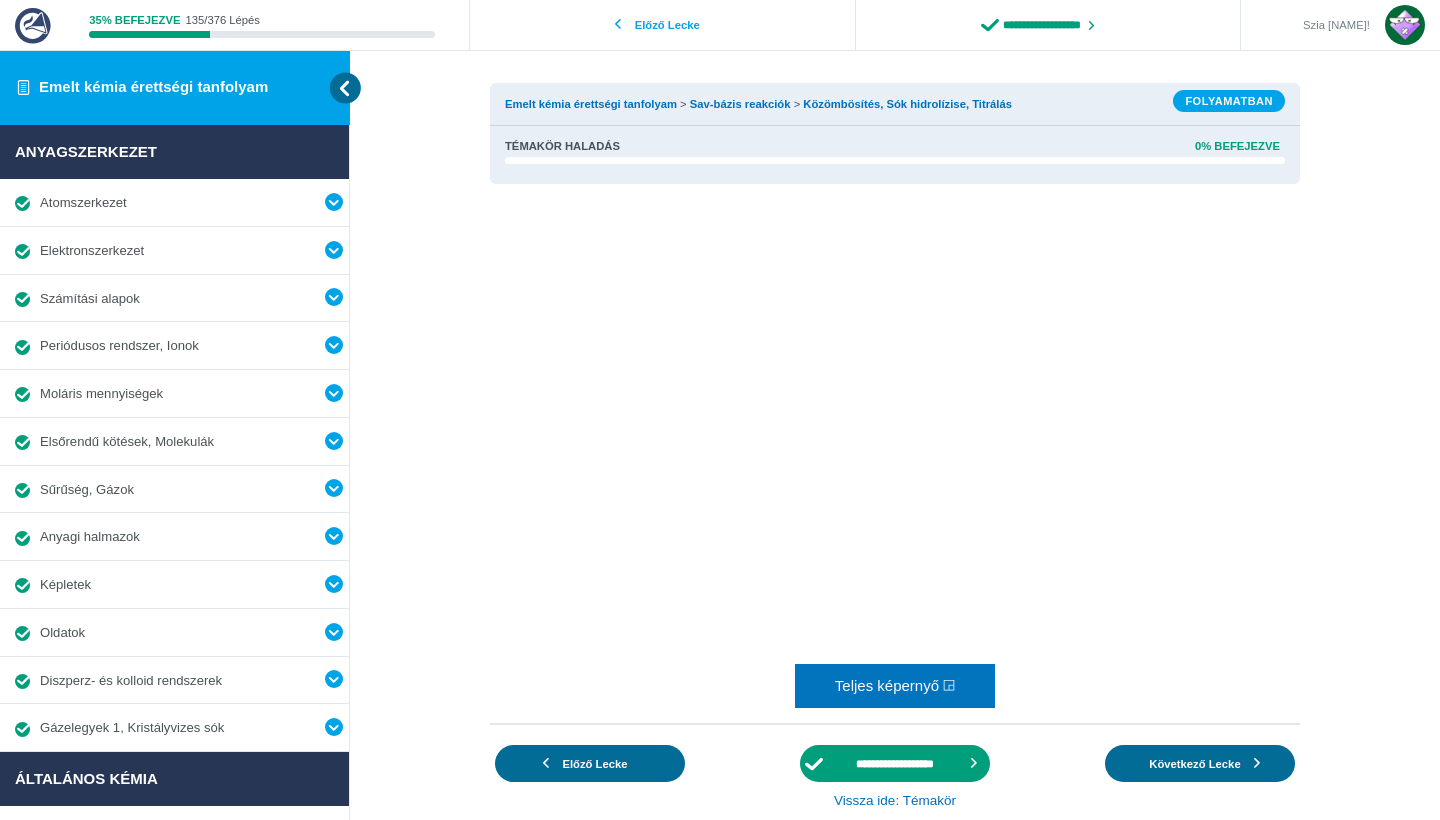 scroll, scrollTop: 0, scrollLeft: 0, axis: both 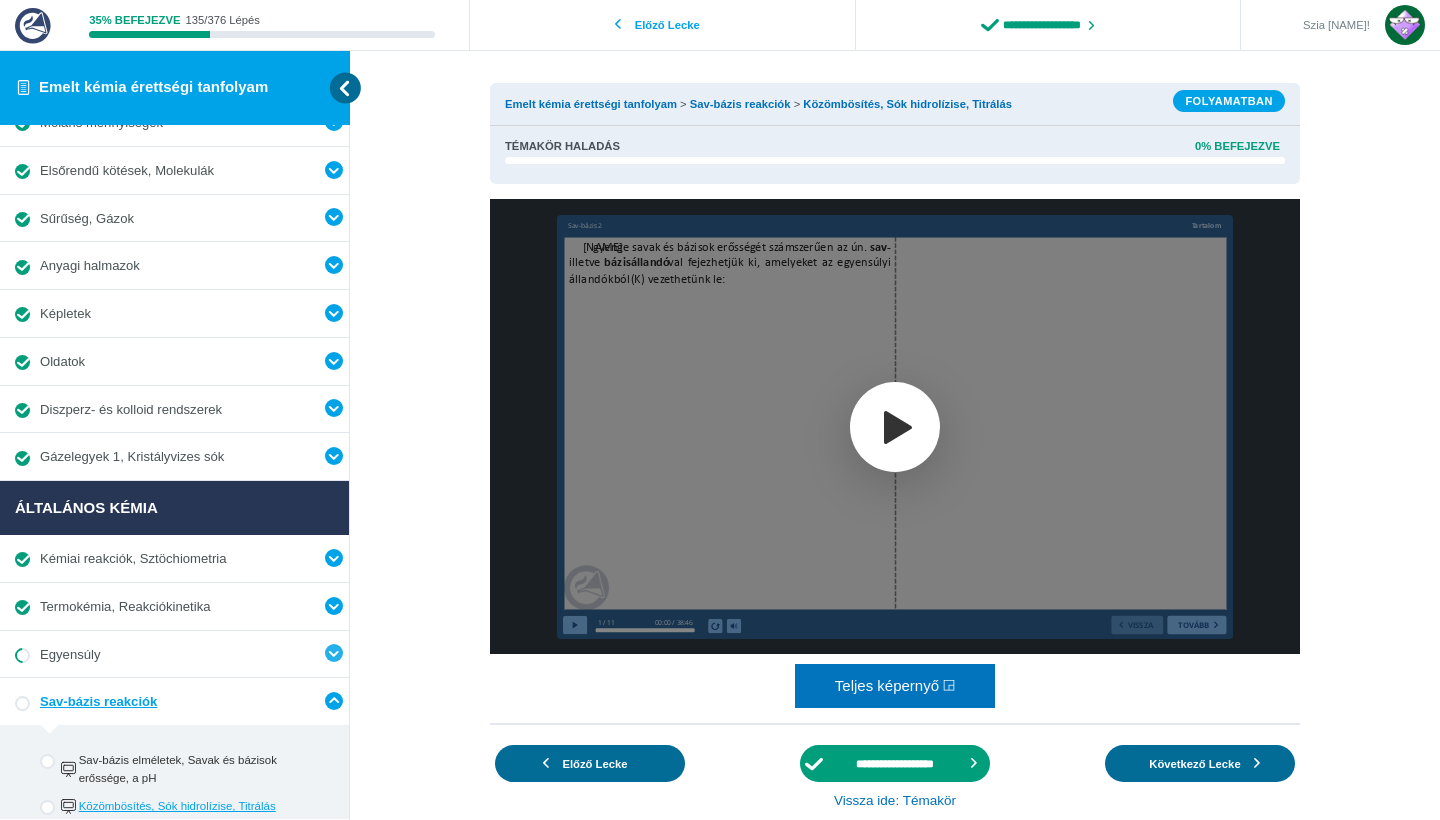 click at bounding box center [334, 653] 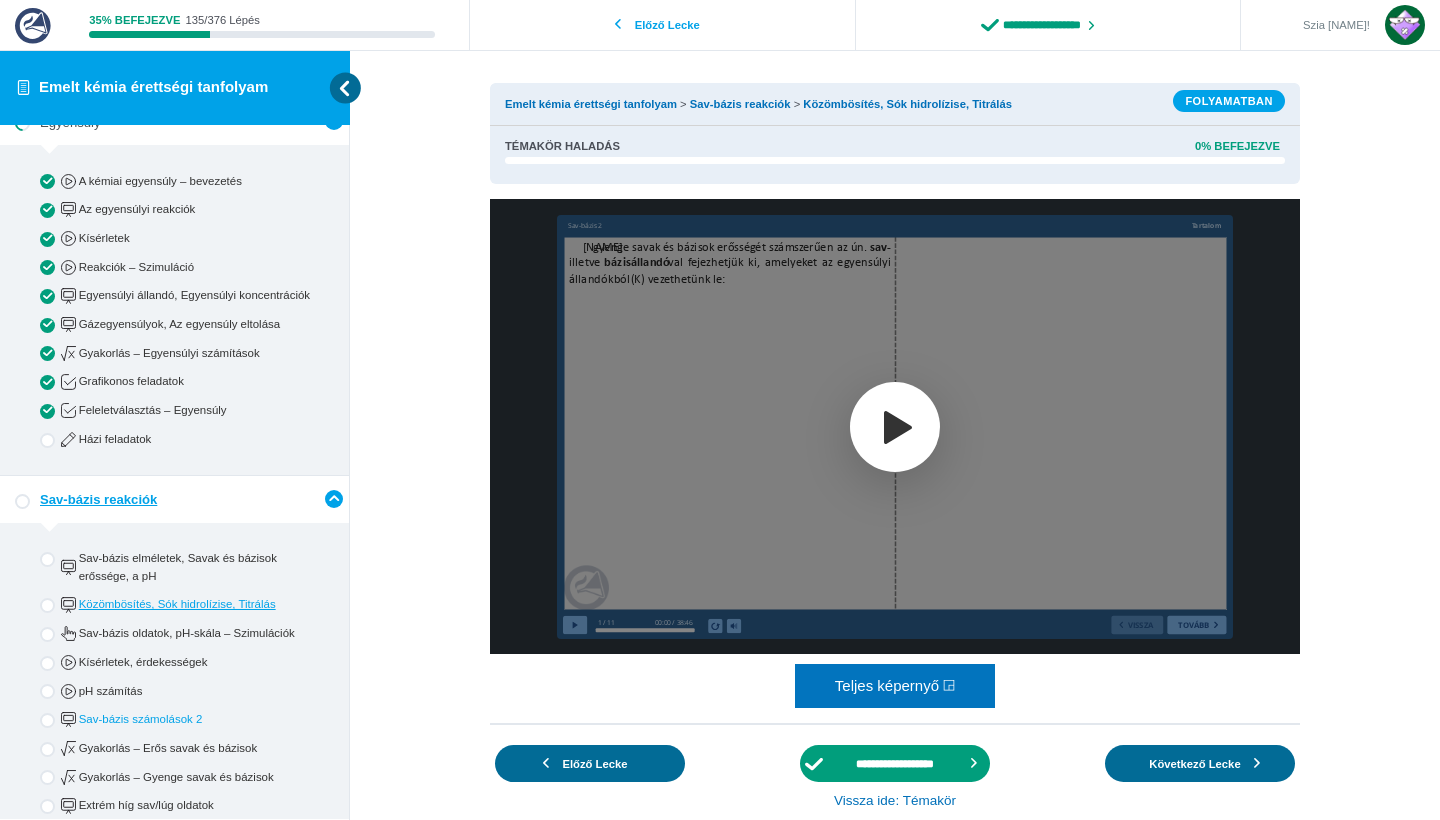 scroll, scrollTop: 816, scrollLeft: 0, axis: vertical 